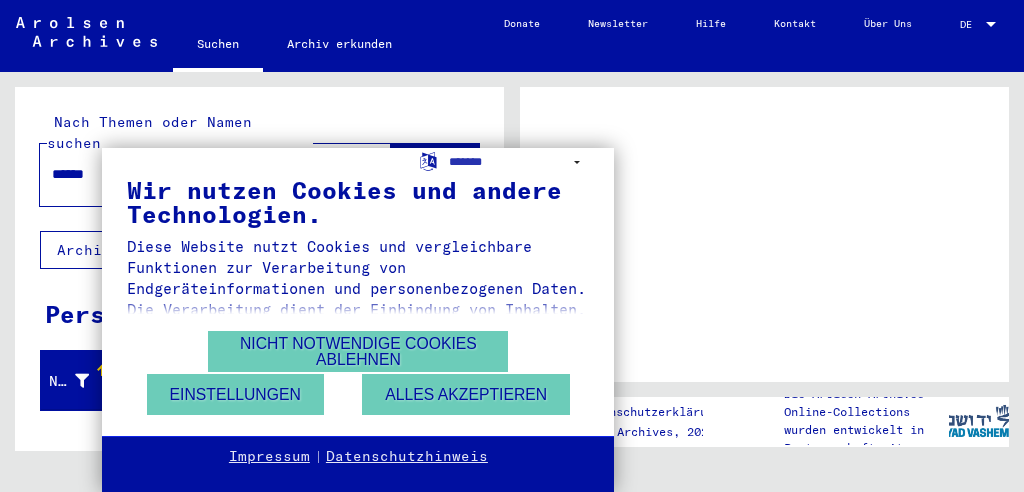 scroll, scrollTop: 0, scrollLeft: 0, axis: both 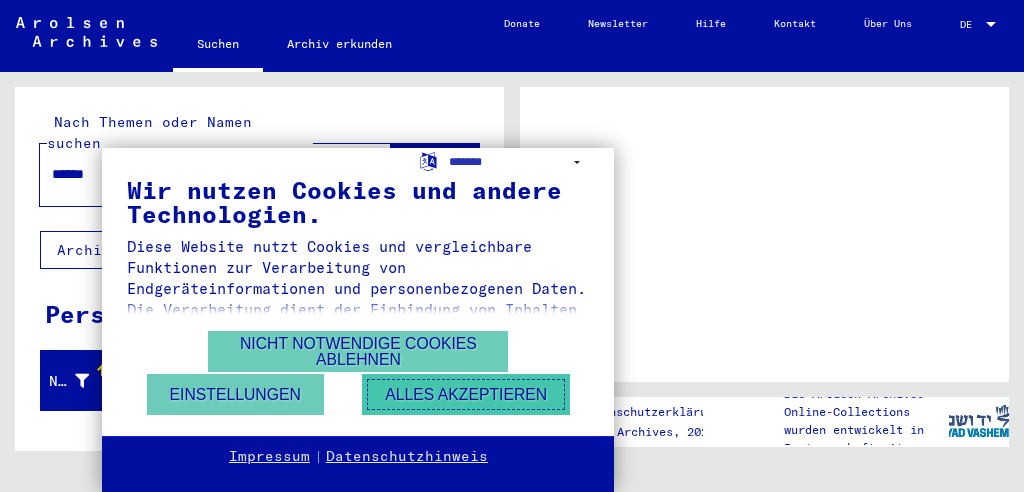 click on "Alles akzeptieren" at bounding box center (466, 394) 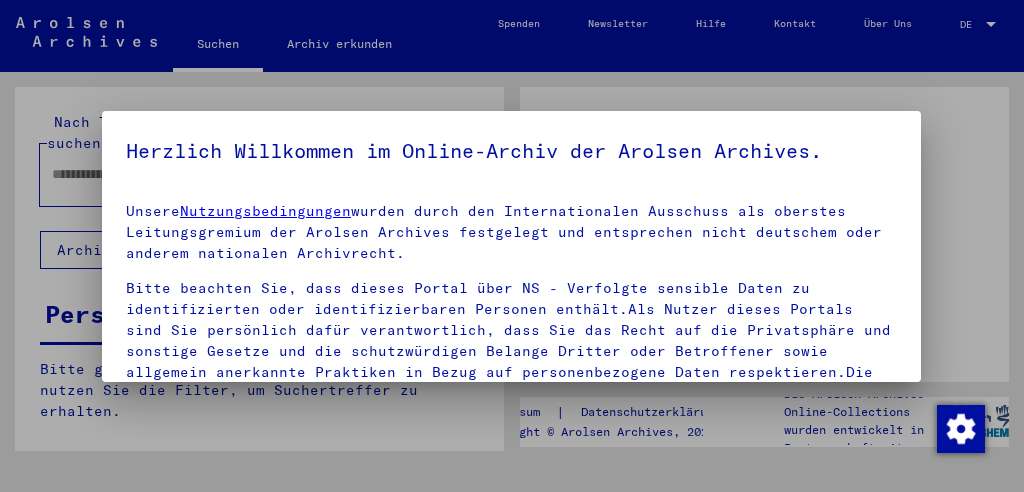 type on "******" 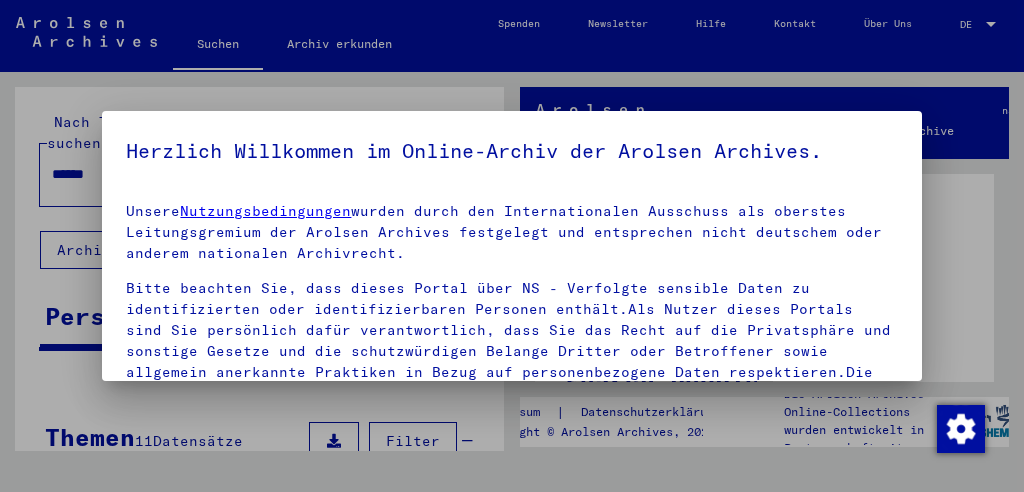 scroll, scrollTop: 312, scrollLeft: 0, axis: vertical 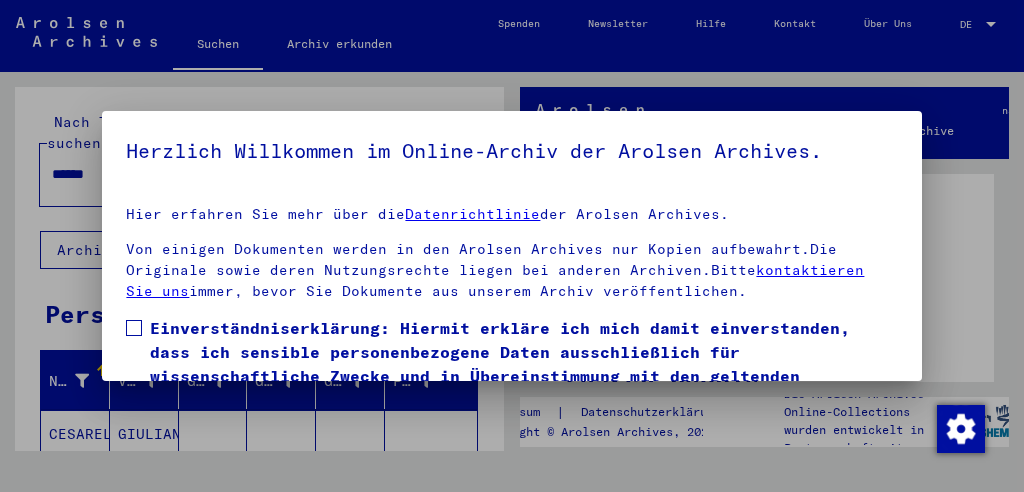 click at bounding box center (134, 328) 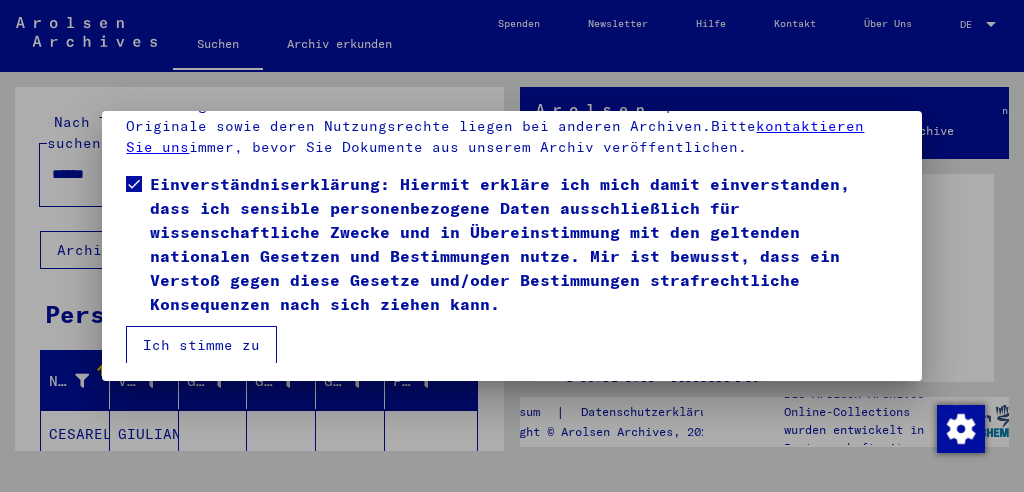 scroll, scrollTop: 148, scrollLeft: 0, axis: vertical 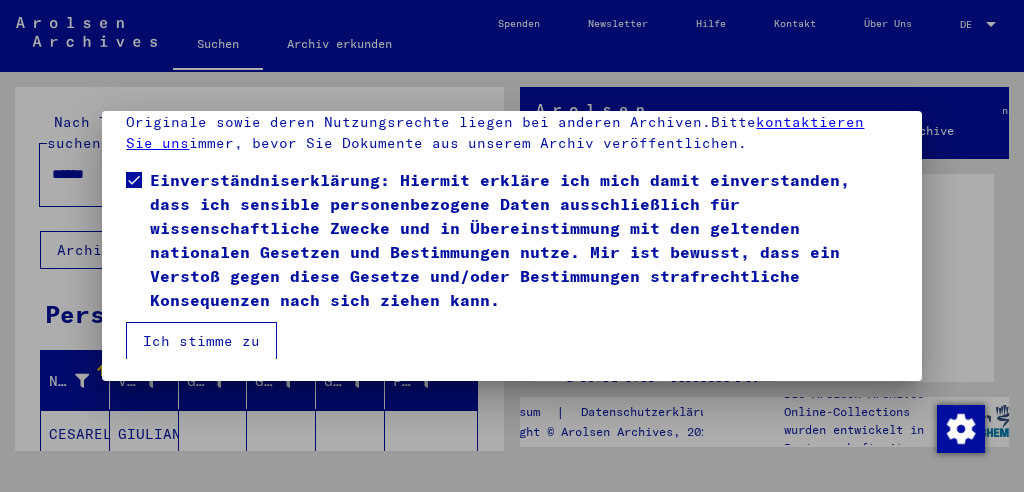 click on "Ich stimme zu" at bounding box center (201, 341) 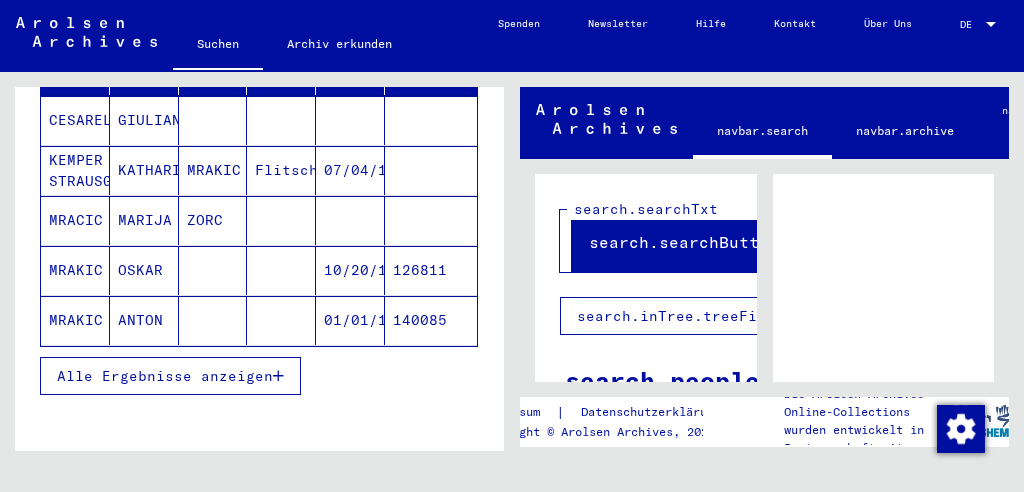 scroll, scrollTop: 315, scrollLeft: 0, axis: vertical 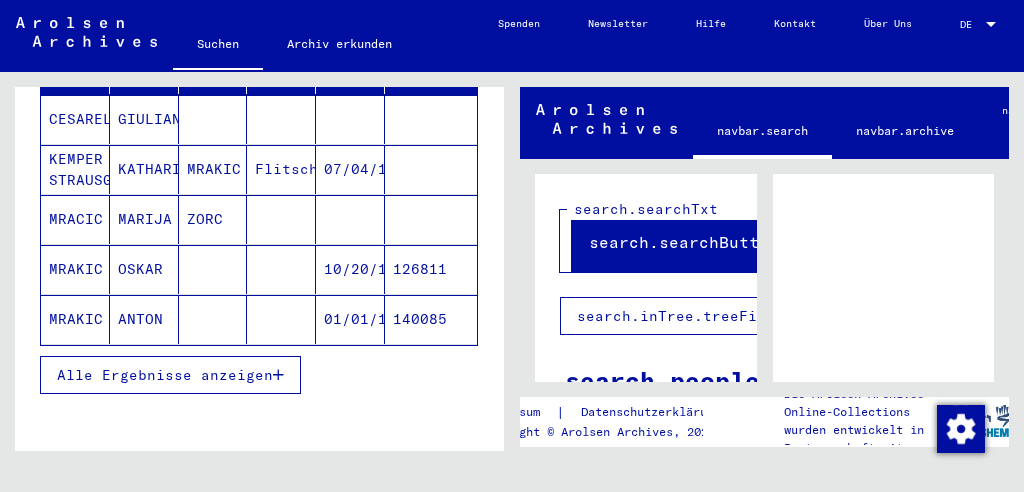 click on "Alle Ergebnisse anzeigen" at bounding box center (165, 375) 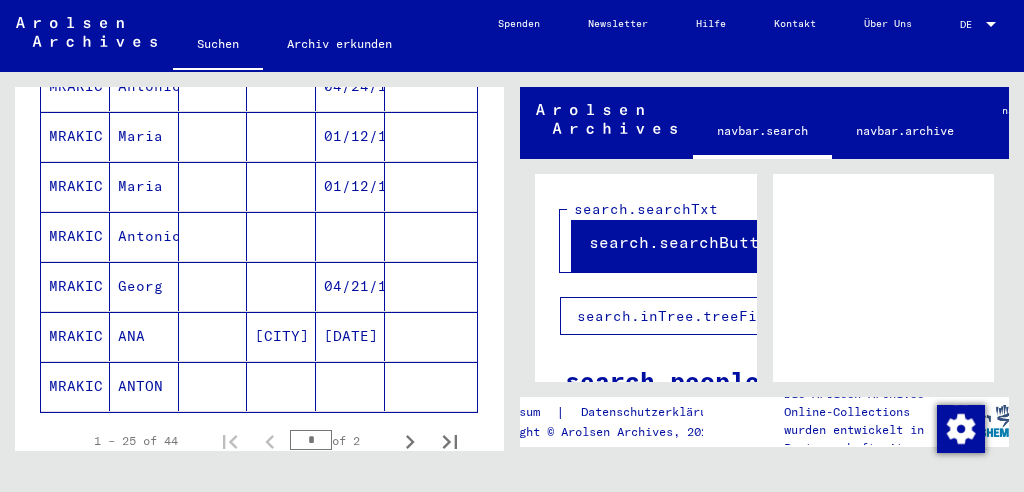 scroll, scrollTop: 1284, scrollLeft: 0, axis: vertical 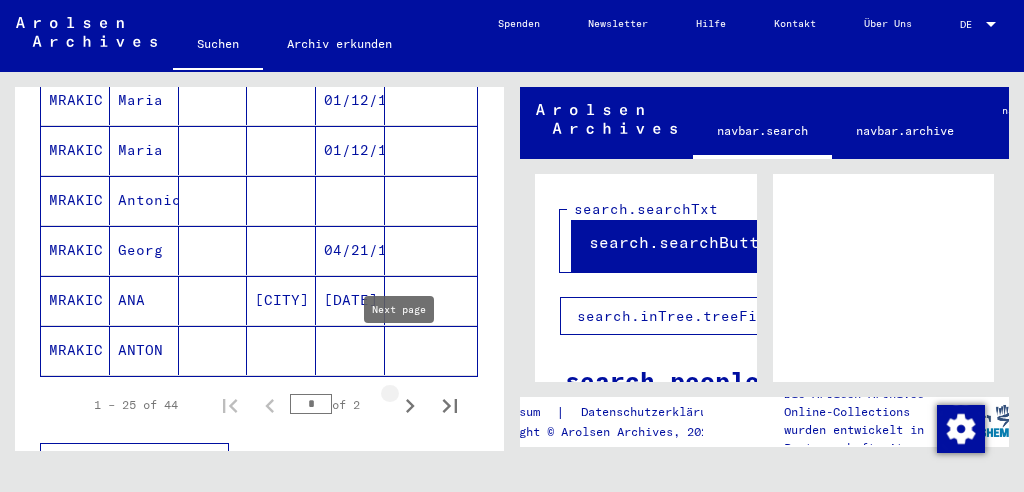 click 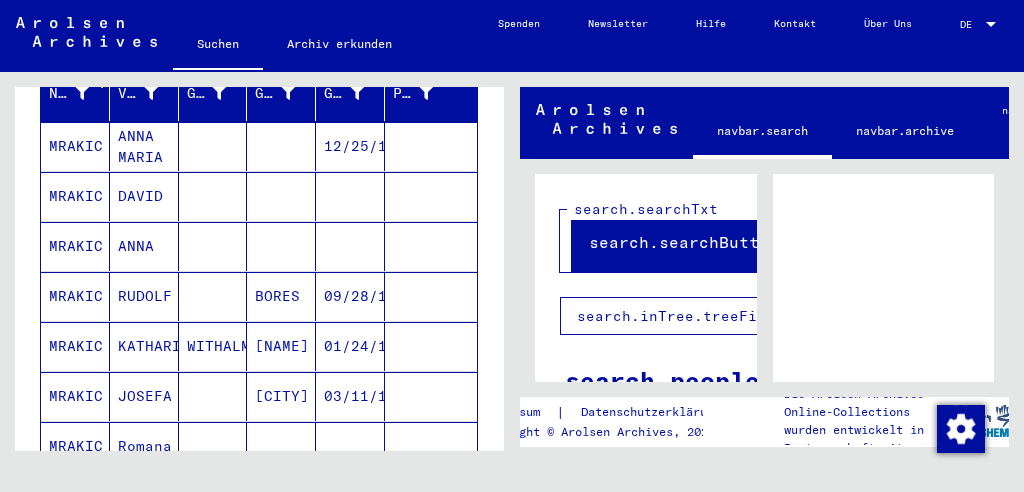 scroll, scrollTop: 288, scrollLeft: 0, axis: vertical 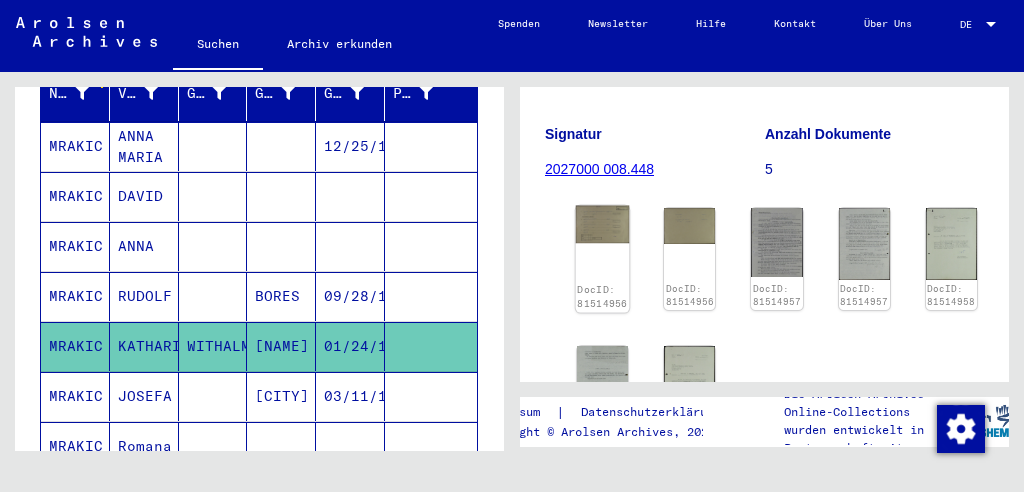 click on "DocID: 81514956" 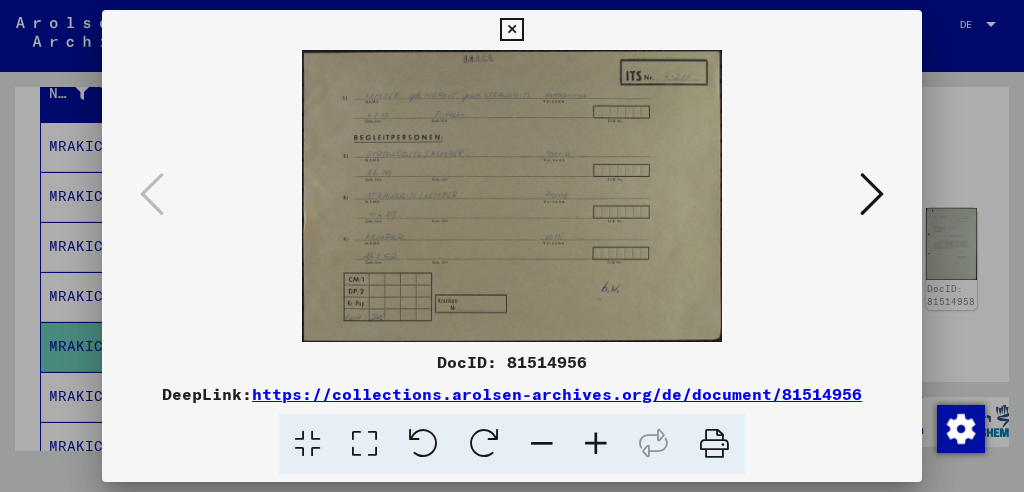 click at bounding box center (872, 194) 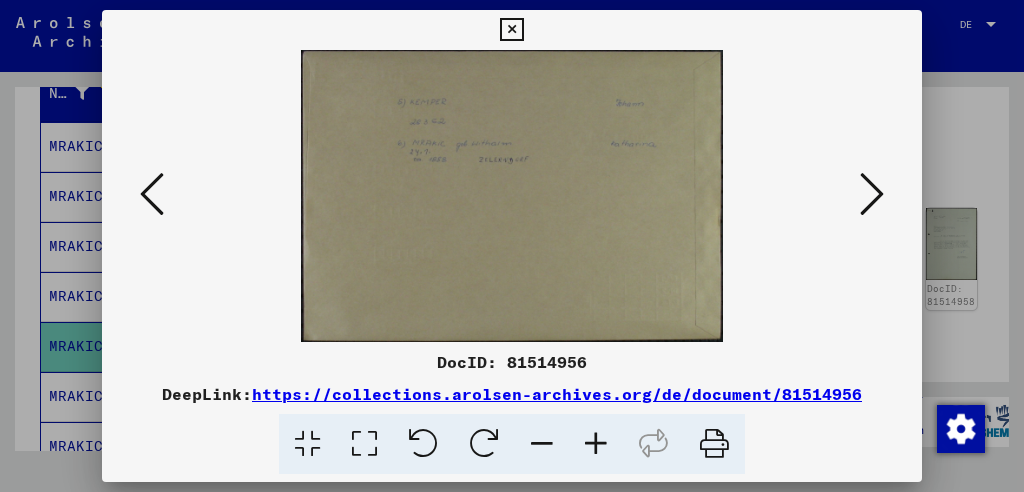 click at bounding box center [872, 194] 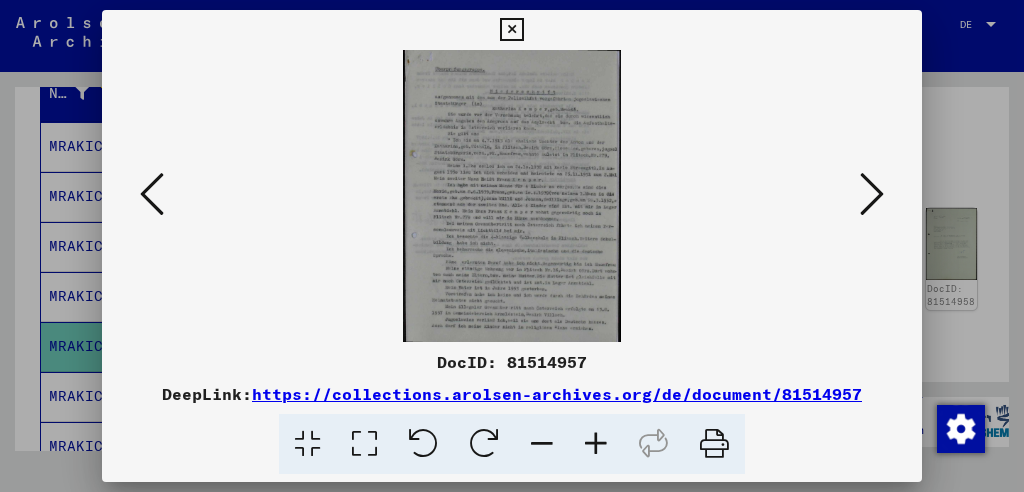 click at bounding box center [872, 194] 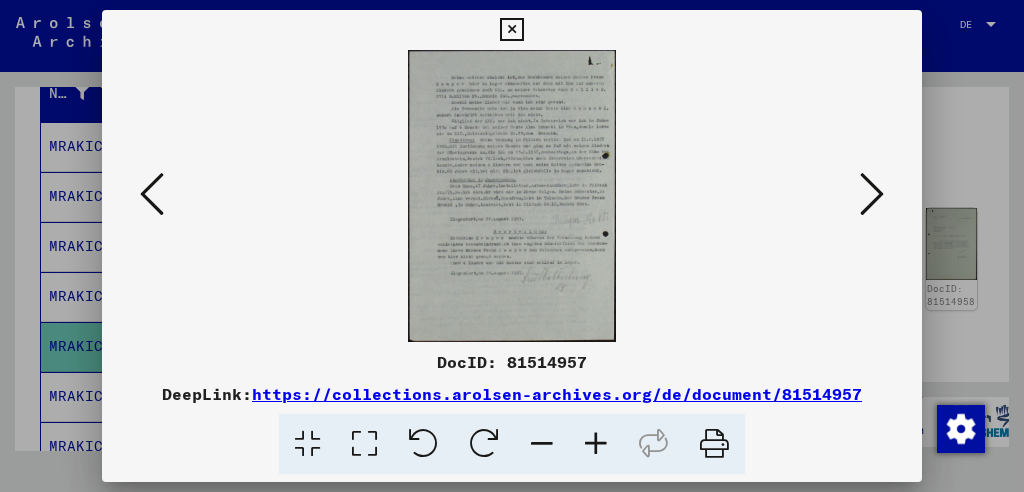 click at bounding box center (872, 194) 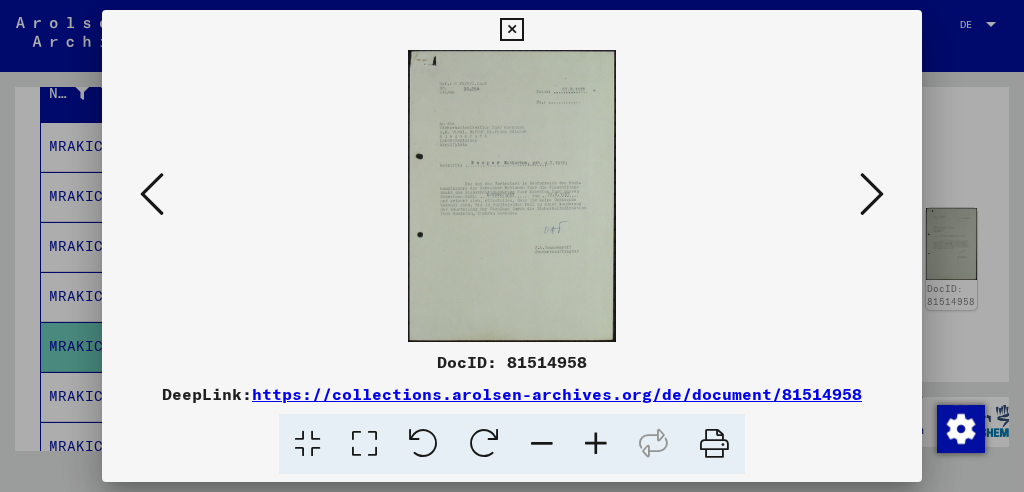 click at bounding box center [152, 194] 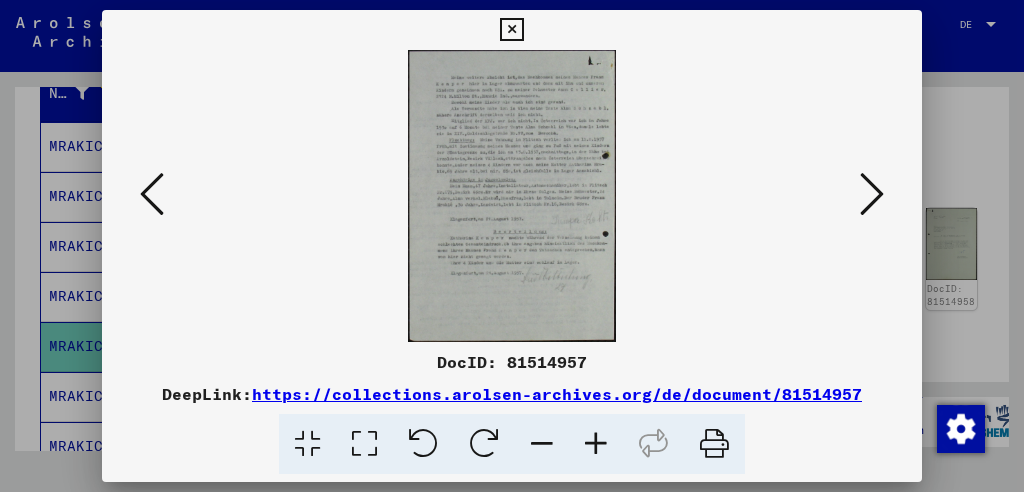 click at bounding box center [152, 194] 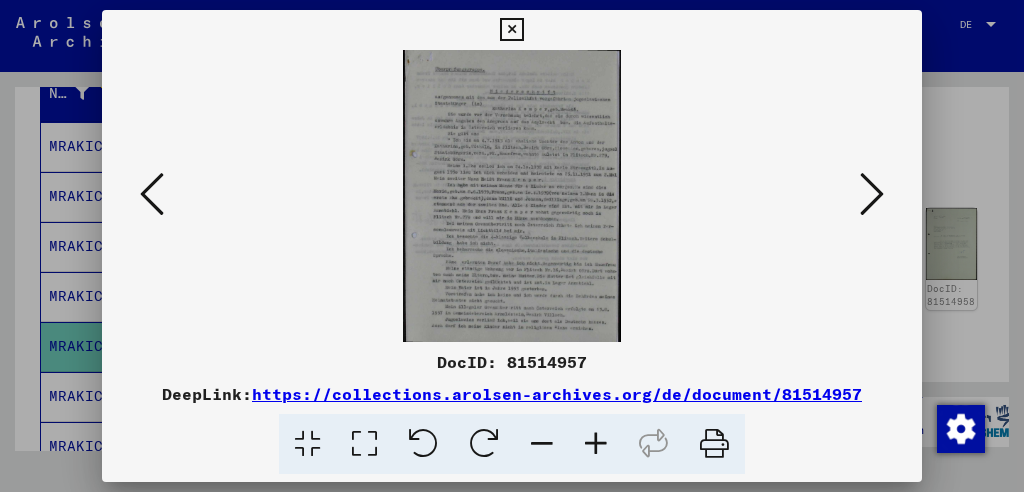 click at bounding box center [511, 196] 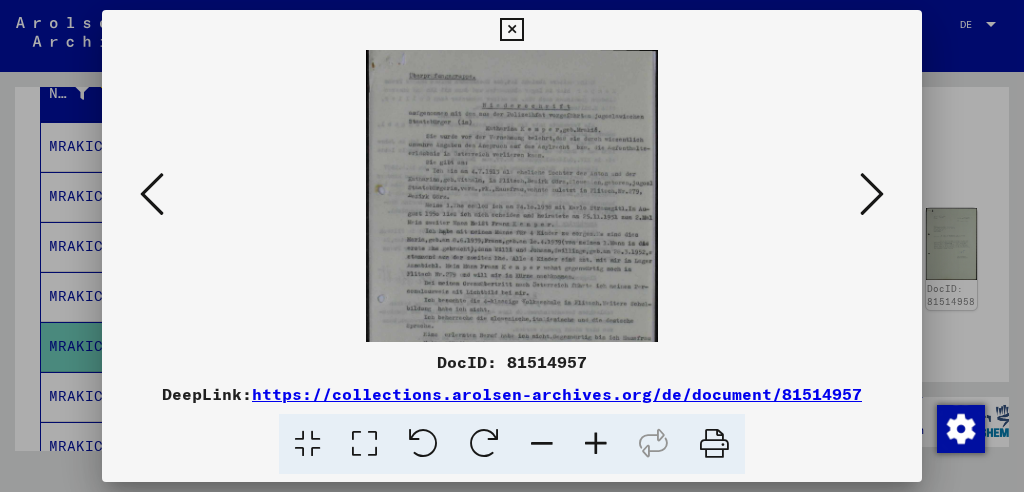 click at bounding box center [596, 444] 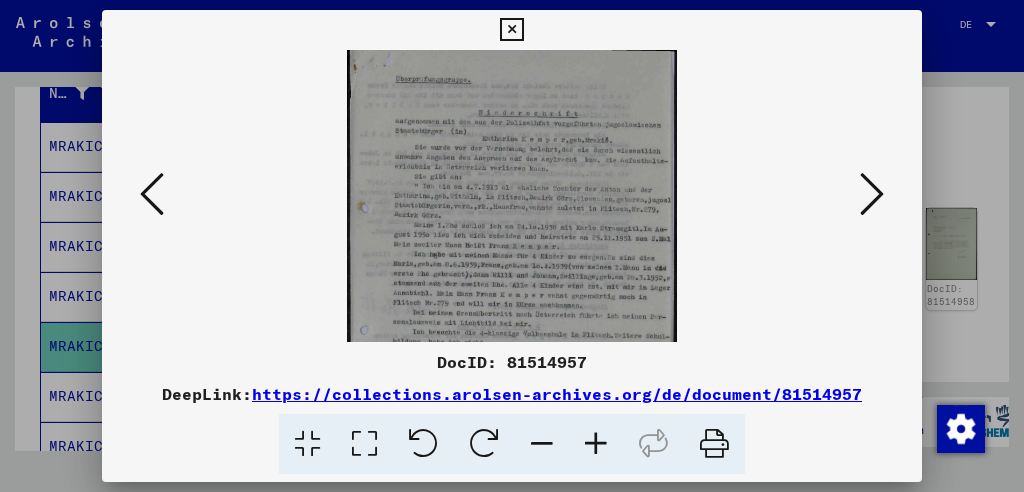 click at bounding box center [596, 444] 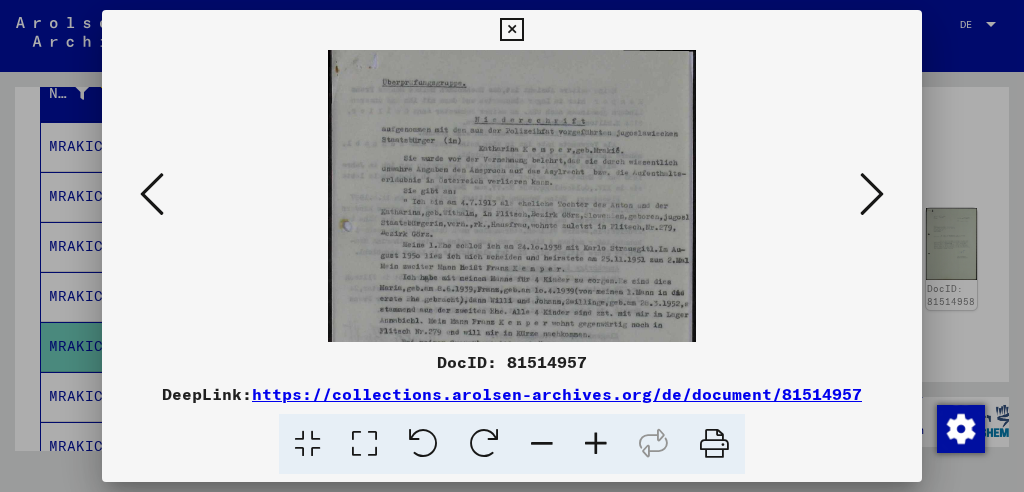 click at bounding box center [596, 444] 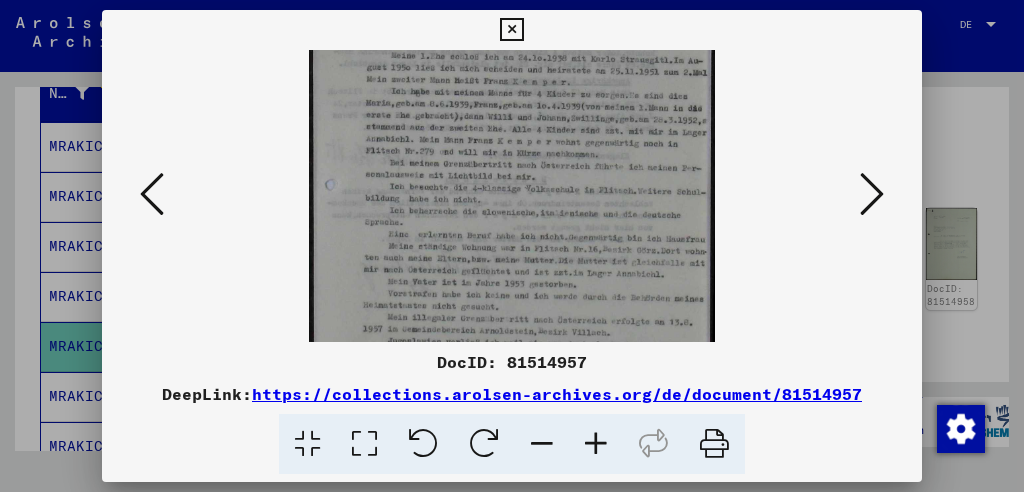 scroll, scrollTop: 249, scrollLeft: 0, axis: vertical 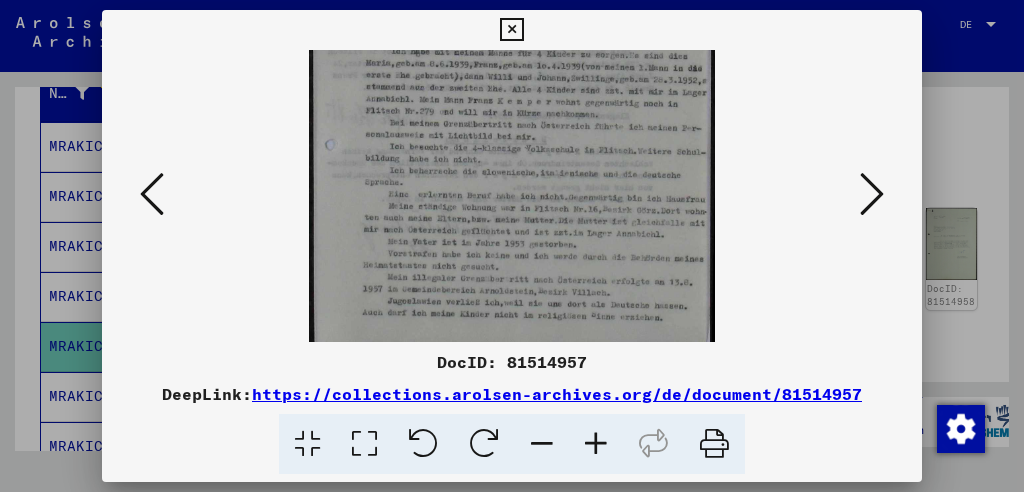 drag, startPoint x: 560, startPoint y: 260, endPoint x: 500, endPoint y: -2, distance: 268.78244 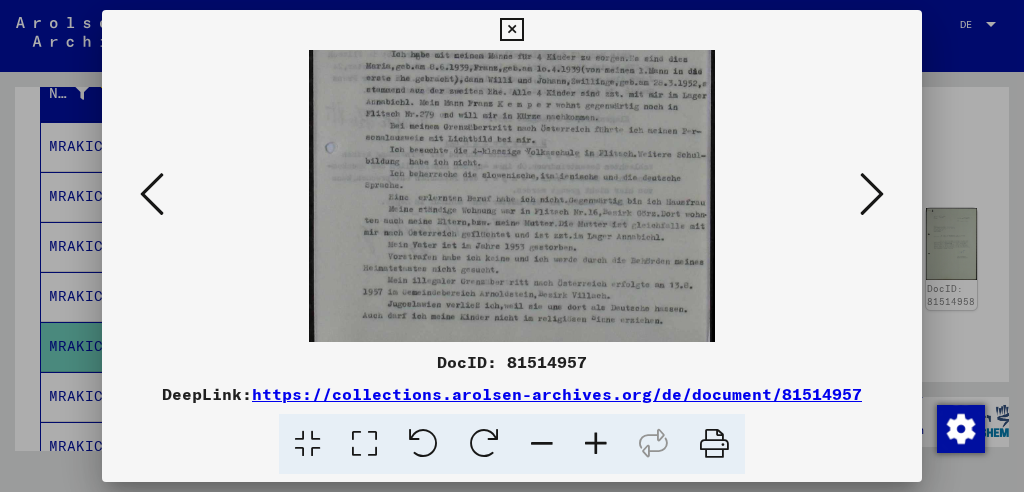click at bounding box center (511, 30) 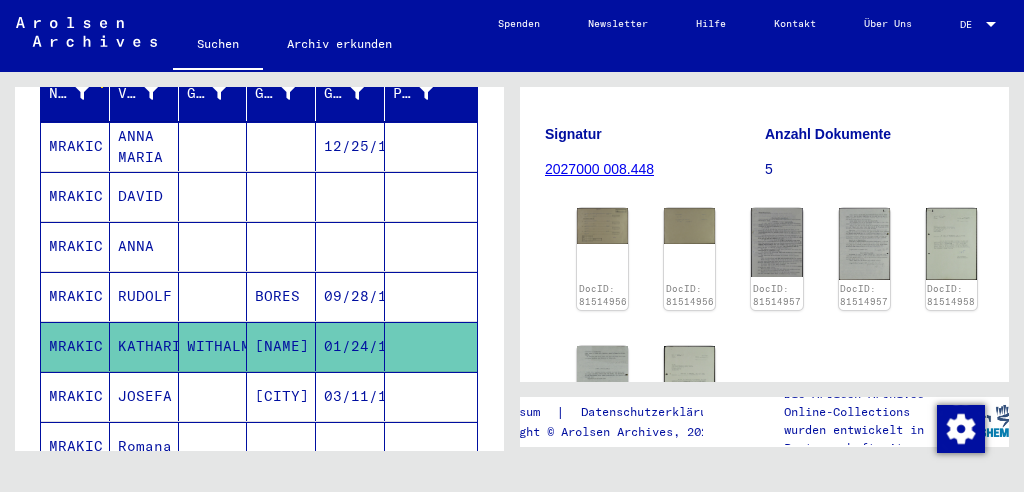 click on "MRAKIC" at bounding box center [75, 296] 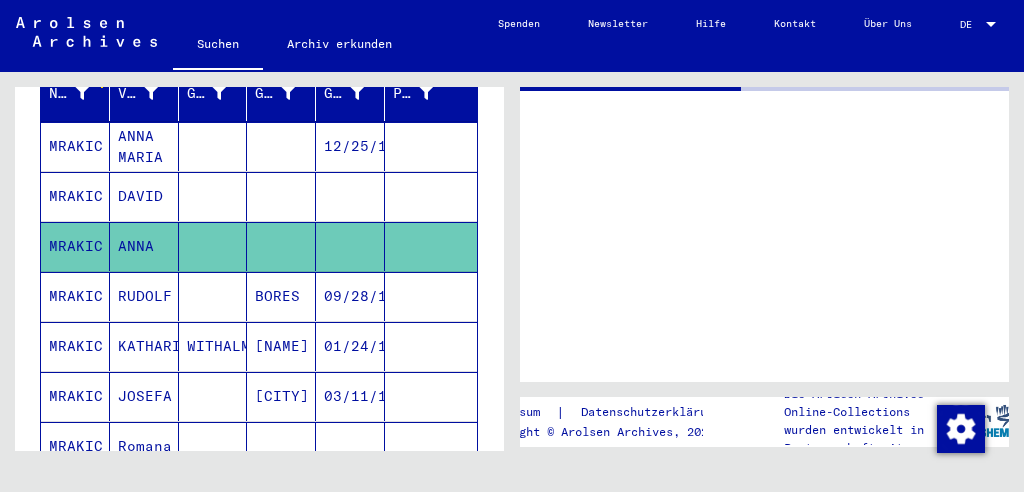 scroll, scrollTop: 0, scrollLeft: 0, axis: both 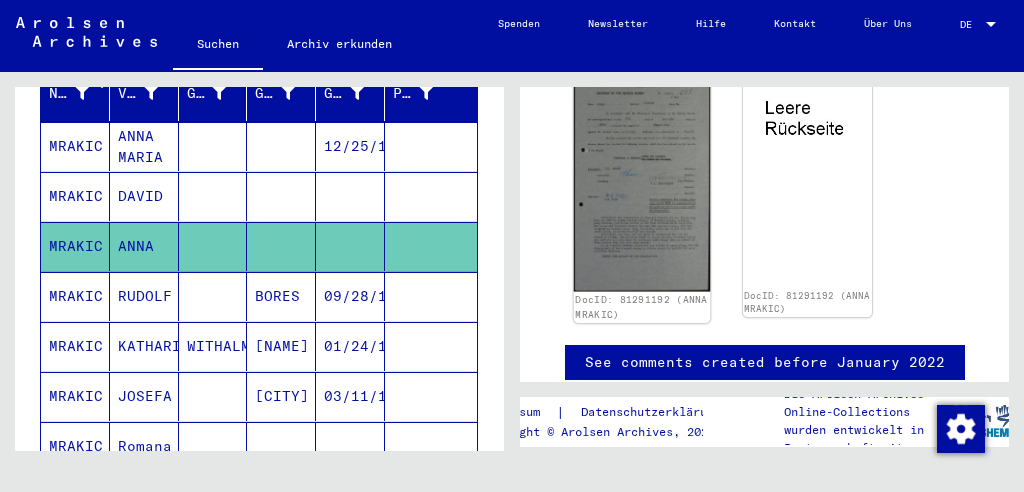 click 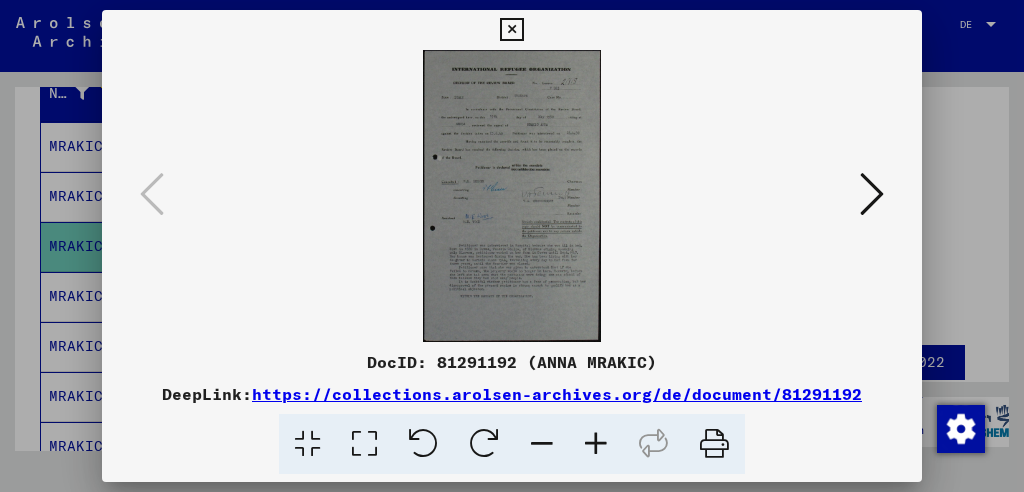 click at bounding box center [511, 196] 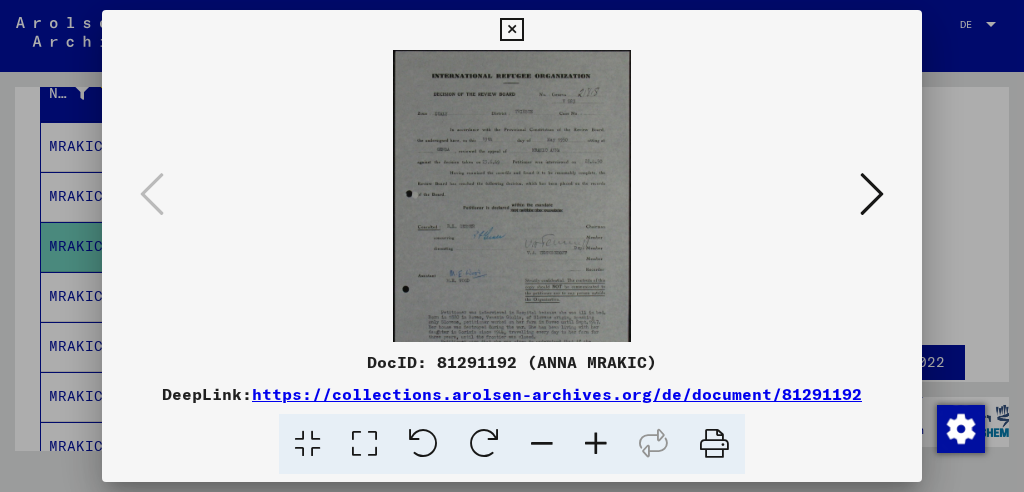 click at bounding box center (596, 444) 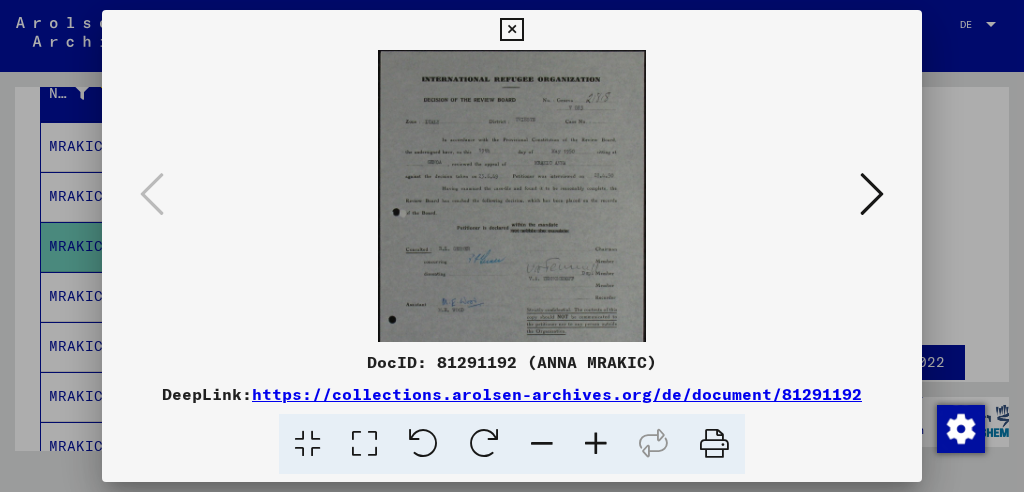click at bounding box center (596, 444) 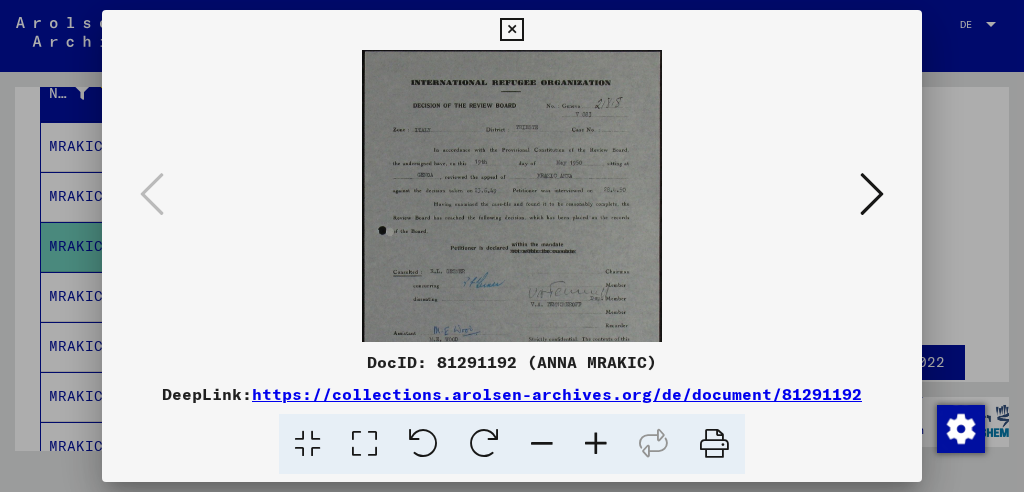 click at bounding box center (596, 444) 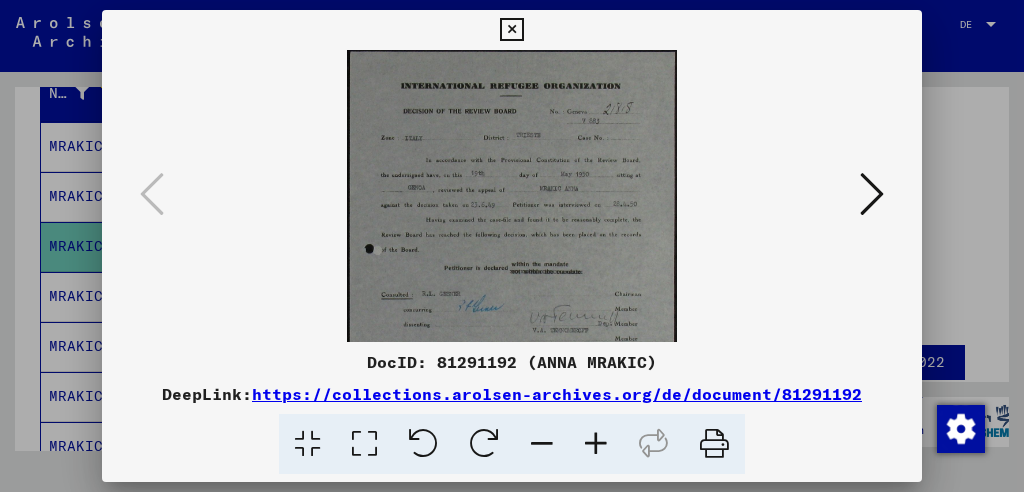 click at bounding box center (596, 444) 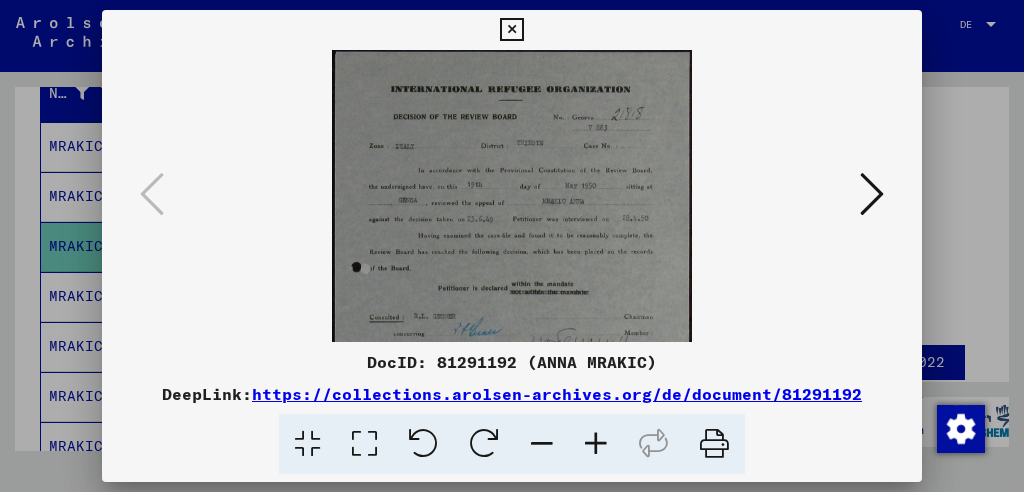click at bounding box center [596, 444] 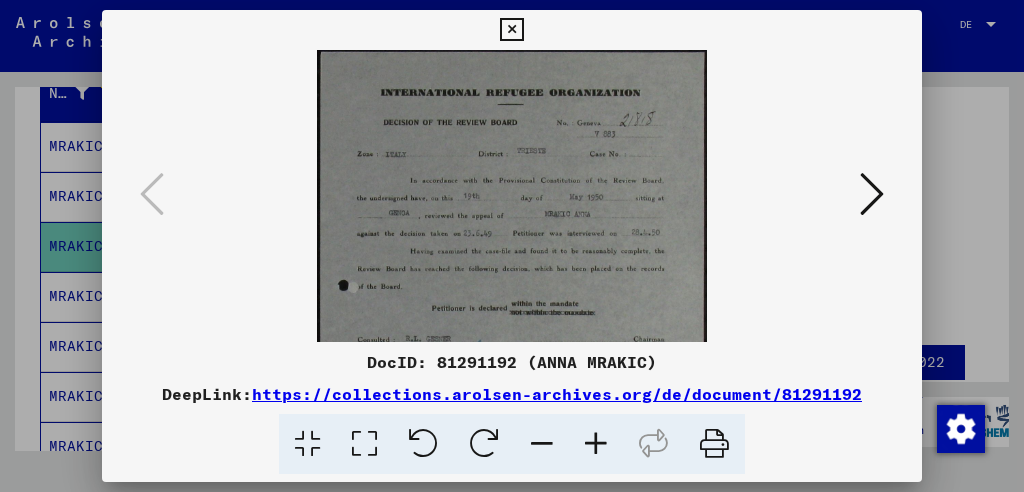 click at bounding box center [596, 444] 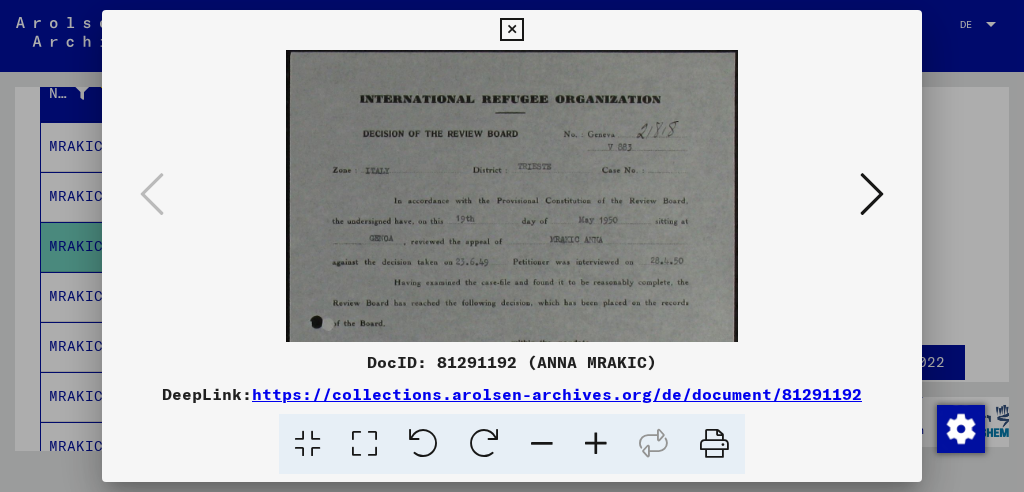click at bounding box center (596, 444) 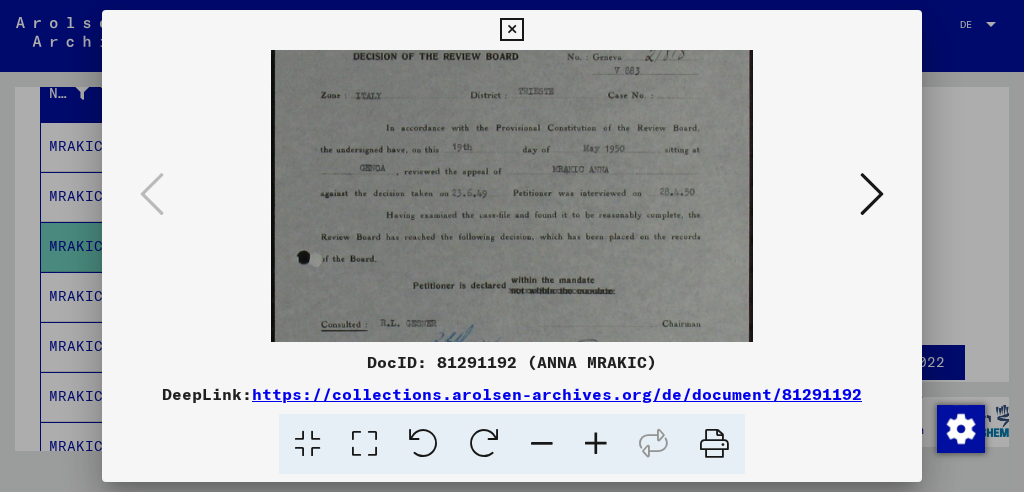 scroll, scrollTop: 97, scrollLeft: 0, axis: vertical 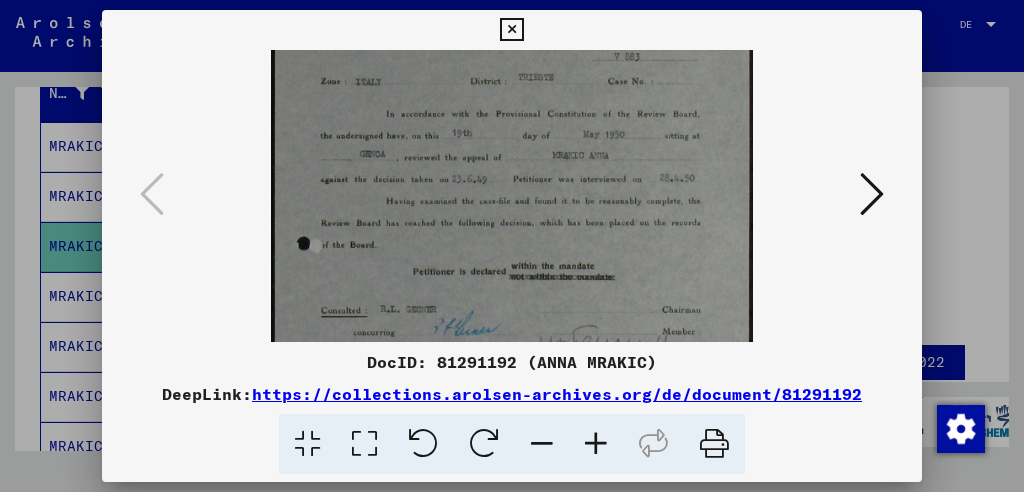 drag, startPoint x: 599, startPoint y: 287, endPoint x: 585, endPoint y: 196, distance: 92.070625 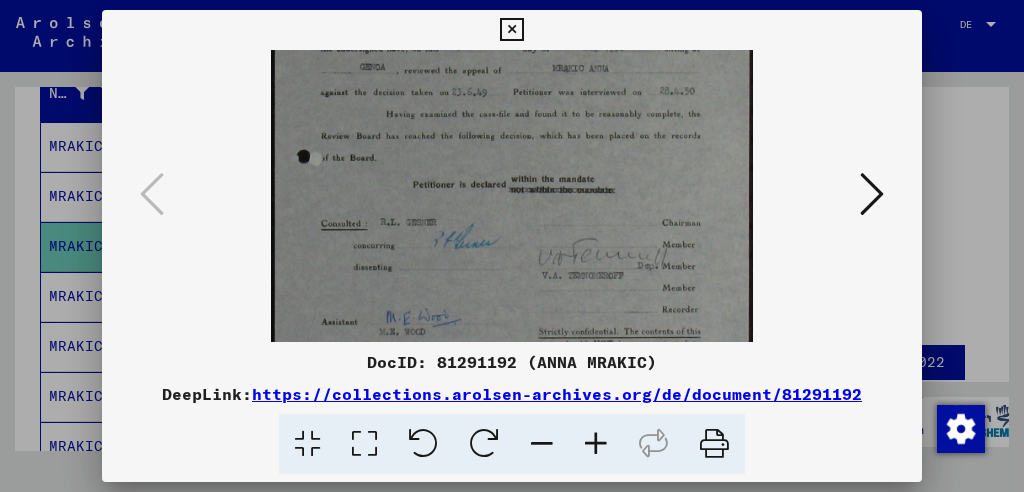 scroll, scrollTop: 192, scrollLeft: 0, axis: vertical 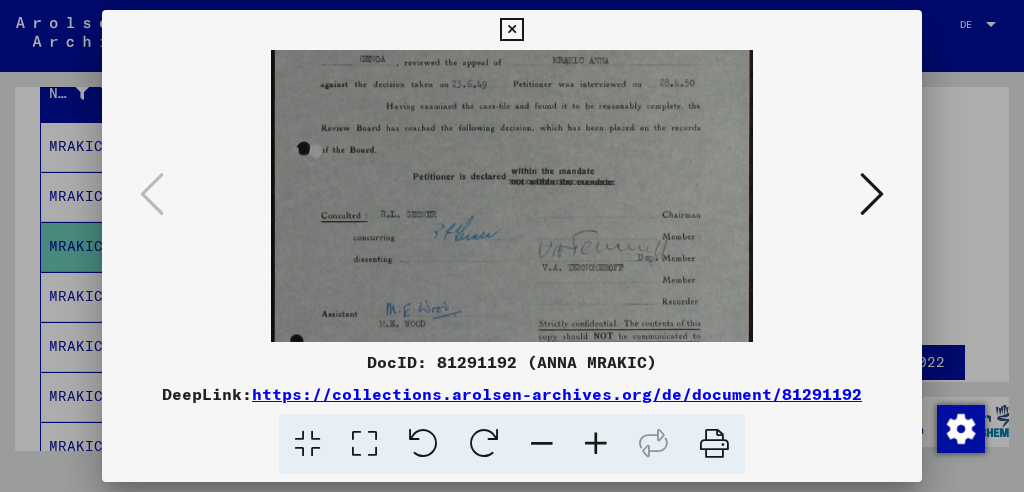 drag, startPoint x: 568, startPoint y: 281, endPoint x: 571, endPoint y: 186, distance: 95.047356 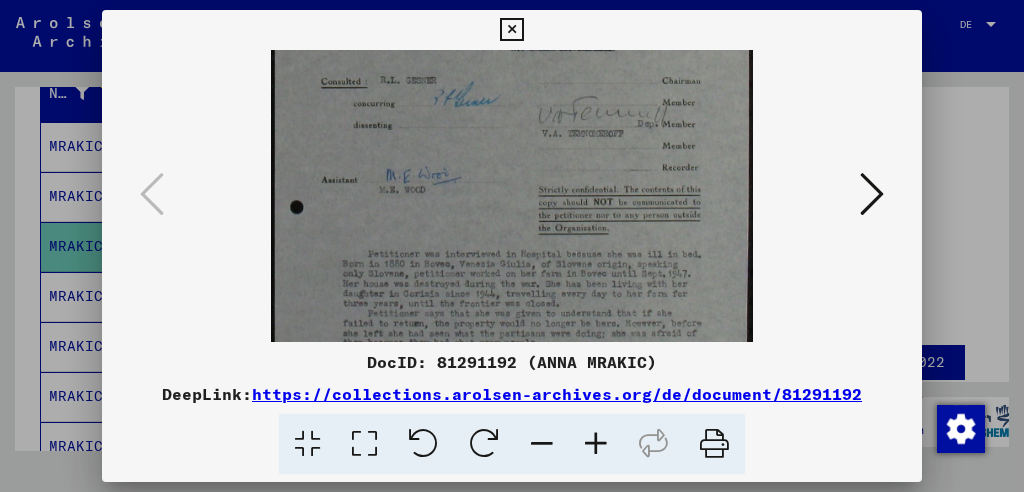 scroll, scrollTop: 337, scrollLeft: 0, axis: vertical 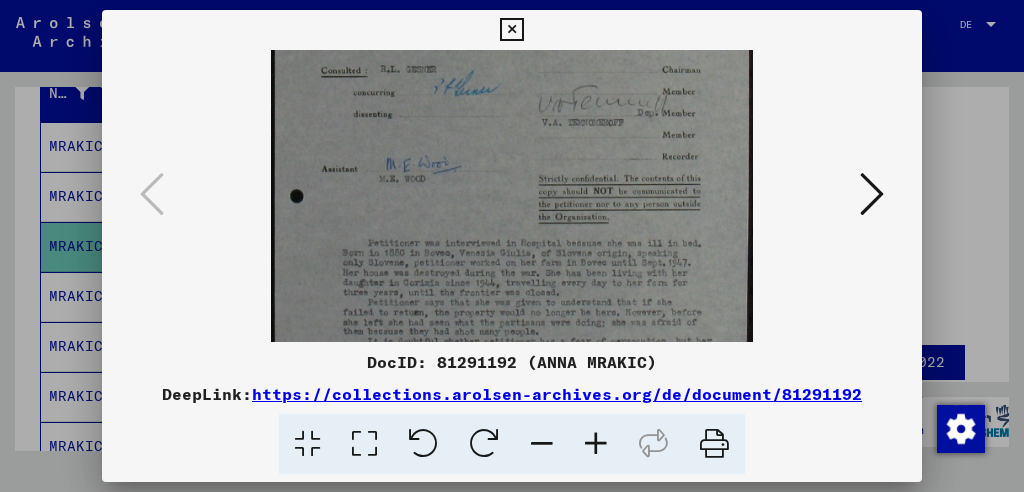 drag, startPoint x: 564, startPoint y: 281, endPoint x: 564, endPoint y: 137, distance: 144 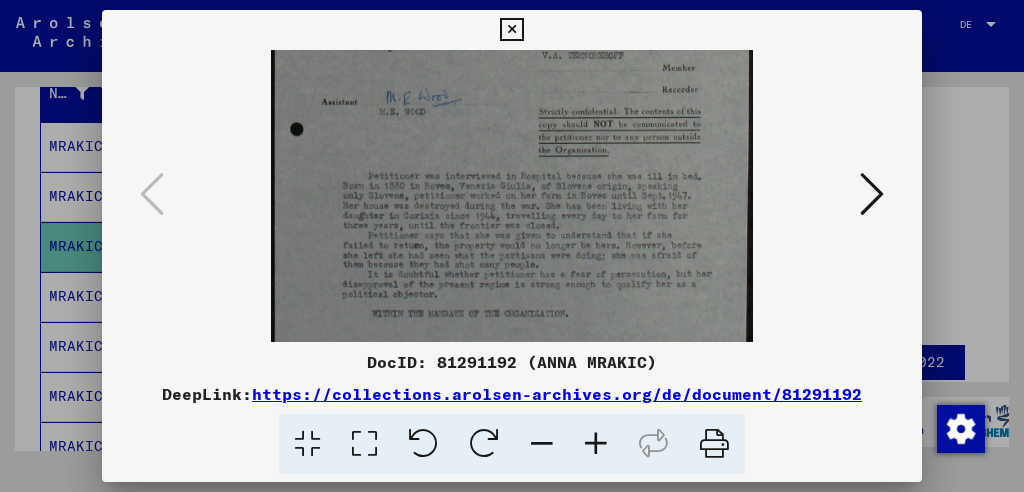 drag, startPoint x: 555, startPoint y: 275, endPoint x: 554, endPoint y: 209, distance: 66.007576 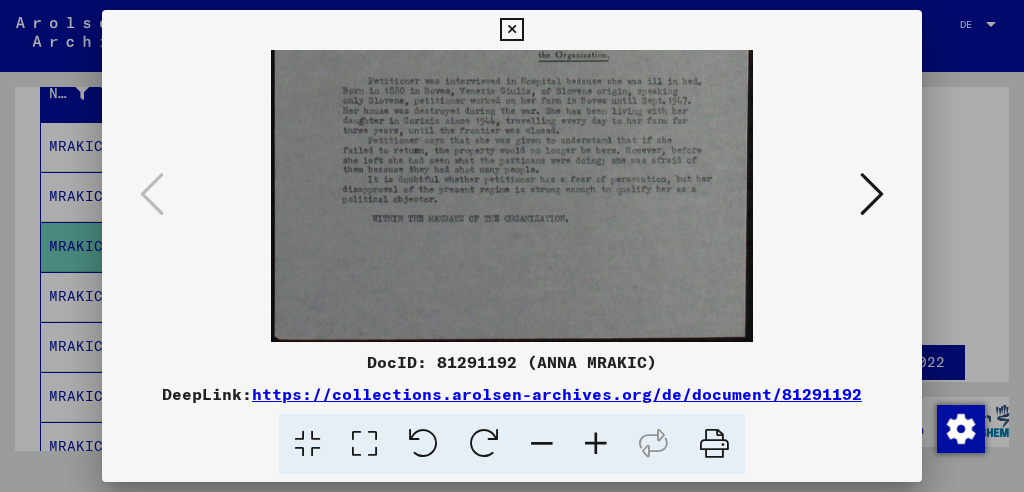 scroll, scrollTop: 497, scrollLeft: 0, axis: vertical 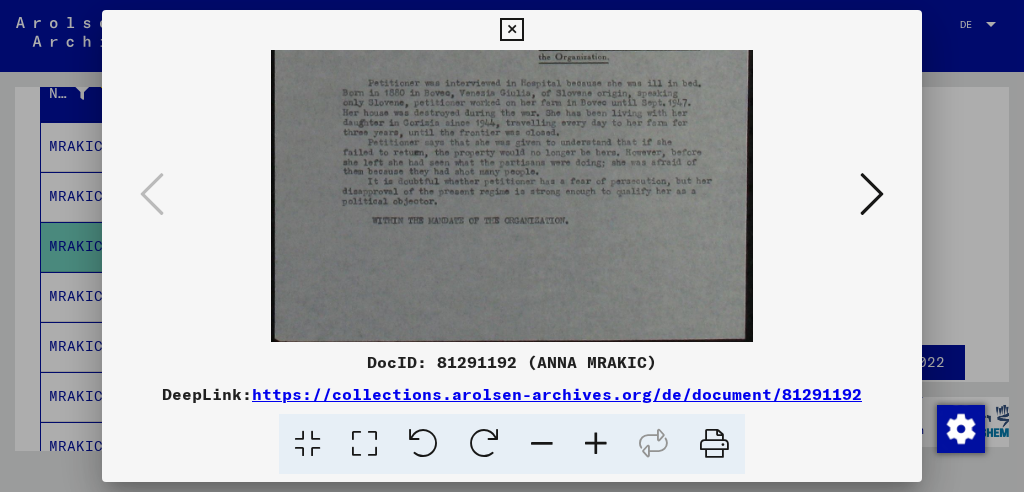 drag, startPoint x: 502, startPoint y: 259, endPoint x: 507, endPoint y: 14, distance: 245.05101 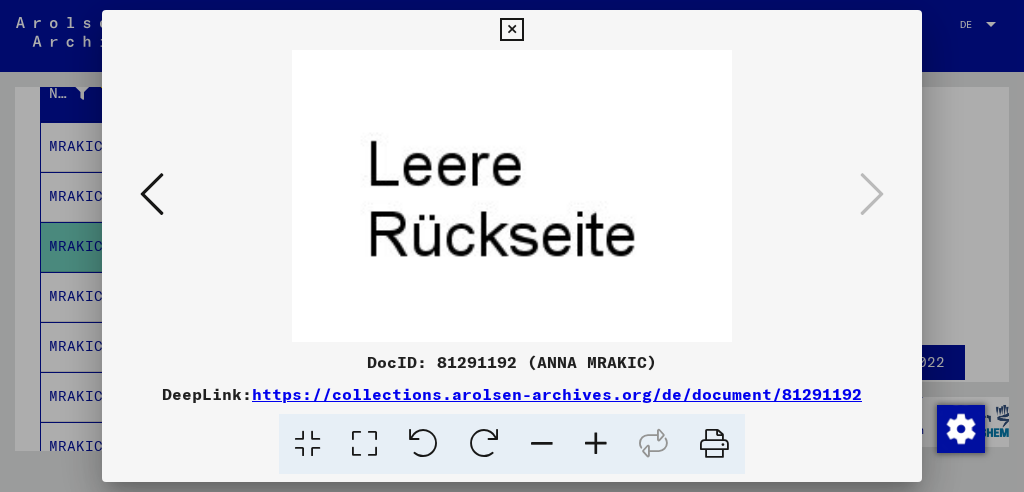 click at bounding box center (511, 30) 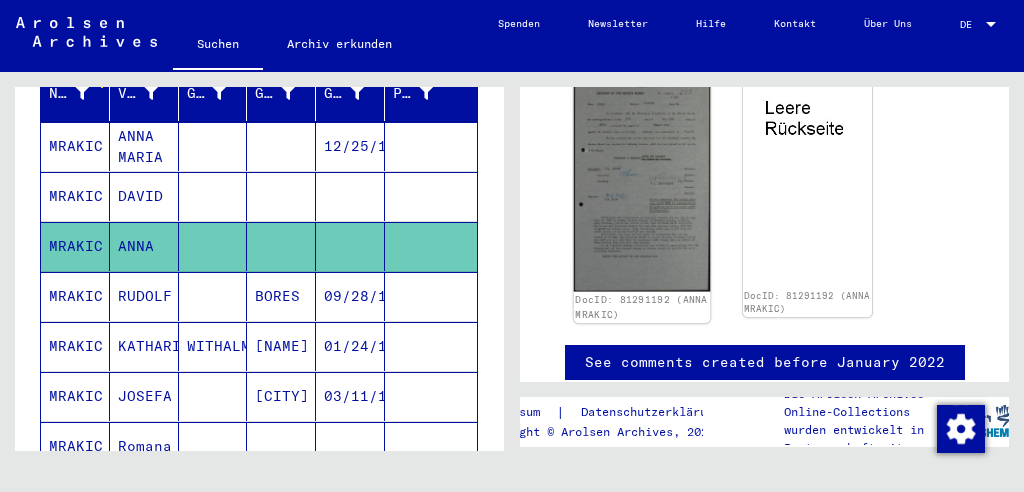 click 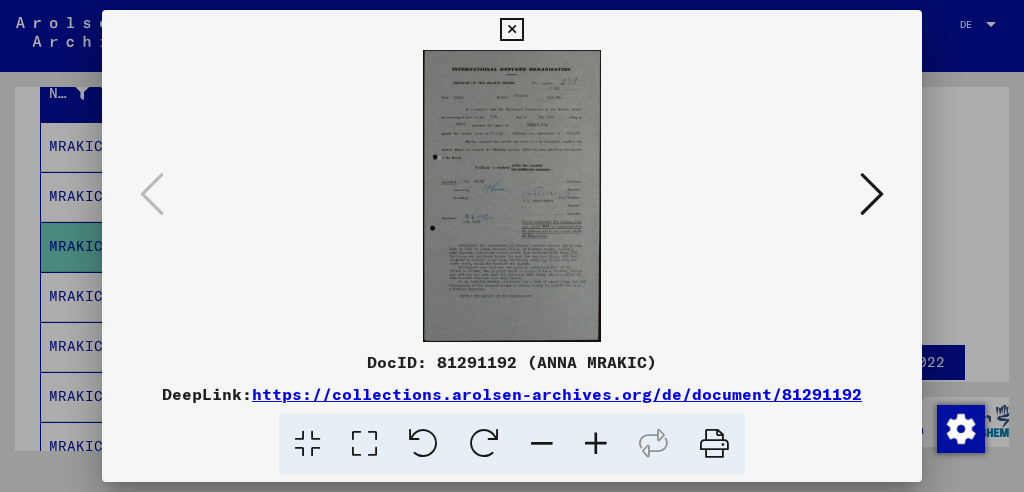 click at bounding box center [714, 444] 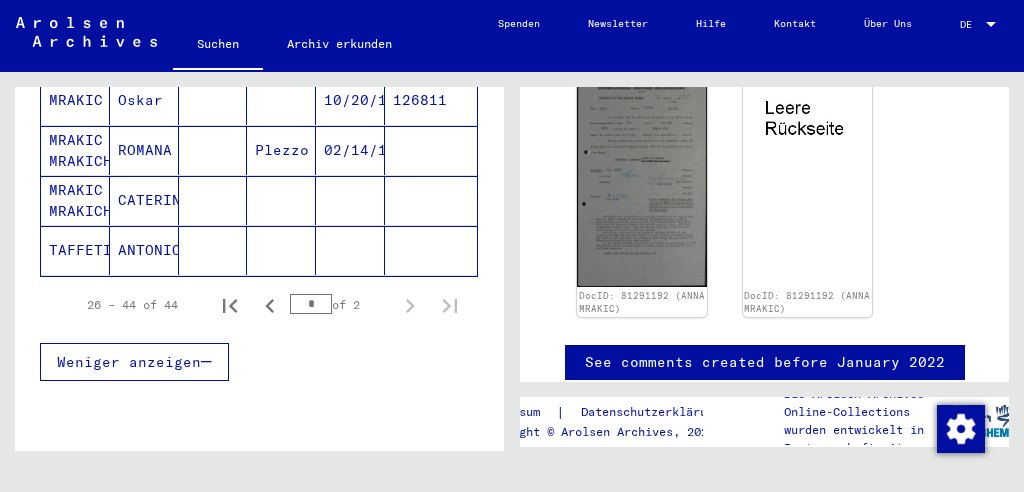 scroll, scrollTop: 1080, scrollLeft: 0, axis: vertical 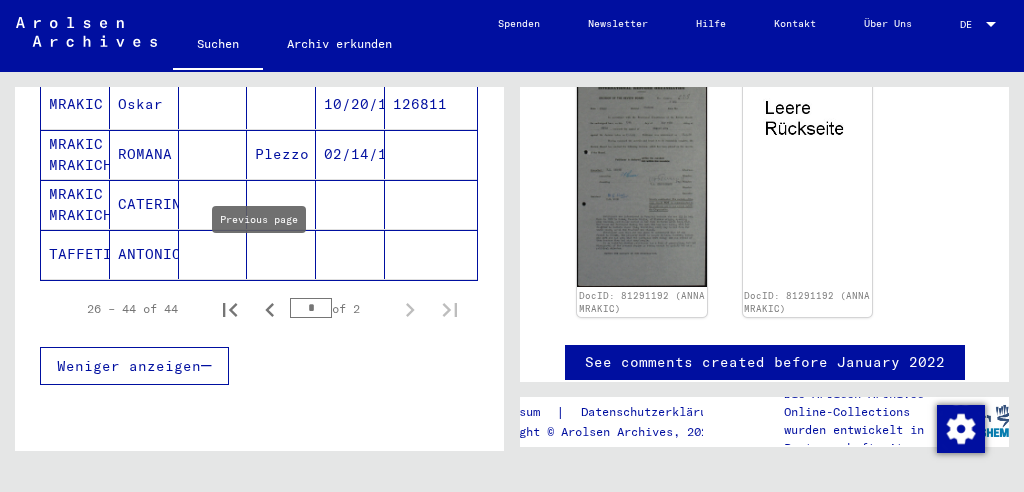 click 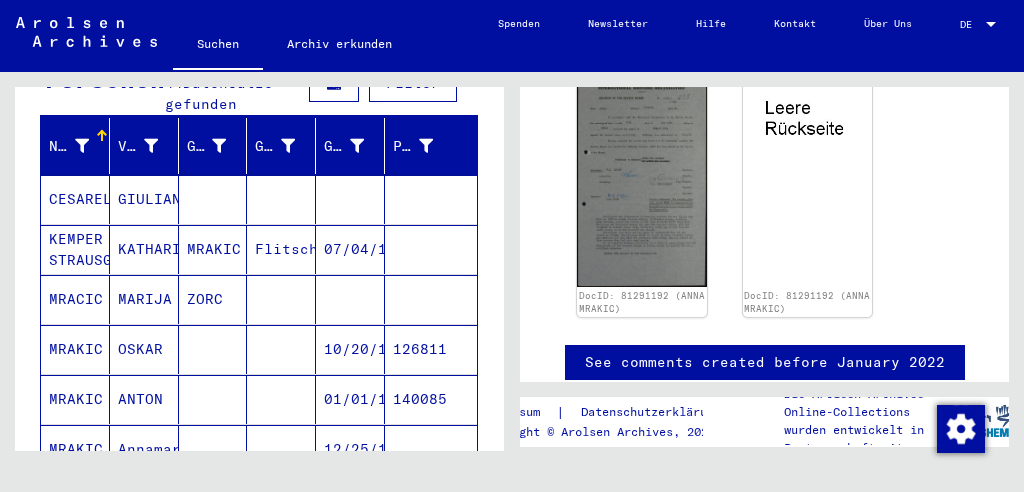 scroll, scrollTop: 230, scrollLeft: 0, axis: vertical 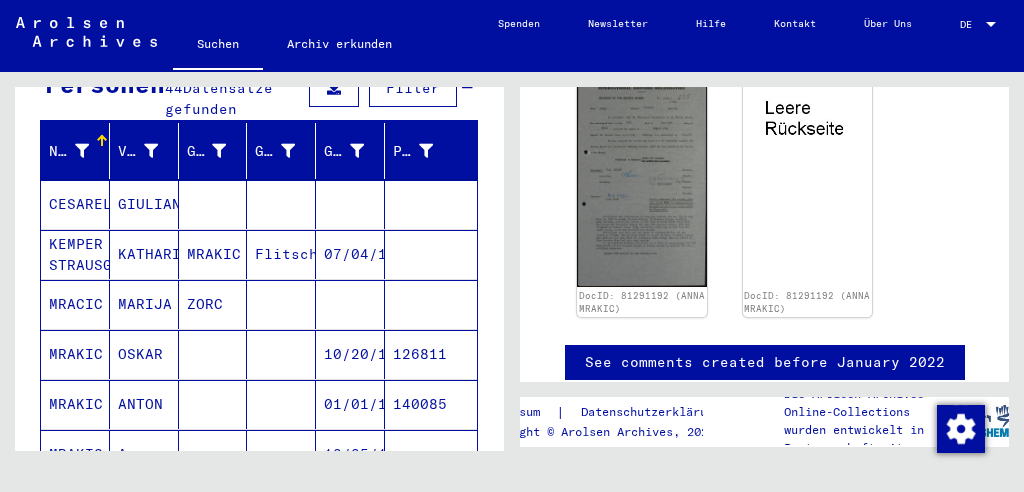 click on "GIULIANO" at bounding box center [144, 254] 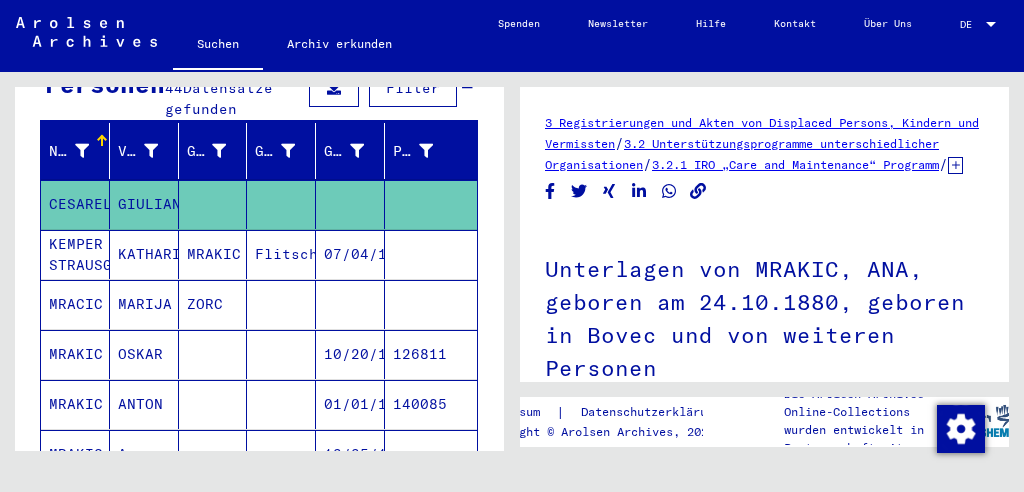scroll, scrollTop: 0, scrollLeft: 0, axis: both 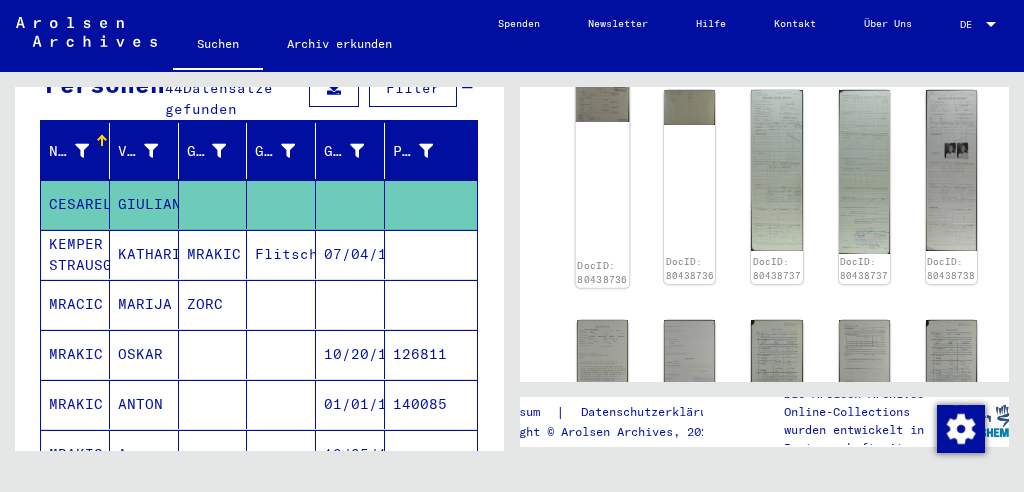 click 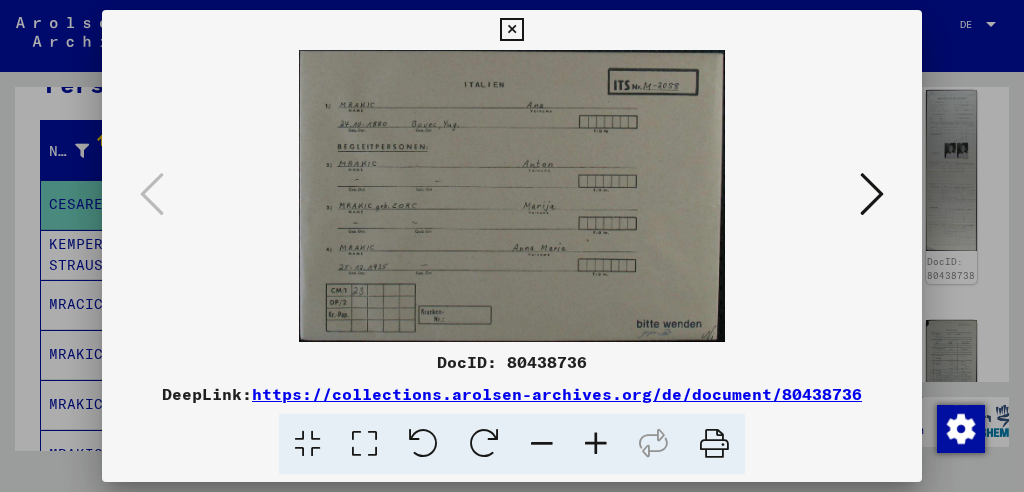 click at bounding box center (872, 194) 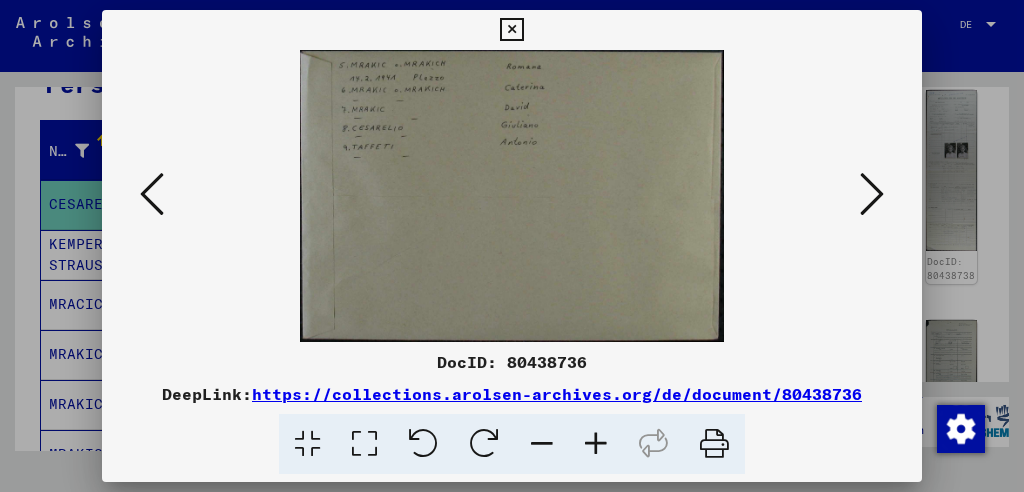 click at bounding box center [152, 194] 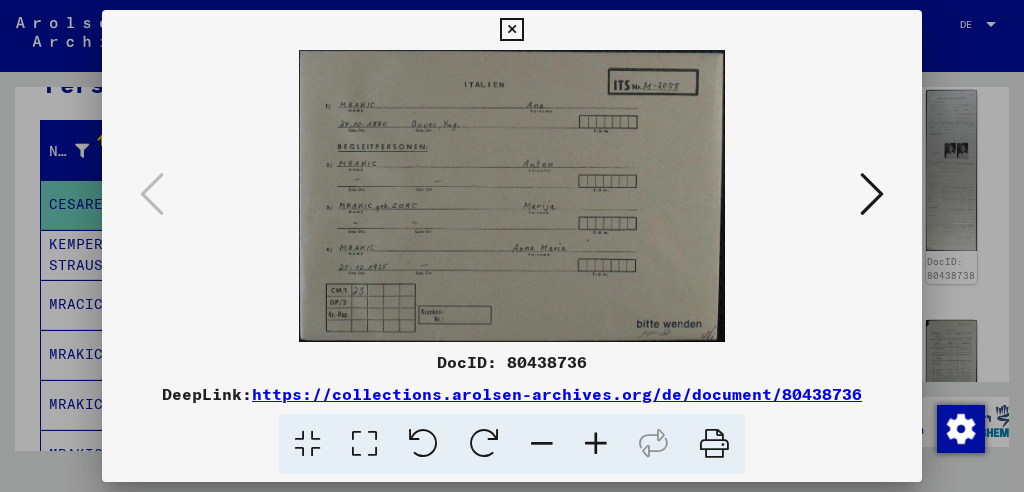 click at bounding box center (872, 194) 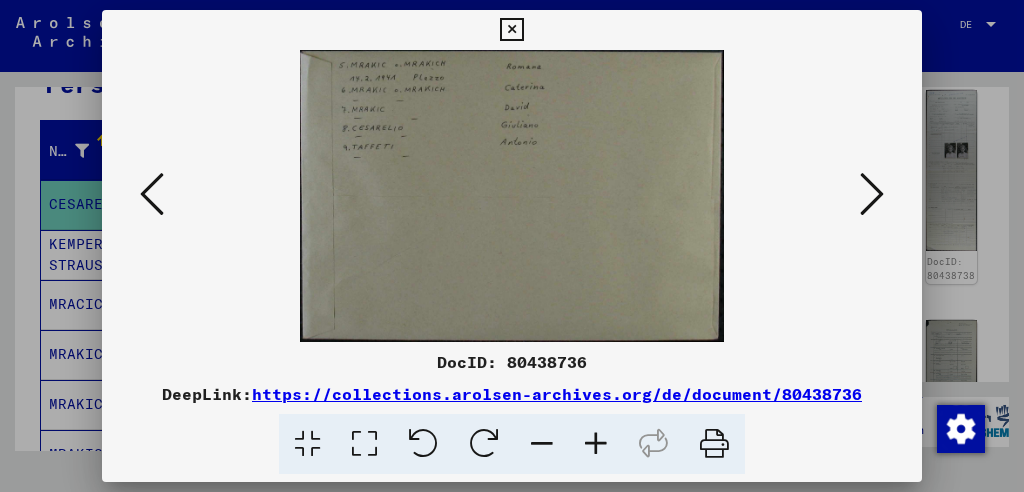 click at bounding box center (152, 194) 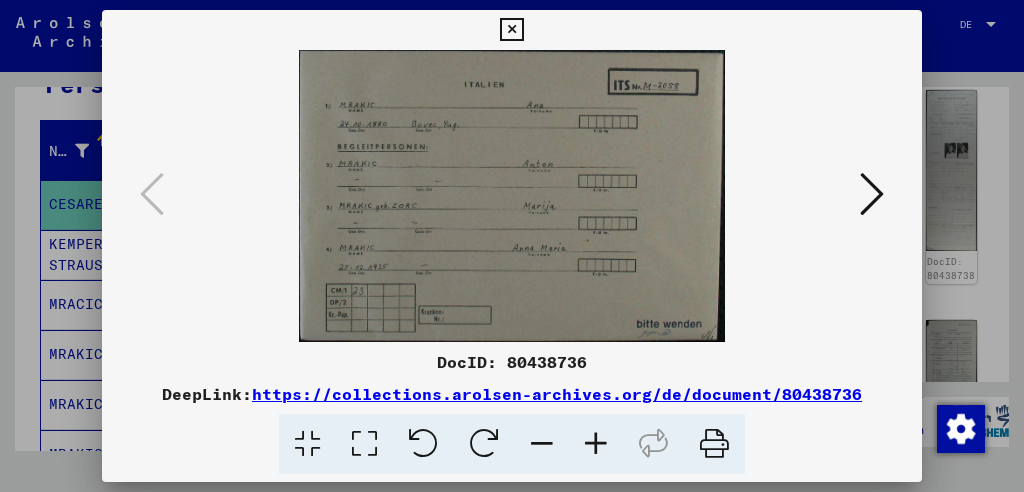 click at bounding box center [511, 30] 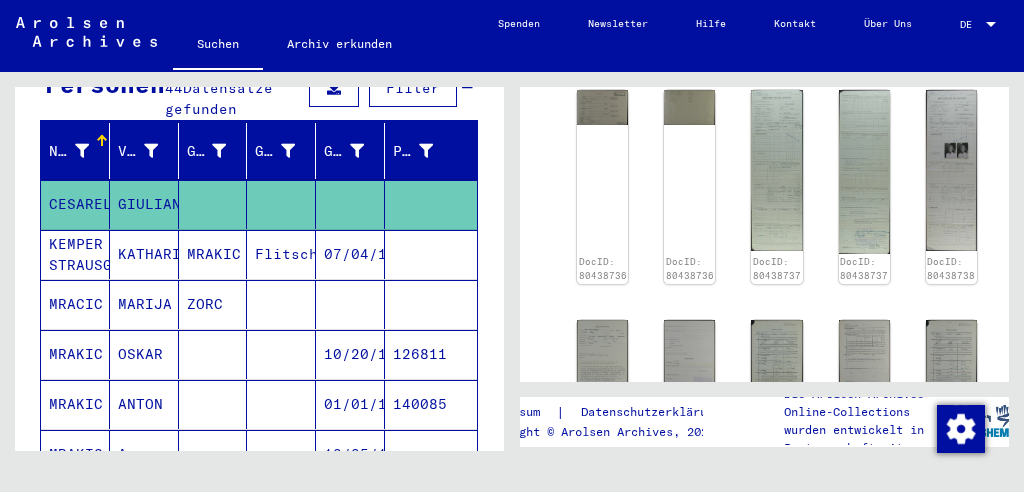 click on "GIULIANO" 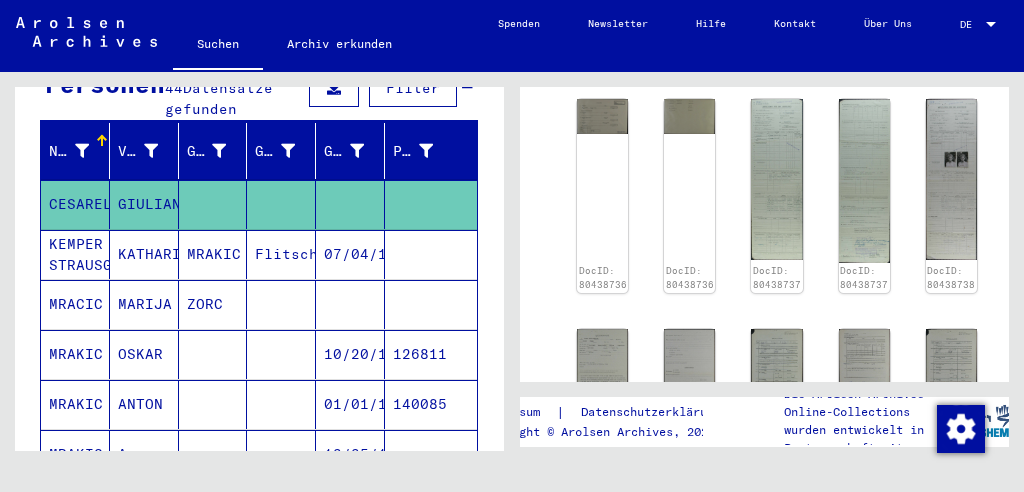scroll, scrollTop: 475, scrollLeft: 0, axis: vertical 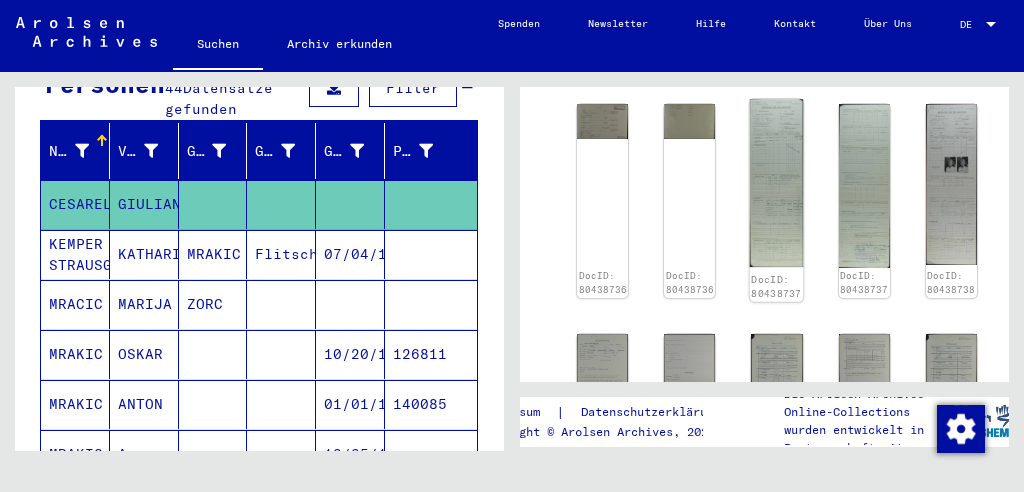 click 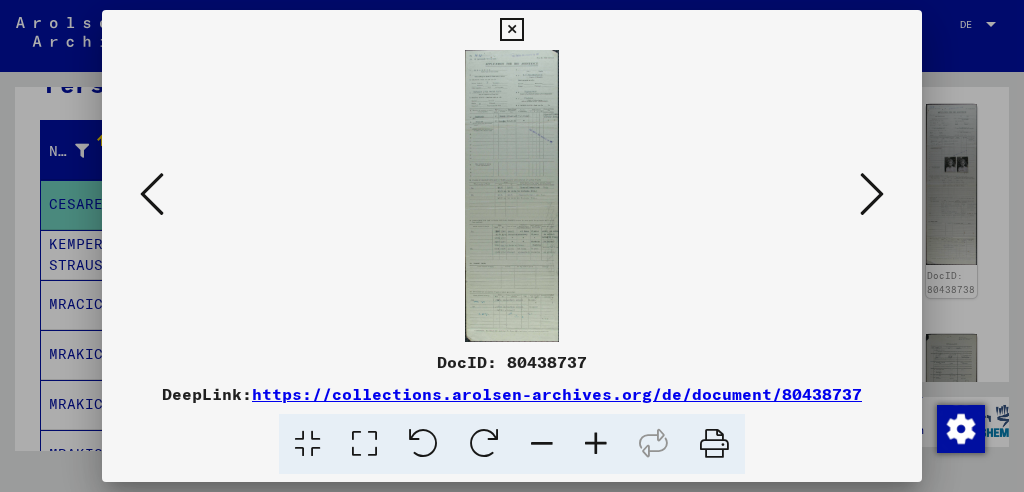 click at bounding box center (152, 194) 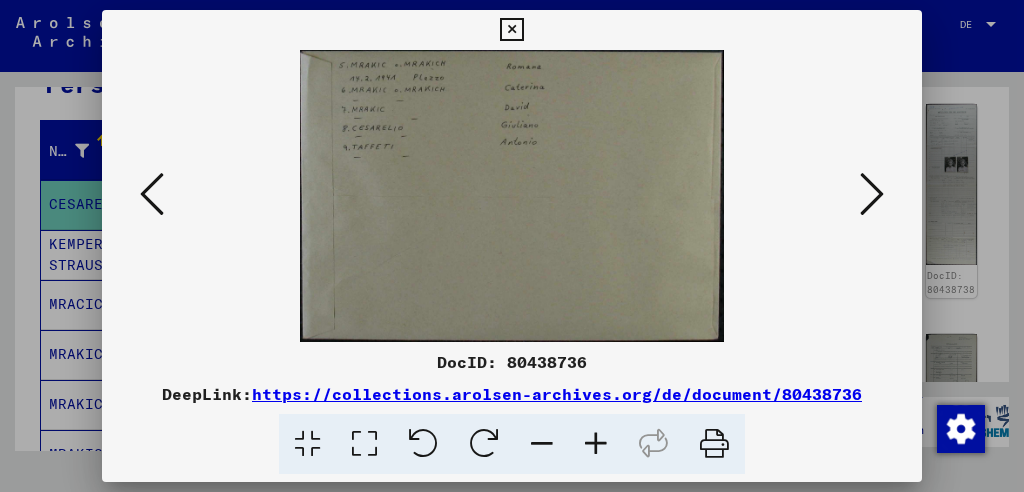 click at bounding box center [152, 194] 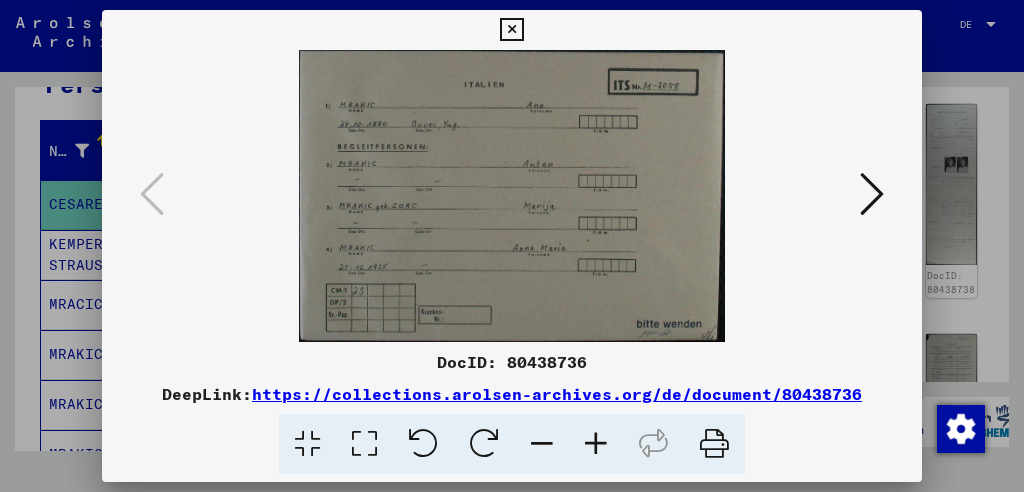 click at bounding box center [872, 194] 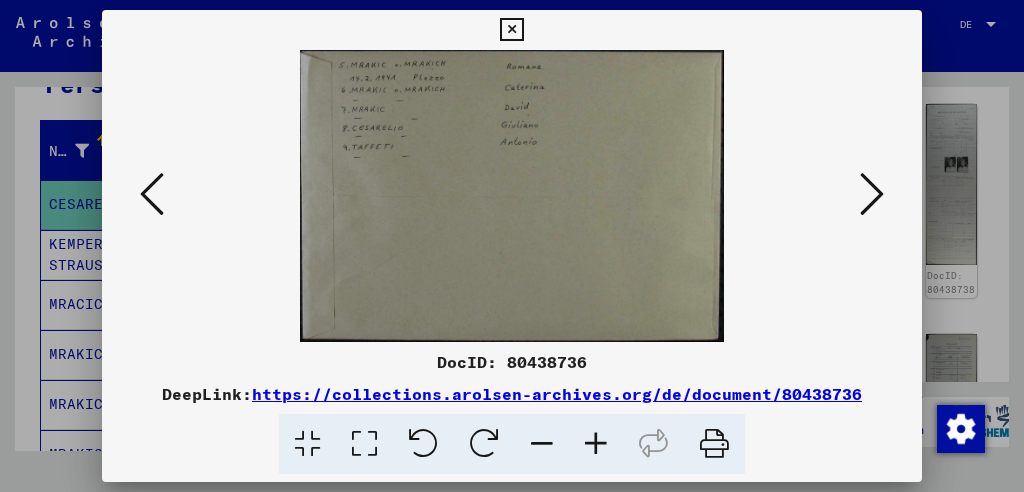 click at bounding box center (152, 195) 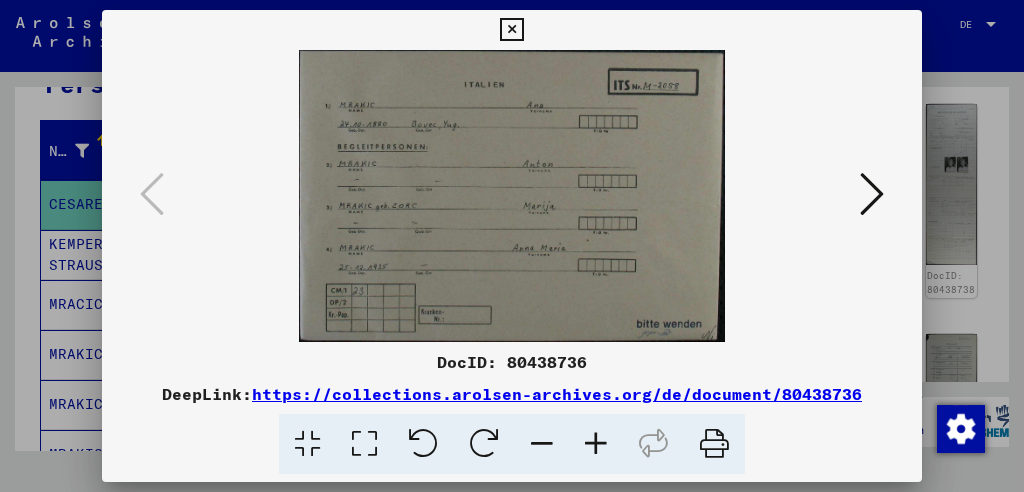 click at bounding box center [872, 194] 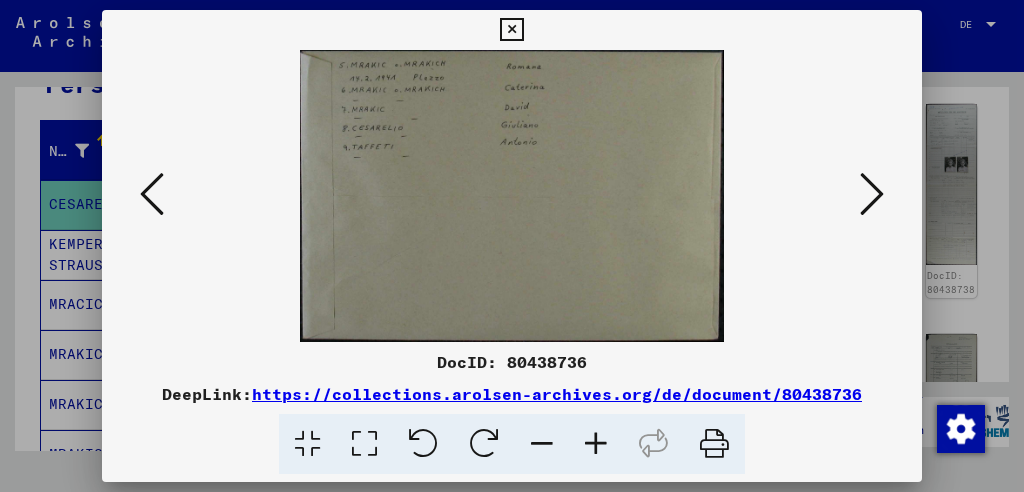 click at bounding box center (872, 194) 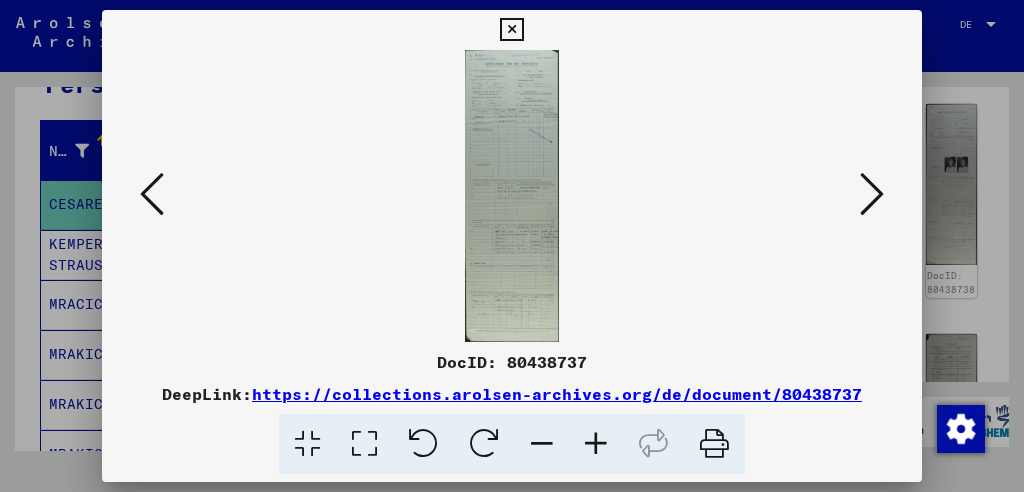 click at bounding box center (511, 196) 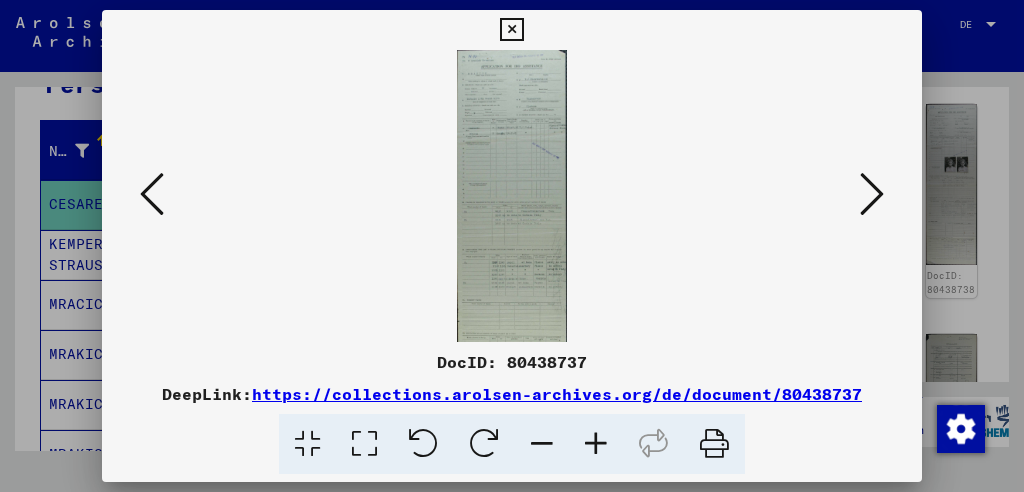 click at bounding box center (596, 444) 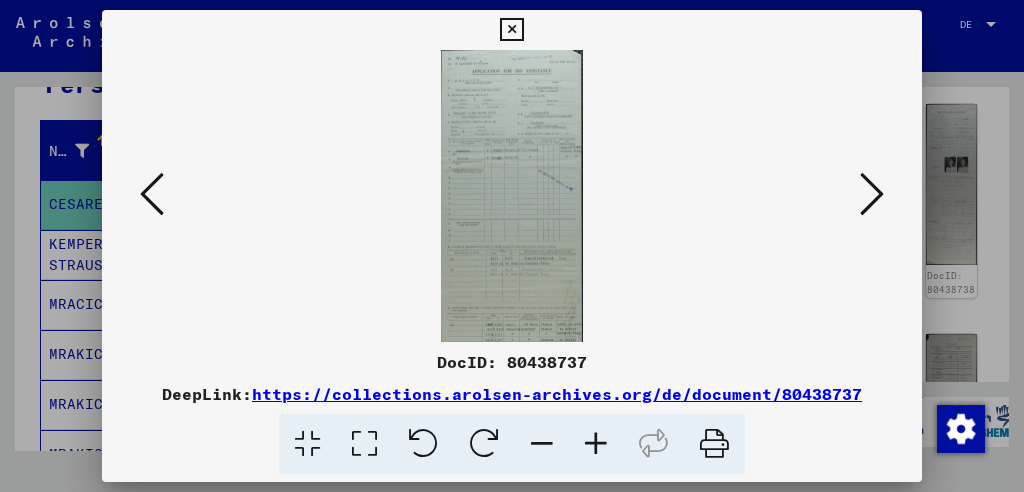 click at bounding box center [596, 444] 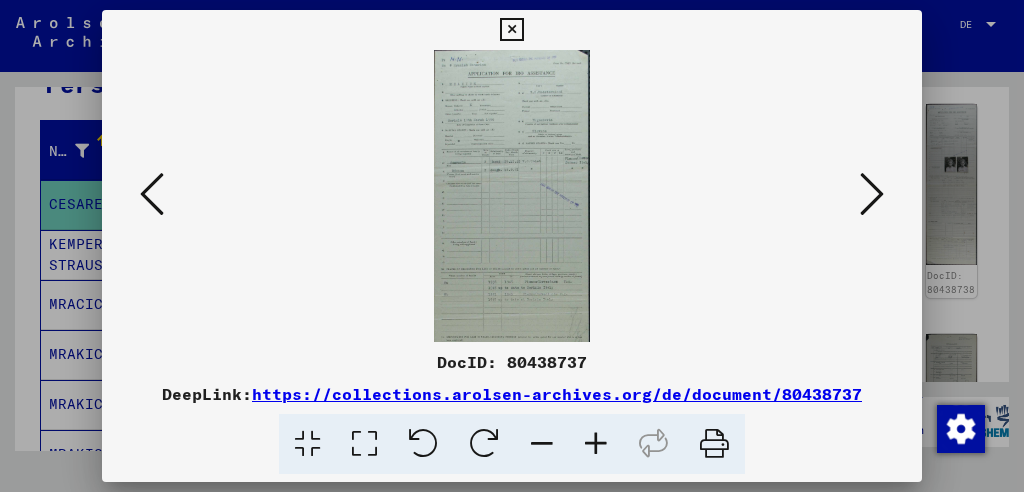 click at bounding box center [596, 444] 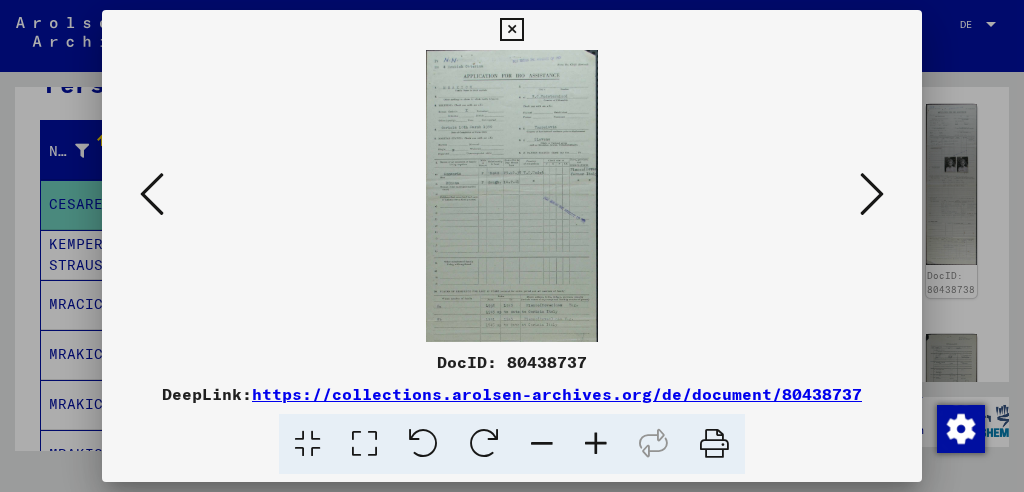 click at bounding box center [596, 444] 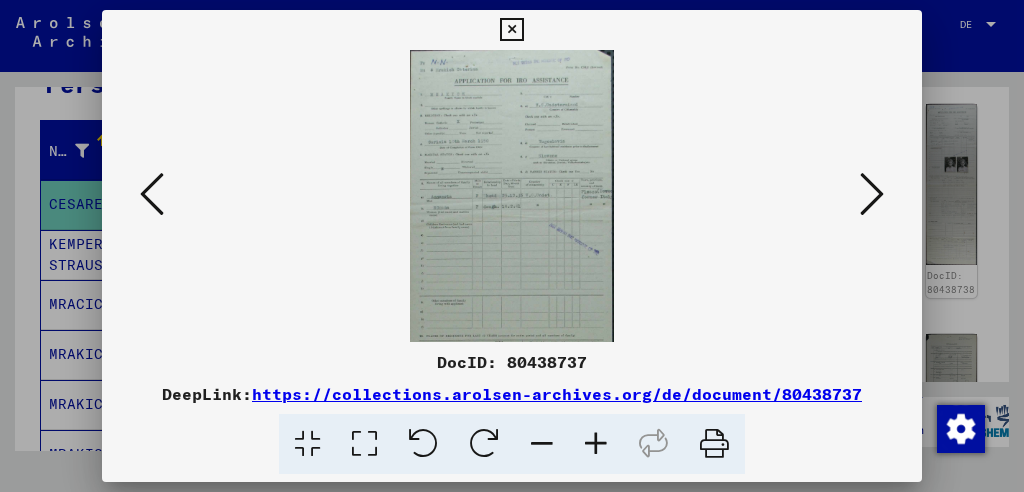 click at bounding box center [596, 444] 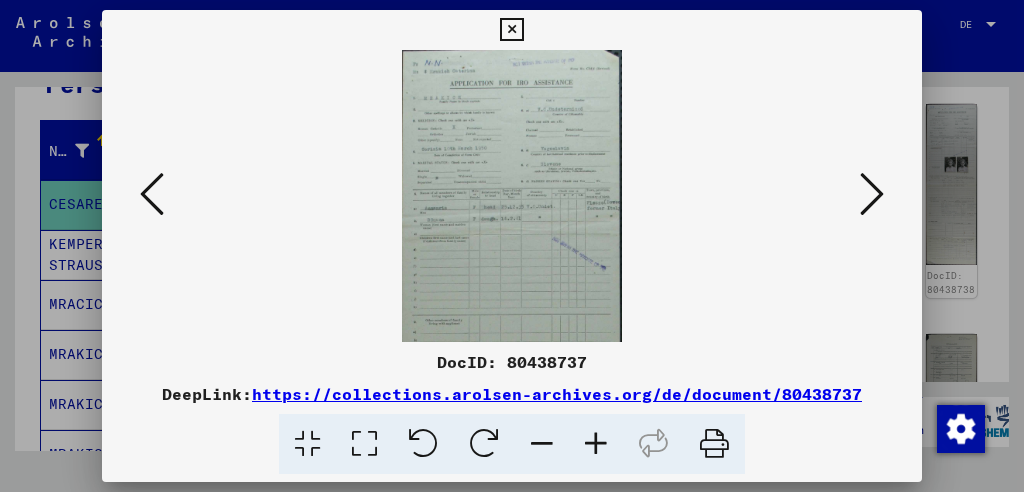 click at bounding box center (596, 444) 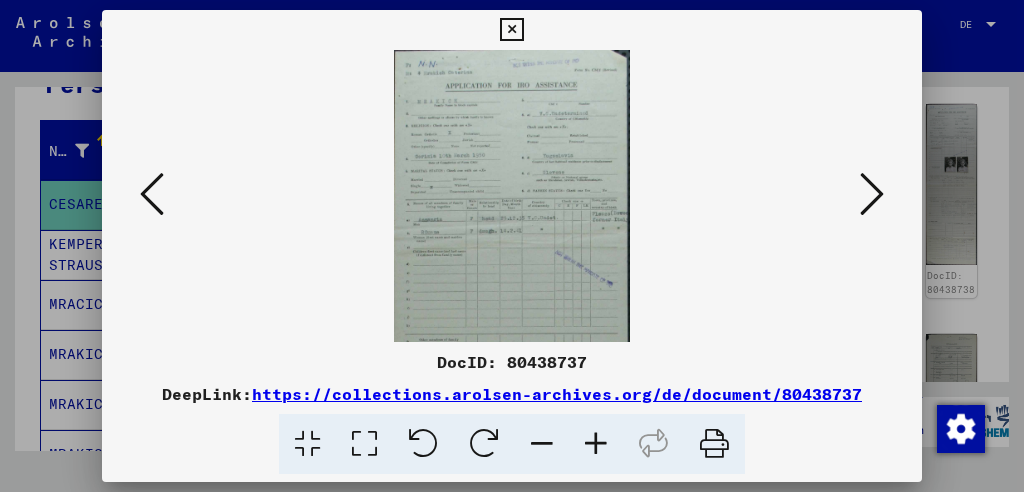 click at bounding box center [596, 444] 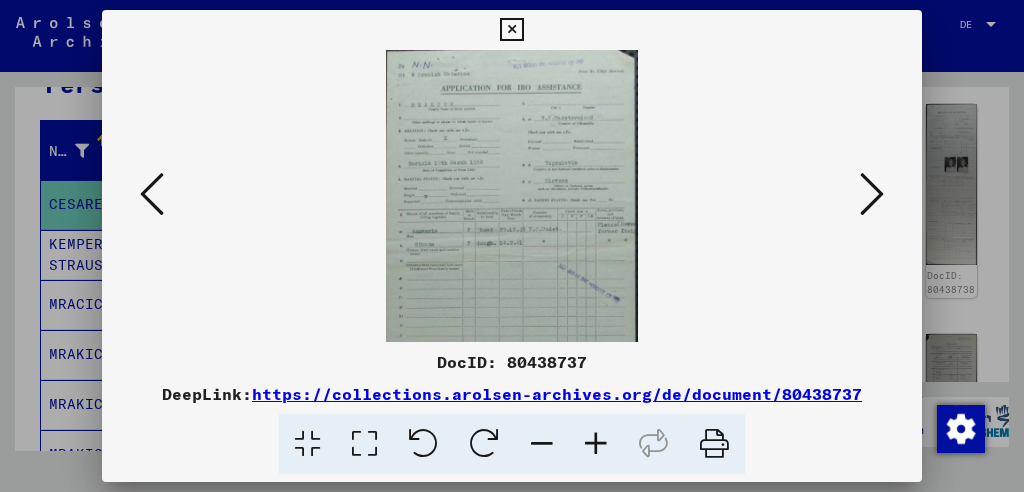 click at bounding box center (596, 444) 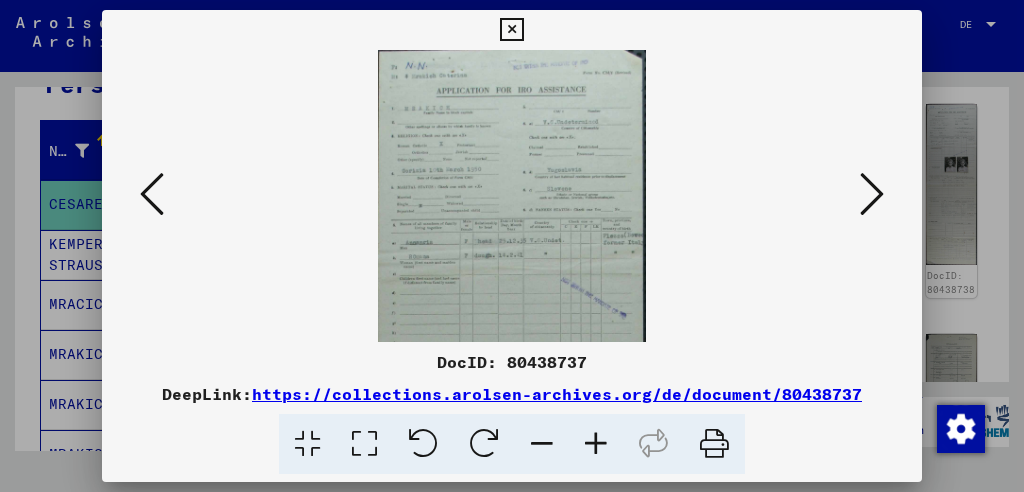 click at bounding box center [596, 444] 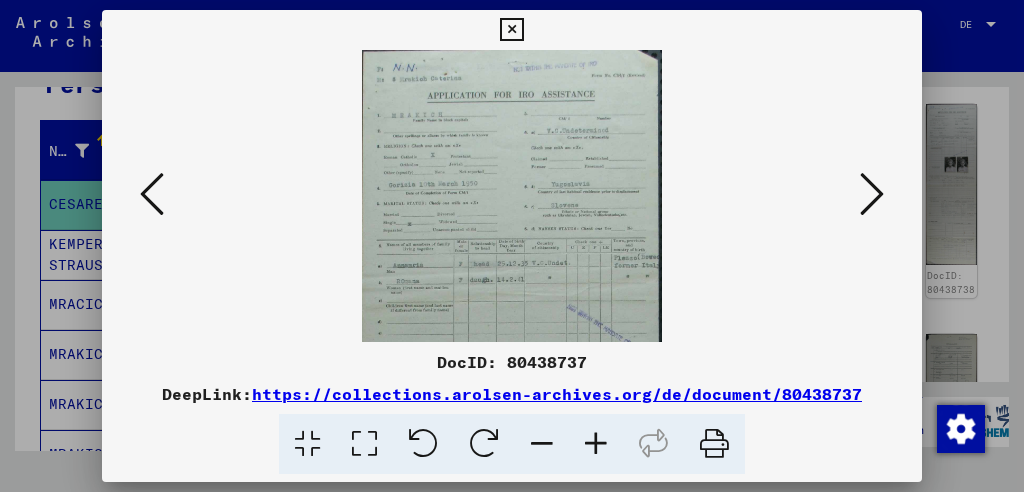 click at bounding box center [596, 444] 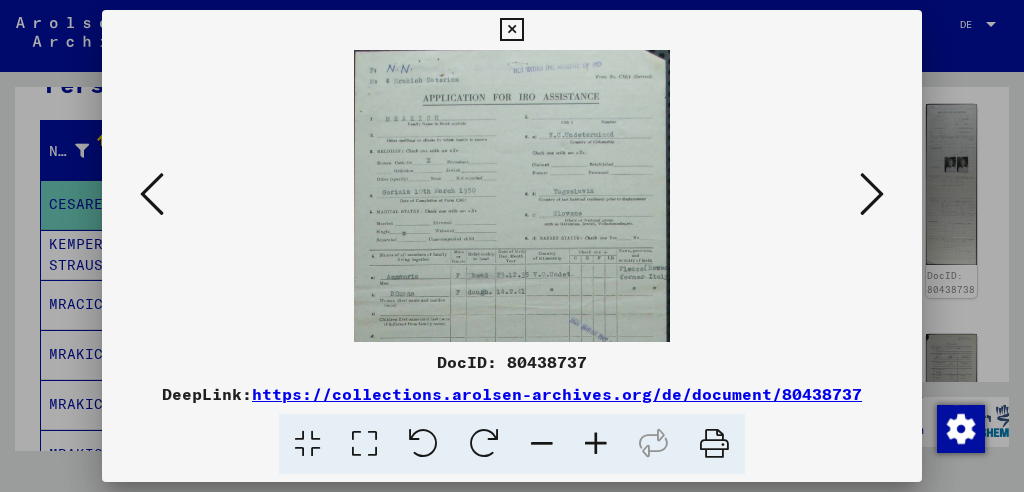 click at bounding box center [596, 444] 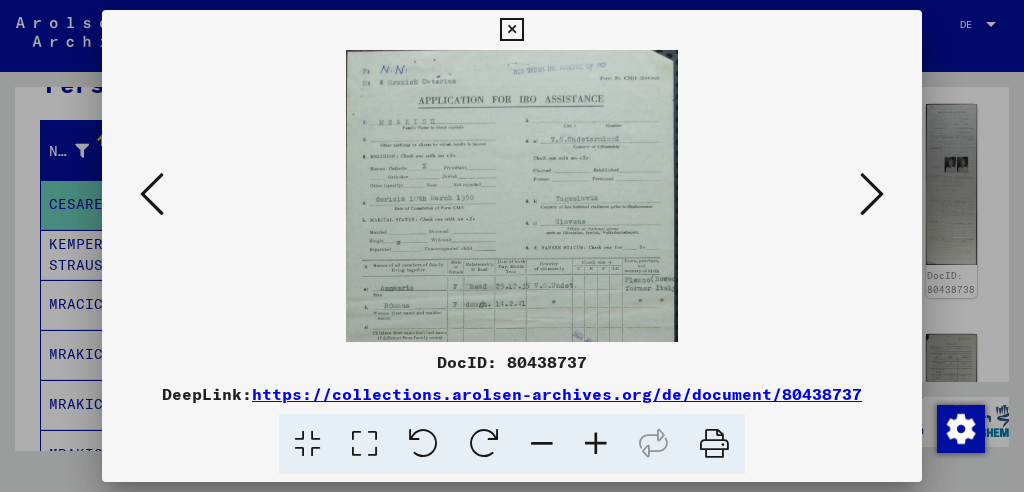 click at bounding box center (596, 444) 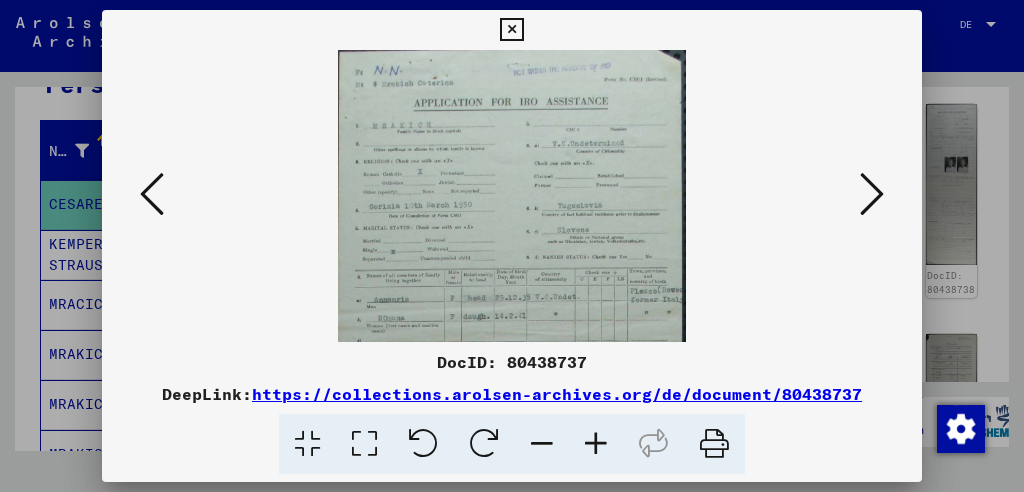 click at bounding box center (596, 444) 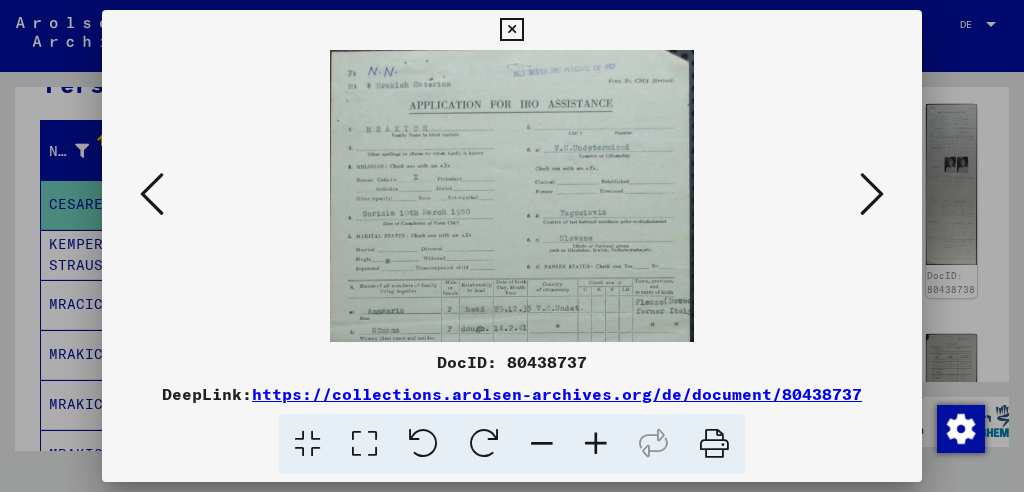click at bounding box center (596, 444) 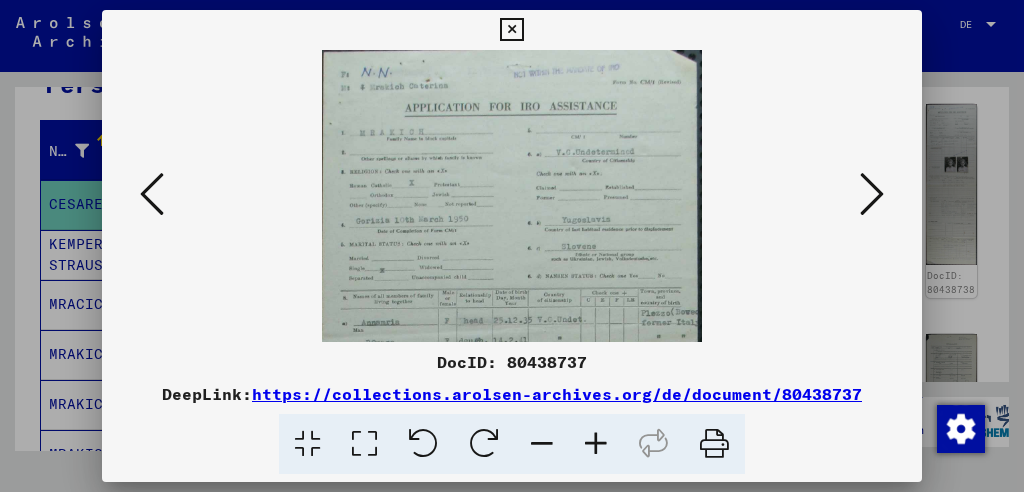 click at bounding box center (596, 444) 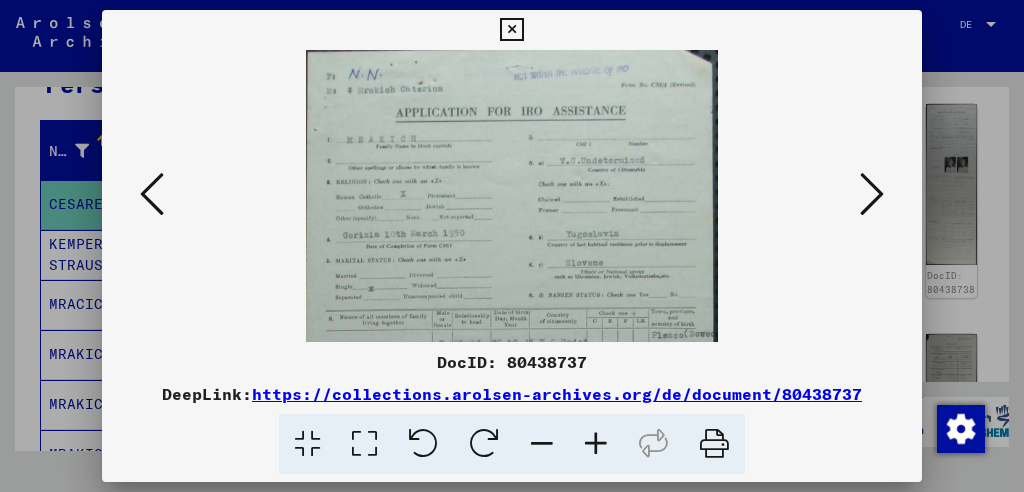 click at bounding box center (596, 444) 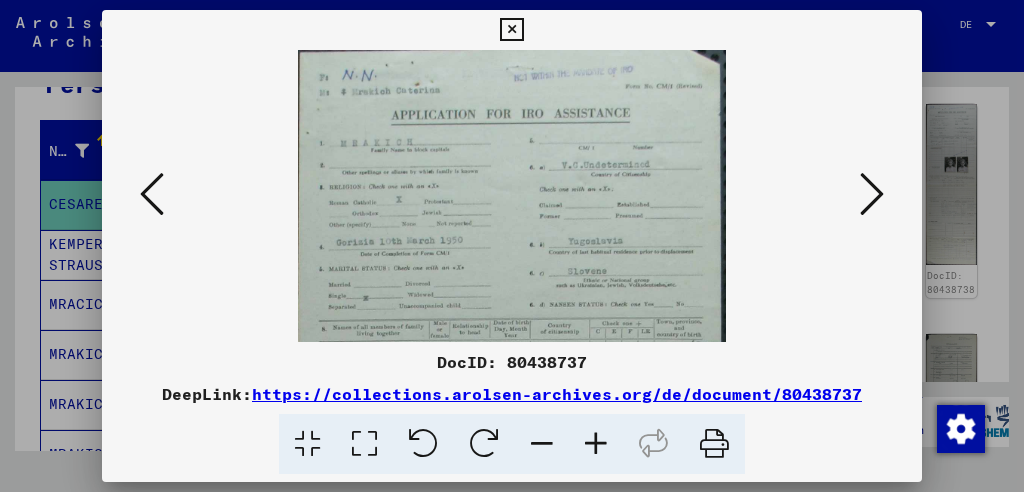 click at bounding box center (596, 444) 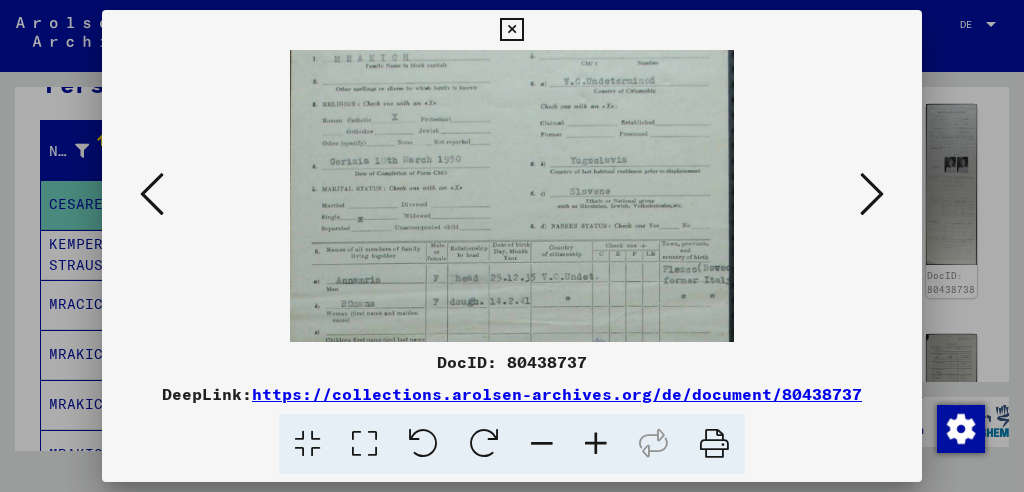 scroll, scrollTop: 113, scrollLeft: 0, axis: vertical 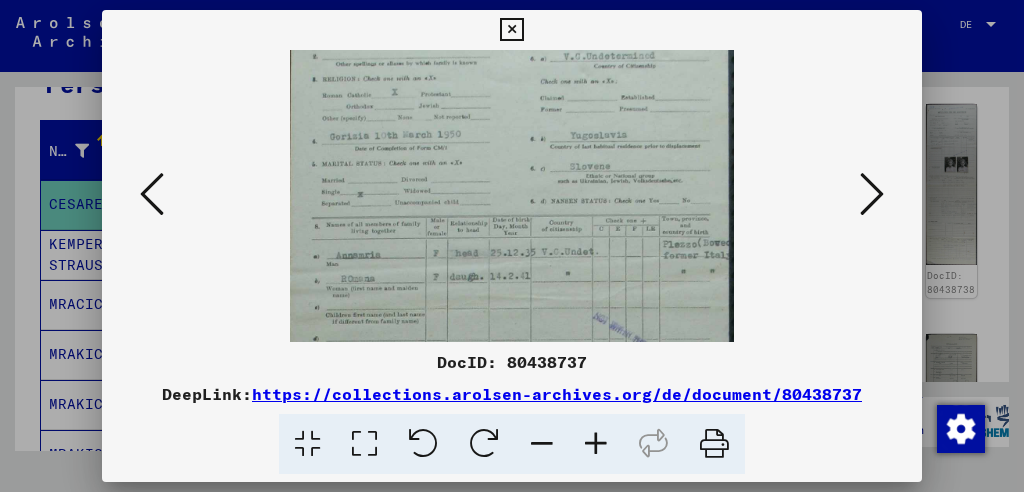 drag, startPoint x: 499, startPoint y: 264, endPoint x: 492, endPoint y: 152, distance: 112.21854 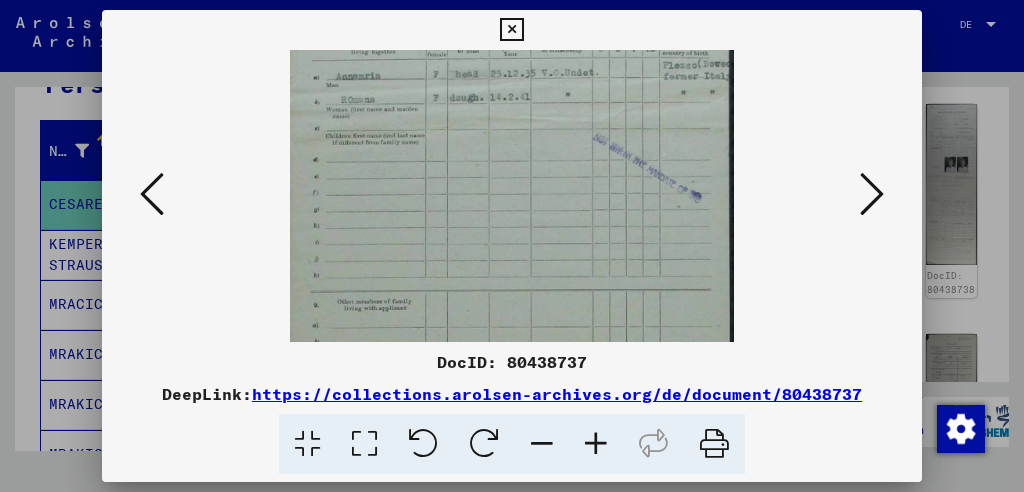 scroll, scrollTop: 293, scrollLeft: 0, axis: vertical 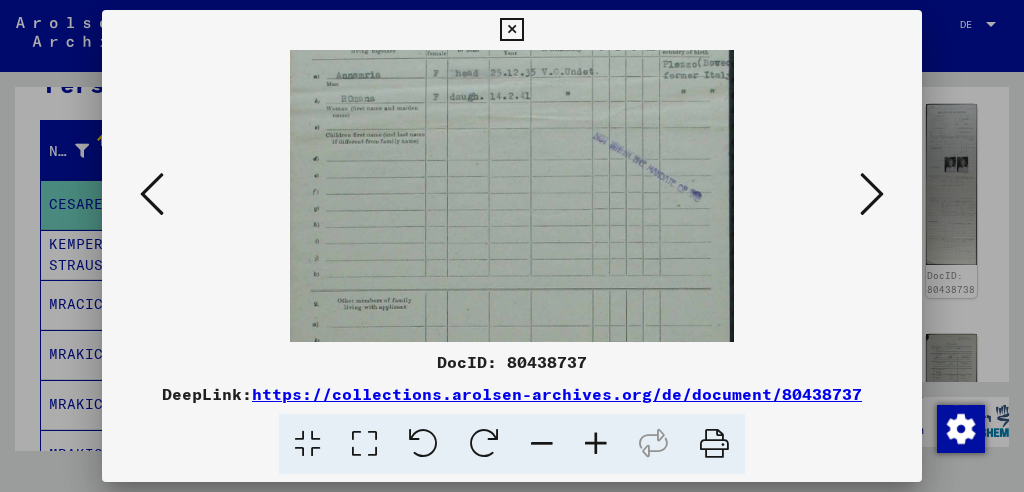 drag, startPoint x: 487, startPoint y: 291, endPoint x: 500, endPoint y: 120, distance: 171.49344 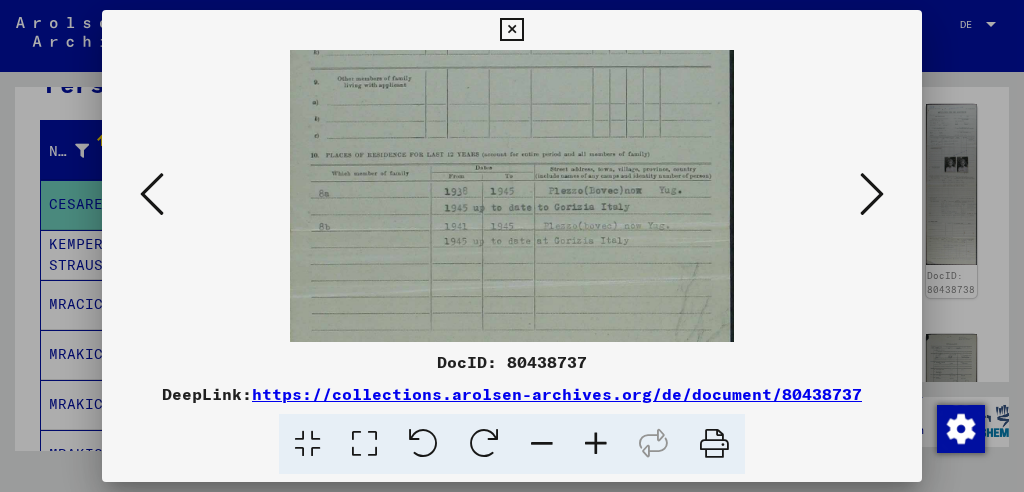 drag, startPoint x: 495, startPoint y: 266, endPoint x: 490, endPoint y: 42, distance: 224.0558 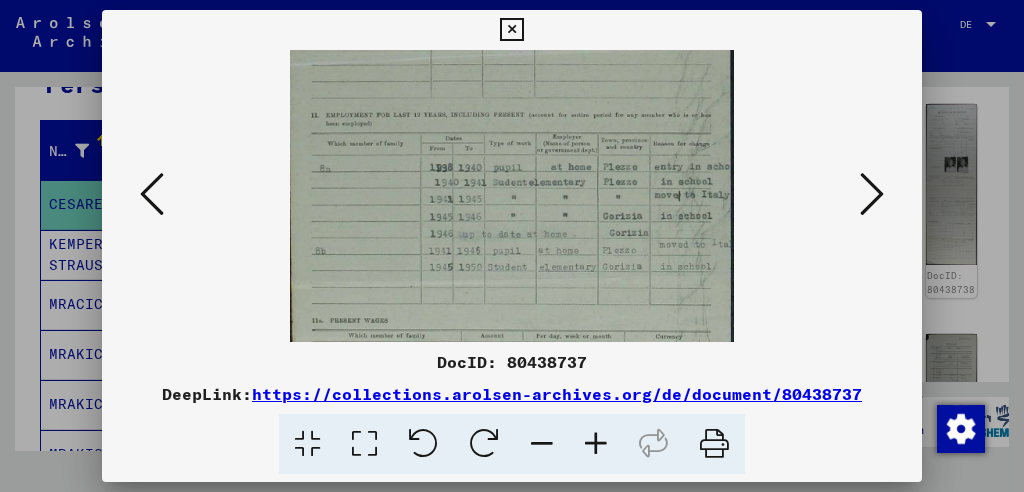 drag, startPoint x: 484, startPoint y: 262, endPoint x: 488, endPoint y: 28, distance: 234.03418 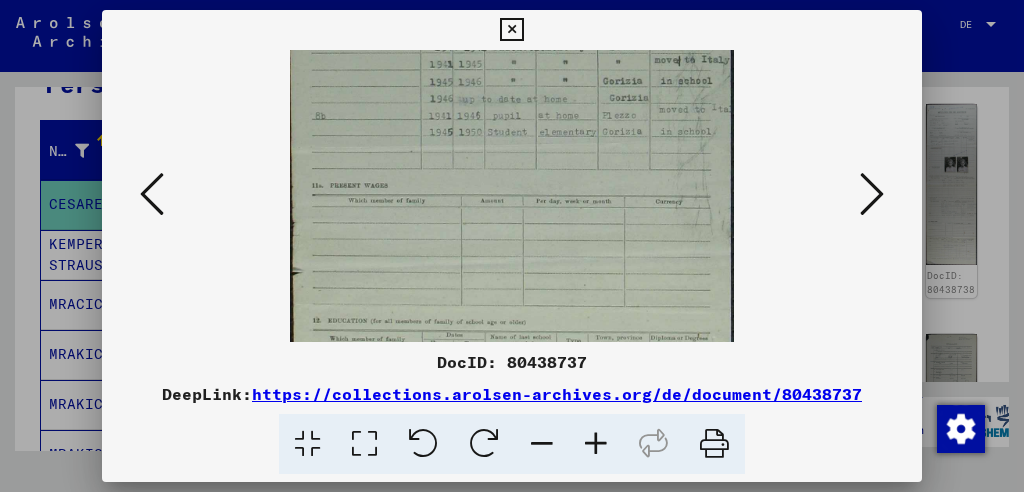 scroll, scrollTop: 884, scrollLeft: 0, axis: vertical 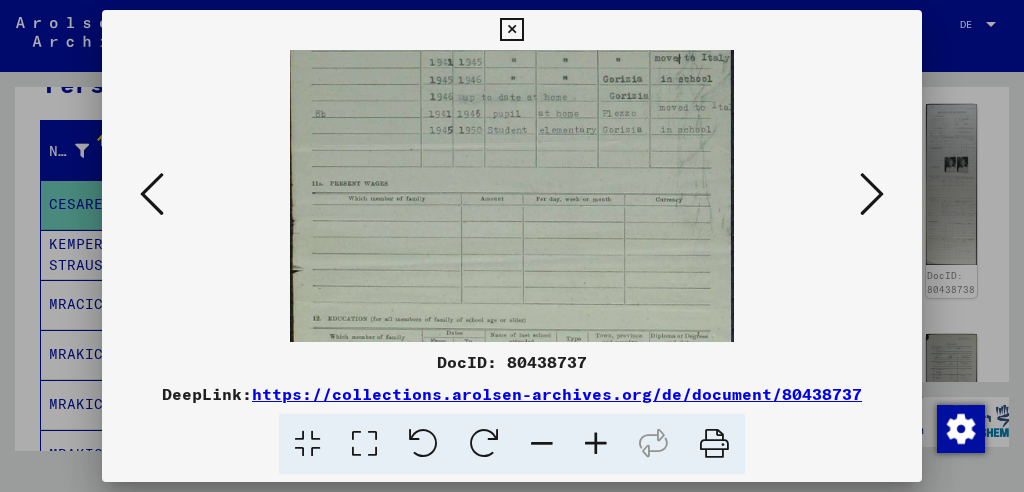 drag, startPoint x: 498, startPoint y: 265, endPoint x: 508, endPoint y: 136, distance: 129.38702 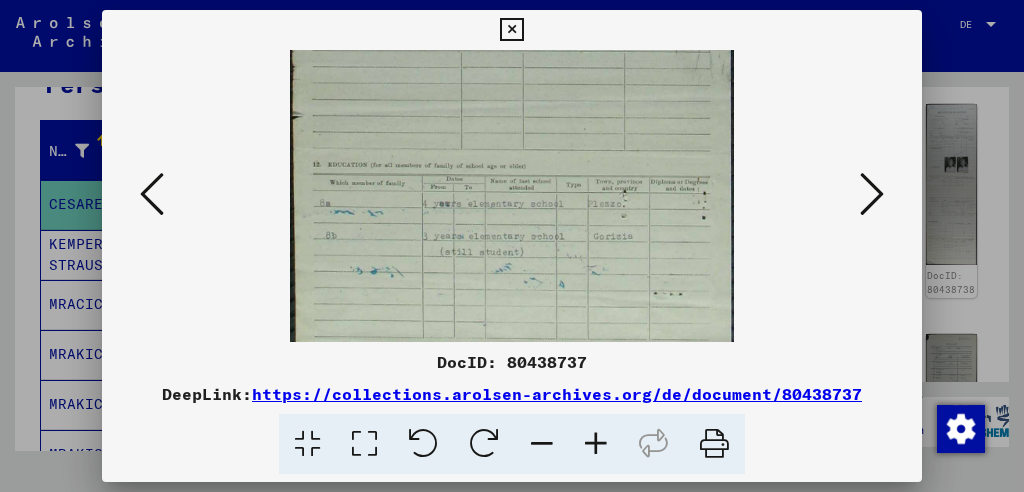 scroll, scrollTop: 1066, scrollLeft: 0, axis: vertical 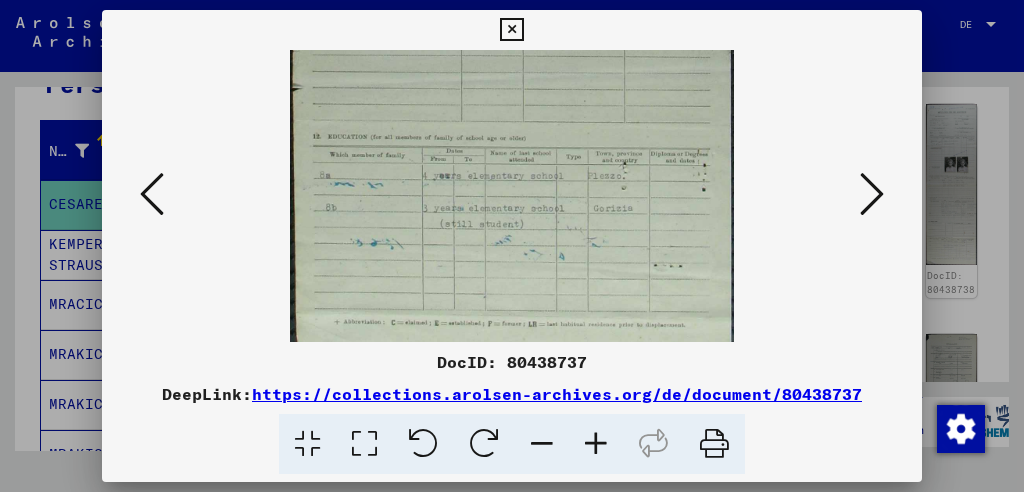 drag, startPoint x: 502, startPoint y: 273, endPoint x: 483, endPoint y: 92, distance: 181.9945 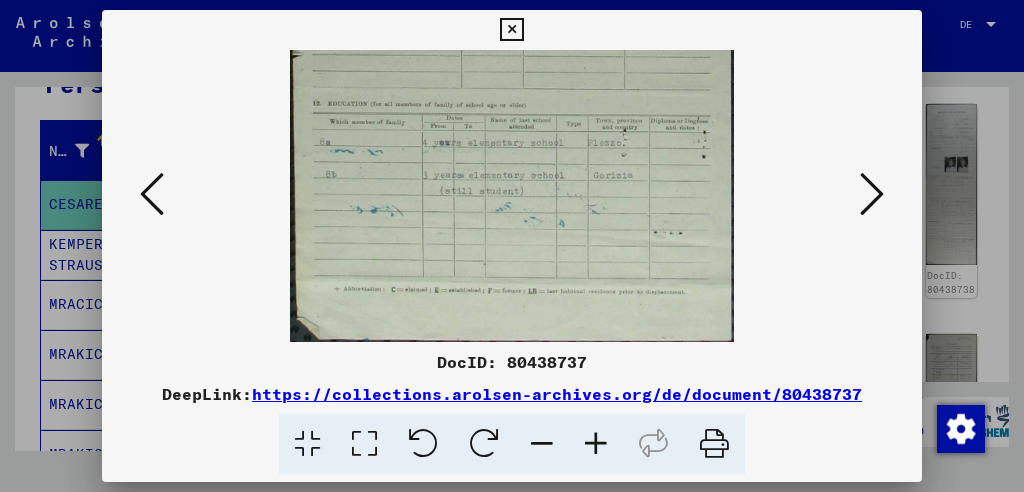 drag, startPoint x: 474, startPoint y: 274, endPoint x: 484, endPoint y: 160, distance: 114.43776 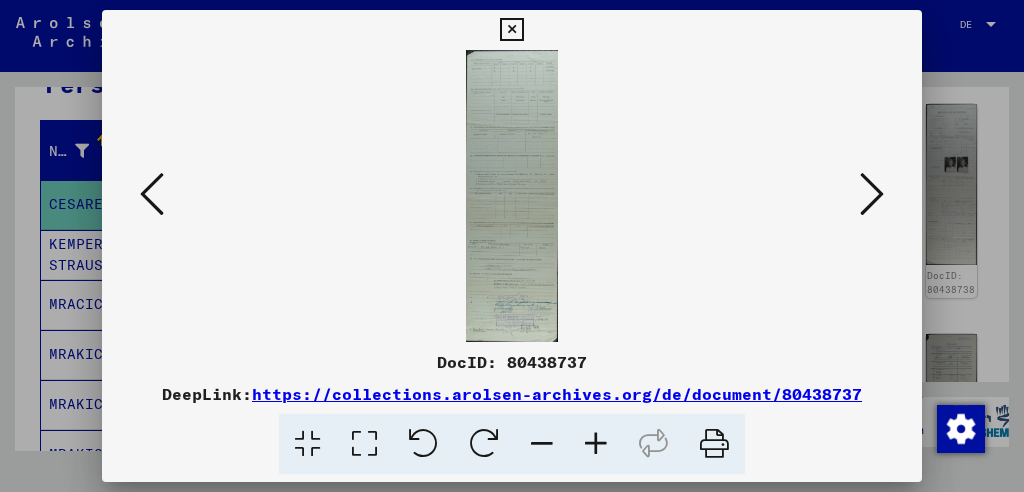 click at bounding box center [512, 196] 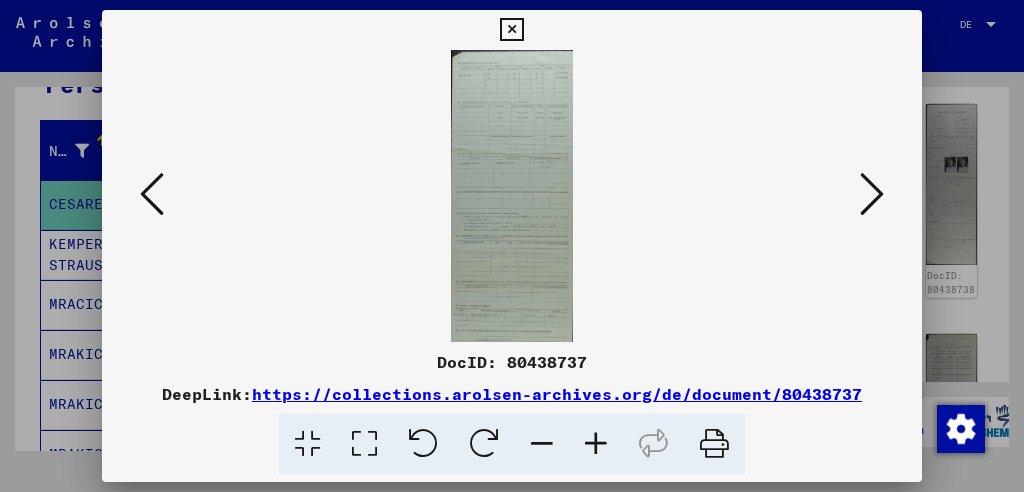 click at bounding box center [596, 444] 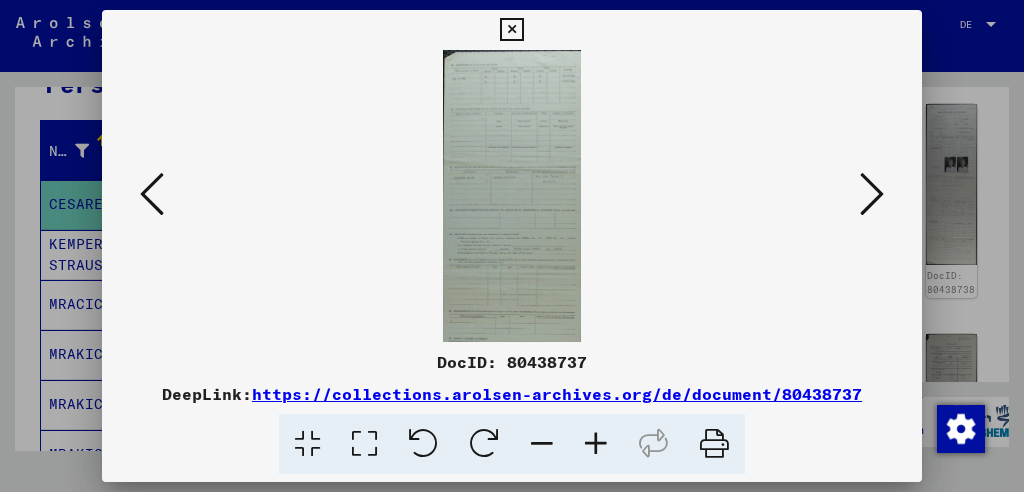 click at bounding box center (596, 444) 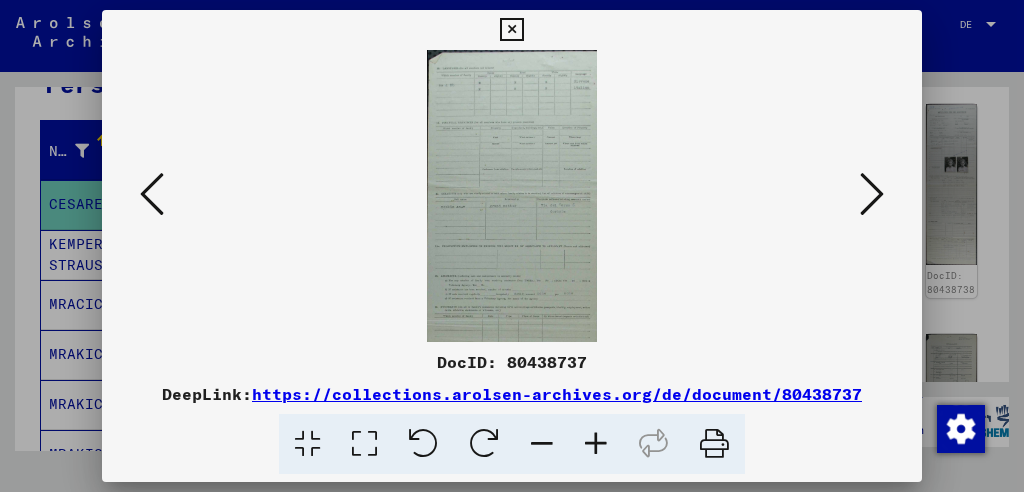 click at bounding box center [596, 444] 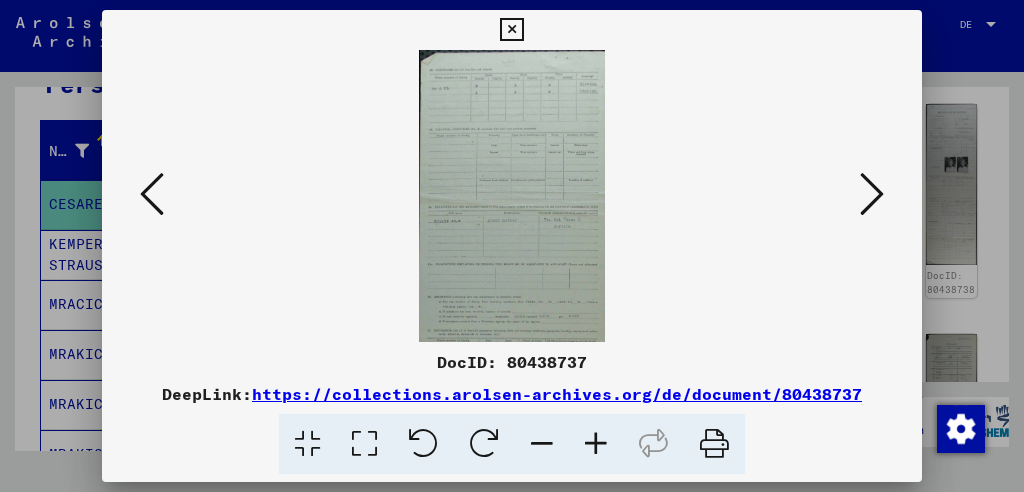 click at bounding box center (596, 444) 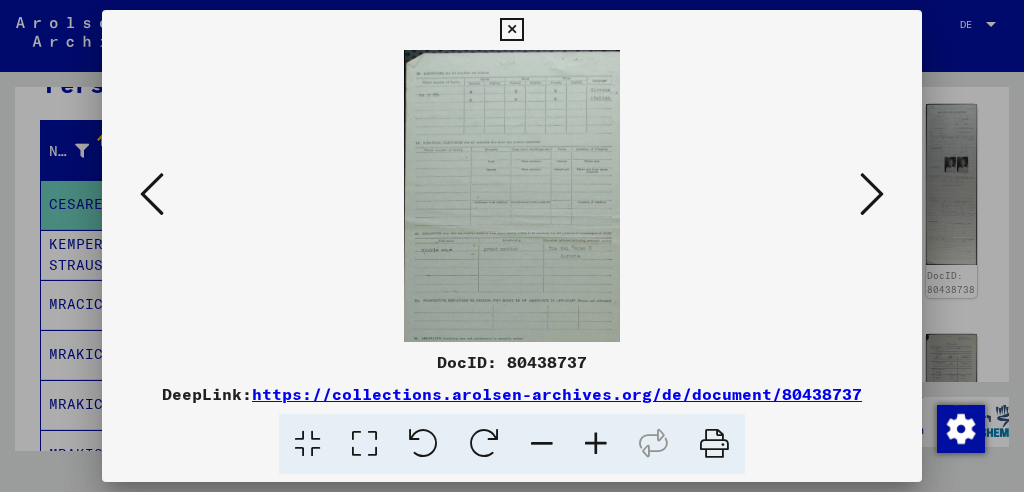 click at bounding box center (596, 444) 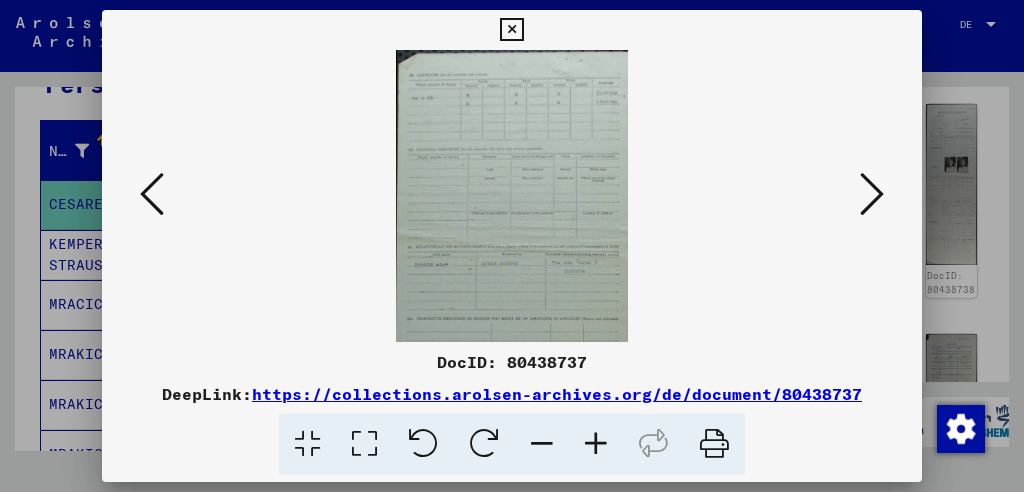click at bounding box center (596, 444) 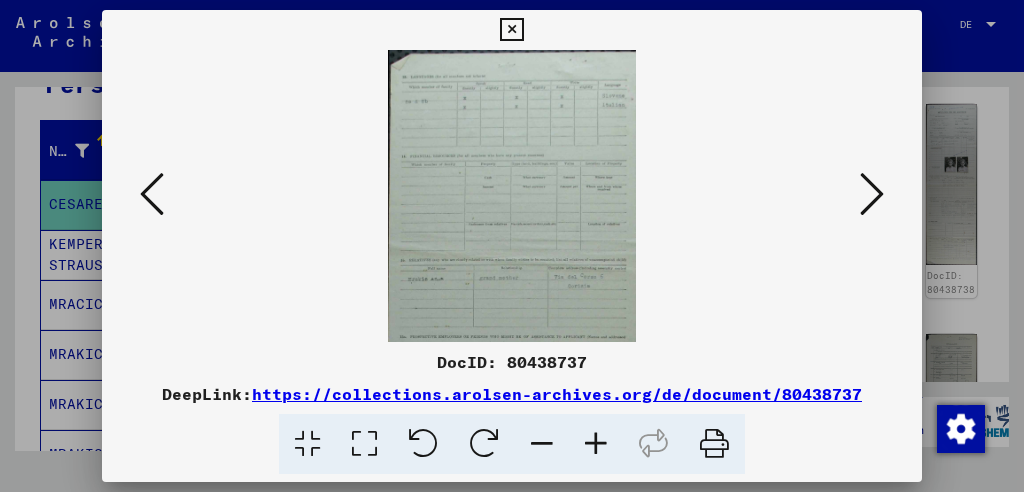 click at bounding box center [596, 444] 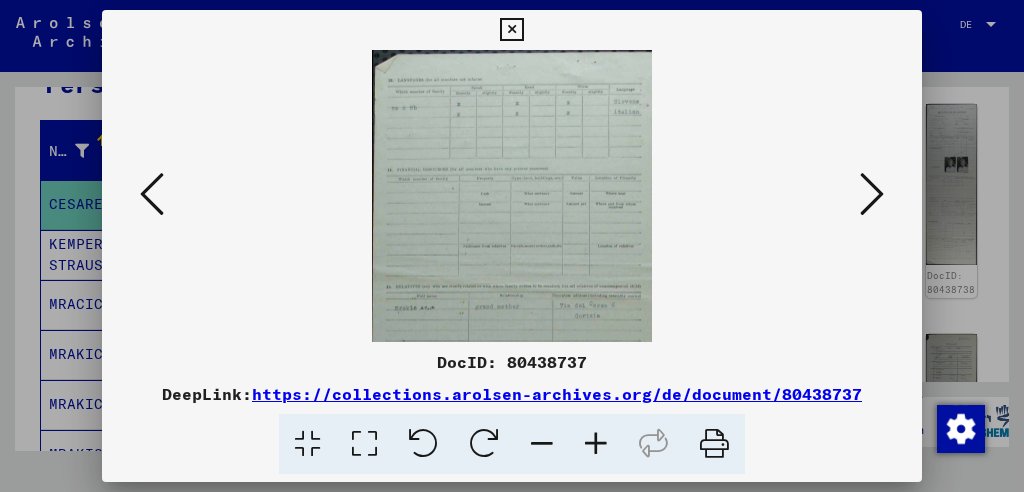 click at bounding box center (596, 444) 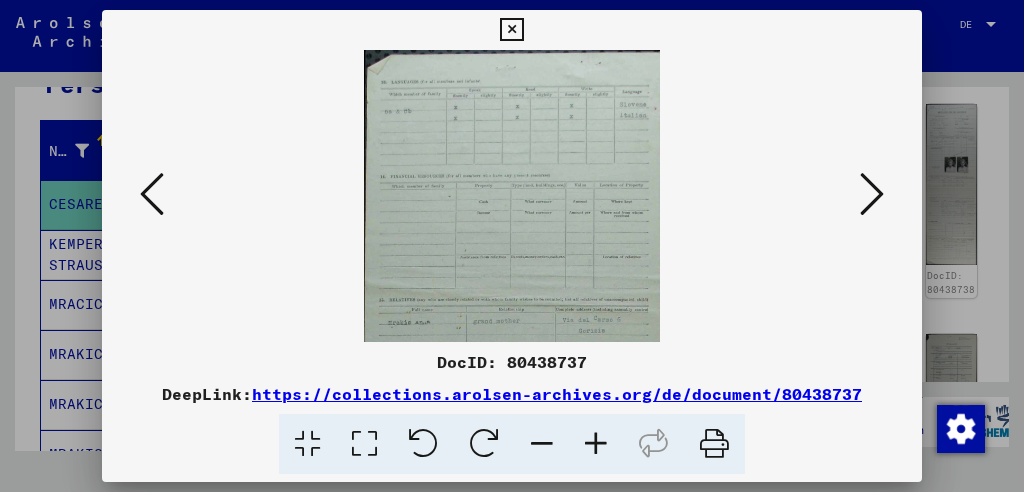 click at bounding box center (596, 444) 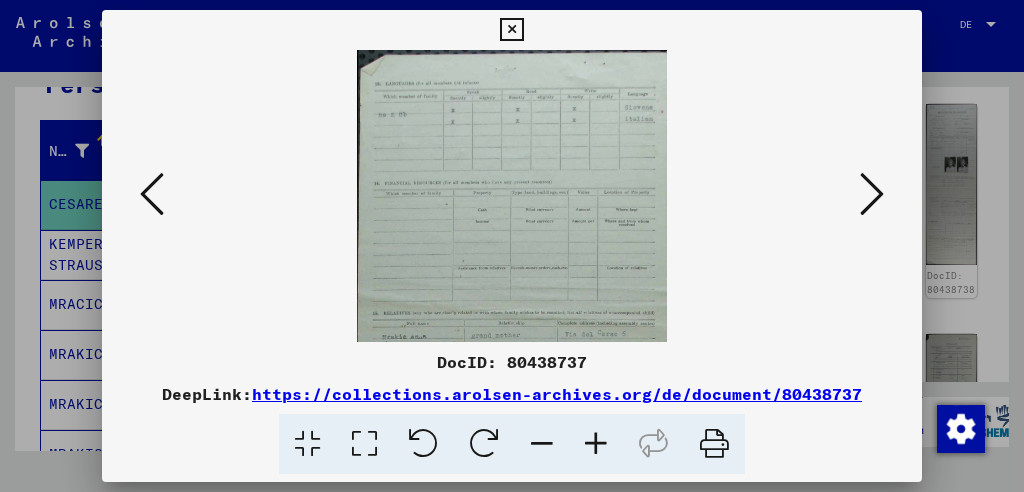 click at bounding box center [596, 444] 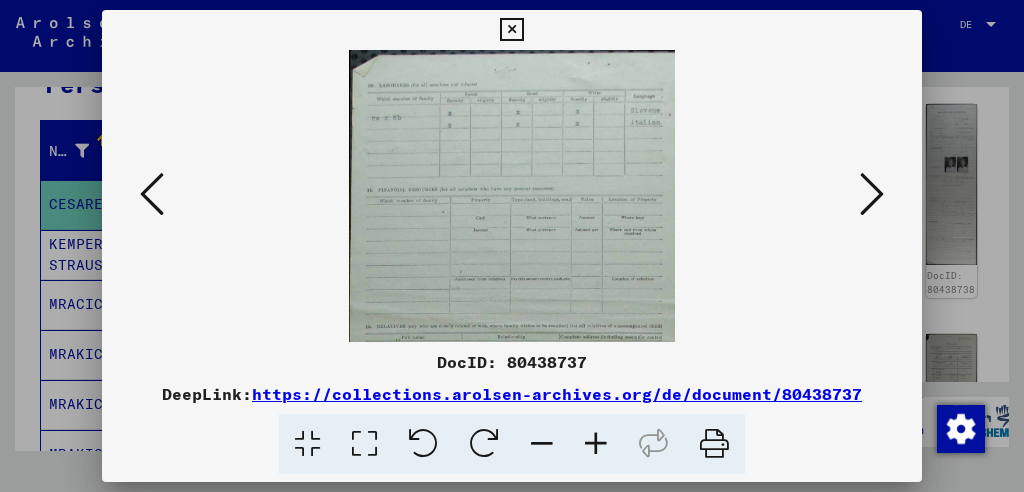 click at bounding box center (596, 444) 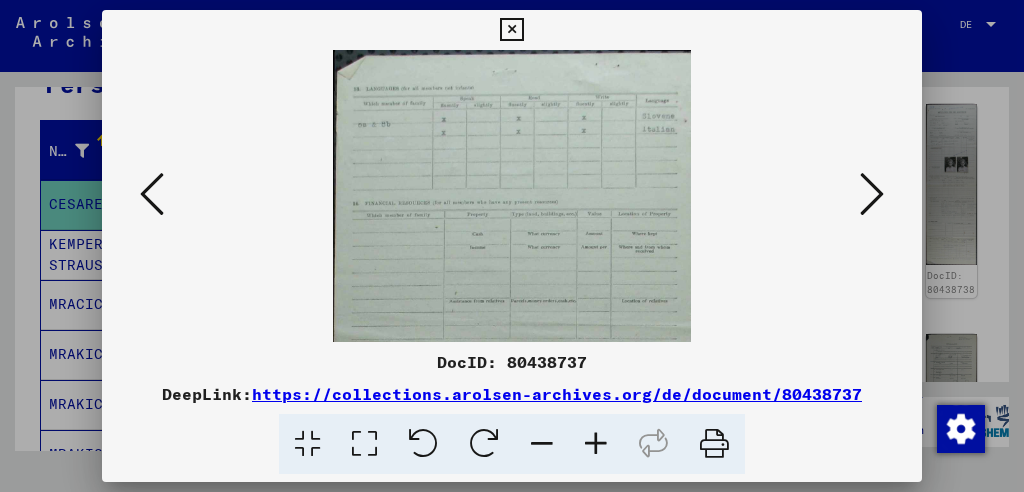 click at bounding box center (596, 444) 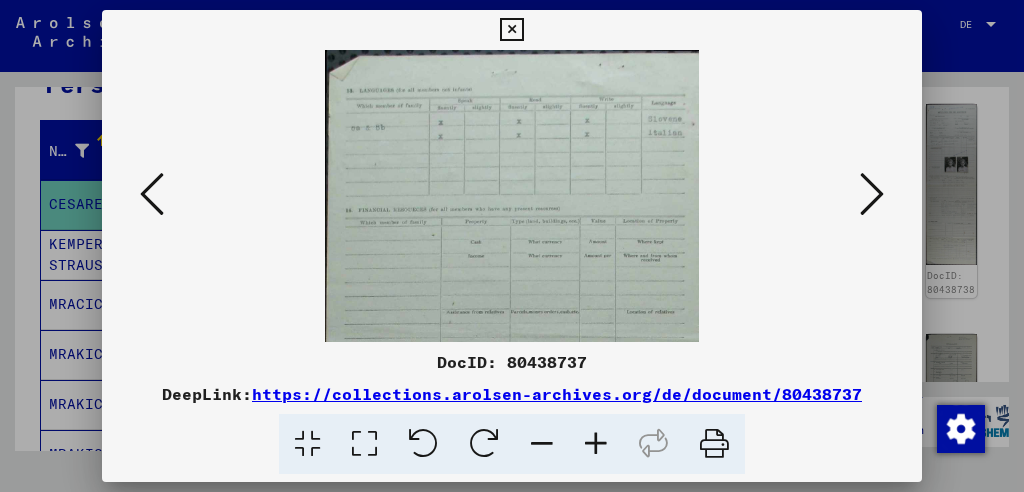 click at bounding box center (596, 444) 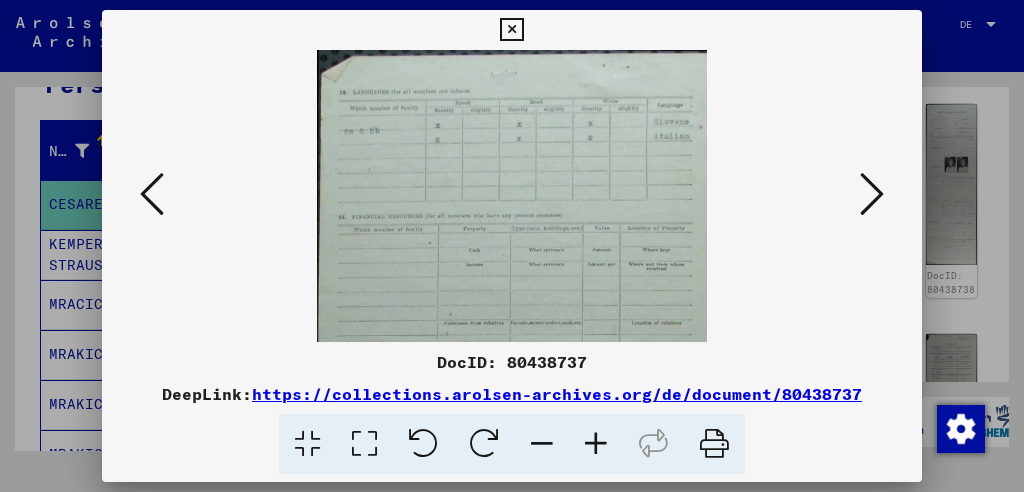 click at bounding box center (596, 444) 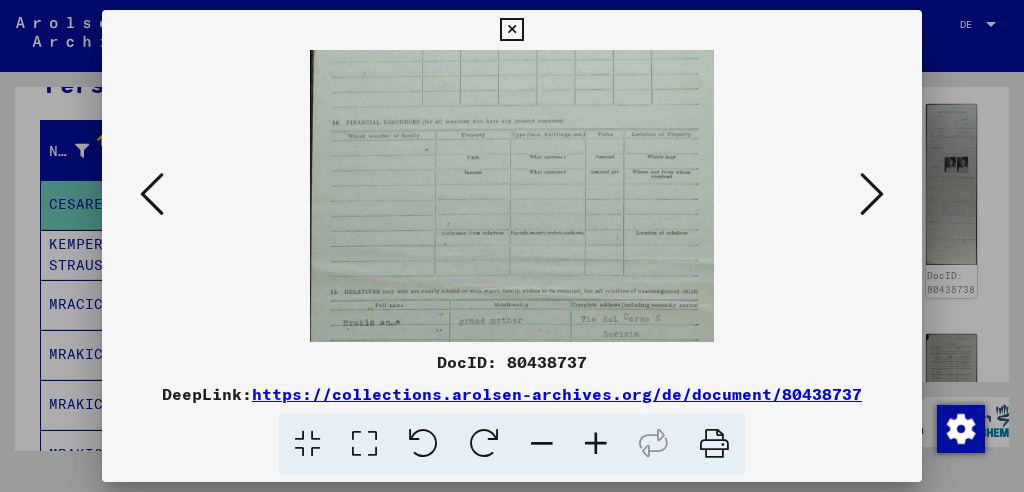 scroll, scrollTop: 102, scrollLeft: 0, axis: vertical 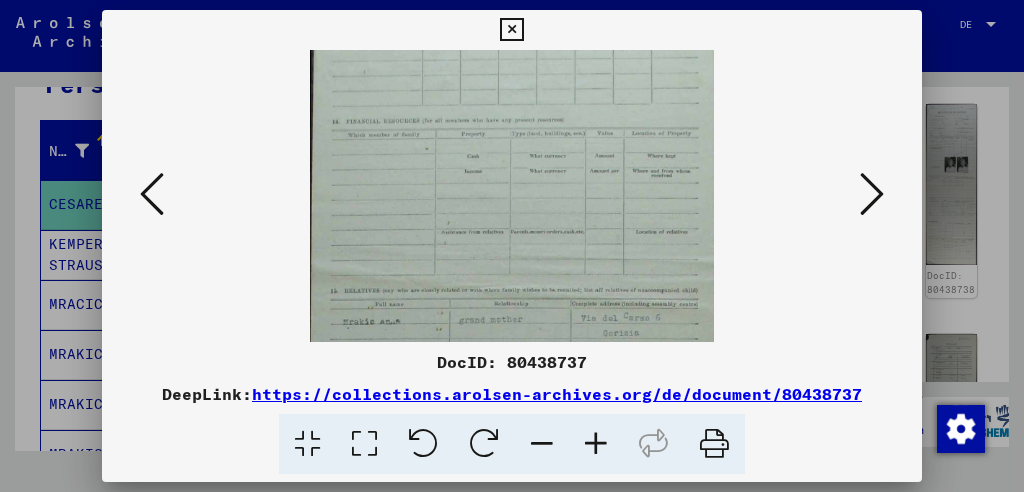 drag, startPoint x: 508, startPoint y: 279, endPoint x: 513, endPoint y: 177, distance: 102.122475 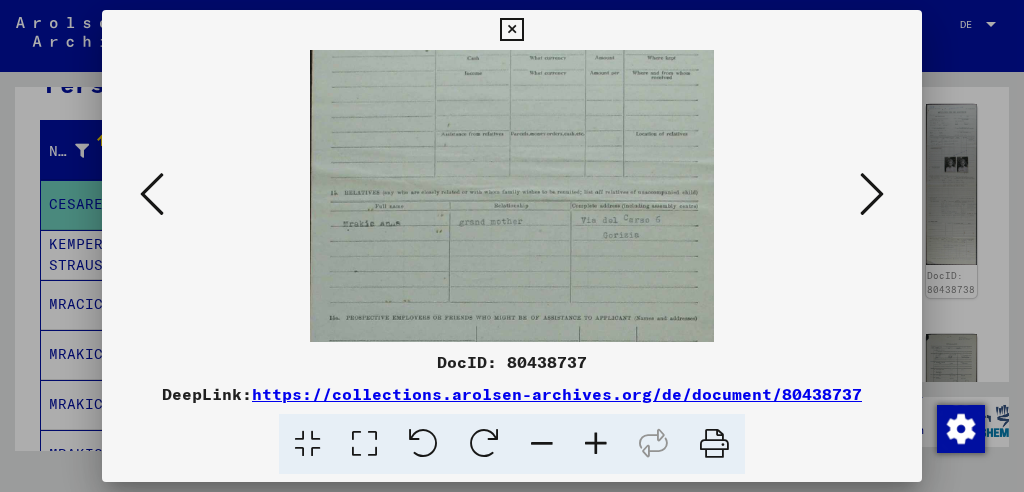 scroll, scrollTop: 225, scrollLeft: 0, axis: vertical 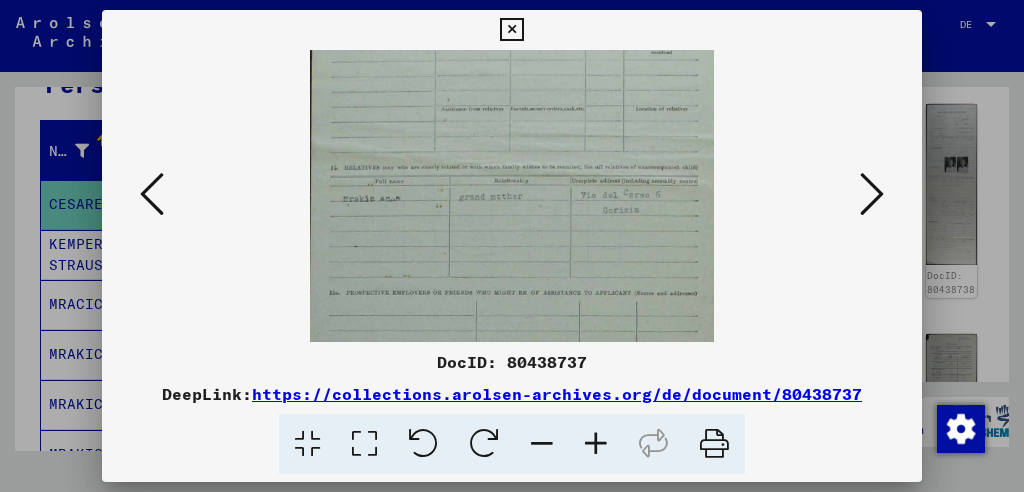 drag, startPoint x: 514, startPoint y: 256, endPoint x: 513, endPoint y: 134, distance: 122.0041 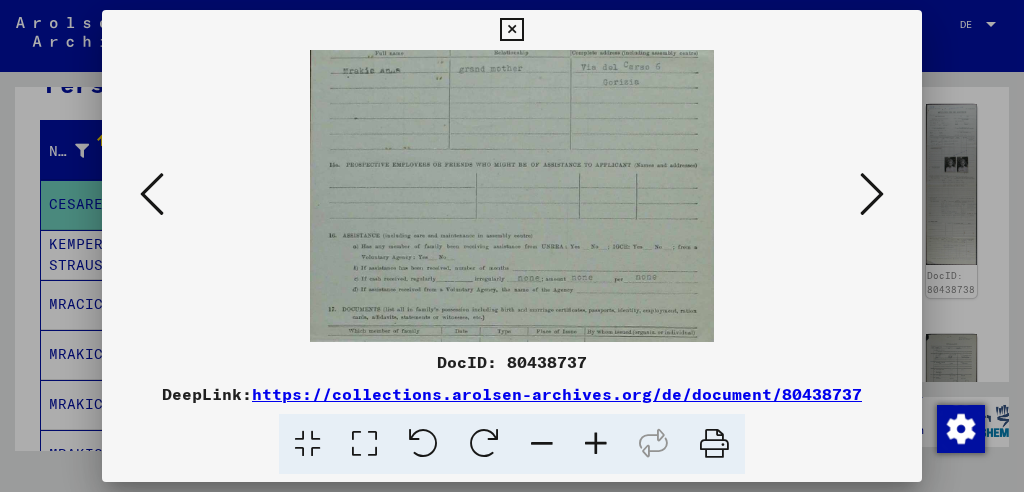 scroll, scrollTop: 352, scrollLeft: 0, axis: vertical 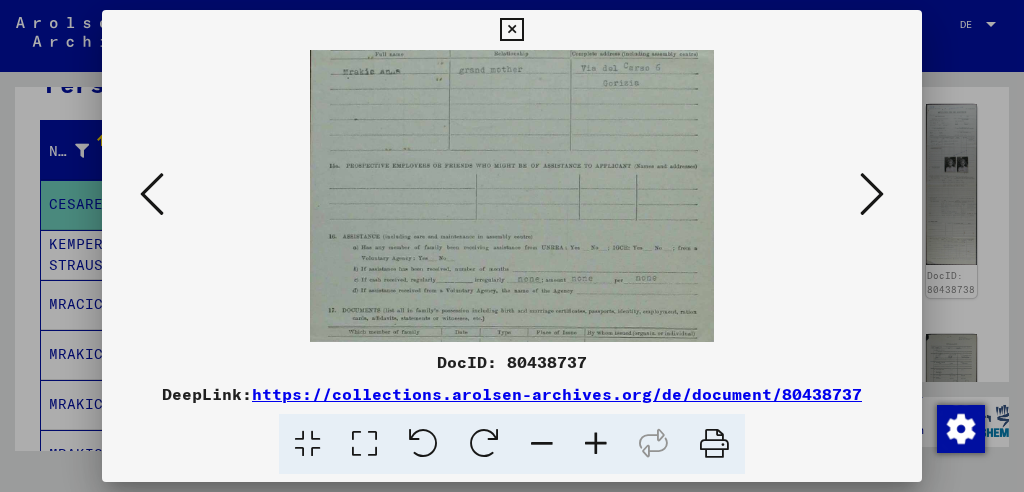 drag, startPoint x: 554, startPoint y: 207, endPoint x: 550, endPoint y: 80, distance: 127.06297 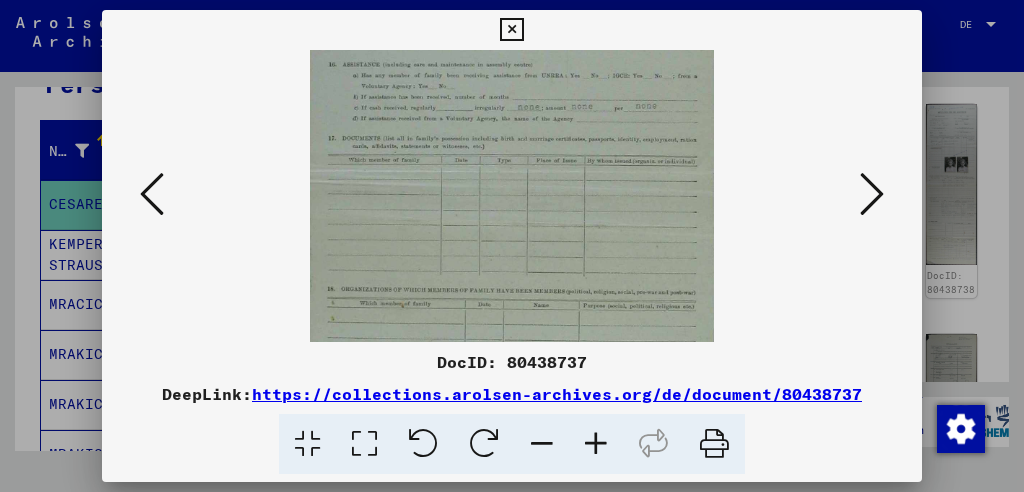 scroll, scrollTop: 525, scrollLeft: 0, axis: vertical 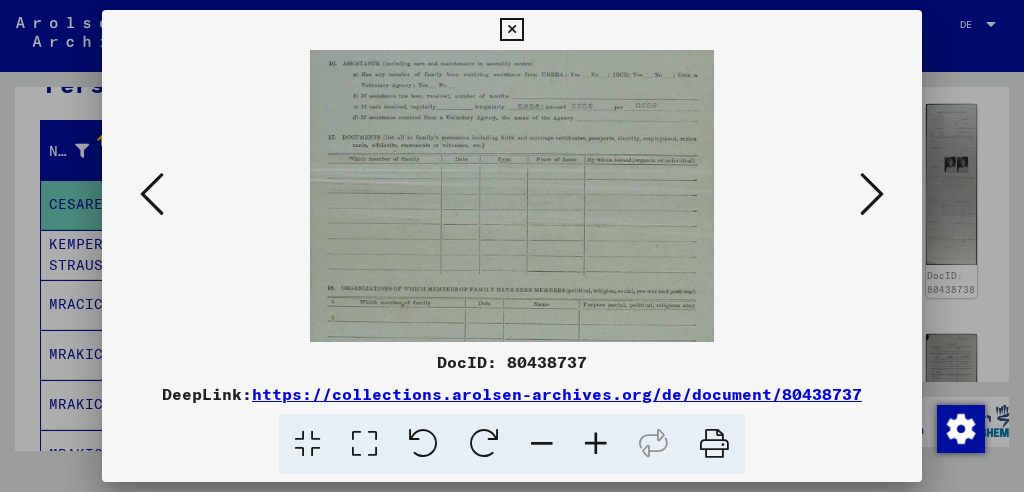 drag, startPoint x: 521, startPoint y: 247, endPoint x: 522, endPoint y: 74, distance: 173.00288 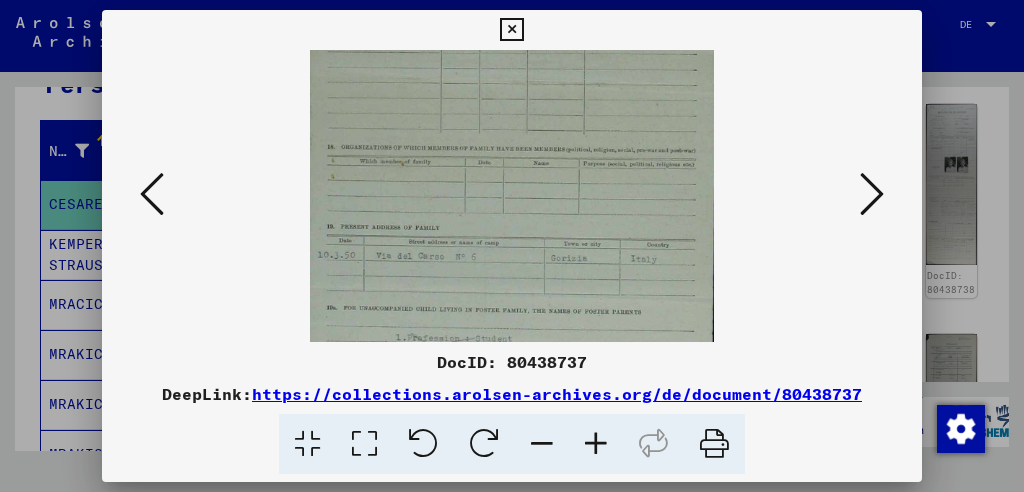 scroll, scrollTop: 665, scrollLeft: 0, axis: vertical 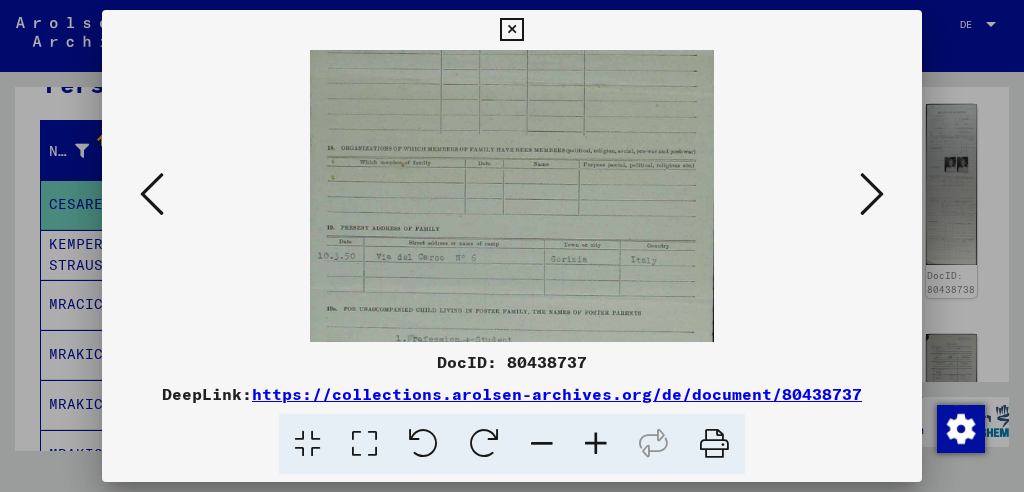 drag, startPoint x: 508, startPoint y: 257, endPoint x: 523, endPoint y: 118, distance: 139.807 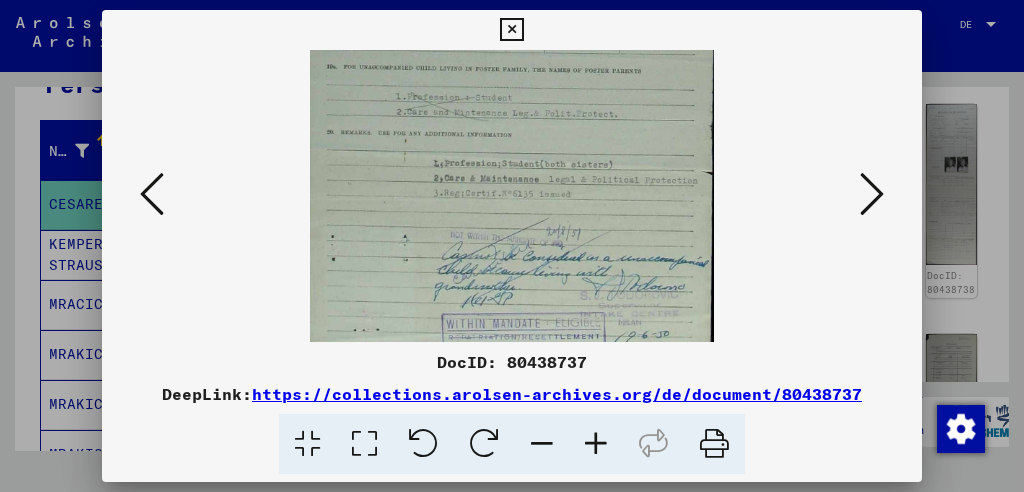 scroll, scrollTop: 912, scrollLeft: 0, axis: vertical 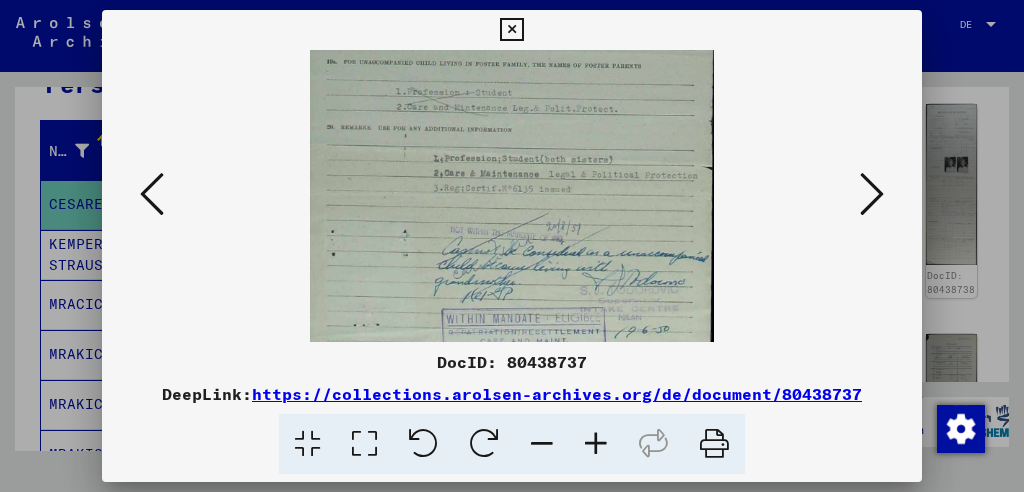 drag, startPoint x: 504, startPoint y: 277, endPoint x: 505, endPoint y: 31, distance: 246.00203 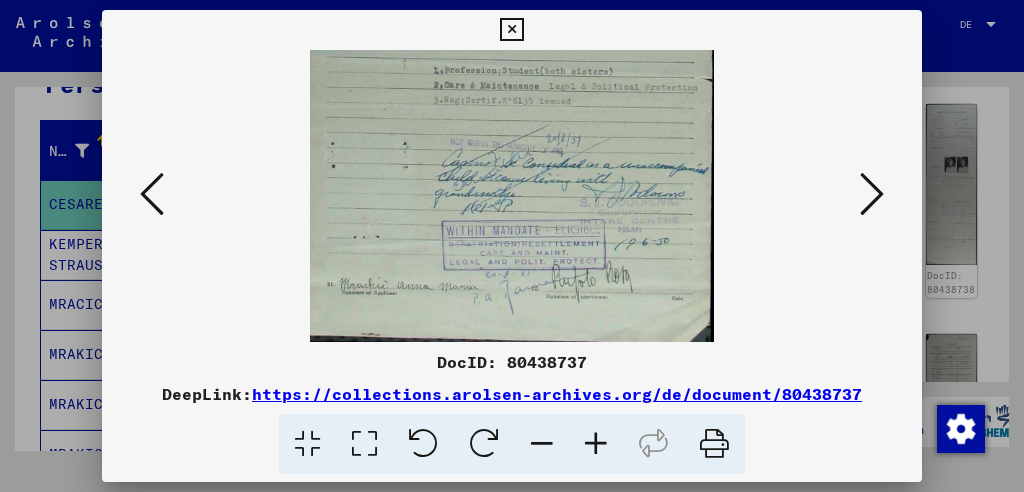 scroll, scrollTop: 998, scrollLeft: 0, axis: vertical 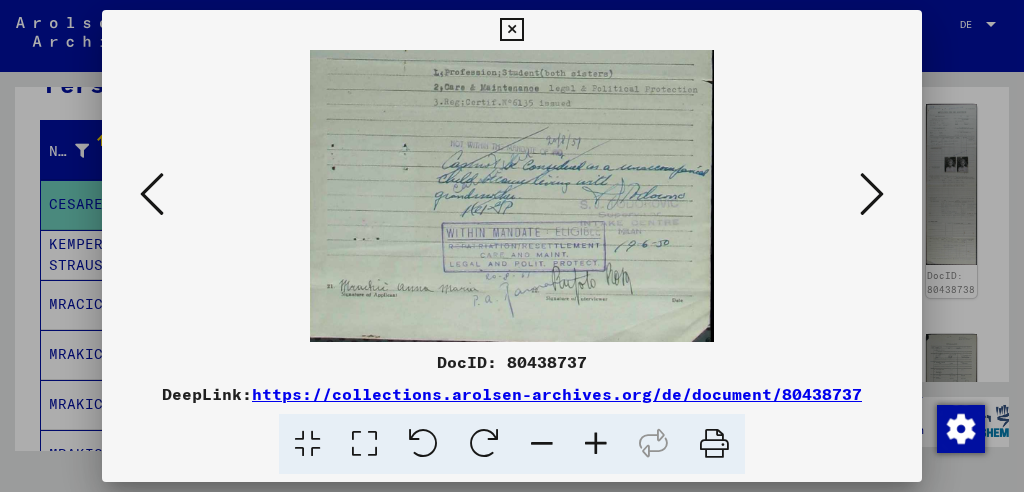 drag, startPoint x: 566, startPoint y: 262, endPoint x: 564, endPoint y: 121, distance: 141.01419 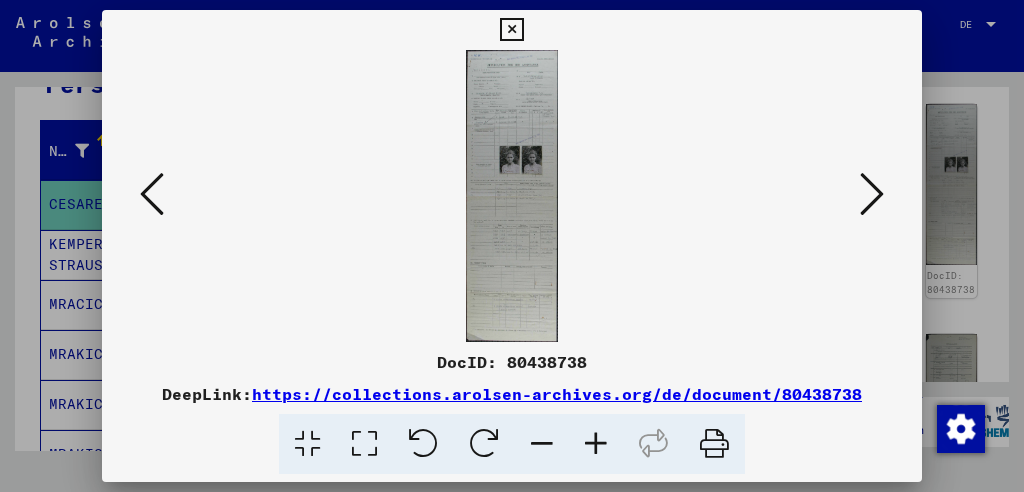 click at bounding box center [512, 196] 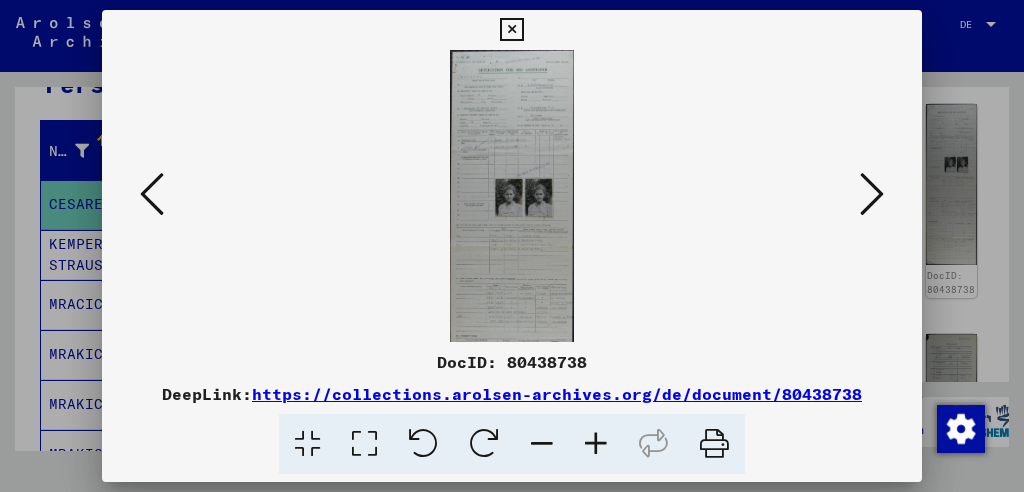 click at bounding box center (596, 444) 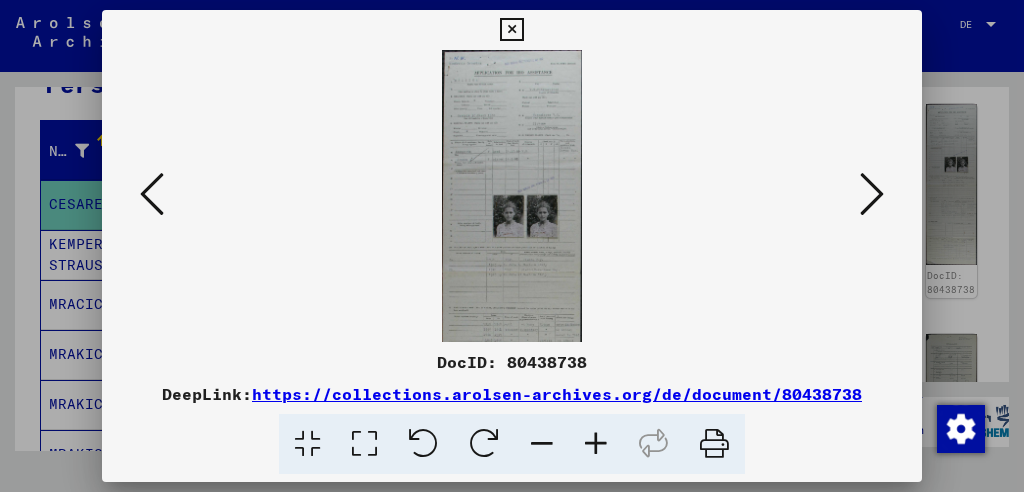 click at bounding box center (596, 444) 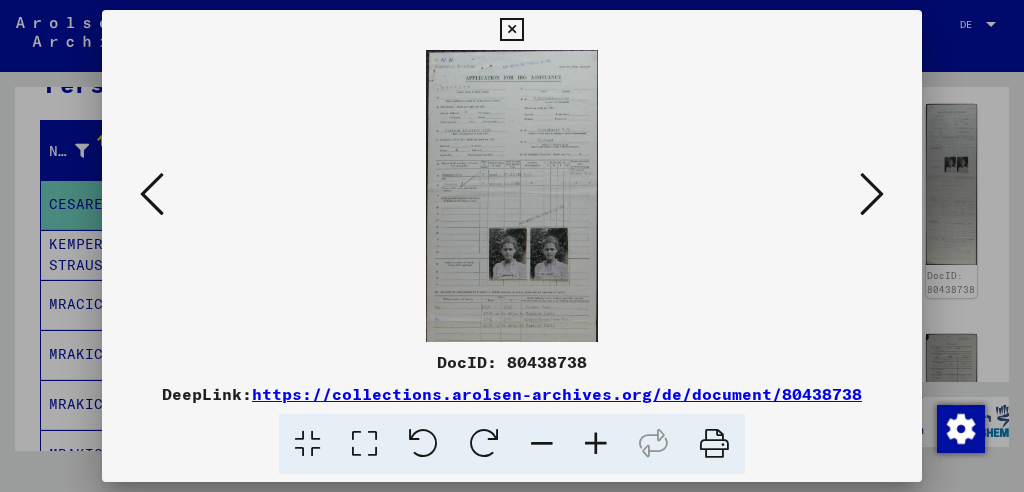 click at bounding box center (596, 444) 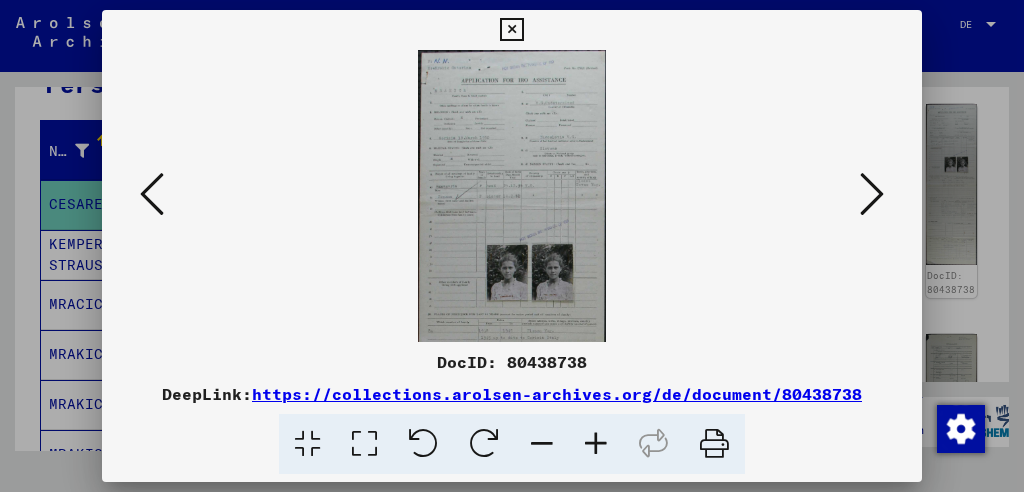 click at bounding box center (596, 444) 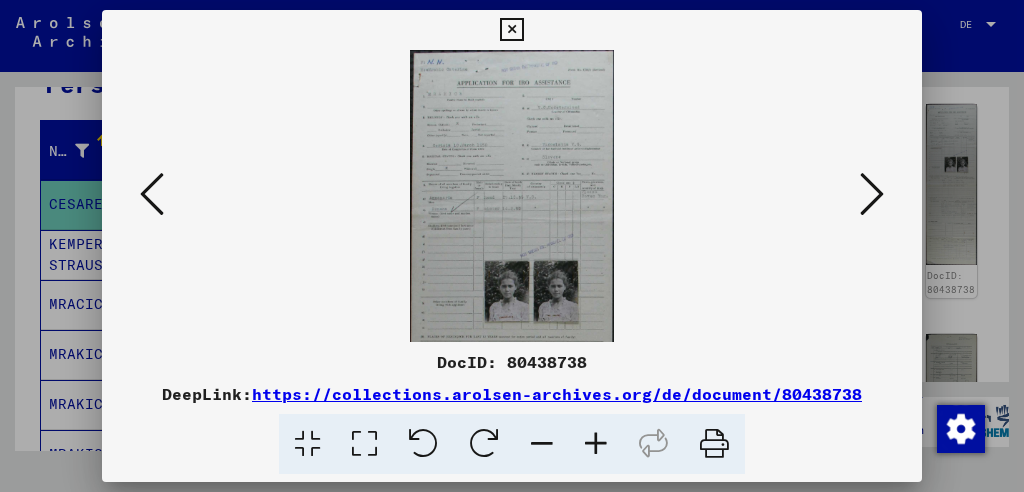 click at bounding box center [596, 444] 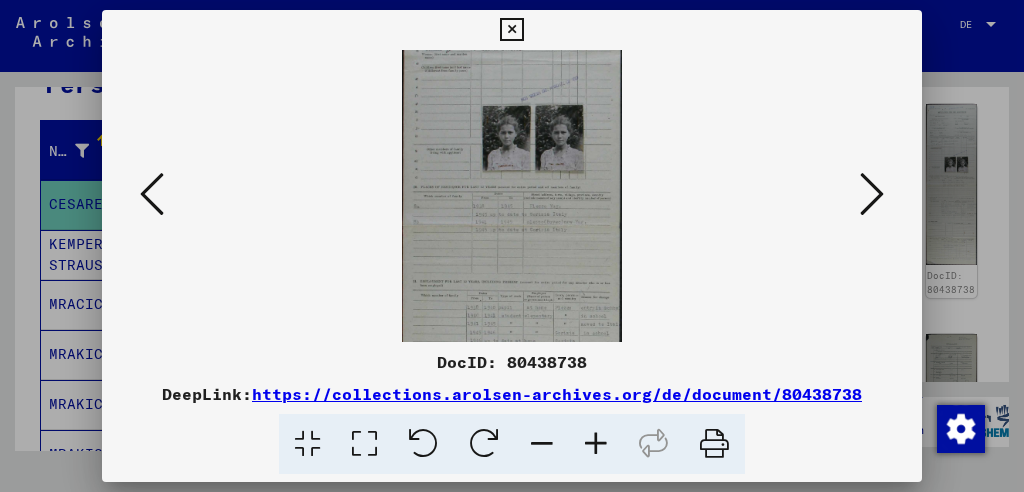 scroll, scrollTop: 171, scrollLeft: 0, axis: vertical 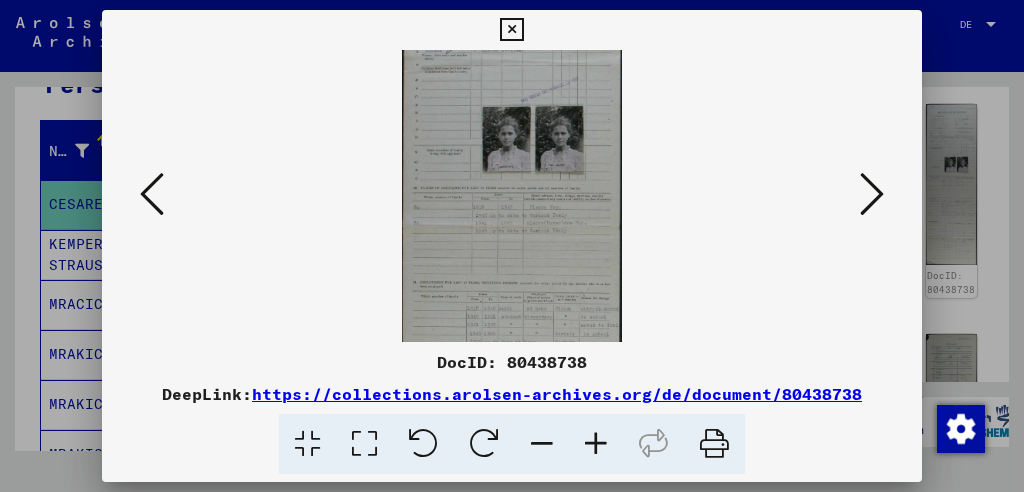 drag, startPoint x: 553, startPoint y: 258, endPoint x: 542, endPoint y: 87, distance: 171.35344 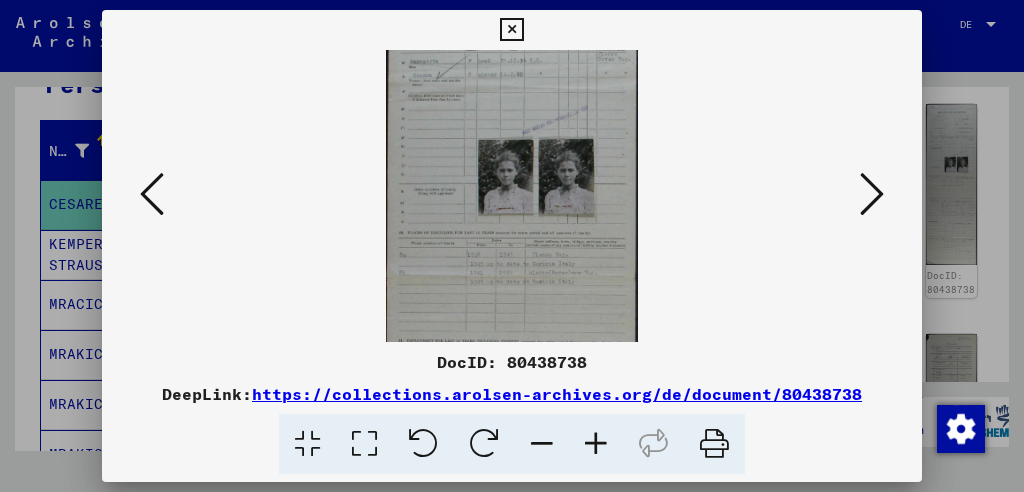 click at bounding box center [596, 444] 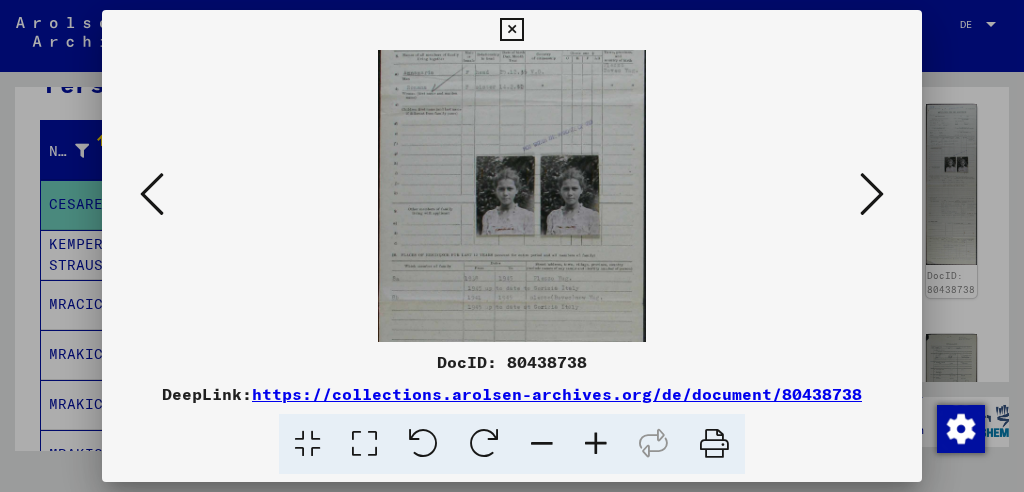 click at bounding box center (596, 444) 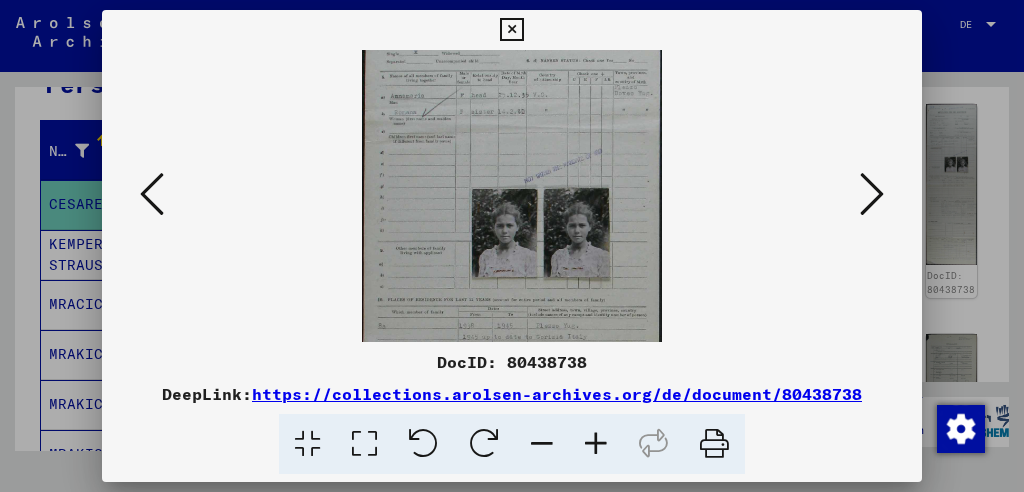 click at bounding box center (596, 444) 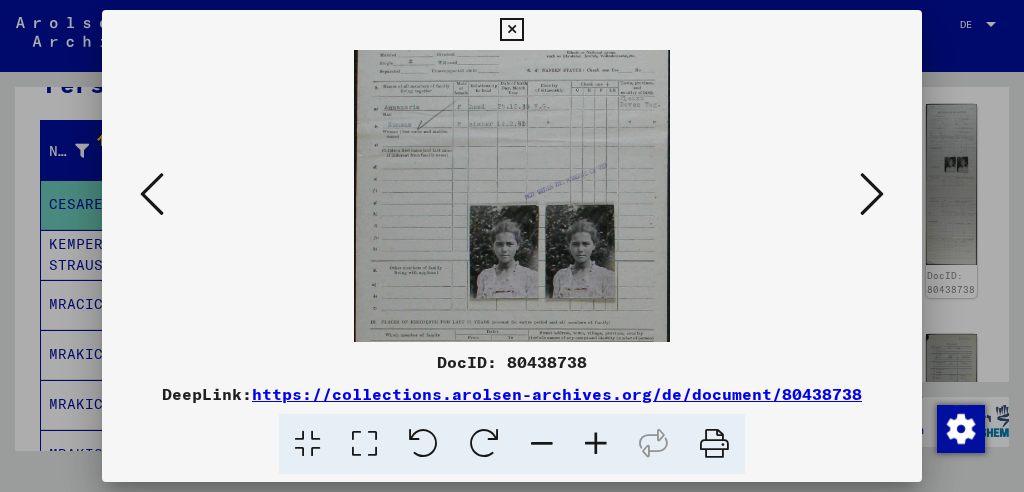 click at bounding box center (596, 444) 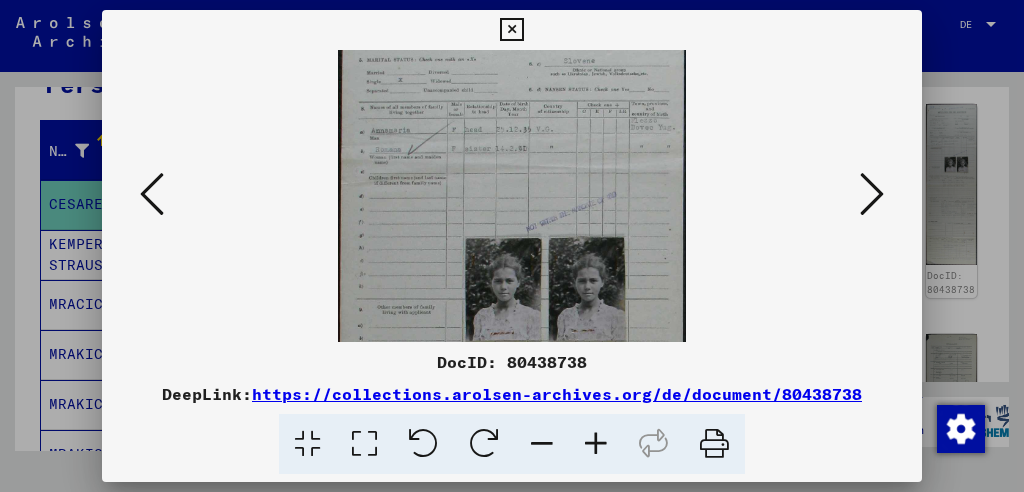 click at bounding box center (596, 444) 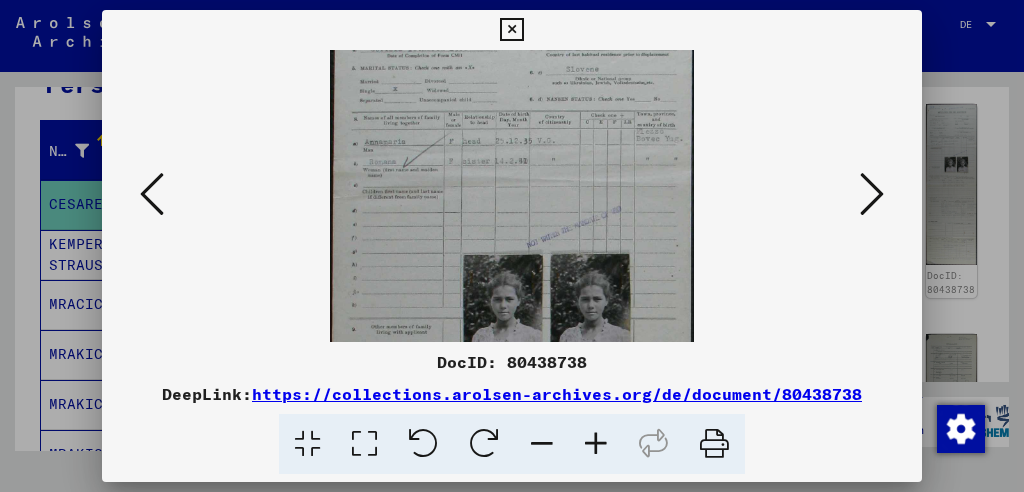 click at bounding box center [596, 444] 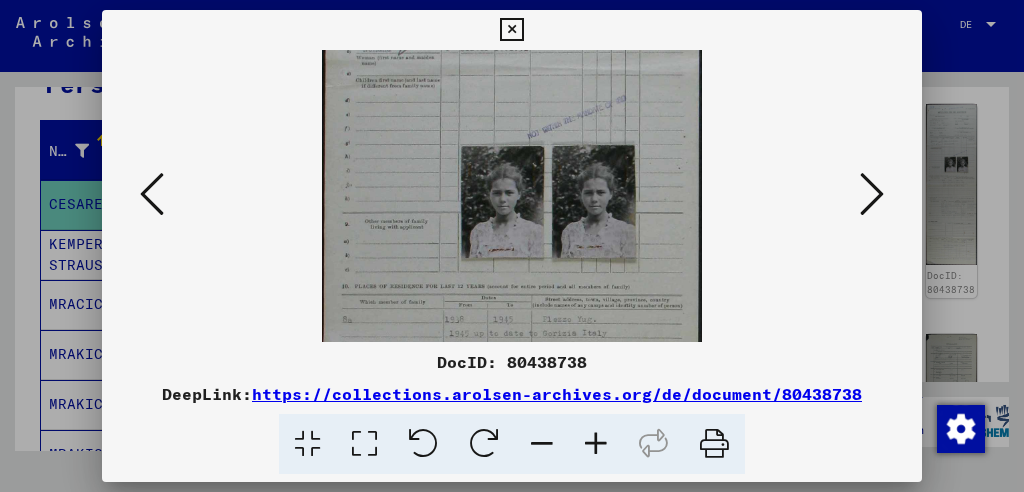 scroll, scrollTop: 336, scrollLeft: 0, axis: vertical 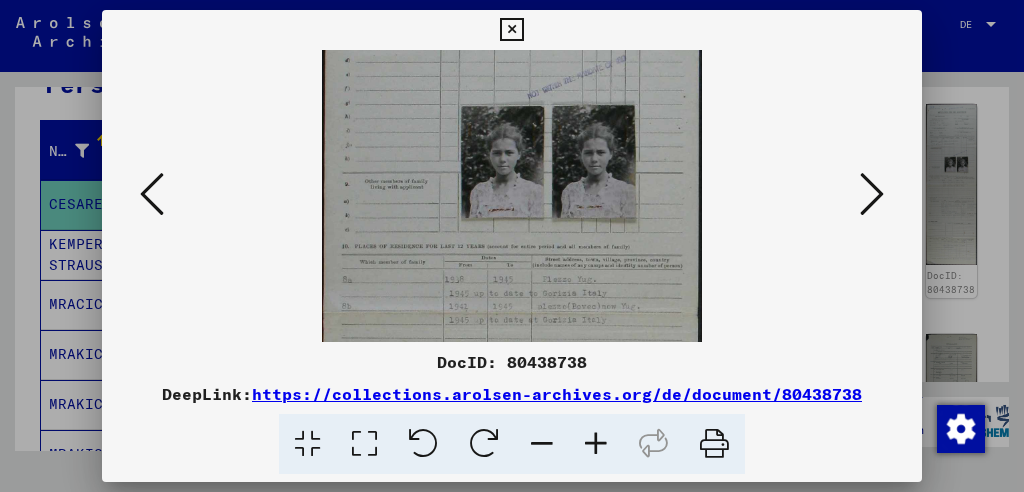 drag, startPoint x: 632, startPoint y: 269, endPoint x: 615, endPoint y: 106, distance: 163.88411 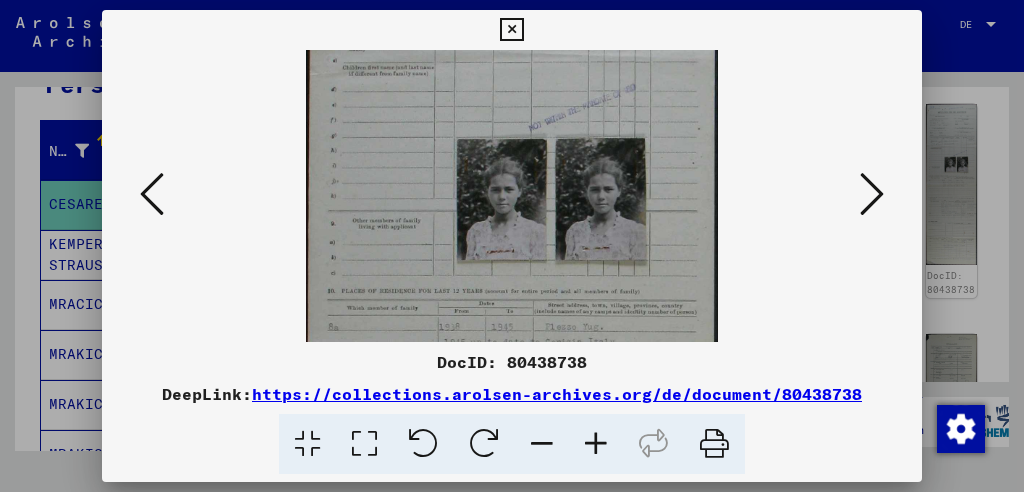 click at bounding box center (596, 444) 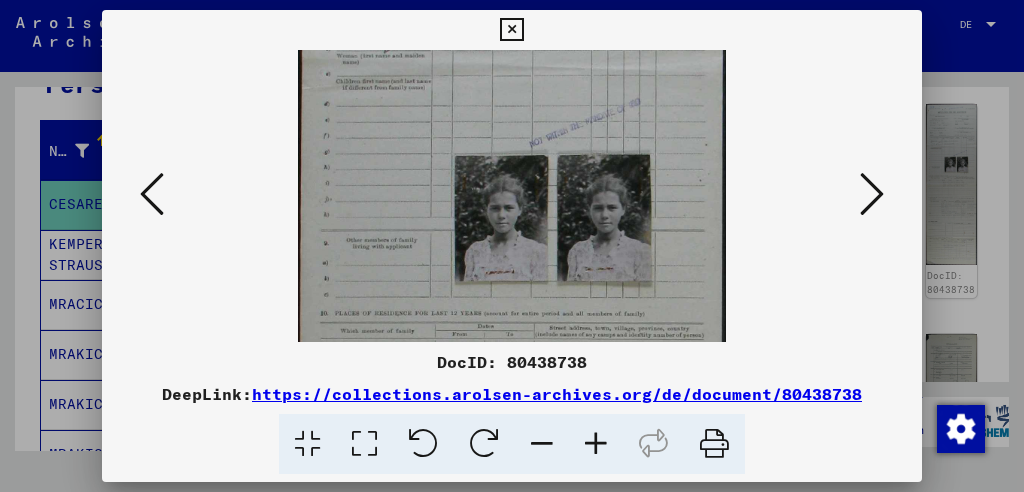 click at bounding box center [596, 444] 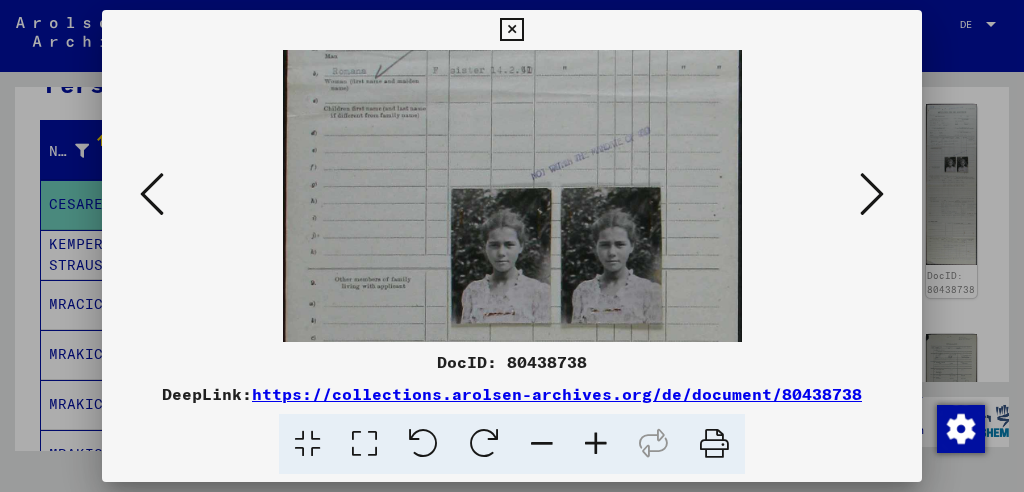 click at bounding box center [596, 444] 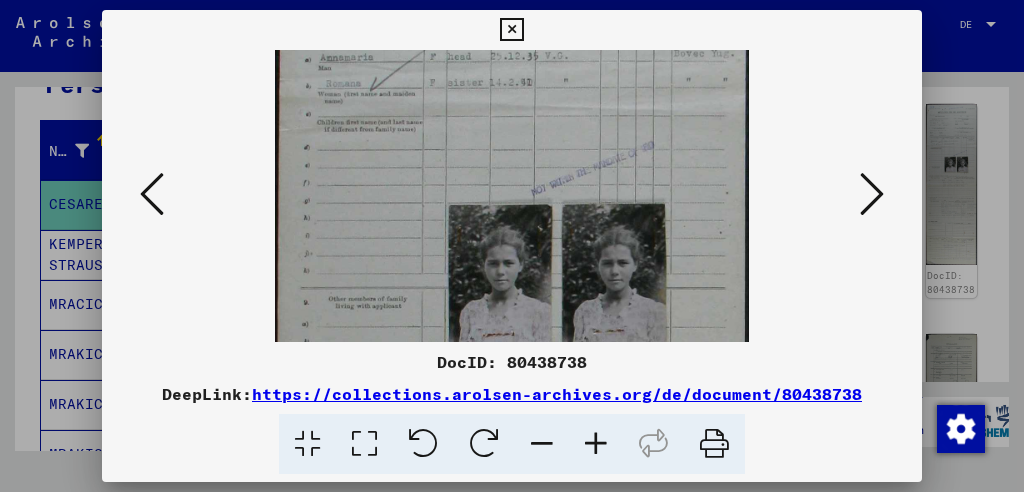 click at bounding box center [596, 444] 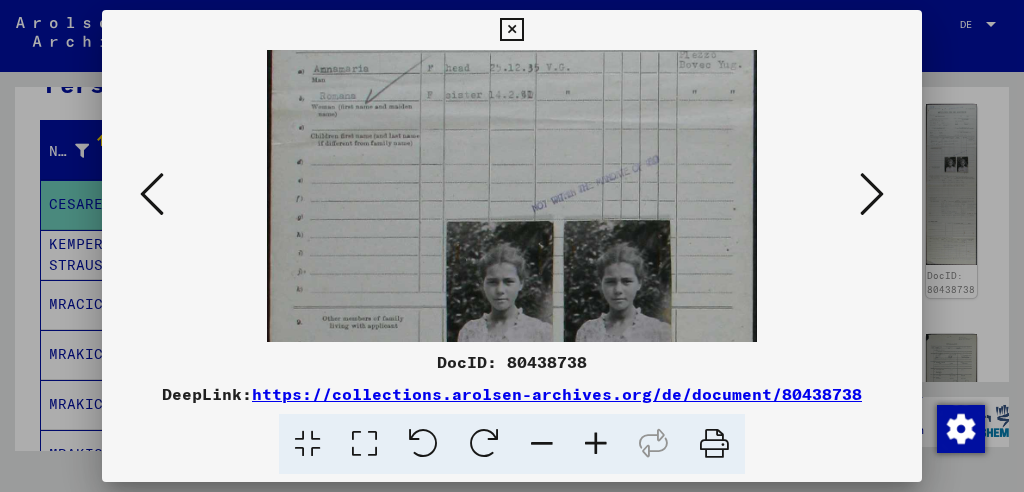 click at bounding box center [596, 444] 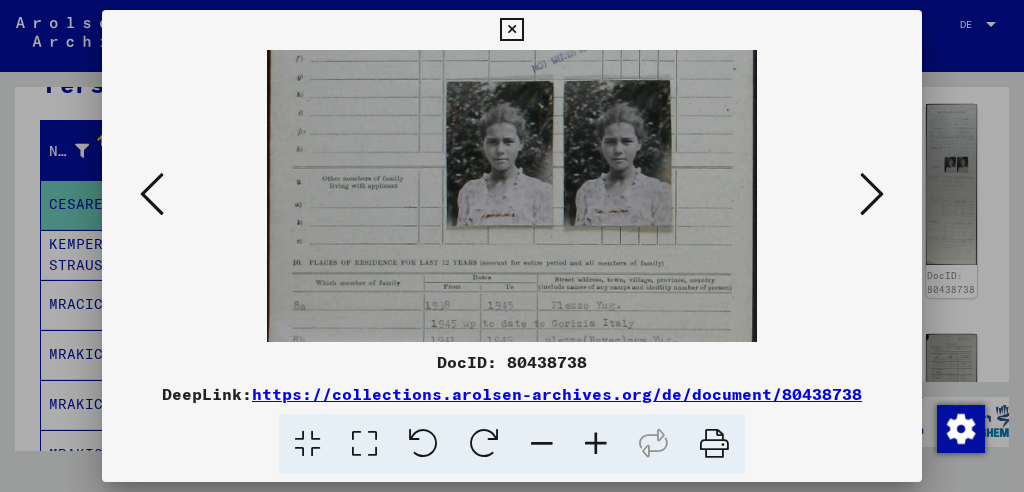 scroll, scrollTop: 477, scrollLeft: 0, axis: vertical 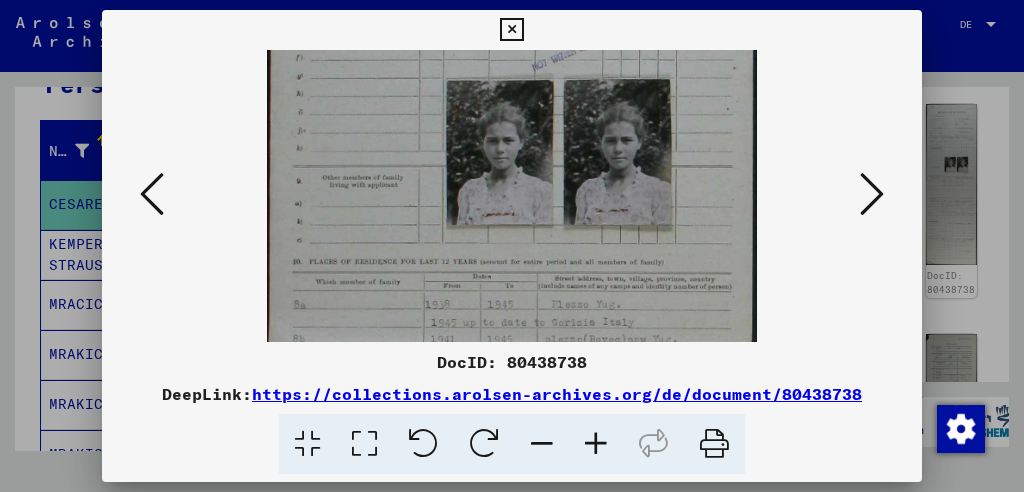 drag, startPoint x: 657, startPoint y: 268, endPoint x: 650, endPoint y: 128, distance: 140.1749 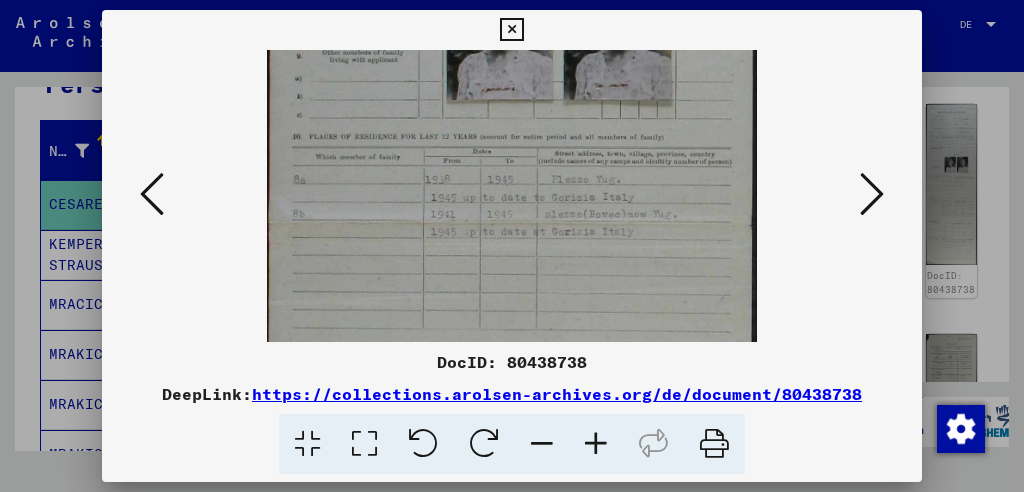 drag, startPoint x: 686, startPoint y: 246, endPoint x: 693, endPoint y: 121, distance: 125.19585 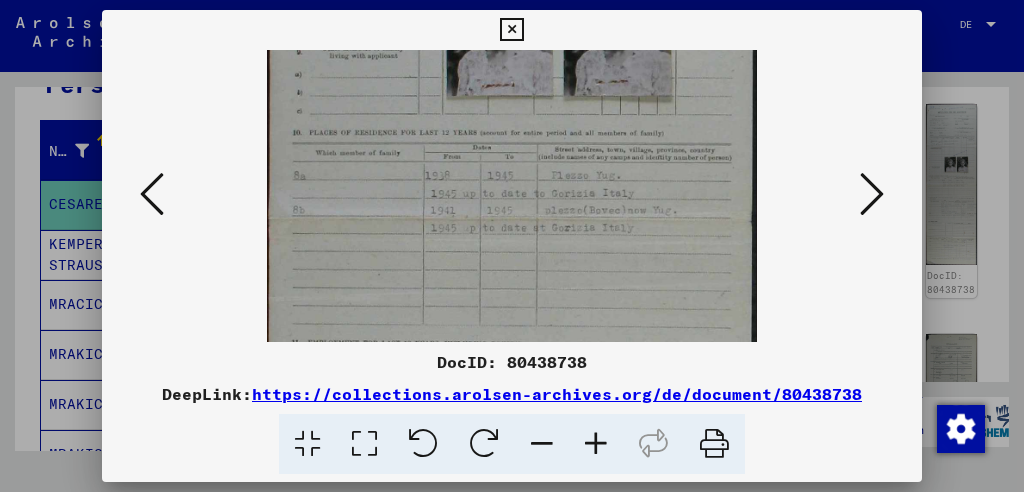 click at bounding box center [872, 194] 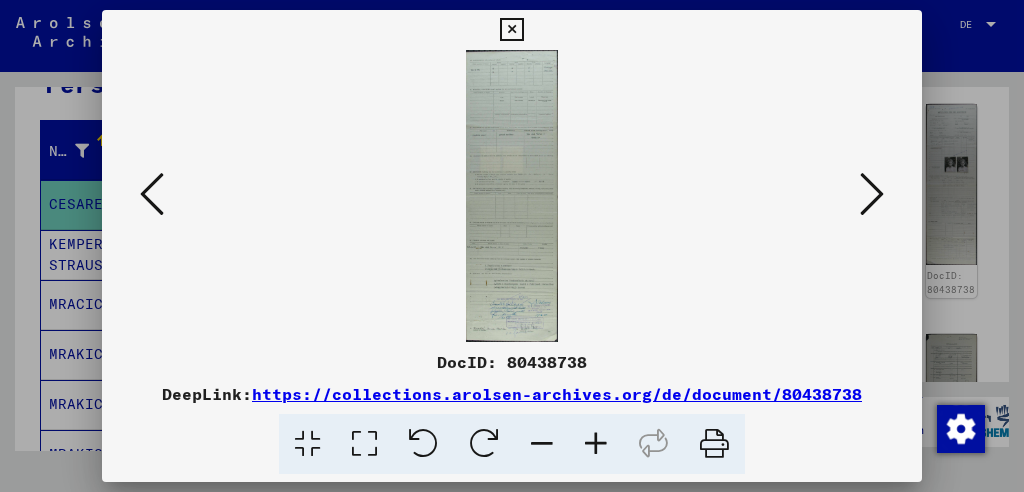 click at bounding box center [512, 196] 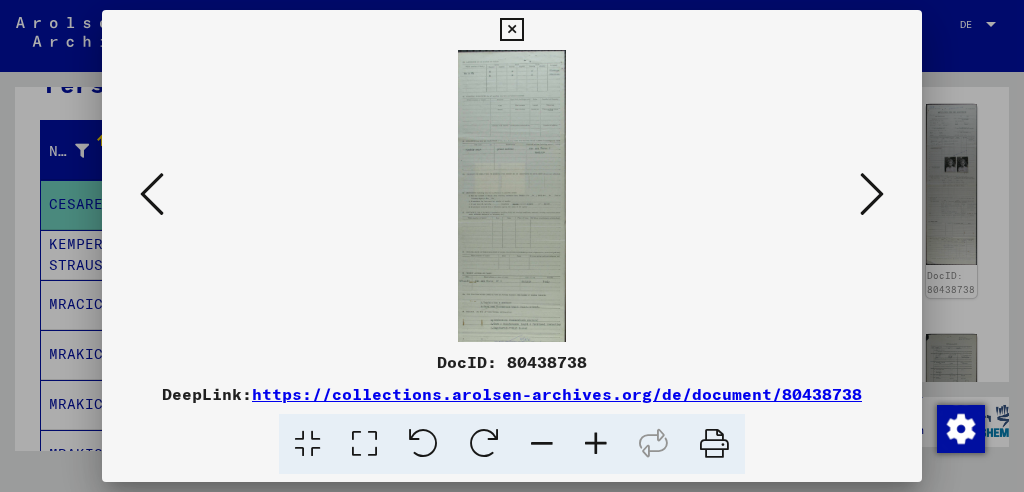 click at bounding box center (596, 444) 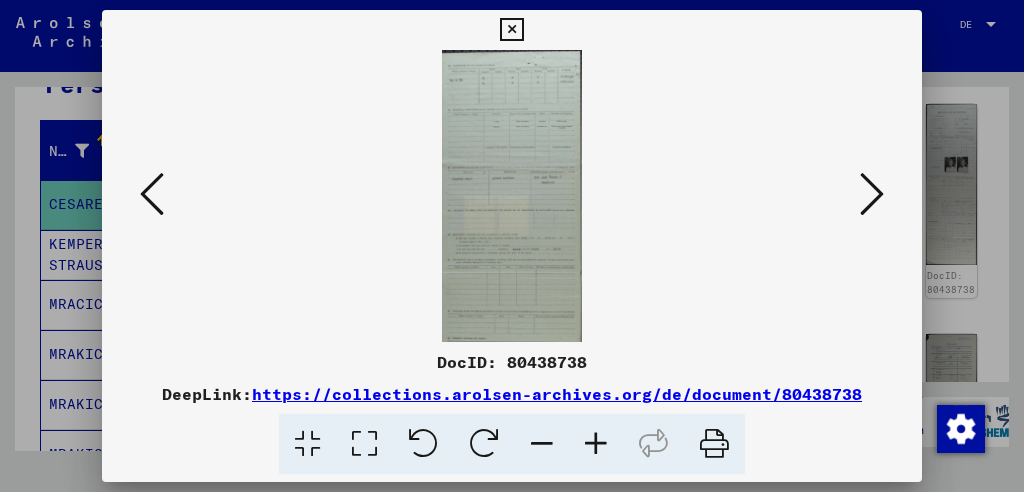 click at bounding box center [596, 444] 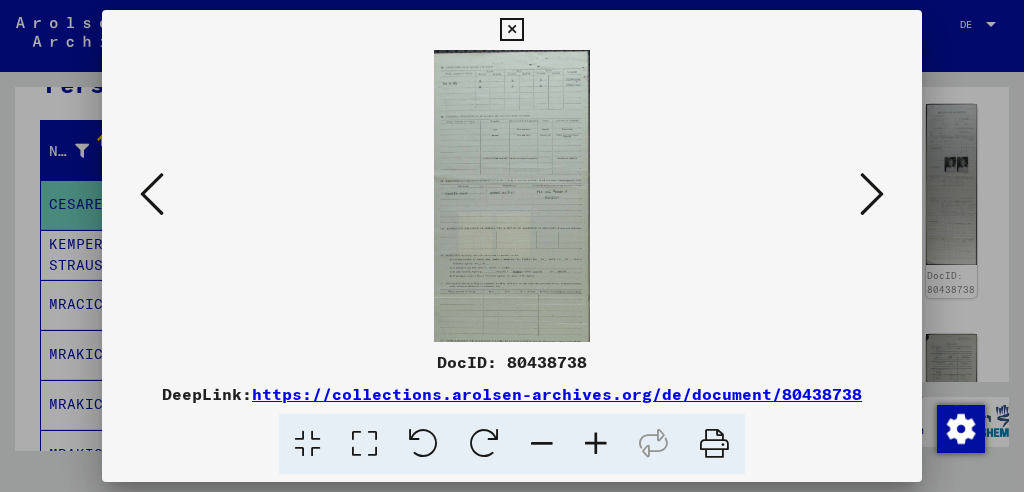 click at bounding box center [596, 444] 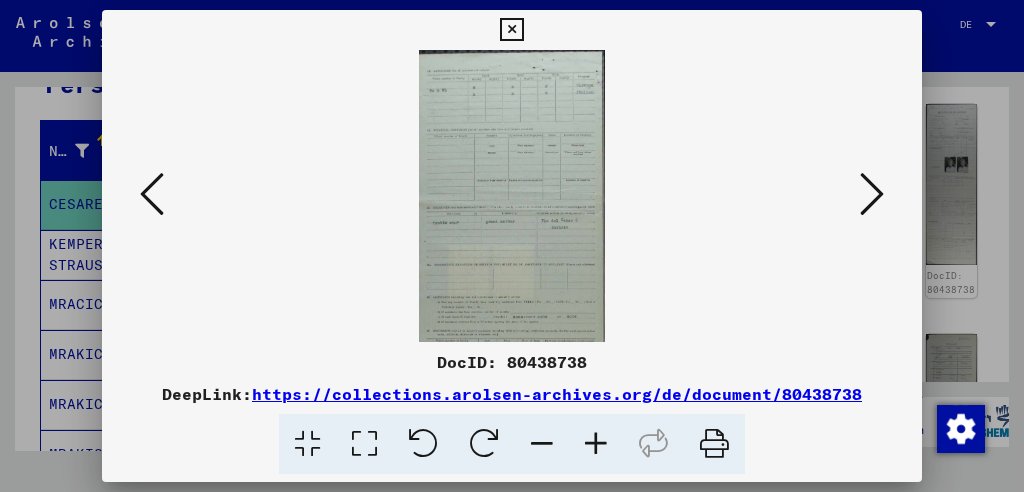 click at bounding box center [596, 444] 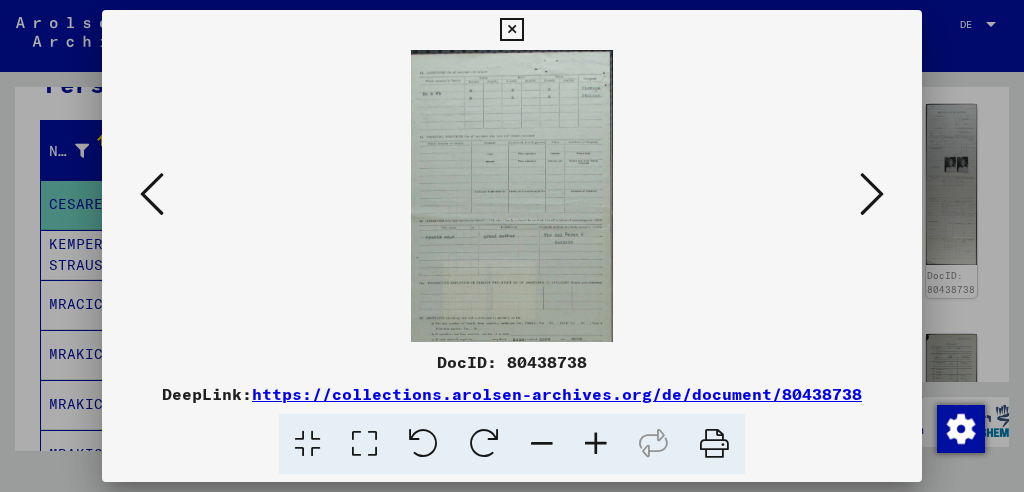 click at bounding box center [596, 444] 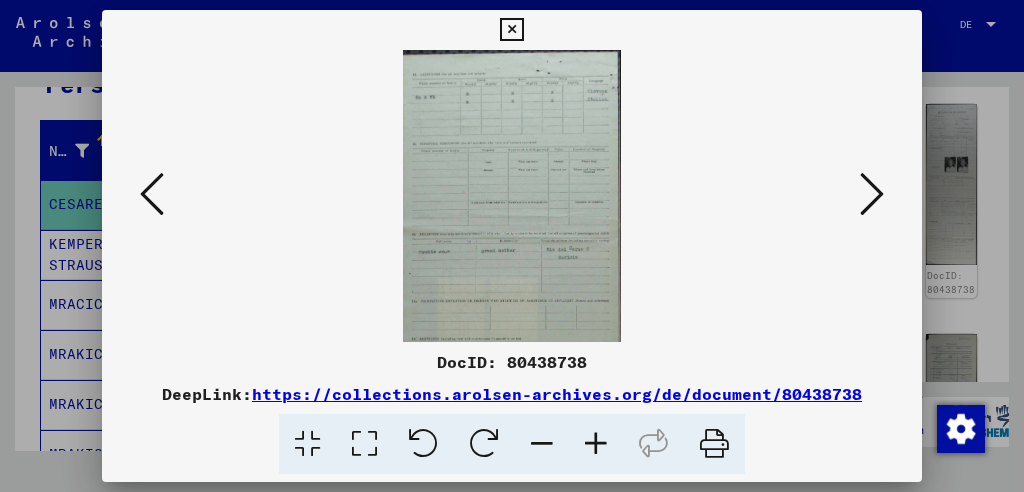 click at bounding box center (596, 444) 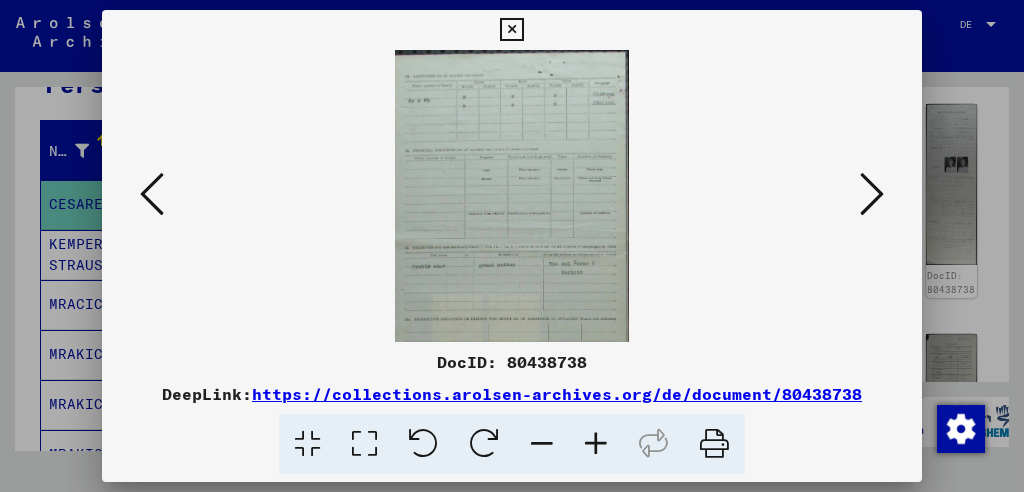 click at bounding box center (596, 444) 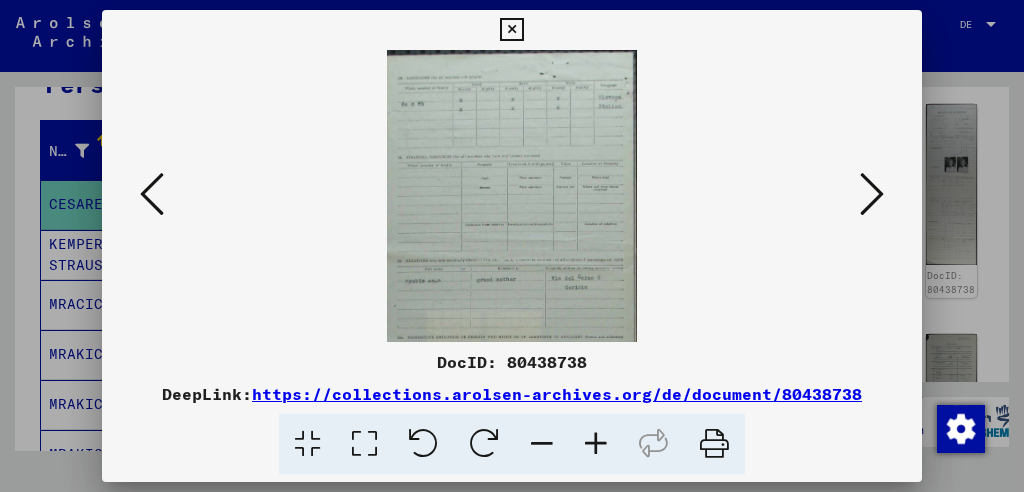 click at bounding box center (596, 444) 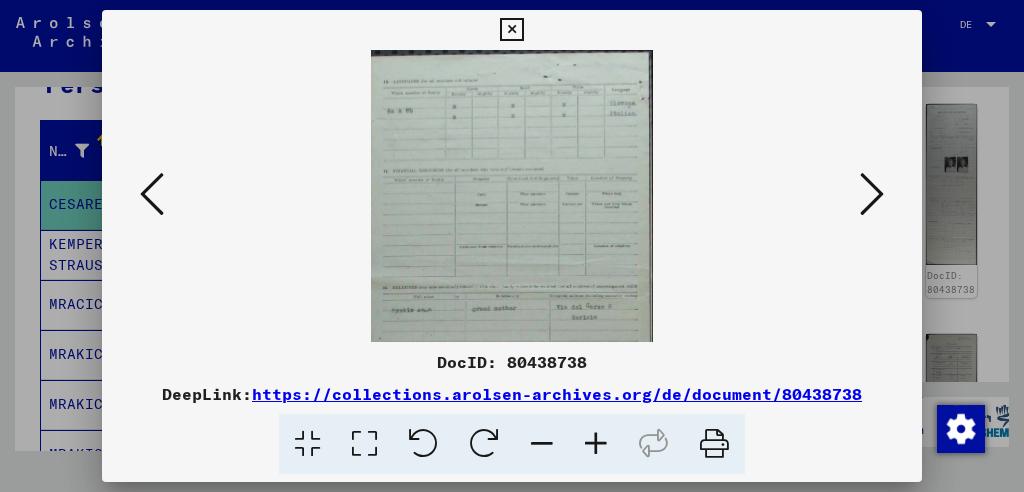 click at bounding box center [596, 444] 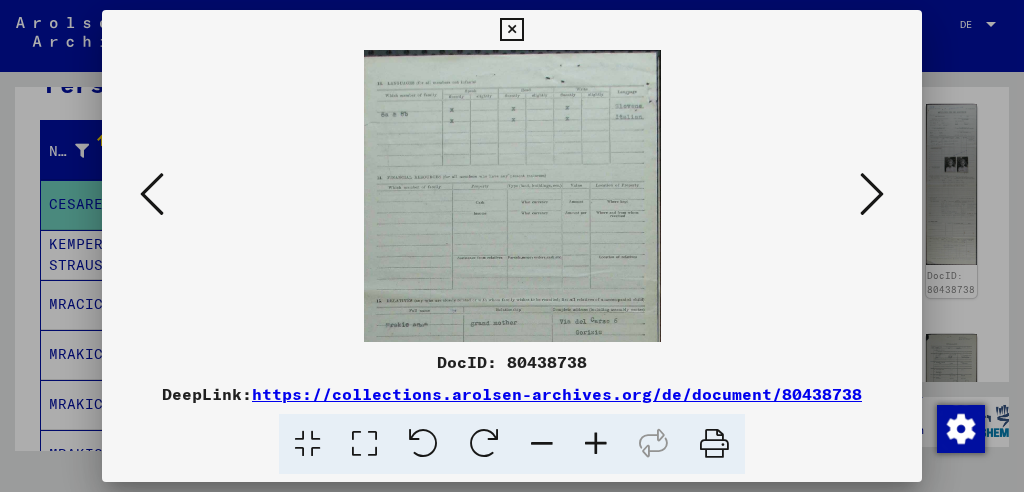 click at bounding box center (596, 444) 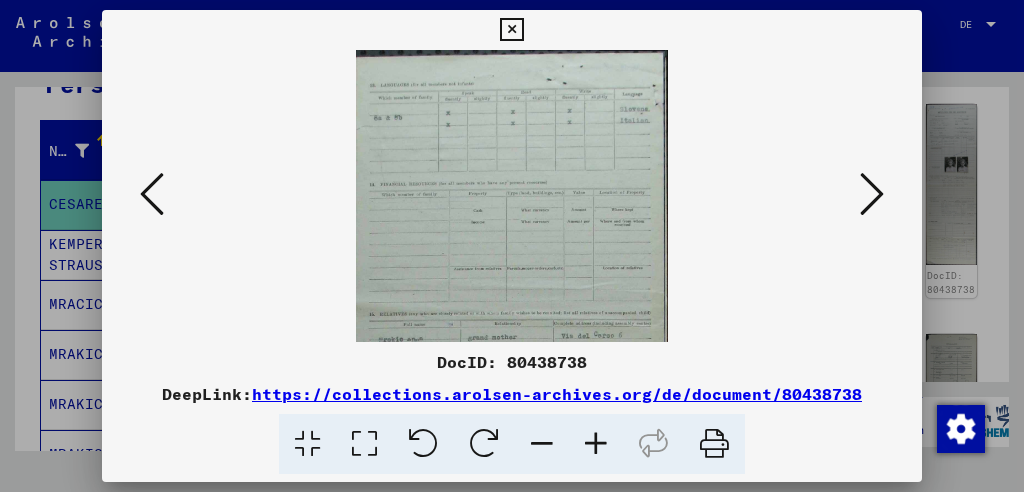 click at bounding box center (596, 444) 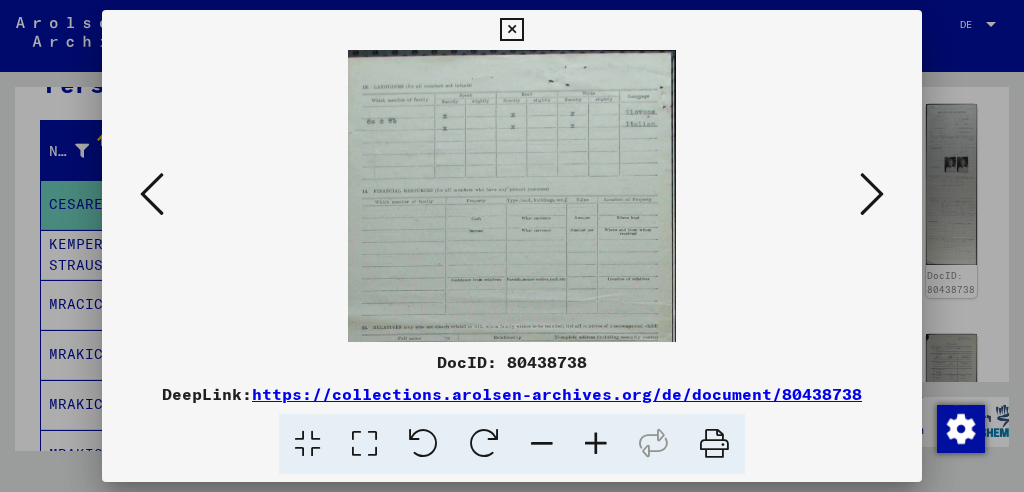 click at bounding box center [596, 444] 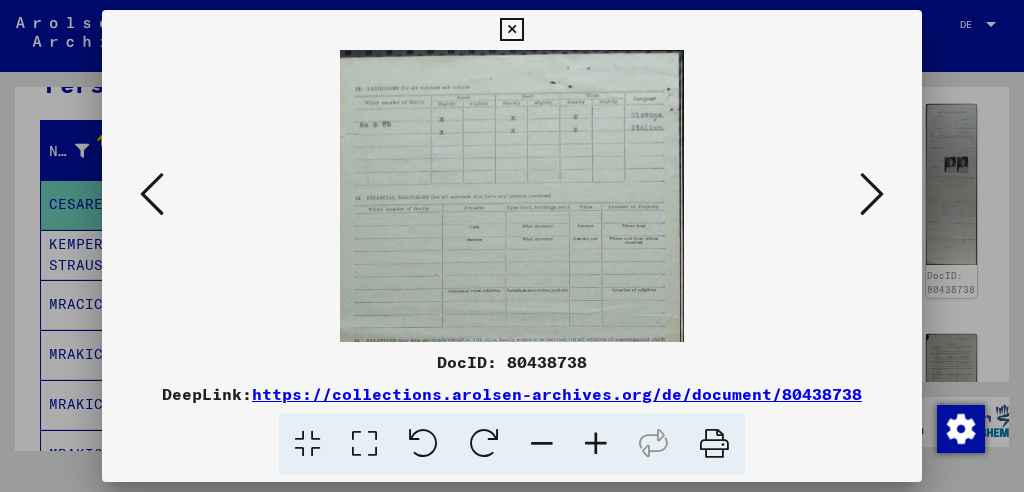 click at bounding box center [596, 444] 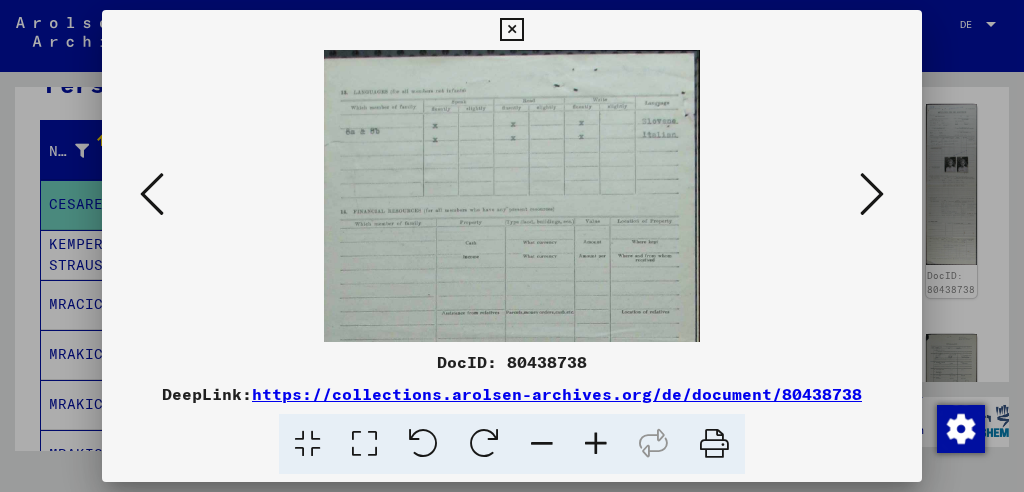 click at bounding box center [596, 444] 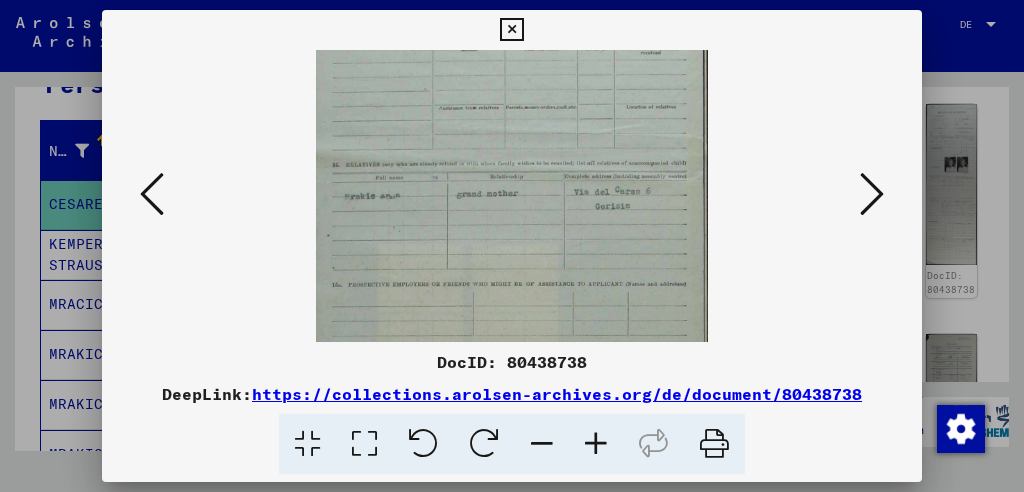 scroll, scrollTop: 225, scrollLeft: 0, axis: vertical 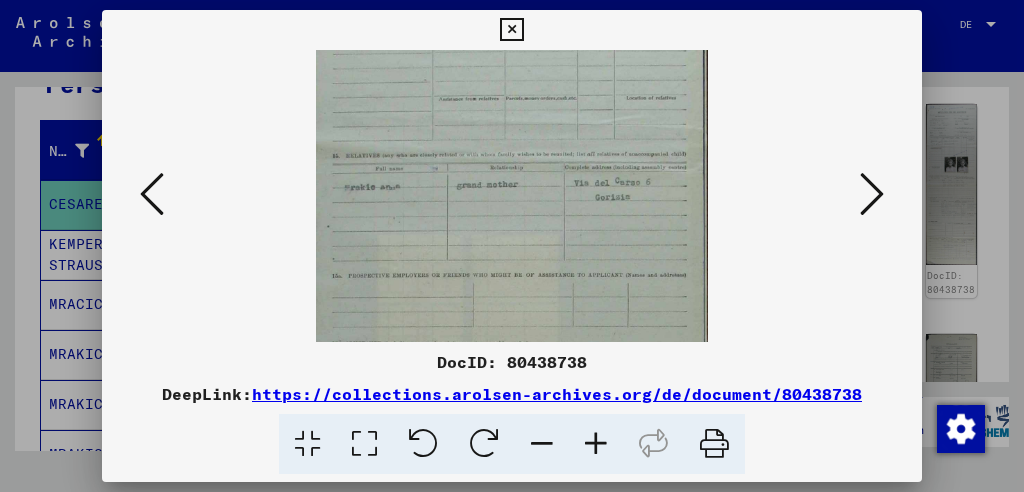 drag, startPoint x: 542, startPoint y: 305, endPoint x: 528, endPoint y: 80, distance: 225.43513 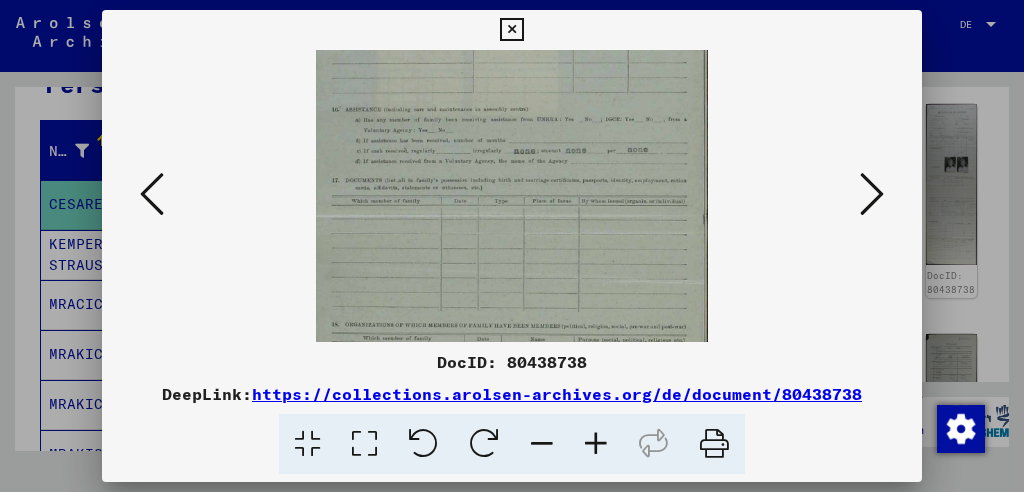 drag, startPoint x: 546, startPoint y: 250, endPoint x: 546, endPoint y: 5, distance: 245 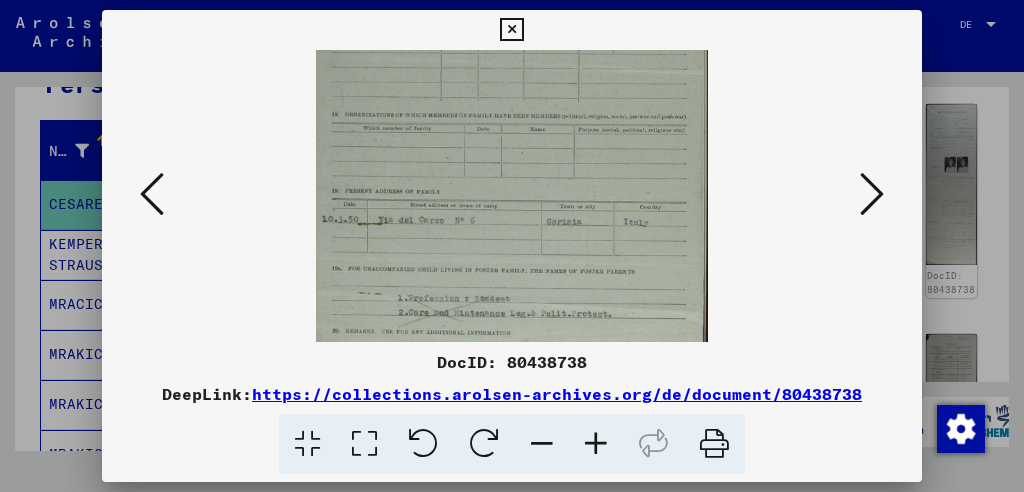 scroll, scrollTop: 682, scrollLeft: 0, axis: vertical 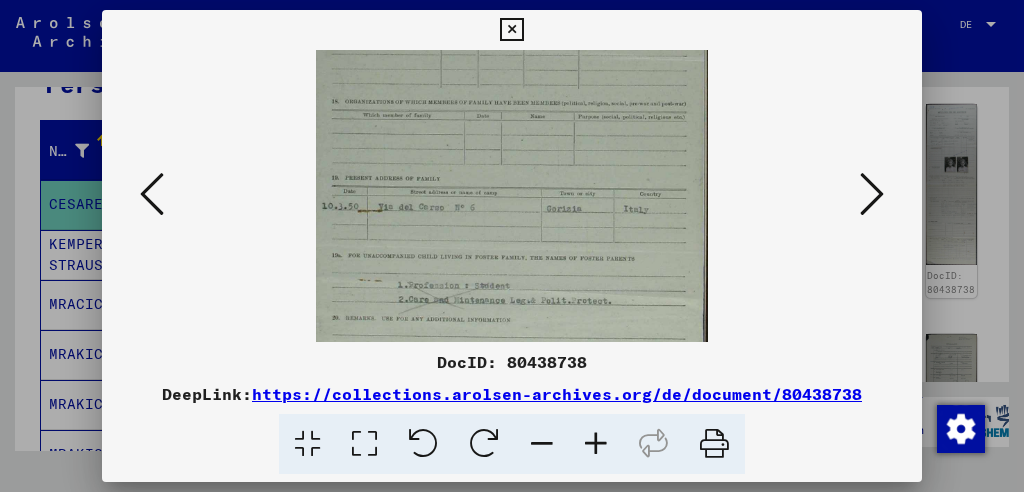 drag, startPoint x: 545, startPoint y: 81, endPoint x: 557, endPoint y: 7, distance: 74.96666 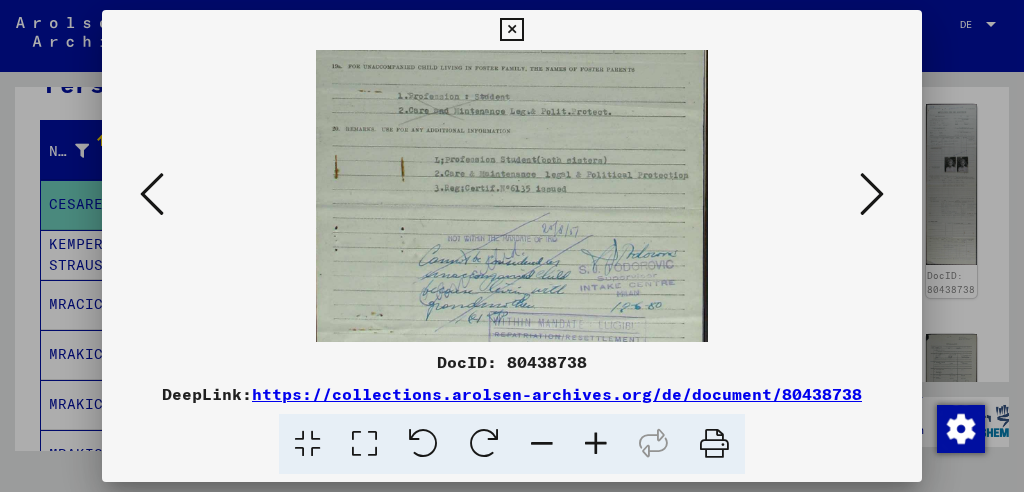 scroll, scrollTop: 949, scrollLeft: 0, axis: vertical 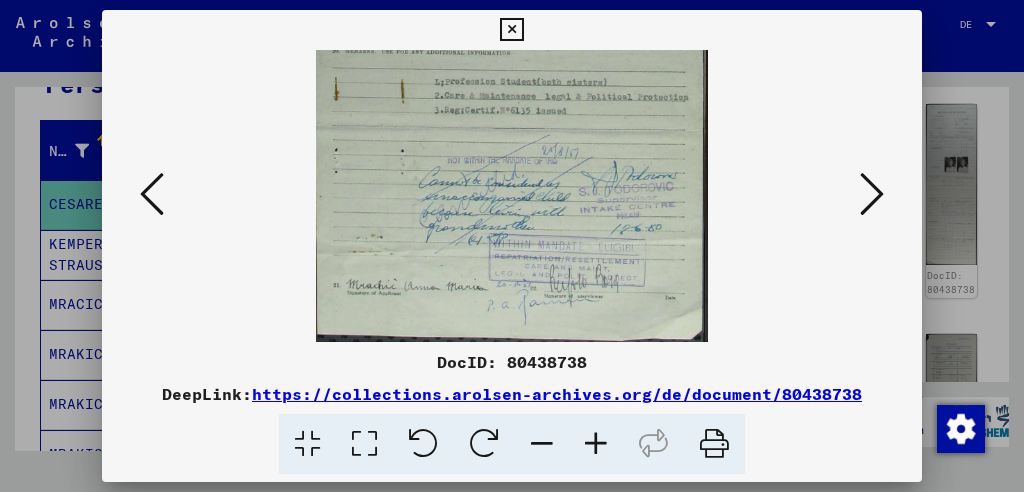 drag, startPoint x: 564, startPoint y: 315, endPoint x: 602, endPoint y: -55, distance: 371.94623 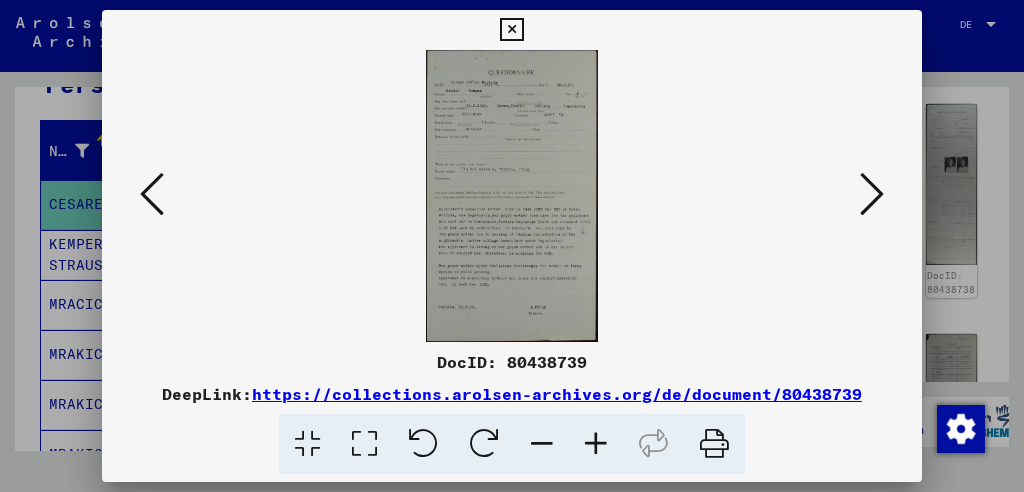 scroll, scrollTop: 0, scrollLeft: 0, axis: both 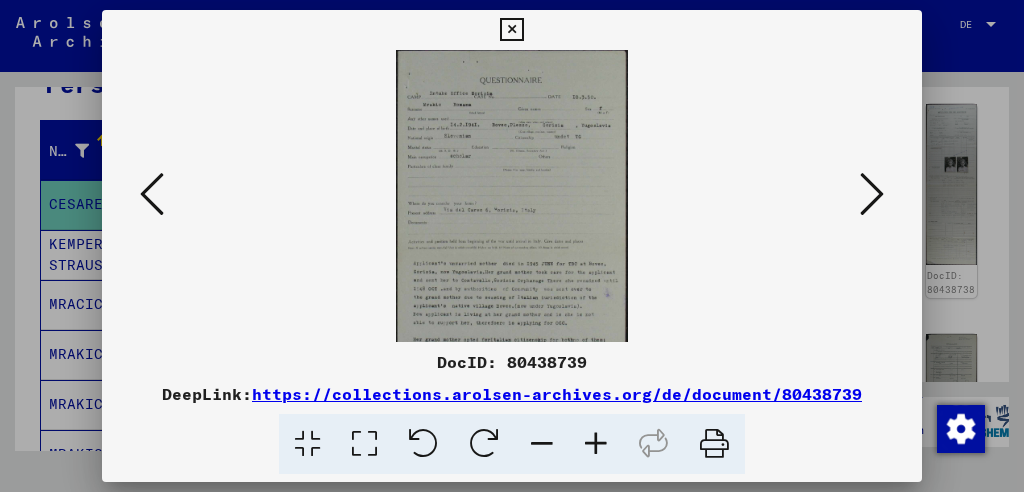 click at bounding box center (596, 444) 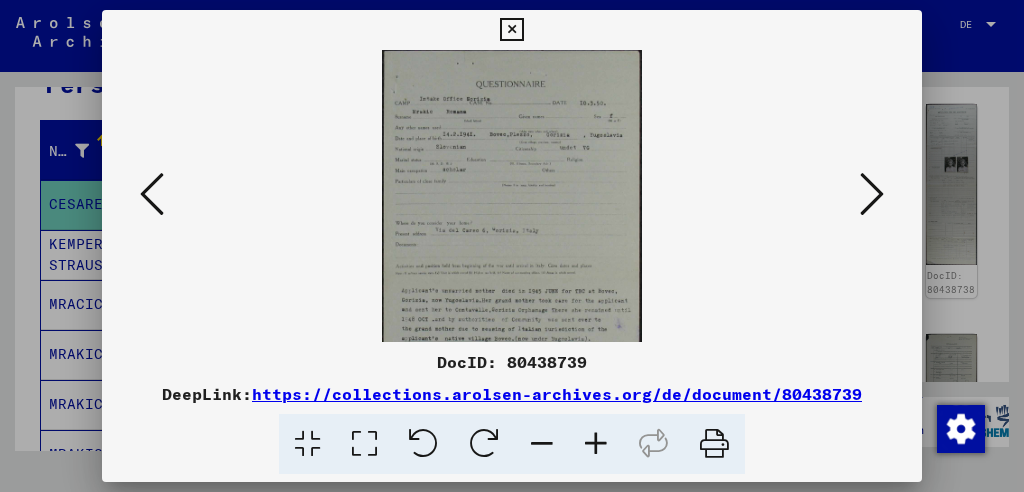 click at bounding box center [596, 444] 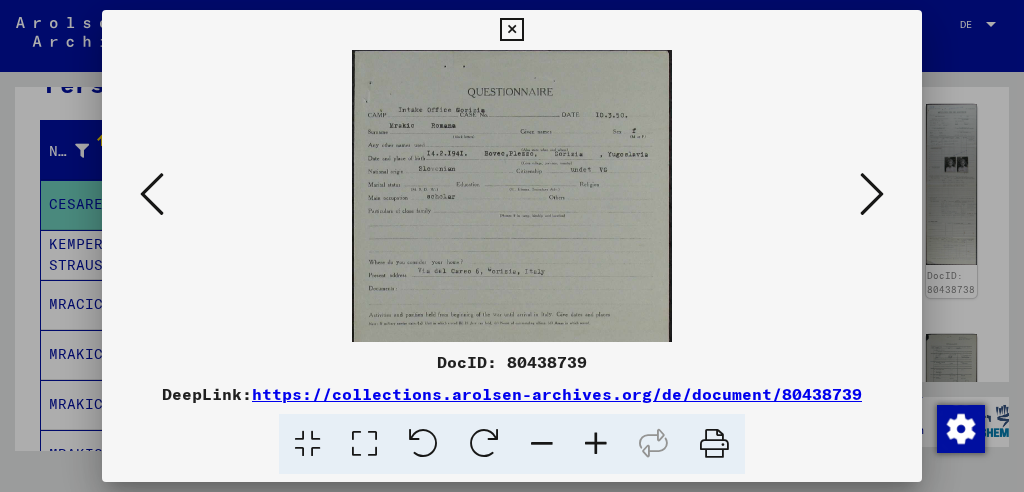 click at bounding box center (596, 444) 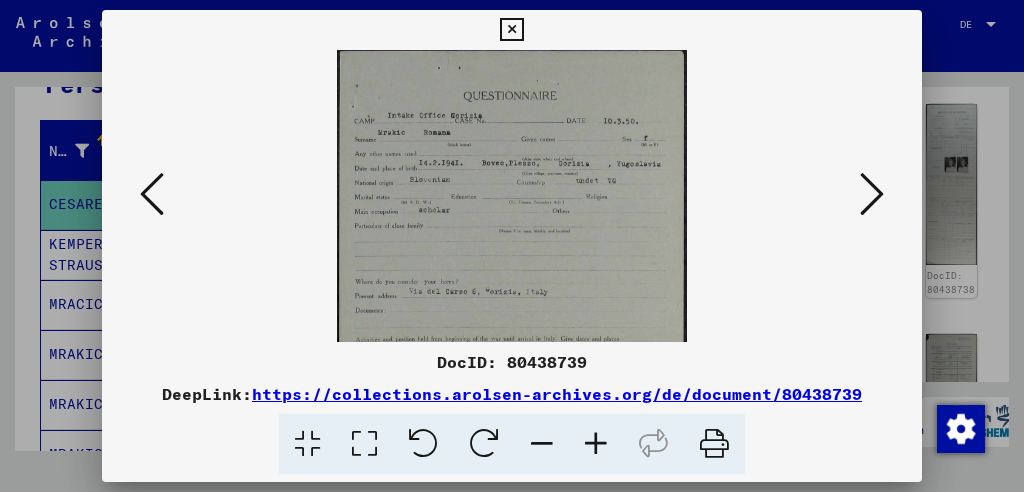 click at bounding box center [596, 444] 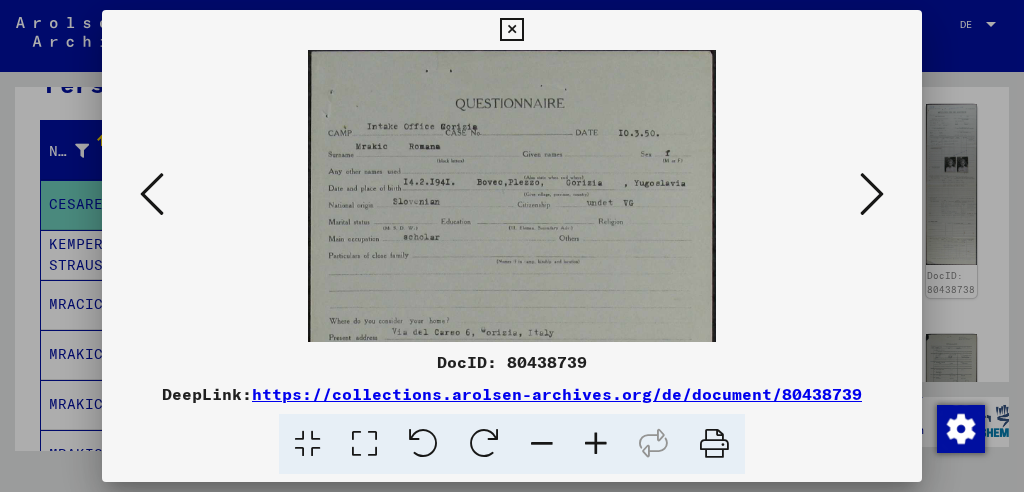 click at bounding box center [596, 444] 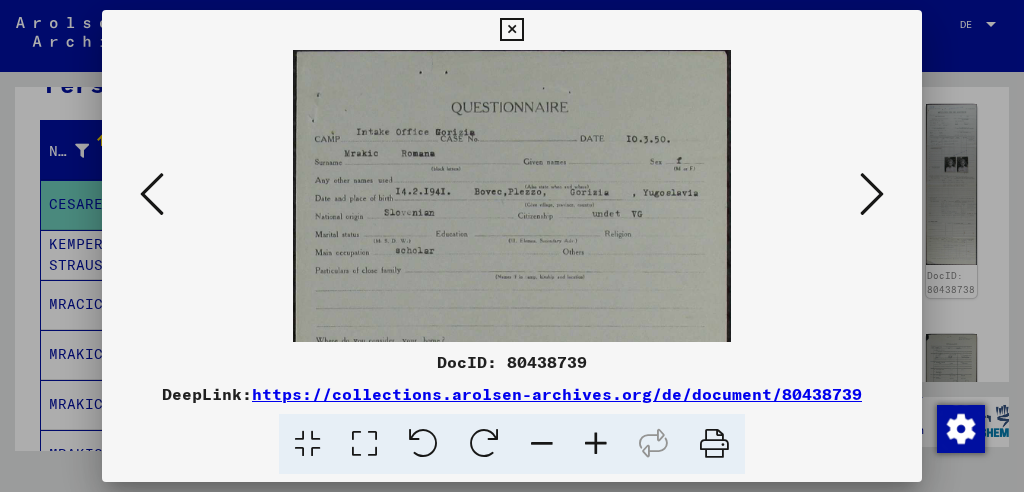 click at bounding box center (596, 444) 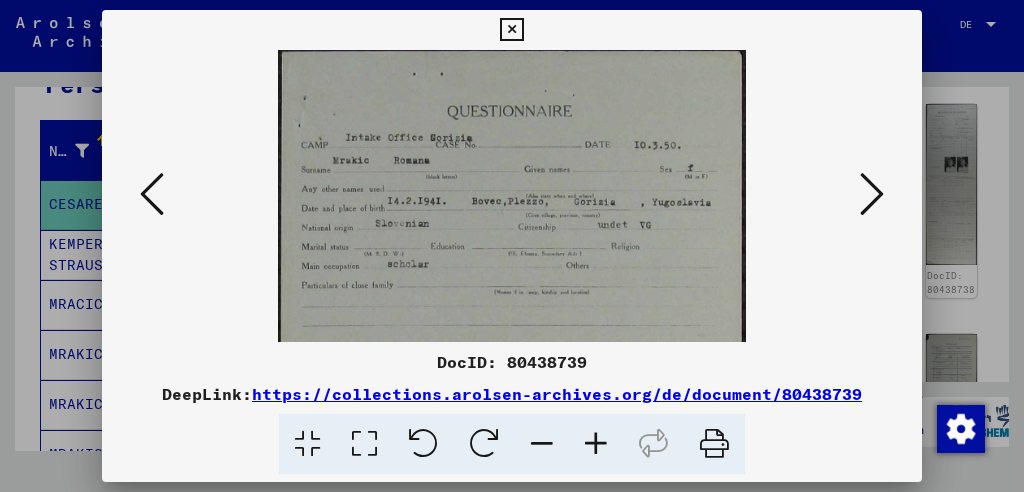 click at bounding box center [596, 444] 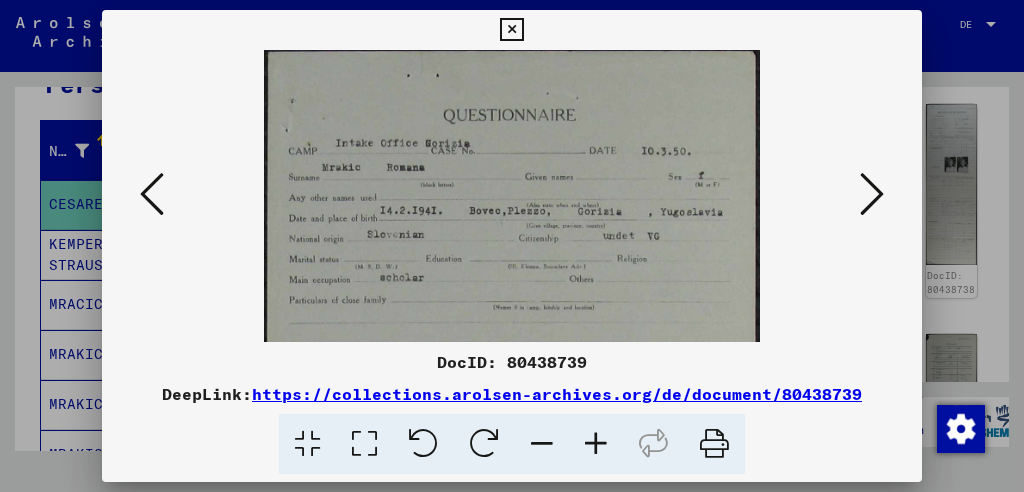 click at bounding box center (596, 444) 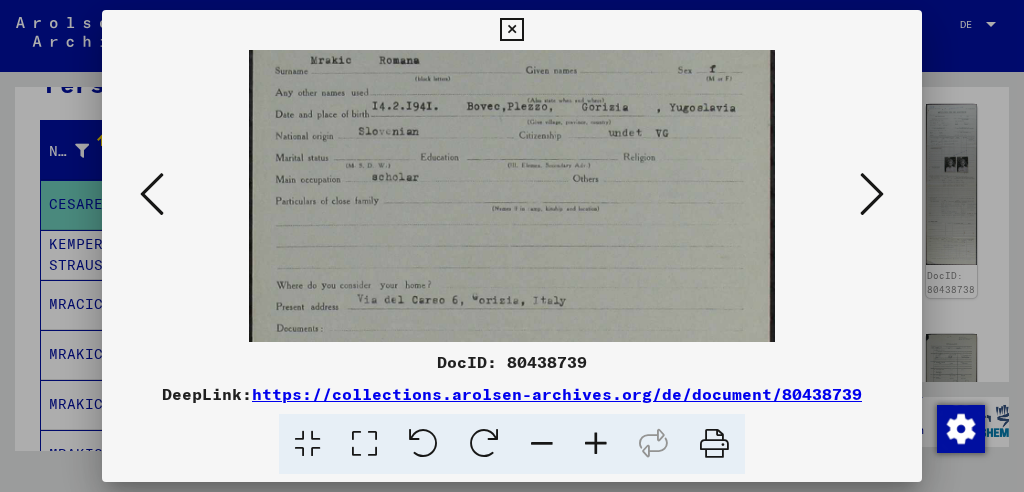 scroll, scrollTop: 121, scrollLeft: 0, axis: vertical 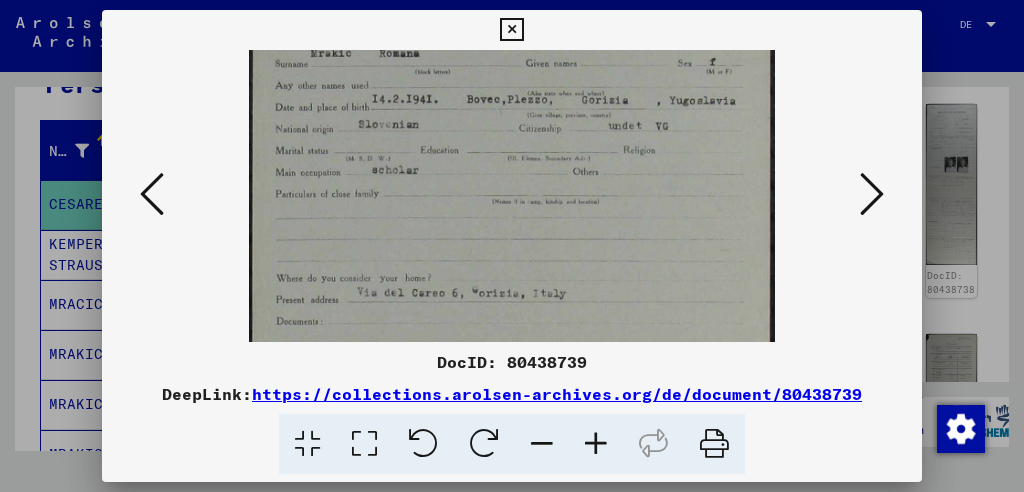 drag, startPoint x: 458, startPoint y: 260, endPoint x: 455, endPoint y: 139, distance: 121.037186 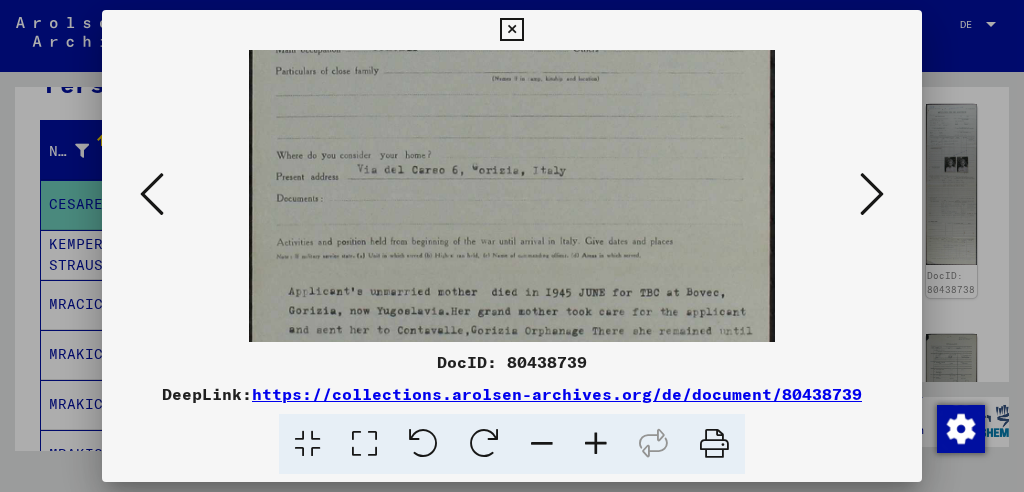 drag, startPoint x: 469, startPoint y: 291, endPoint x: 469, endPoint y: 169, distance: 122 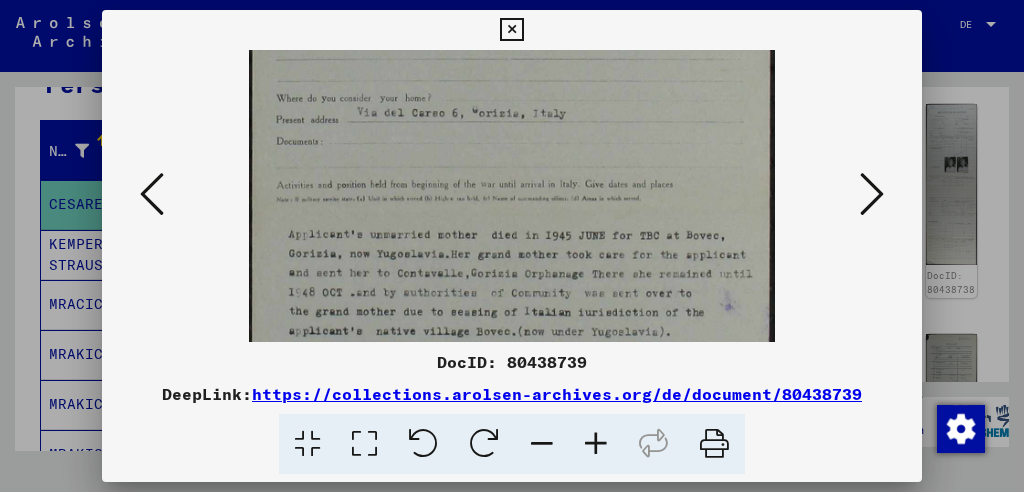 scroll, scrollTop: 370, scrollLeft: 0, axis: vertical 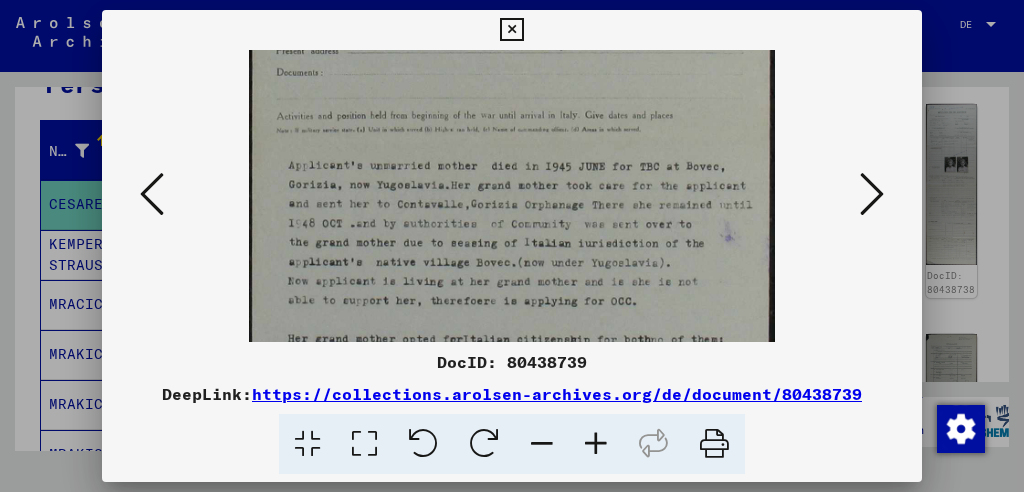 drag, startPoint x: 469, startPoint y: 285, endPoint x: 471, endPoint y: 160, distance: 125.016 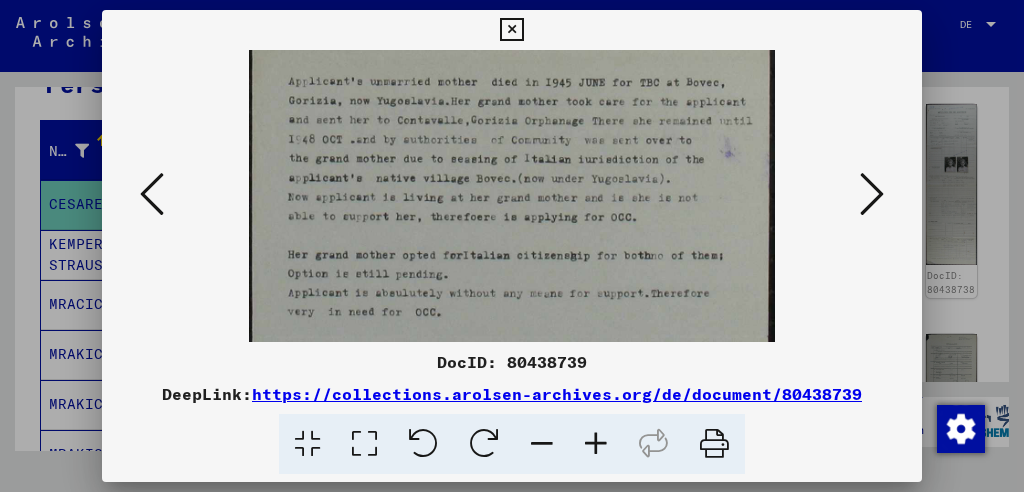 scroll, scrollTop: 456, scrollLeft: 0, axis: vertical 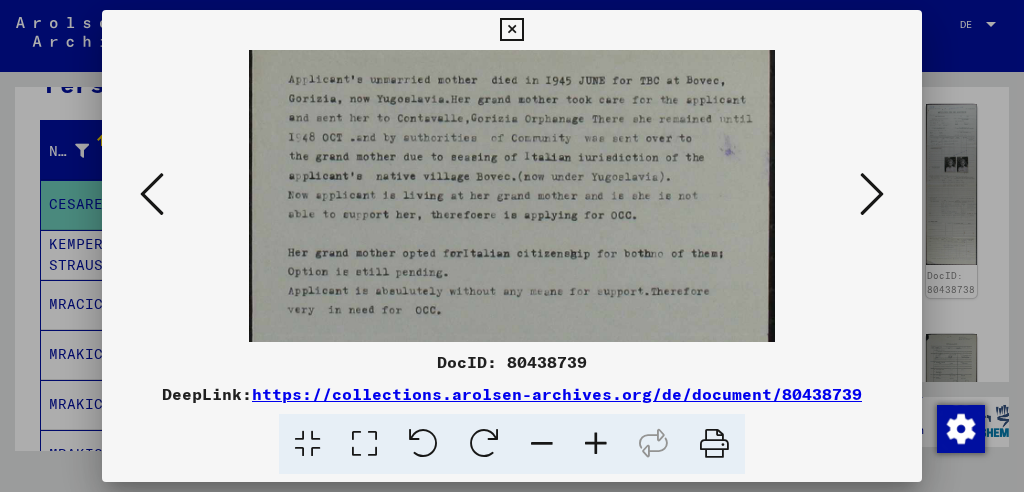 drag, startPoint x: 531, startPoint y: 256, endPoint x: 525, endPoint y: 173, distance: 83.21658 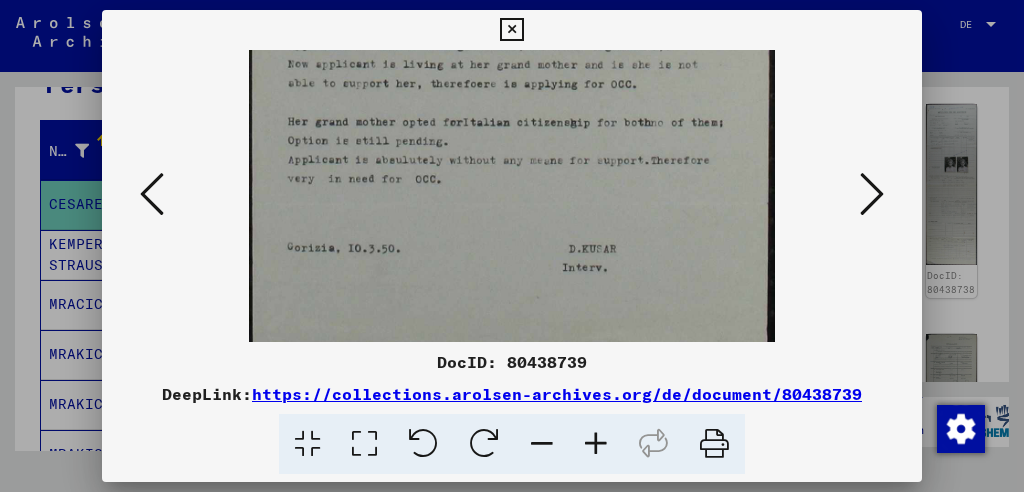 scroll, scrollTop: 600, scrollLeft: 0, axis: vertical 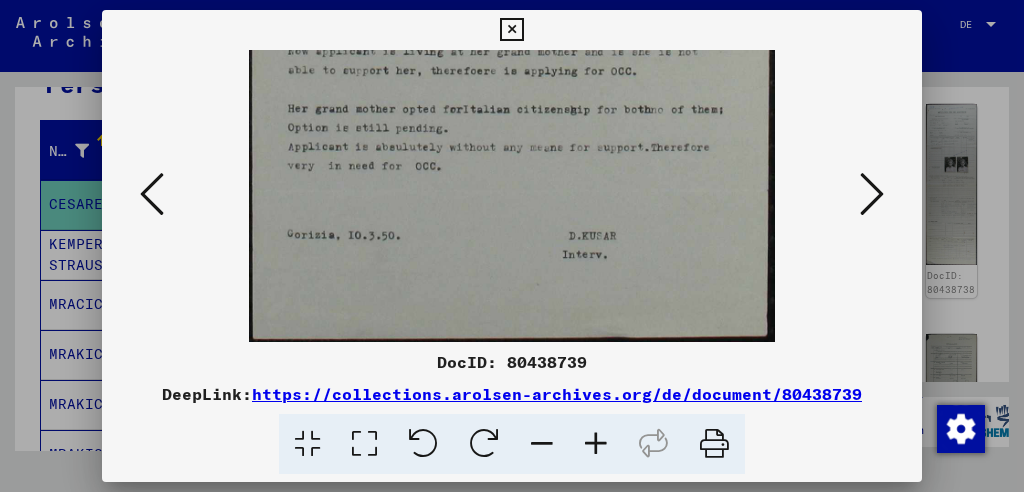 drag, startPoint x: 481, startPoint y: 269, endPoint x: 492, endPoint y: 57, distance: 212.28519 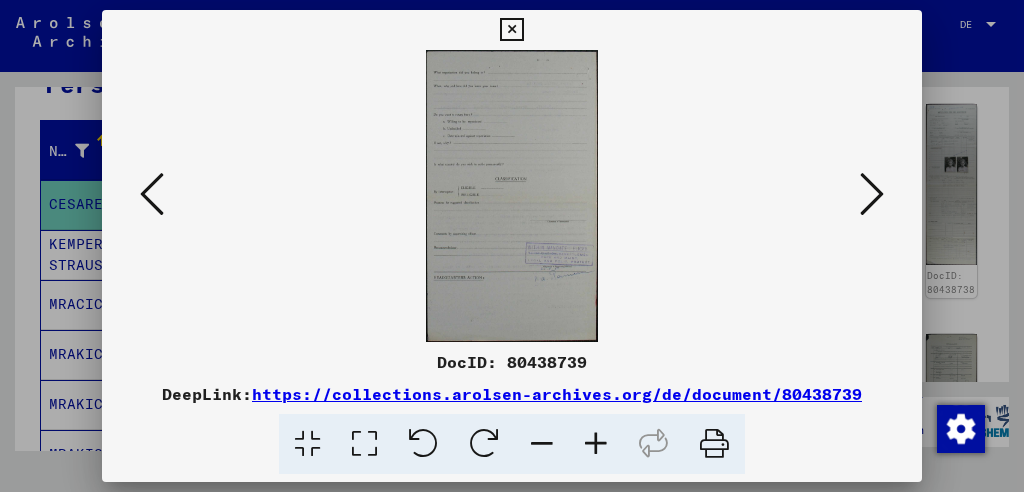 scroll, scrollTop: 0, scrollLeft: 0, axis: both 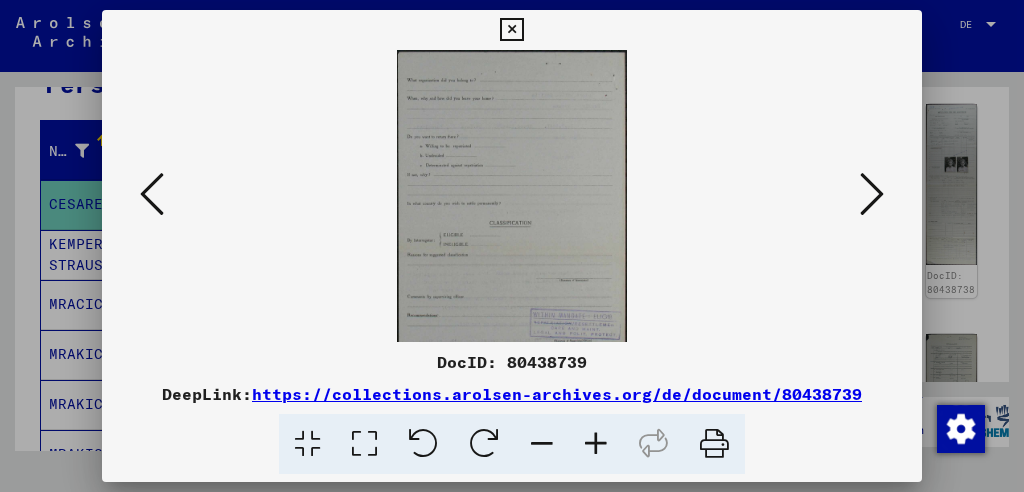 click at bounding box center (596, 444) 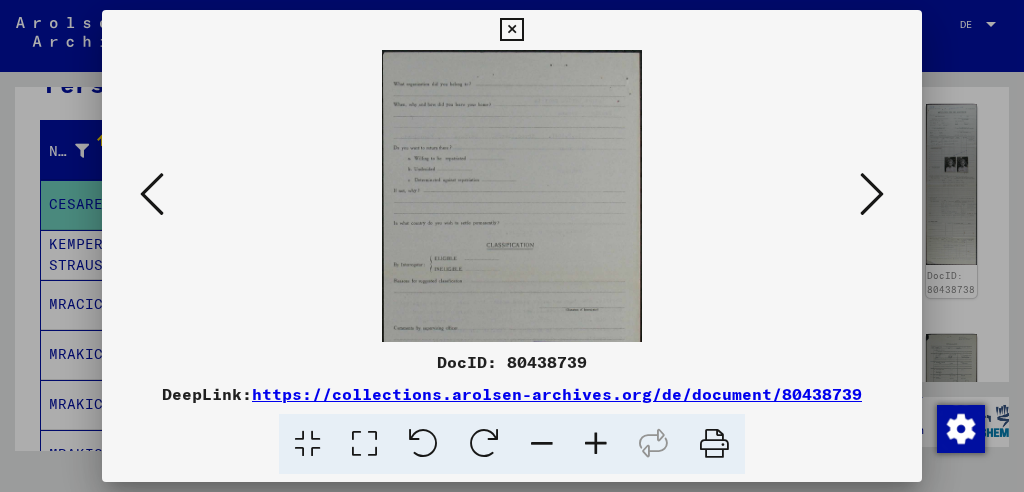 click at bounding box center (596, 444) 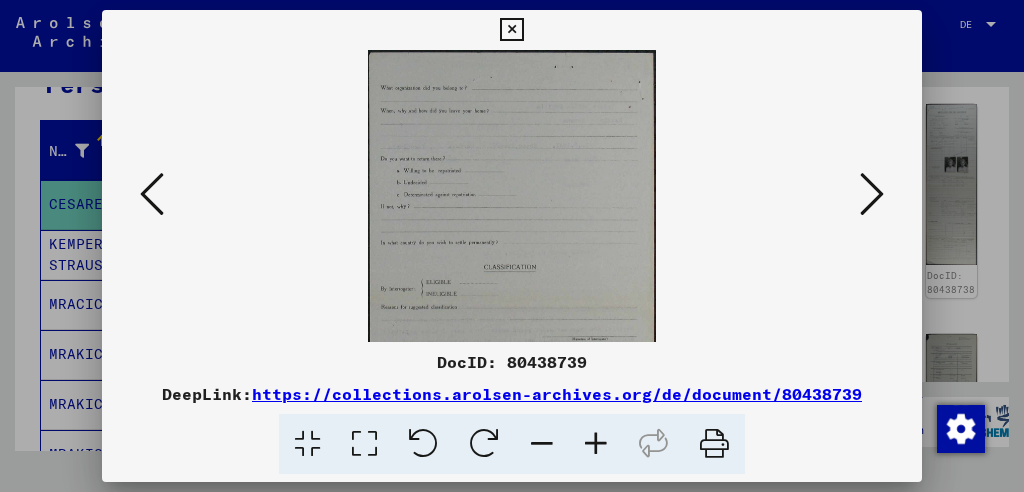 click at bounding box center (596, 444) 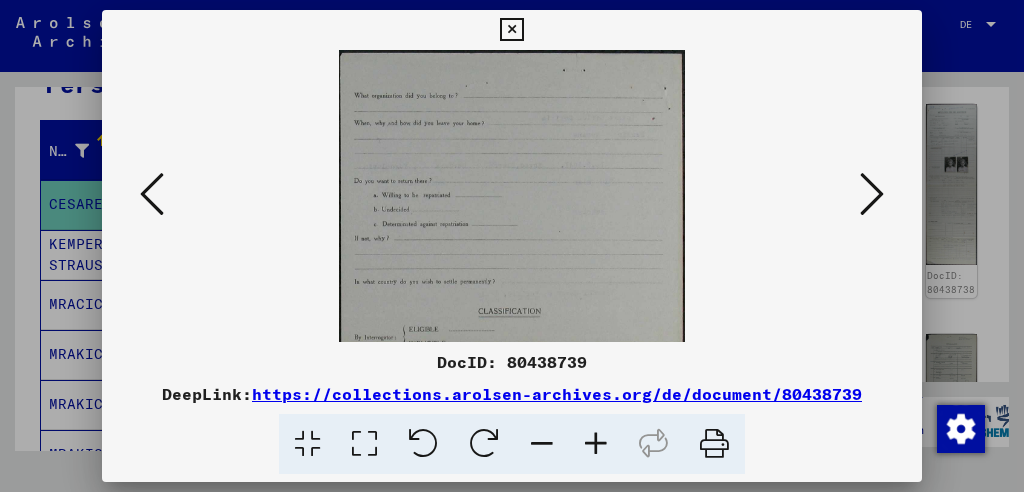 click at bounding box center [596, 444] 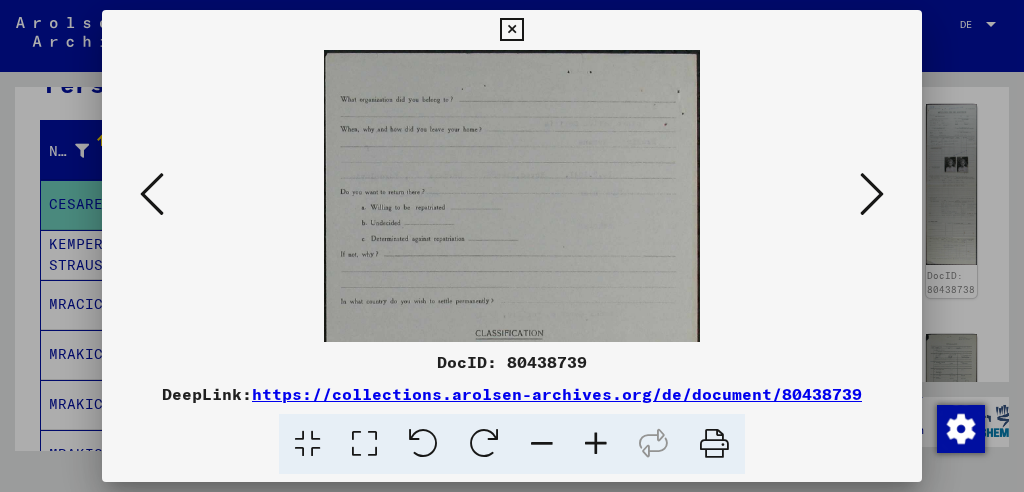 click at bounding box center [596, 444] 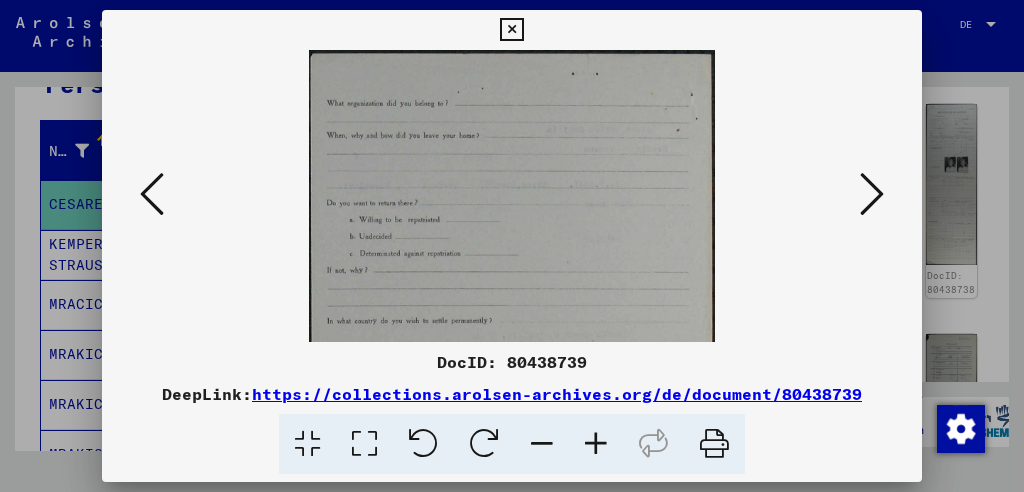 click at bounding box center (596, 444) 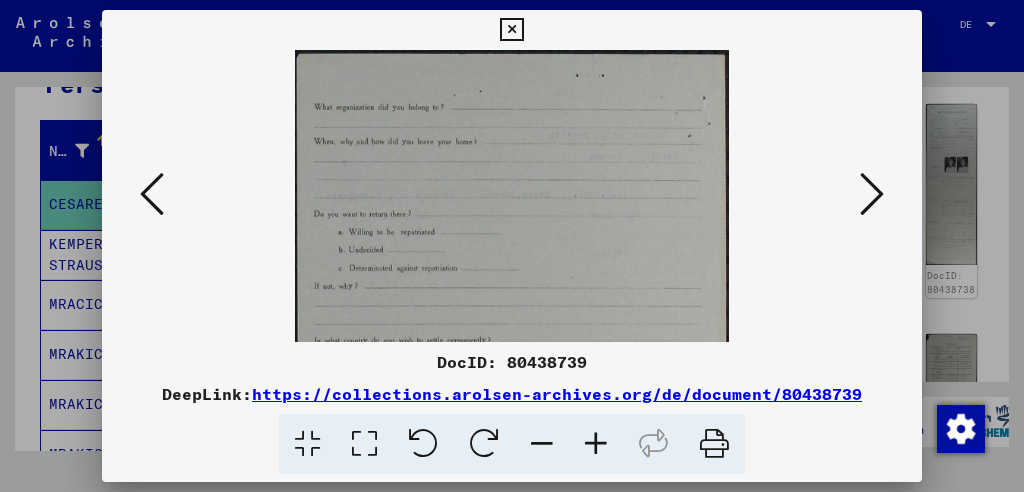 scroll, scrollTop: 204, scrollLeft: 0, axis: vertical 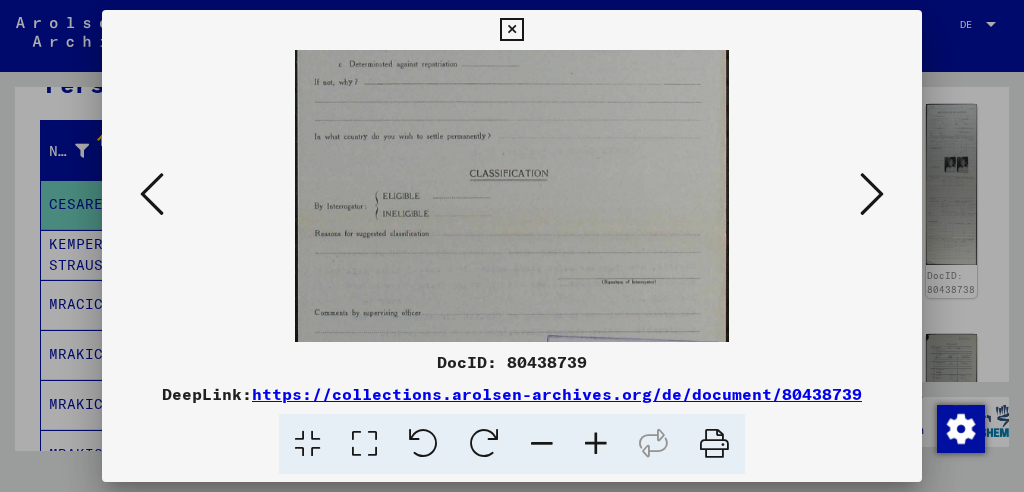 drag, startPoint x: 488, startPoint y: 295, endPoint x: 500, endPoint y: 91, distance: 204.35263 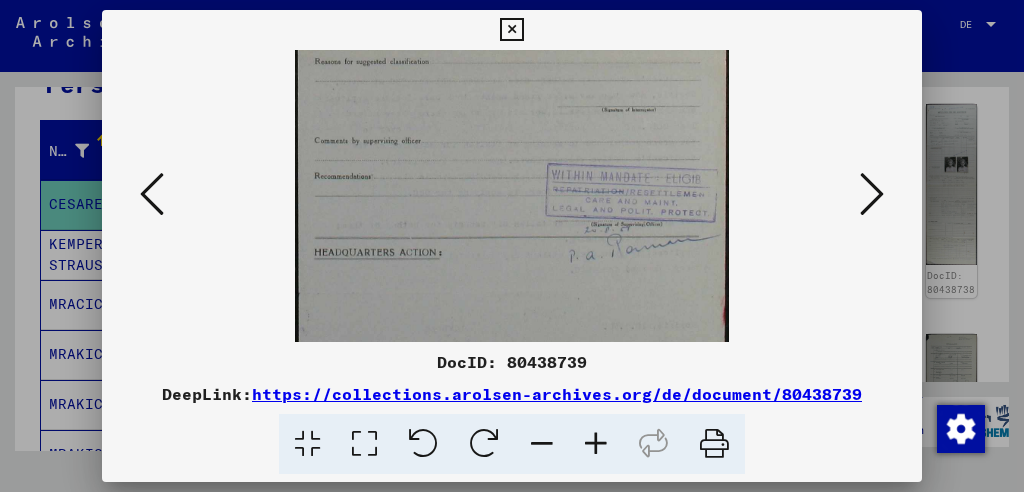 scroll, scrollTop: 381, scrollLeft: 0, axis: vertical 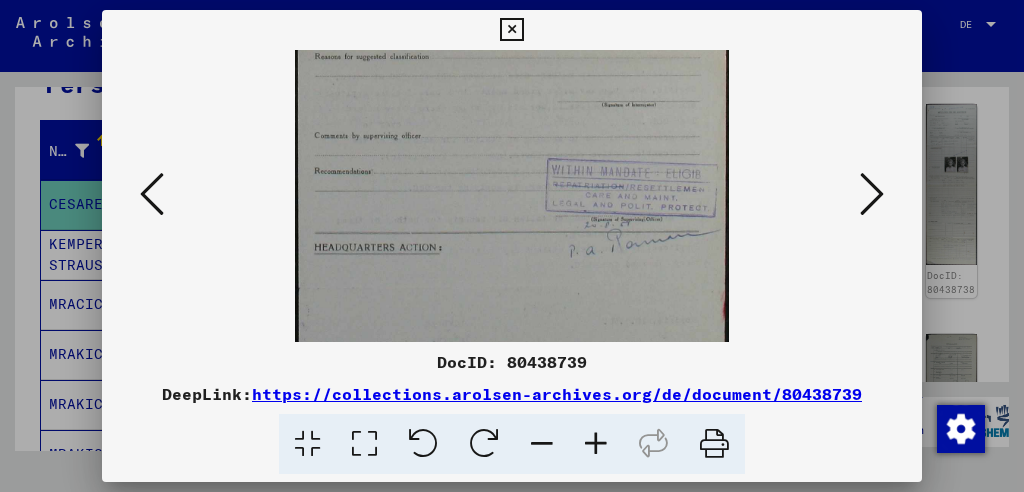 drag, startPoint x: 510, startPoint y: 232, endPoint x: 510, endPoint y: 56, distance: 176 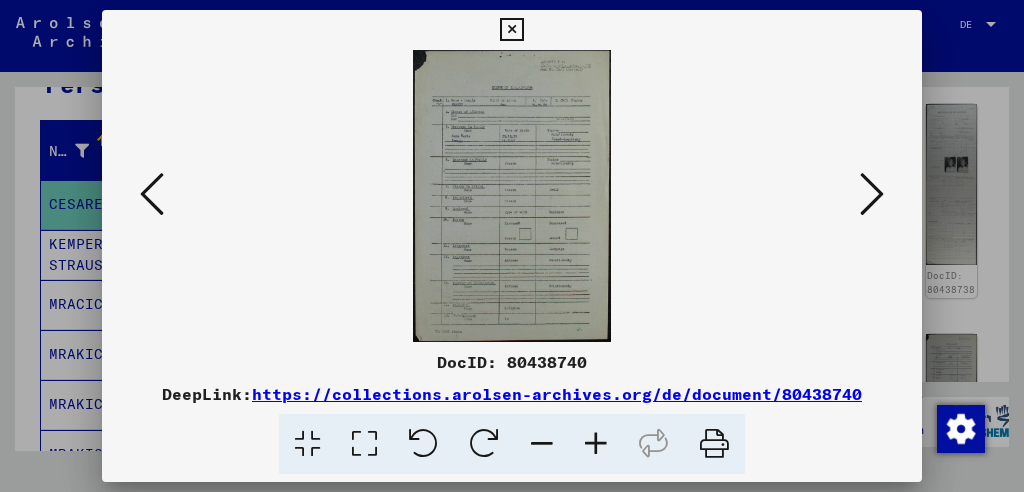 click at bounding box center [596, 444] 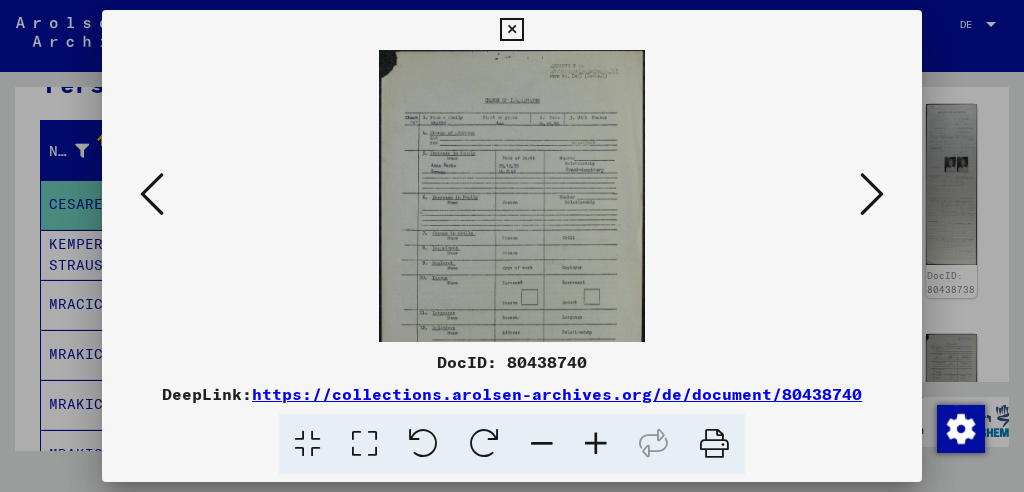 click at bounding box center [596, 444] 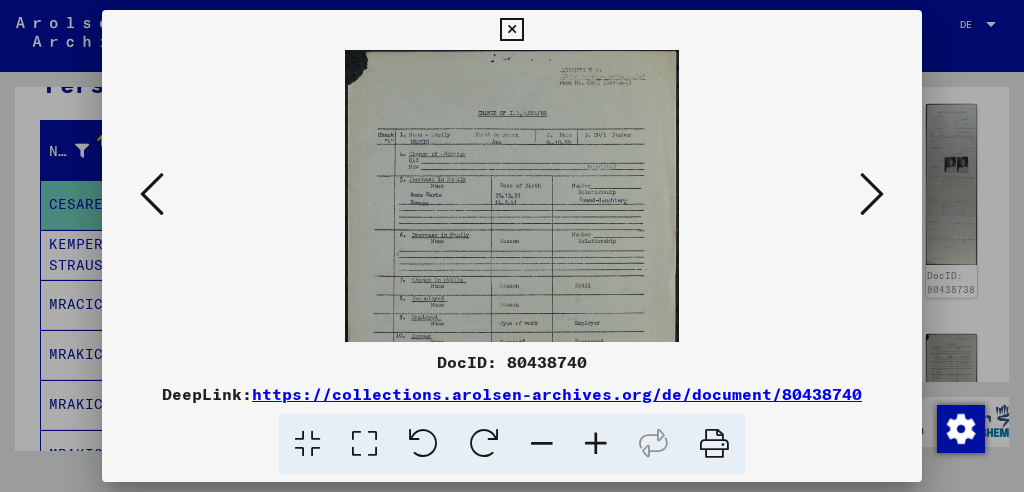 click at bounding box center (596, 444) 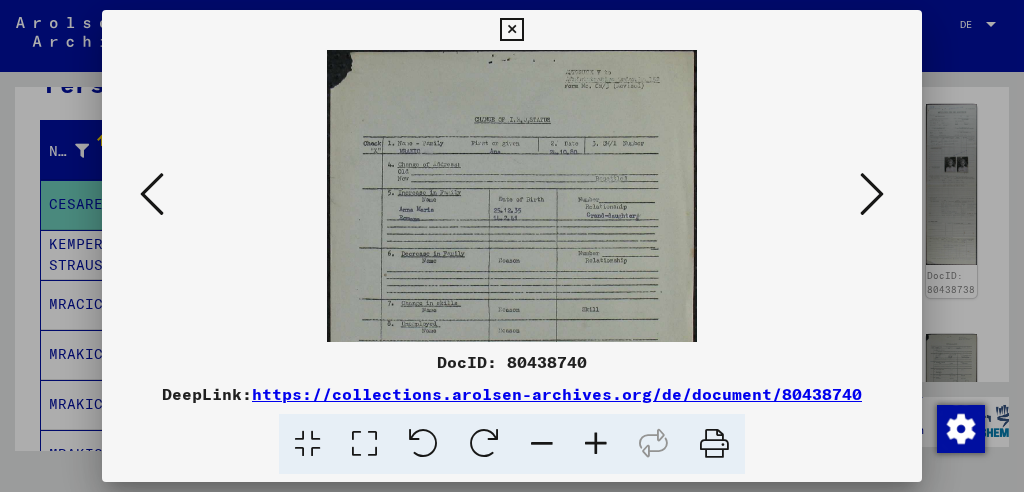 click at bounding box center [596, 444] 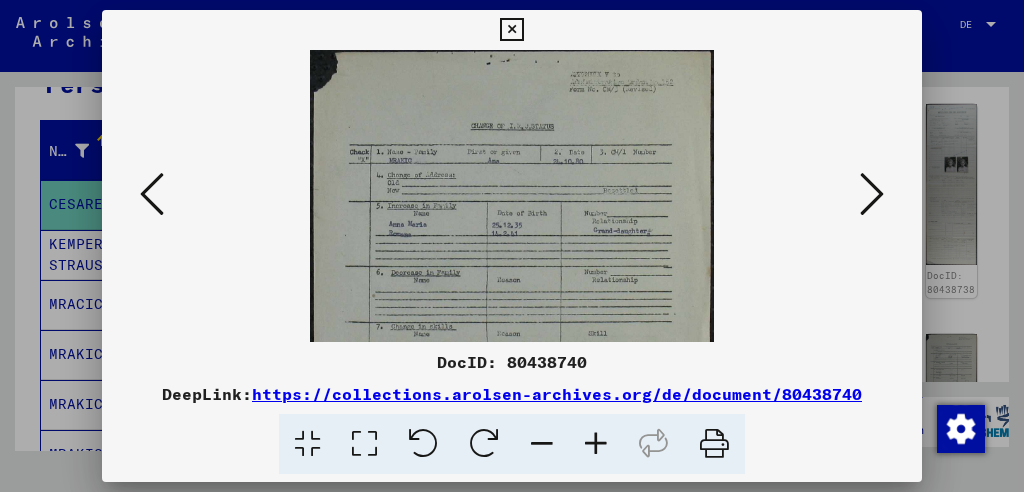 click at bounding box center [596, 444] 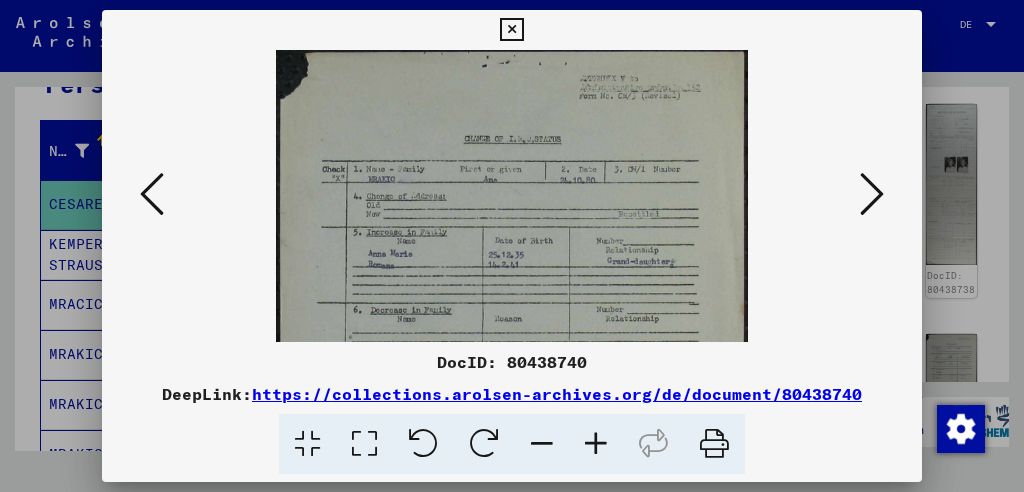 click at bounding box center (596, 444) 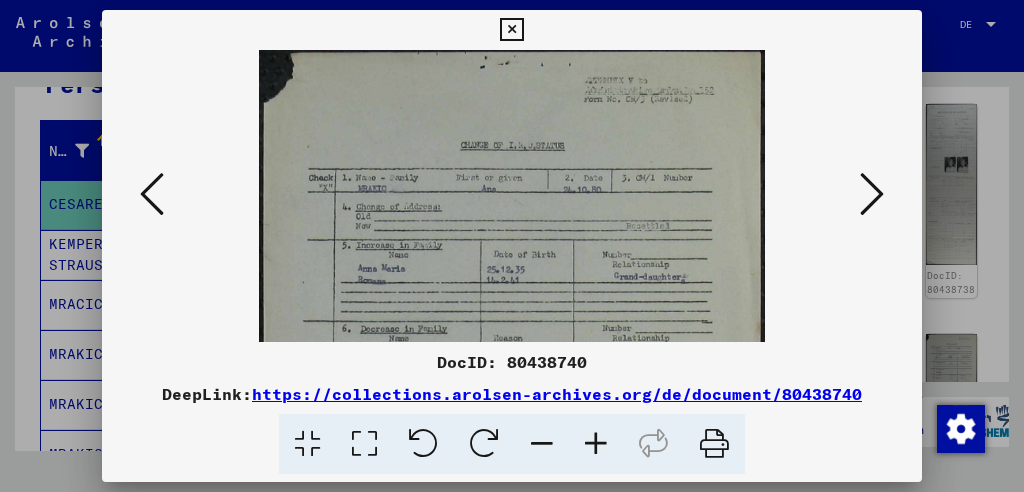 click at bounding box center [596, 444] 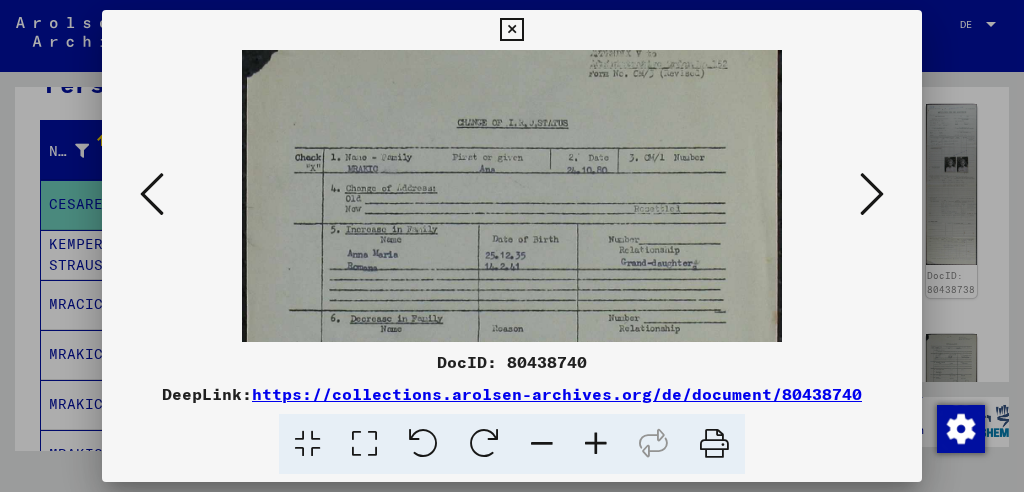 scroll, scrollTop: 128, scrollLeft: 0, axis: vertical 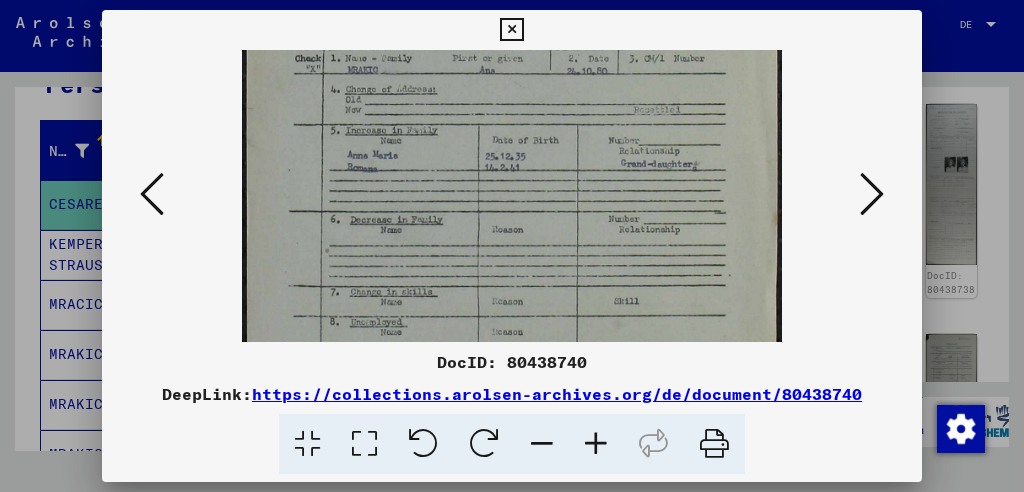drag, startPoint x: 612, startPoint y: 304, endPoint x: 596, endPoint y: 177, distance: 128.0039 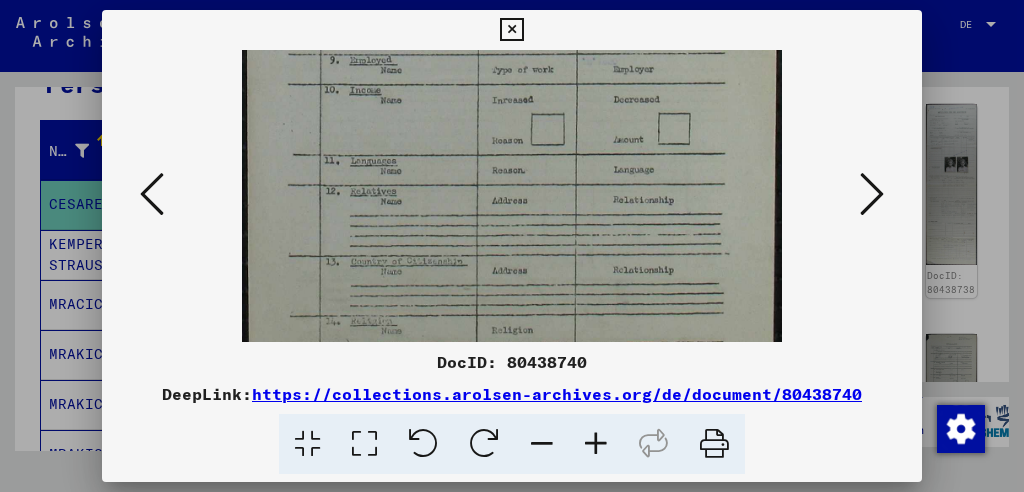 scroll, scrollTop: 425, scrollLeft: 0, axis: vertical 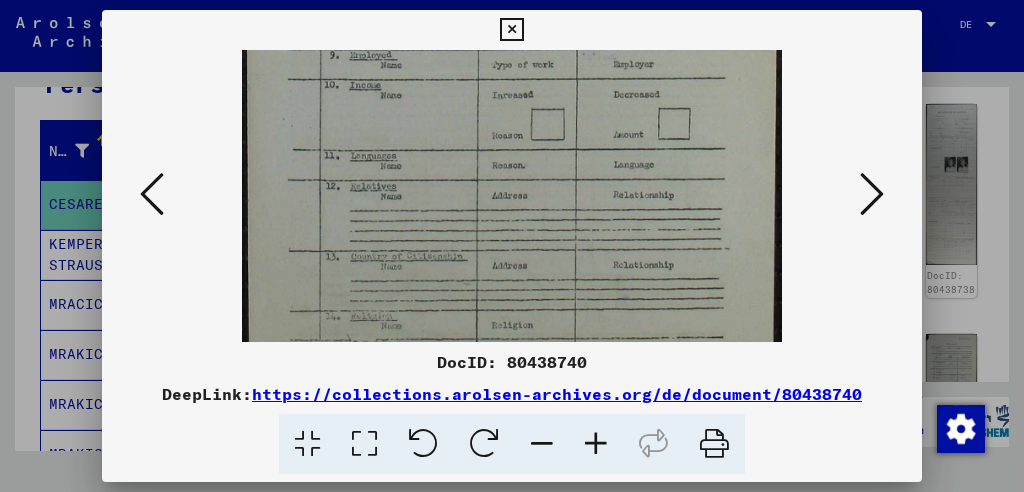 drag, startPoint x: 578, startPoint y: 297, endPoint x: 569, endPoint y: 3, distance: 294.13773 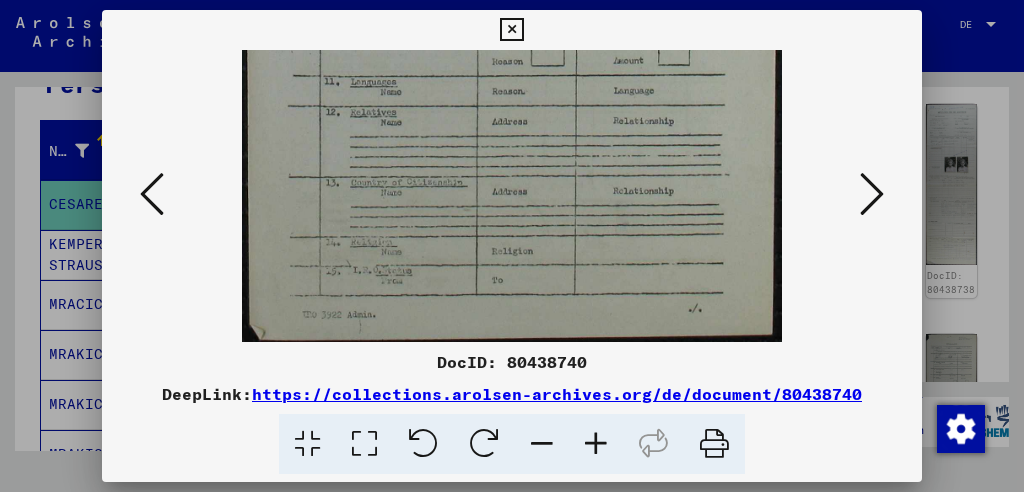 drag, startPoint x: 522, startPoint y: 233, endPoint x: 546, endPoint y: 49, distance: 185.55861 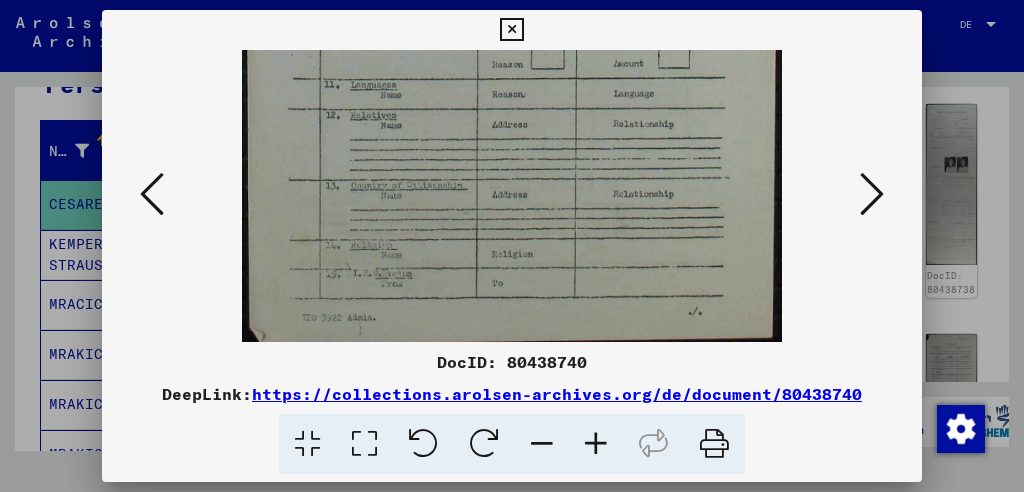 click at bounding box center [872, 194] 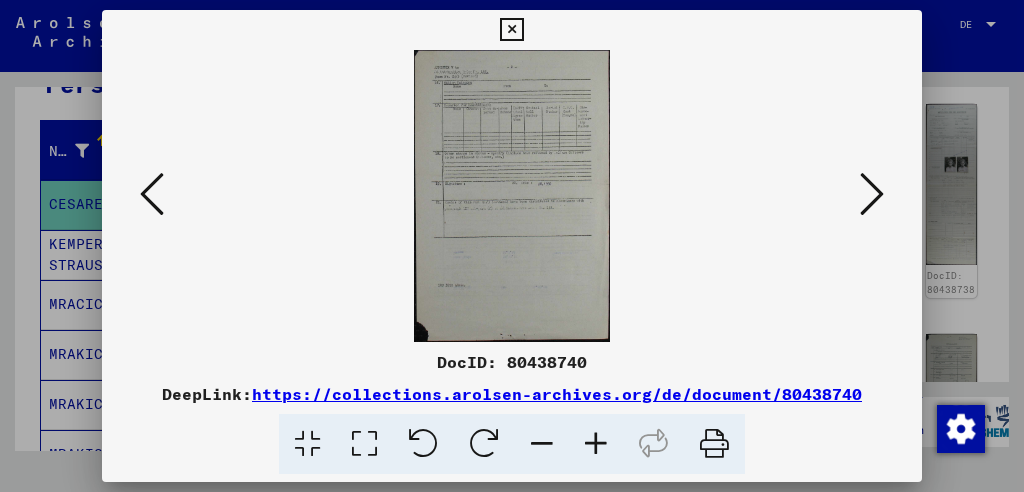 click at bounding box center (872, 194) 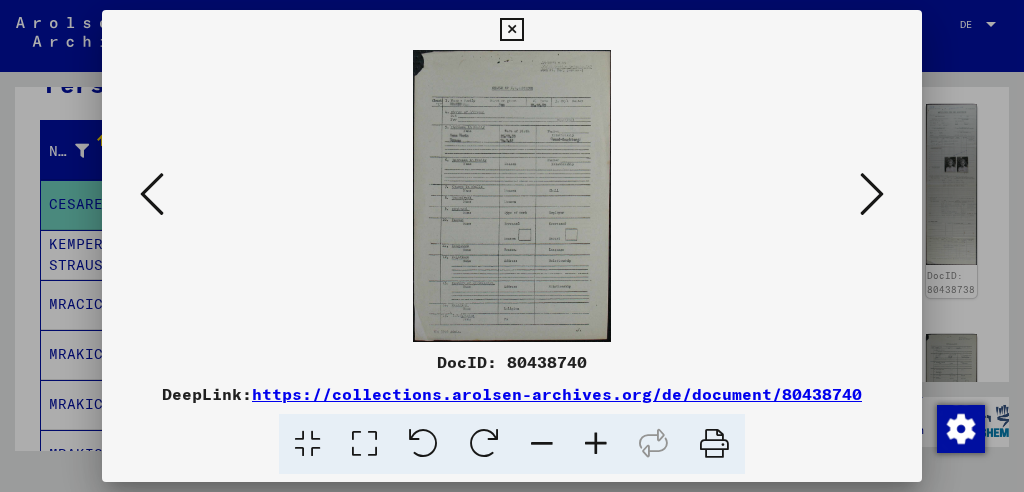 click at bounding box center (596, 444) 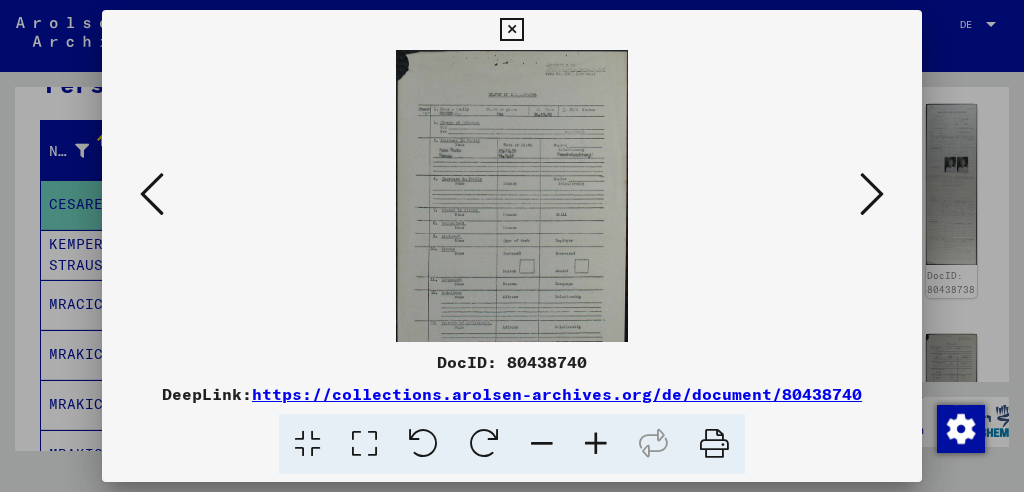 click at bounding box center (596, 444) 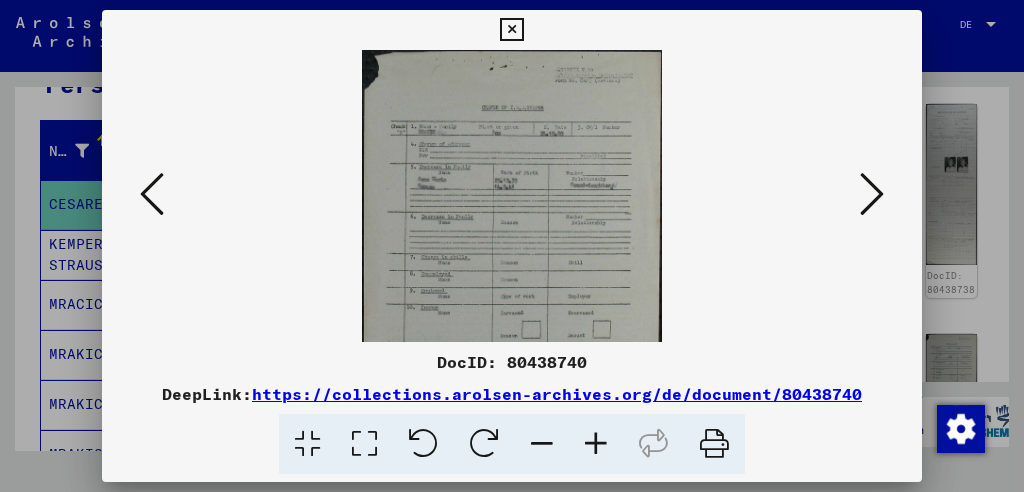 click at bounding box center (596, 444) 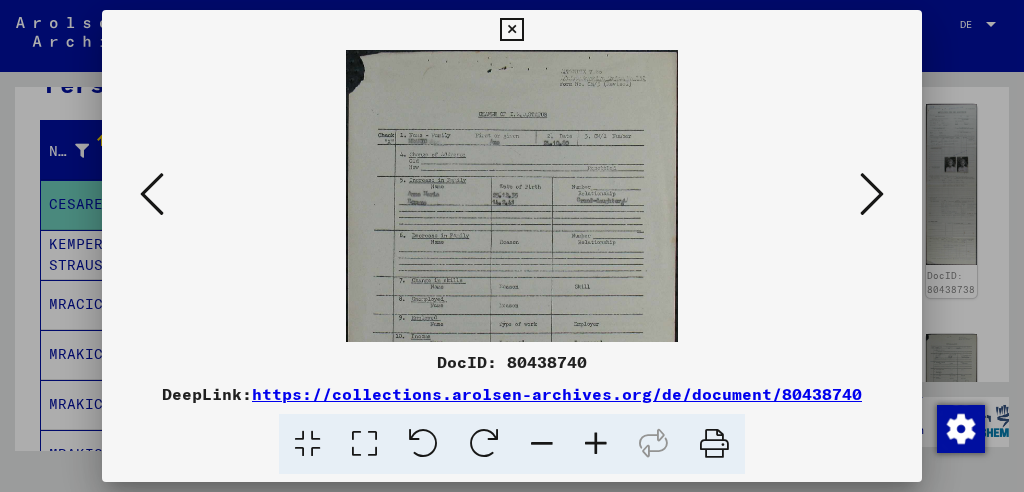 click at bounding box center [596, 444] 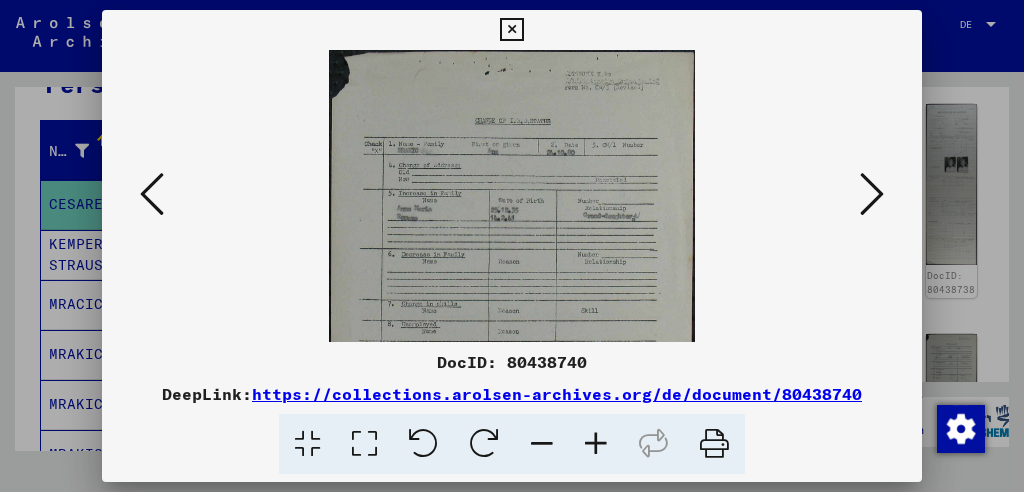 click at bounding box center [596, 444] 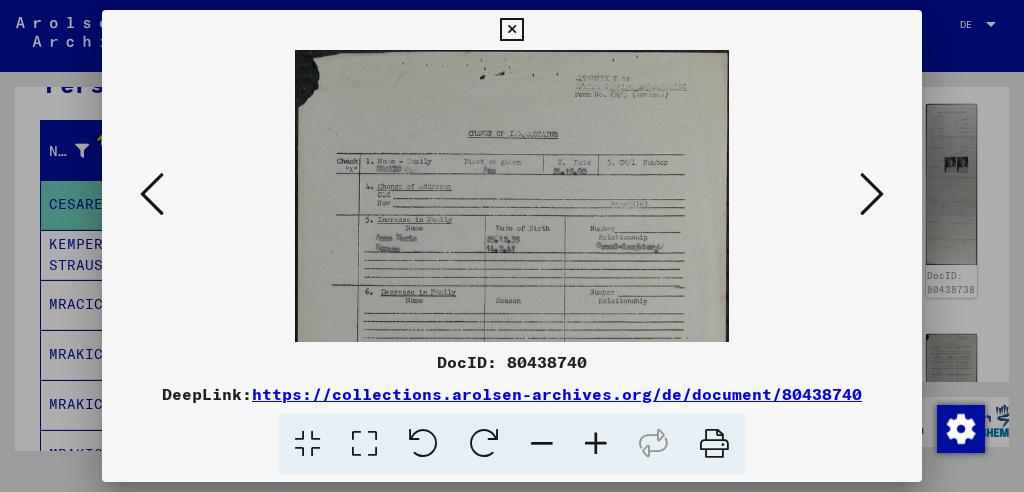 click at bounding box center (596, 444) 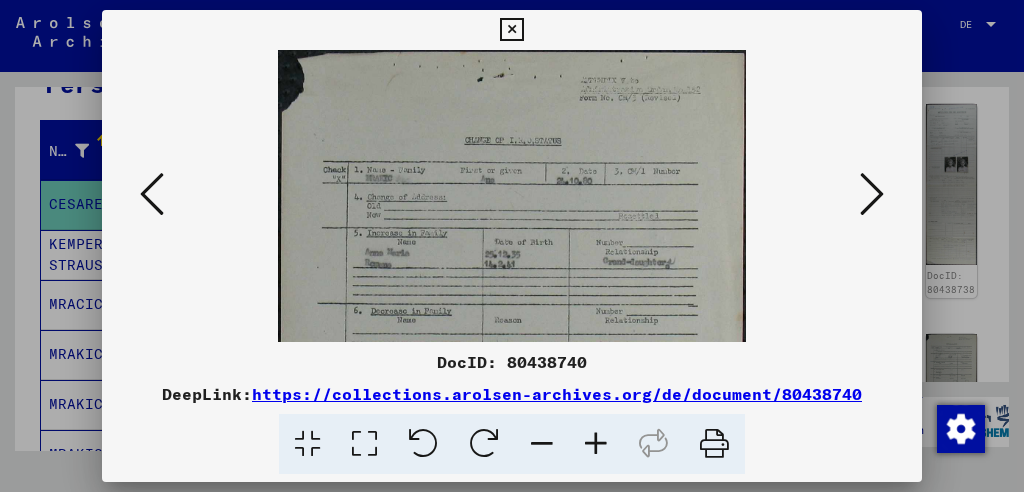 click at bounding box center [596, 444] 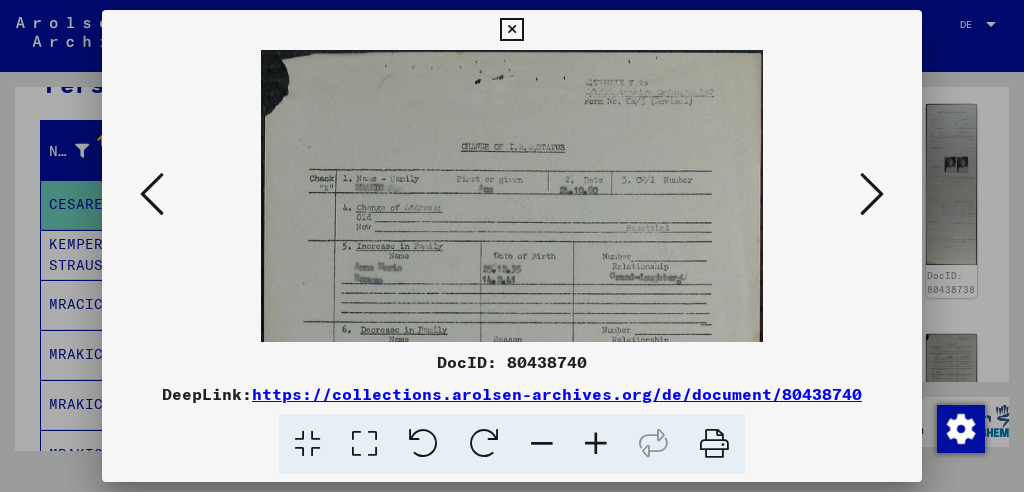 click at bounding box center (596, 444) 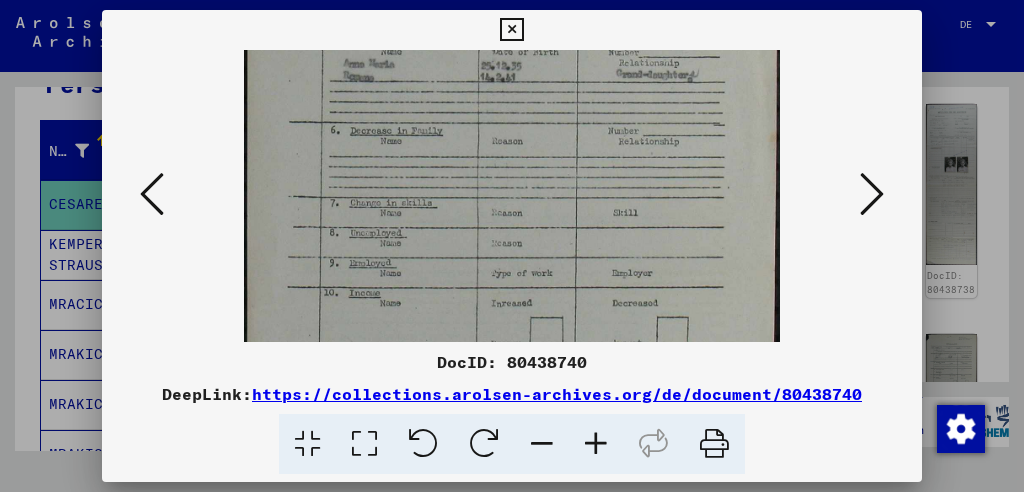 scroll, scrollTop: 334, scrollLeft: 0, axis: vertical 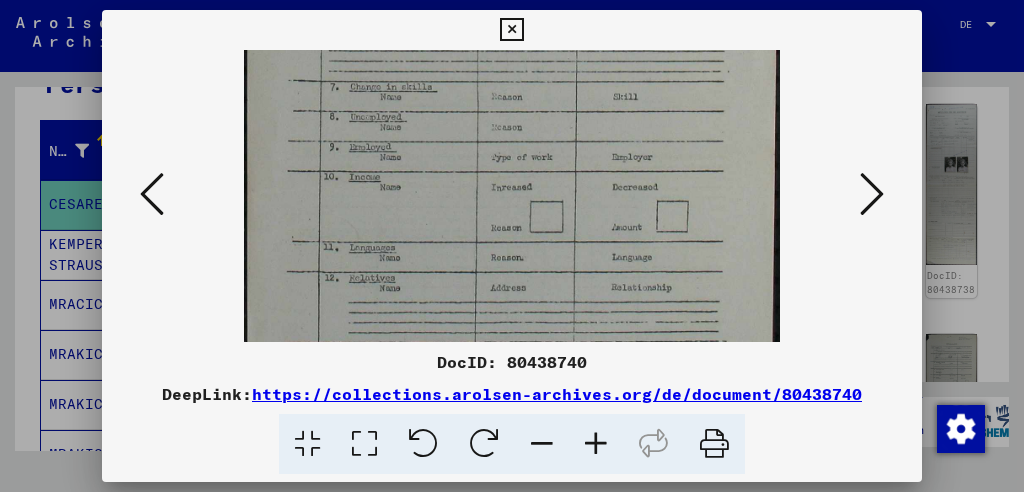 drag, startPoint x: 592, startPoint y: 308, endPoint x: 582, endPoint y: -26, distance: 334.14966 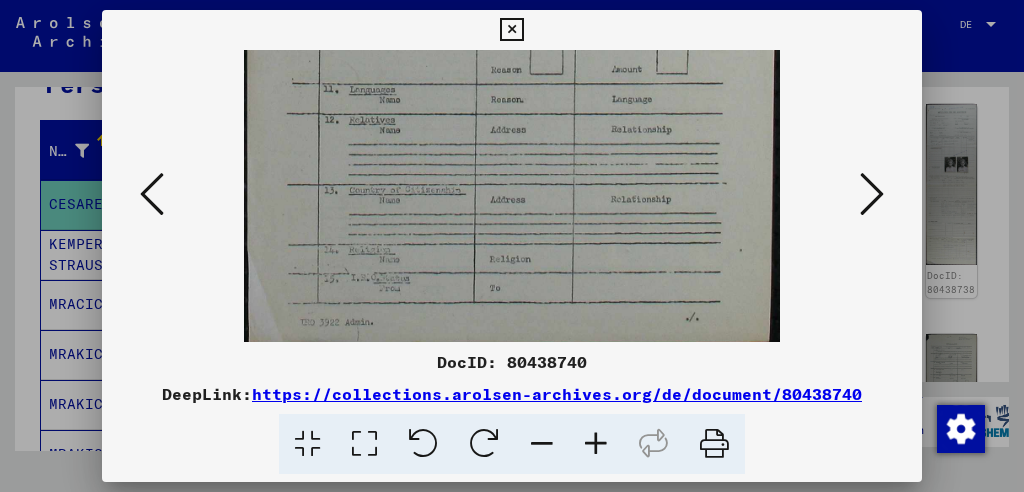 scroll, scrollTop: 499, scrollLeft: 0, axis: vertical 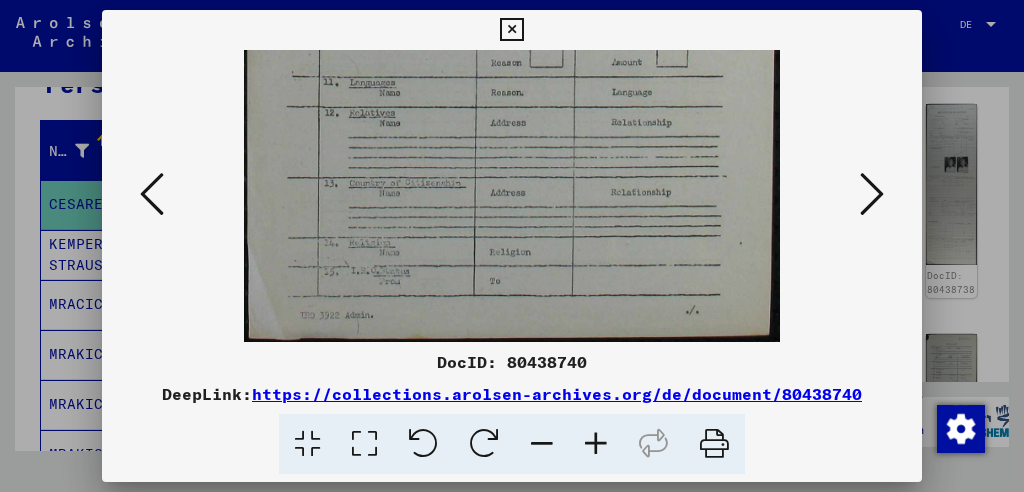 drag, startPoint x: 555, startPoint y: 258, endPoint x: 543, endPoint y: 1, distance: 257.28 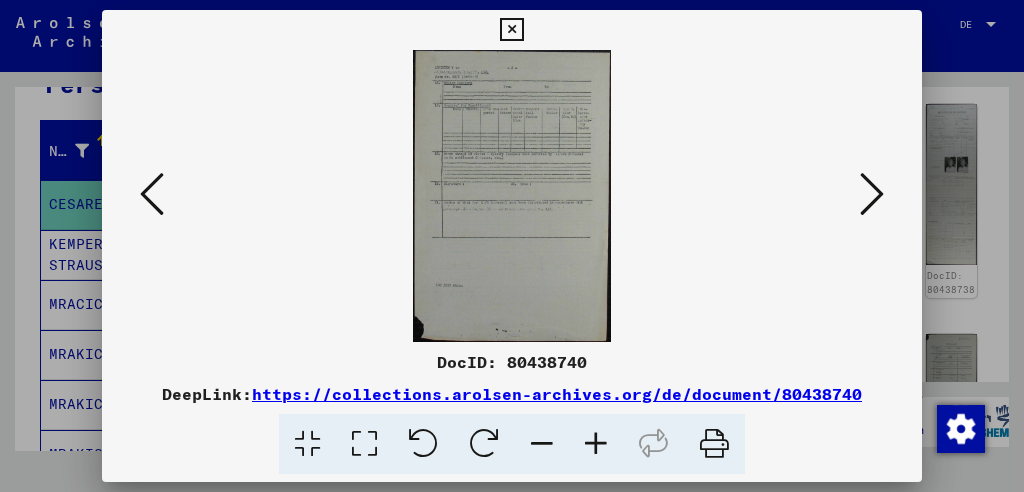 click at bounding box center [872, 194] 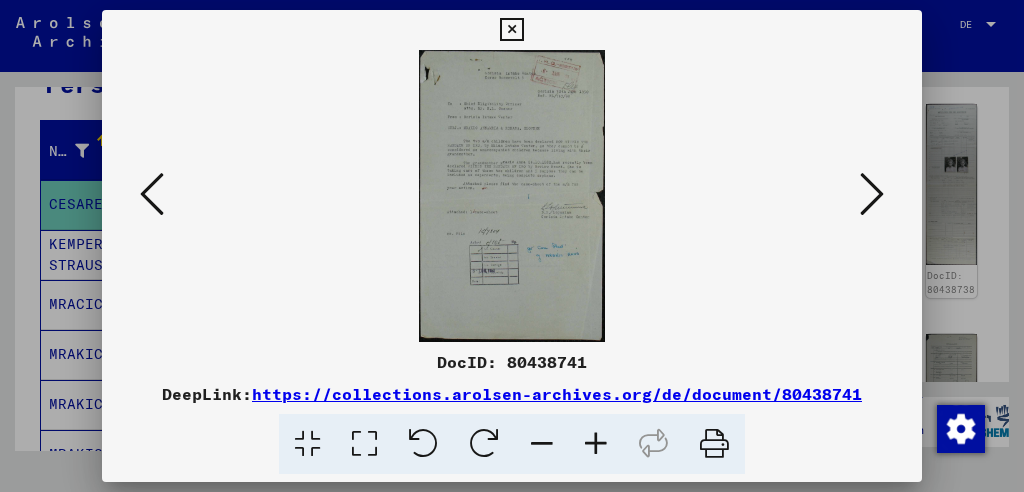 click at bounding box center (596, 444) 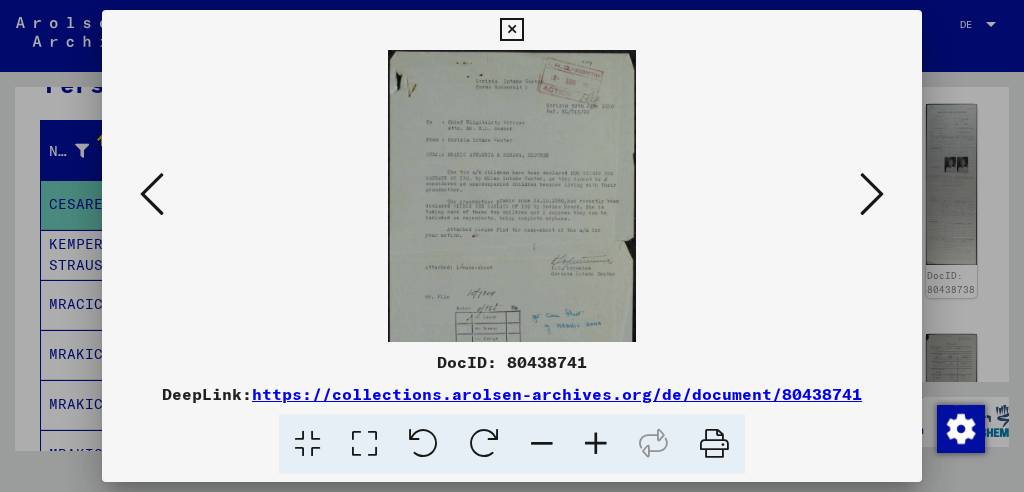 click at bounding box center [596, 444] 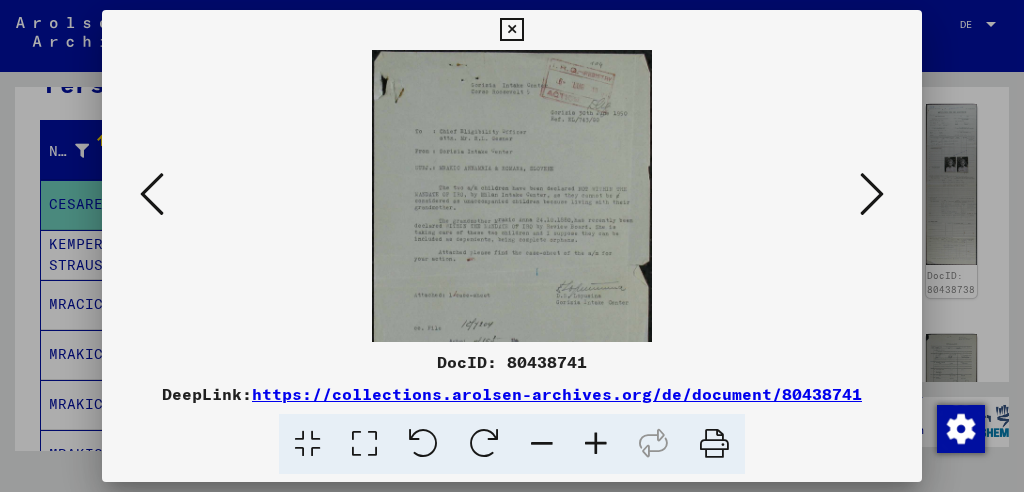 click at bounding box center [596, 444] 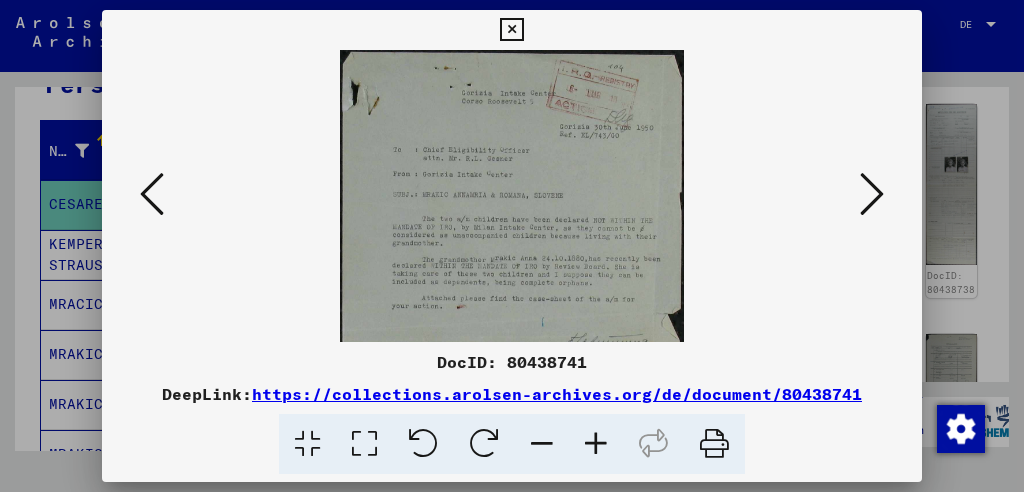 click at bounding box center (596, 444) 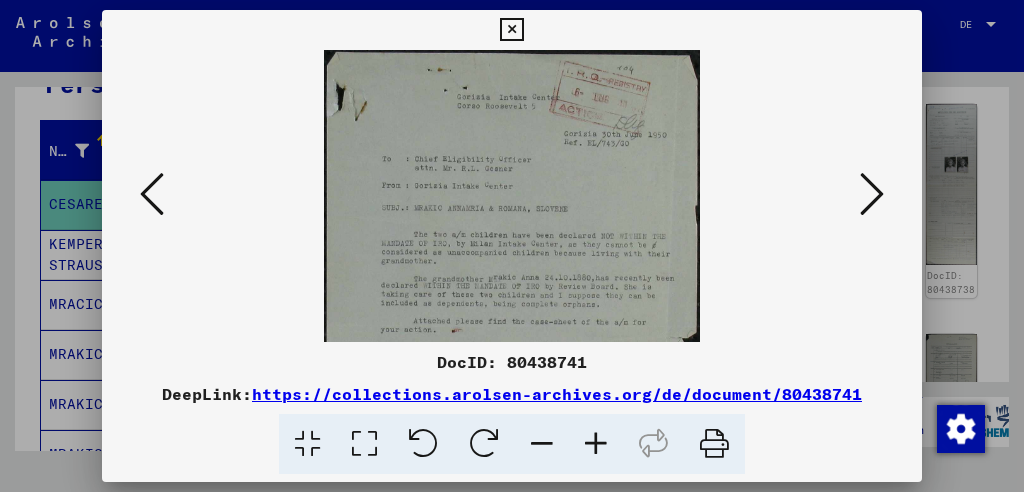 click at bounding box center [596, 444] 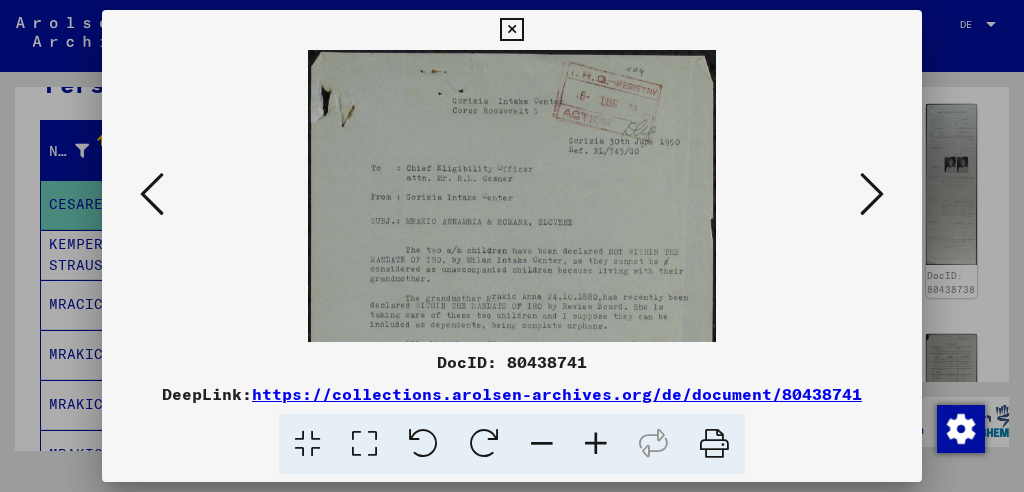 click at bounding box center [596, 444] 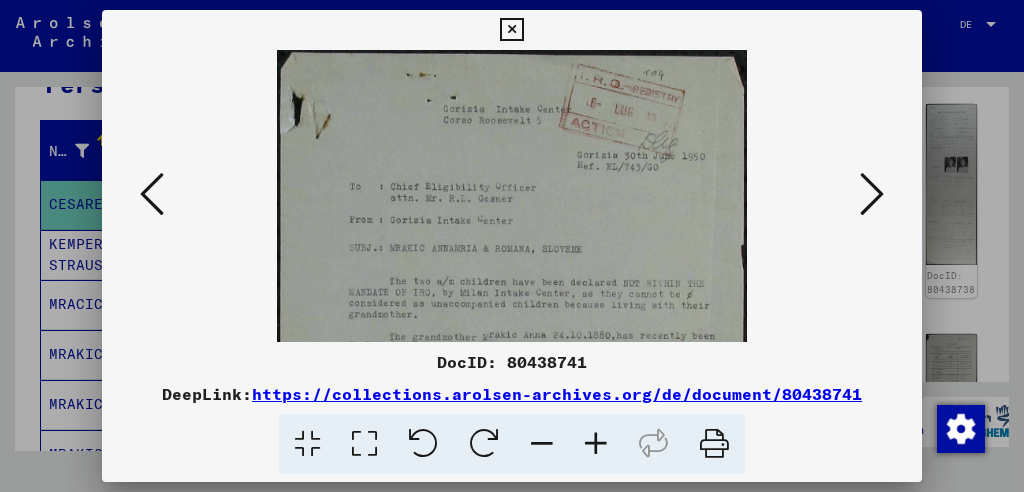 click at bounding box center (596, 444) 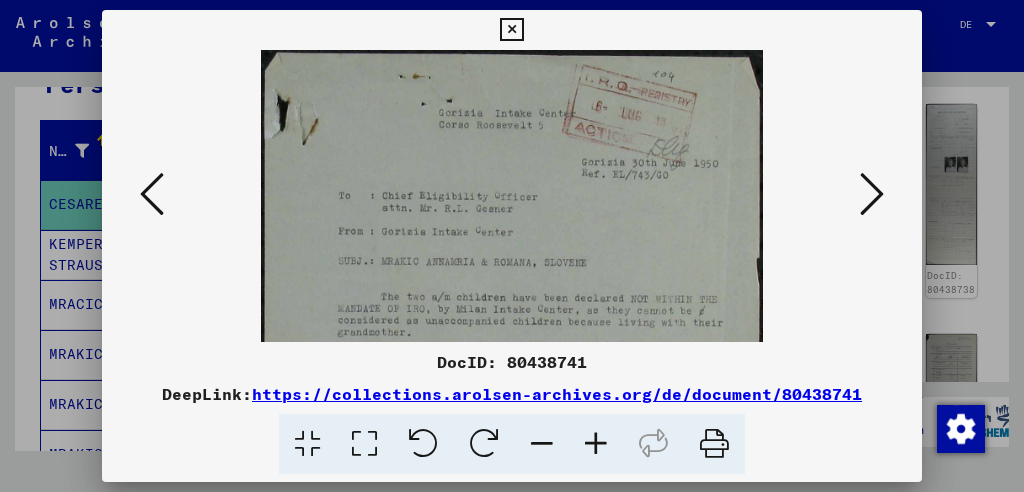 click at bounding box center (596, 444) 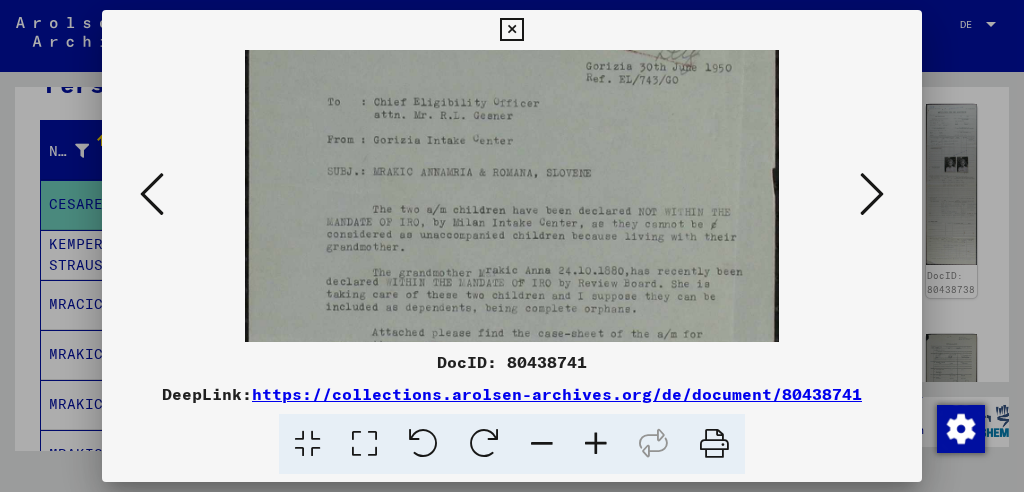 drag, startPoint x: 630, startPoint y: 275, endPoint x: 615, endPoint y: 174, distance: 102.10779 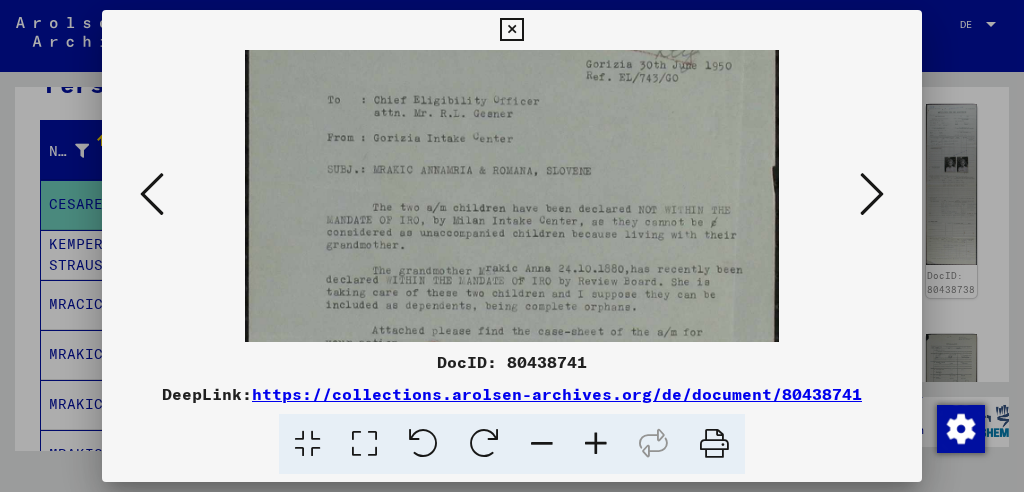 scroll, scrollTop: 142, scrollLeft: 0, axis: vertical 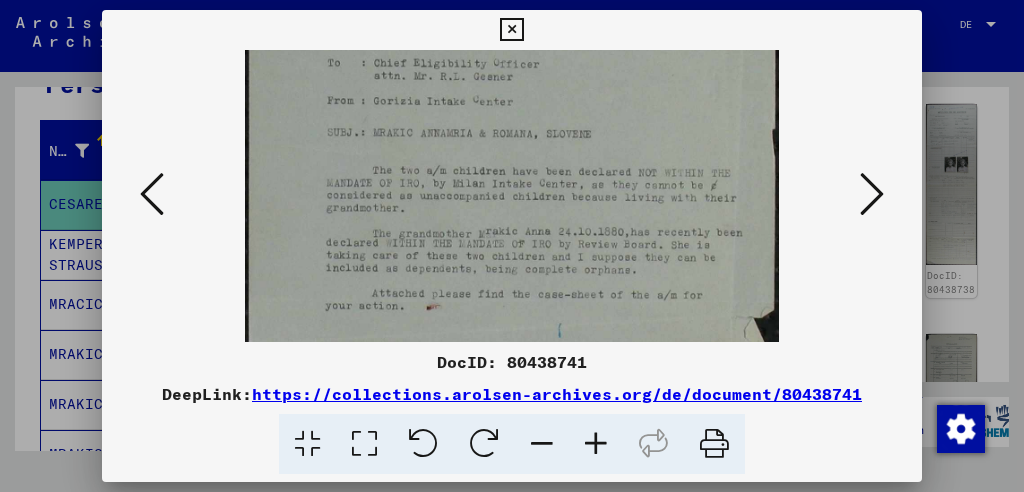 drag, startPoint x: 671, startPoint y: 252, endPoint x: 633, endPoint y: 213, distance: 54.451813 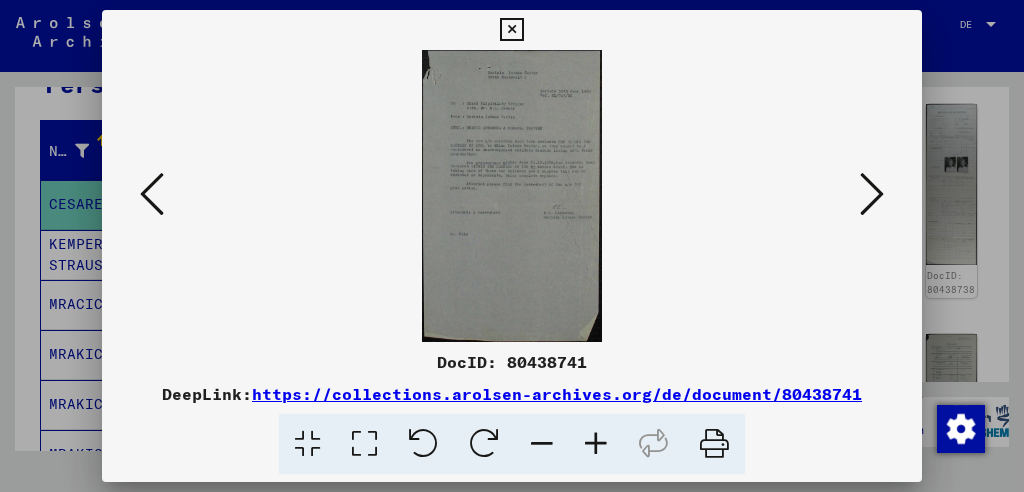 scroll, scrollTop: 0, scrollLeft: 0, axis: both 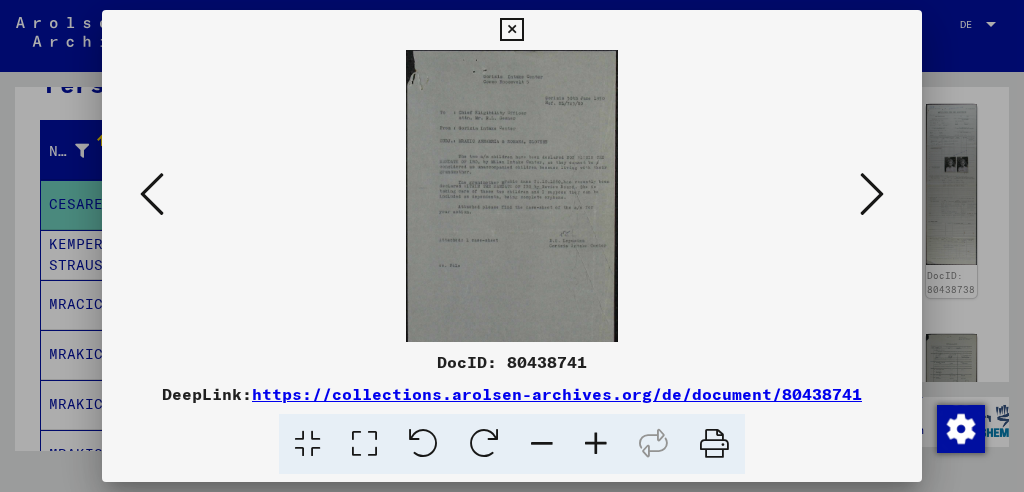 click at bounding box center [596, 444] 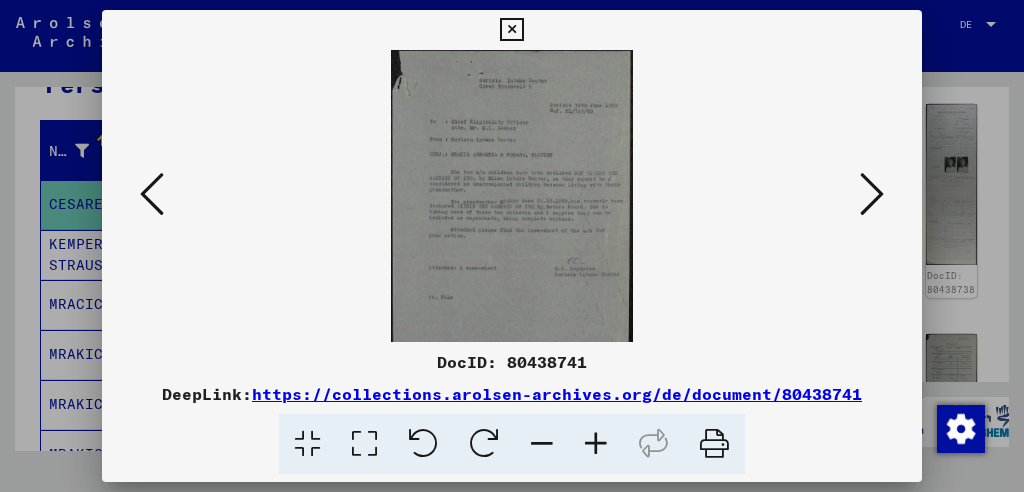 click at bounding box center [596, 444] 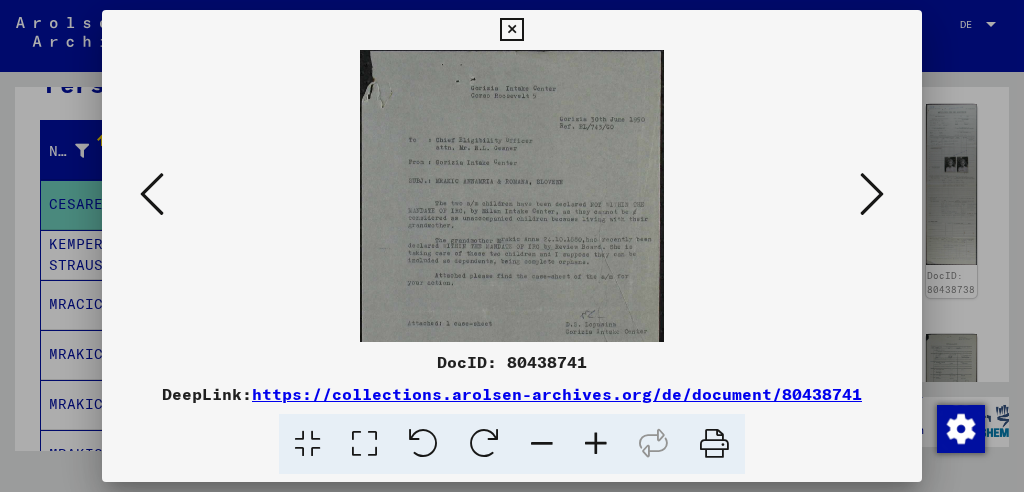 click at bounding box center [596, 444] 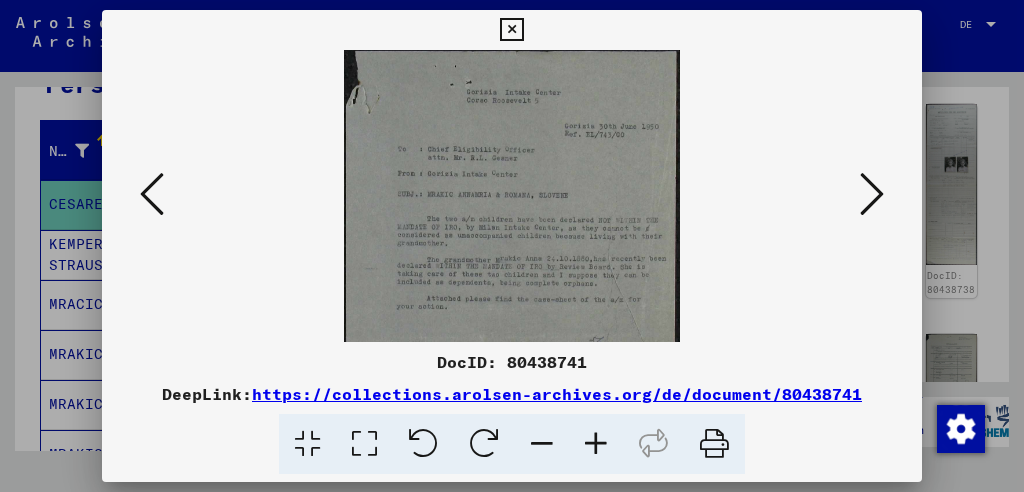 click at bounding box center (596, 444) 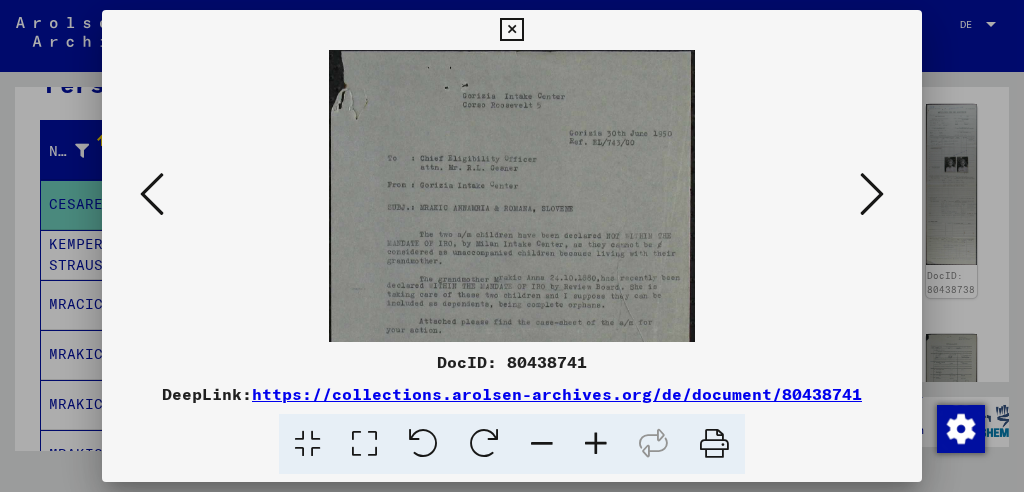 click at bounding box center (596, 444) 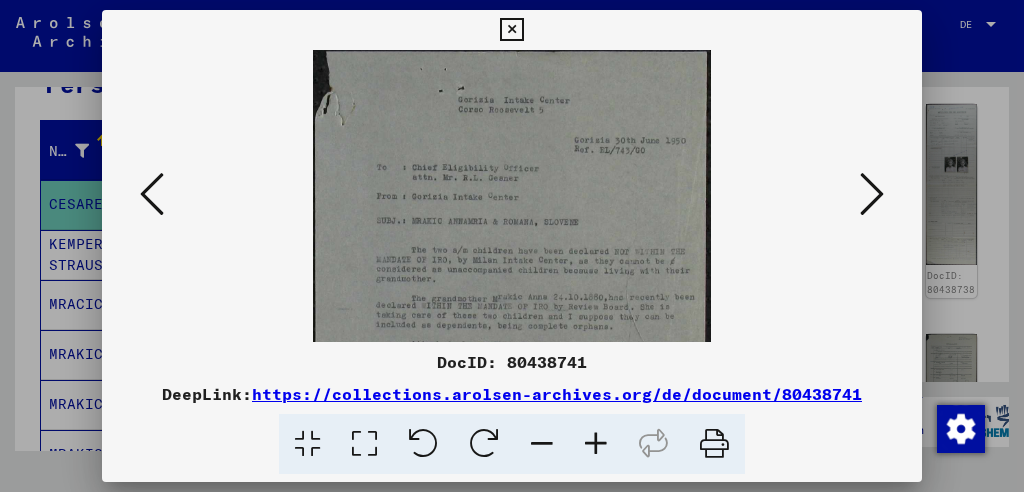 click at bounding box center [596, 444] 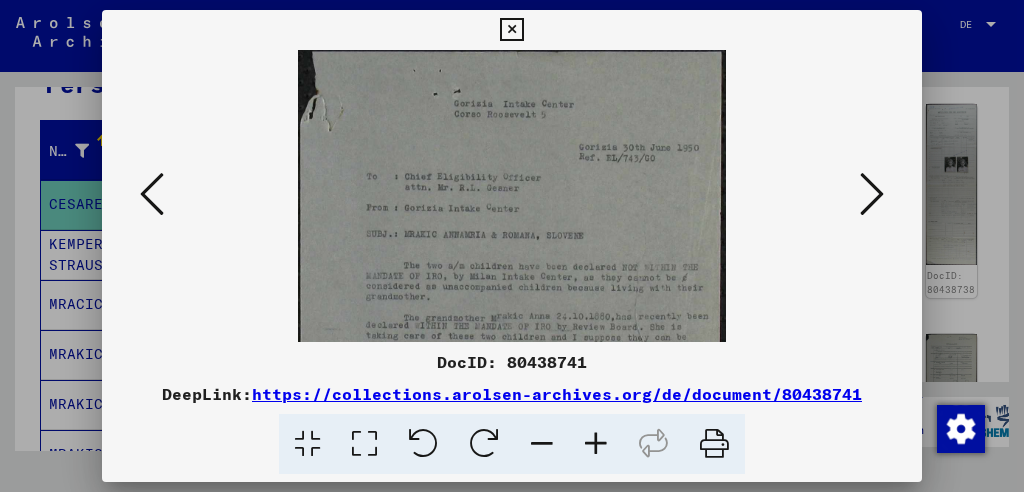 click at bounding box center [596, 444] 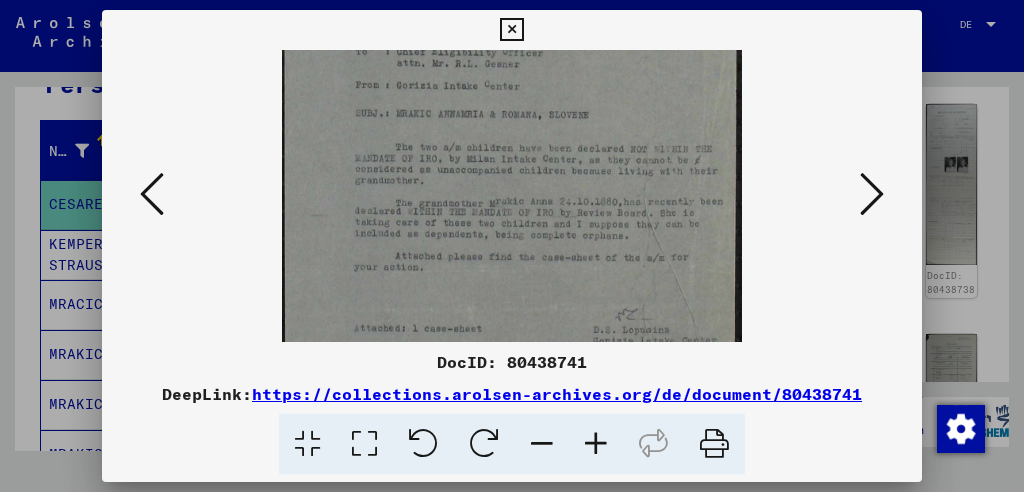 scroll, scrollTop: 148, scrollLeft: 0, axis: vertical 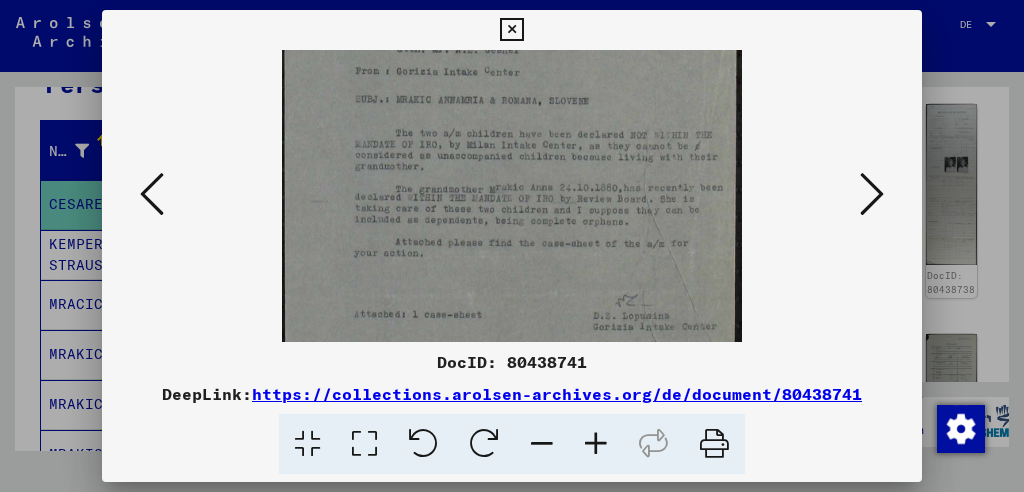 drag, startPoint x: 607, startPoint y: 289, endPoint x: 590, endPoint y: 140, distance: 149.96666 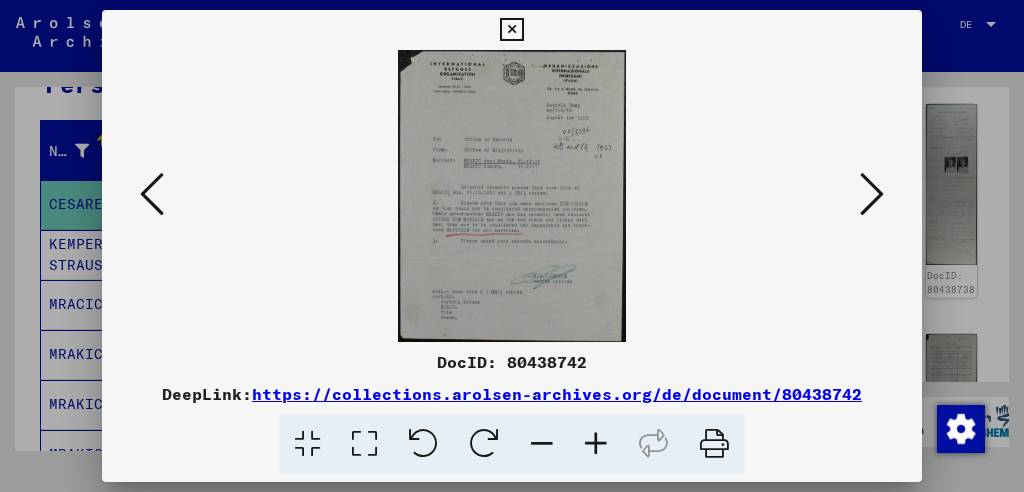 scroll, scrollTop: 0, scrollLeft: 0, axis: both 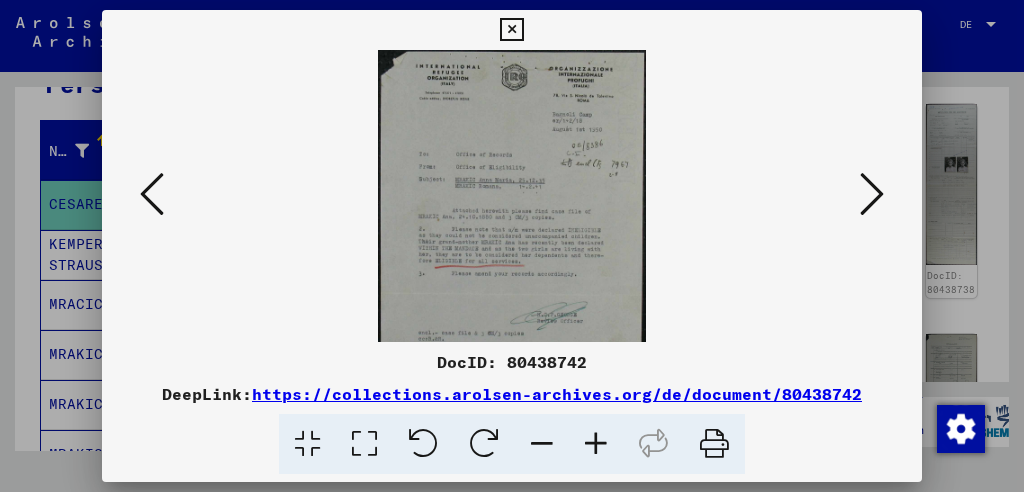 click at bounding box center (596, 444) 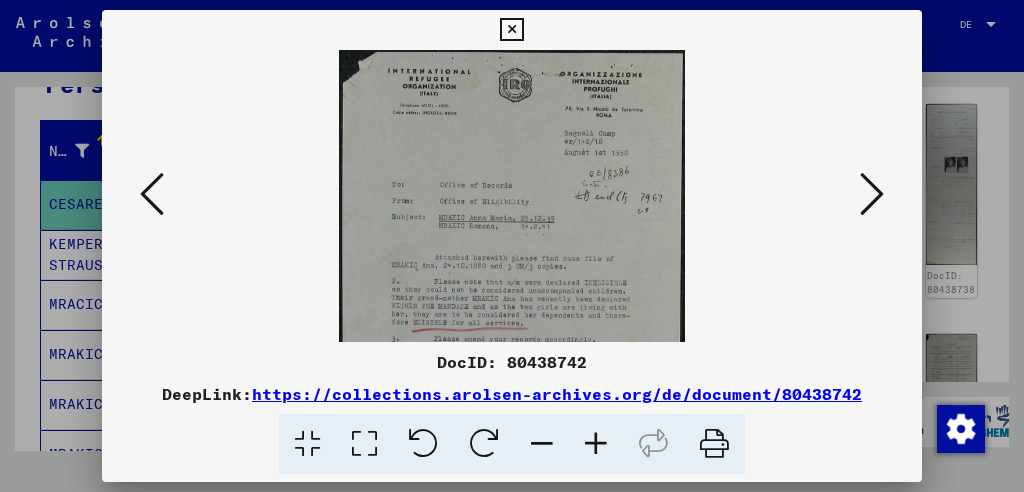 click at bounding box center [596, 444] 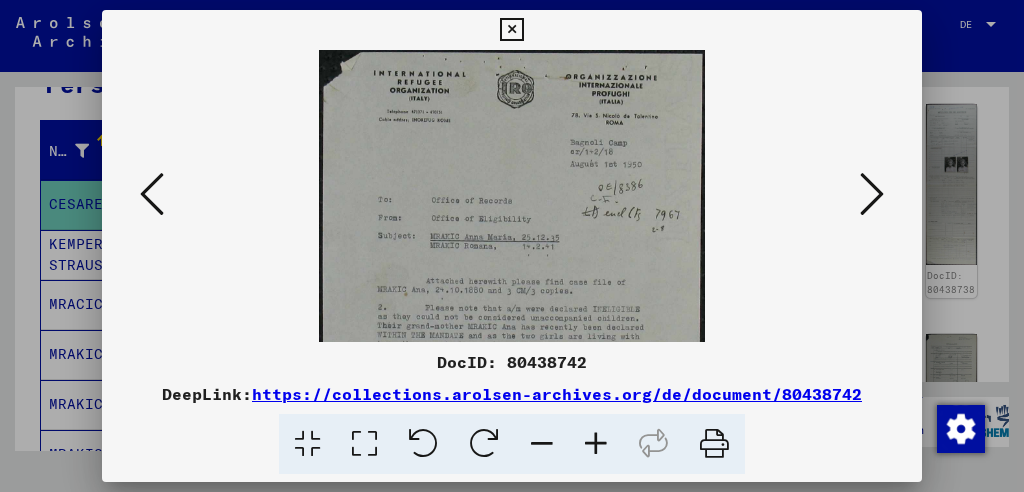 click at bounding box center (596, 444) 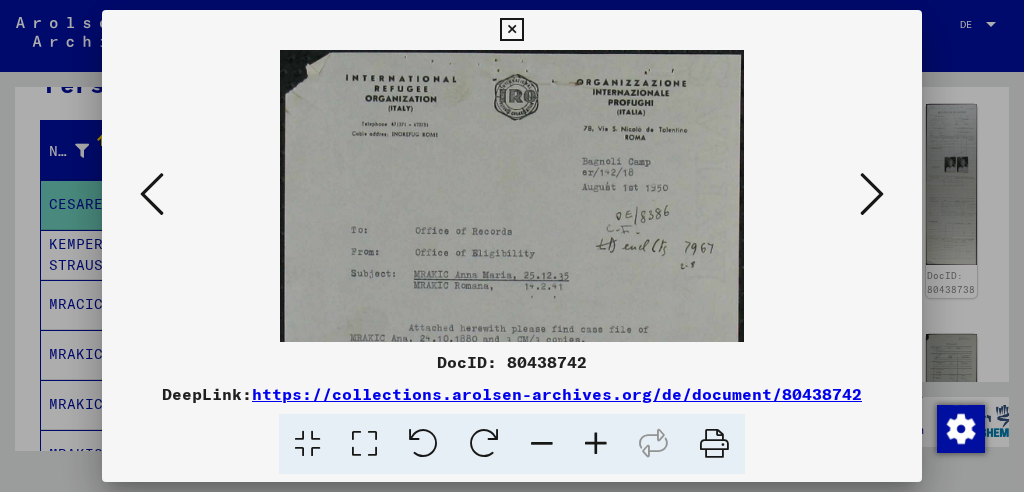 click at bounding box center [596, 444] 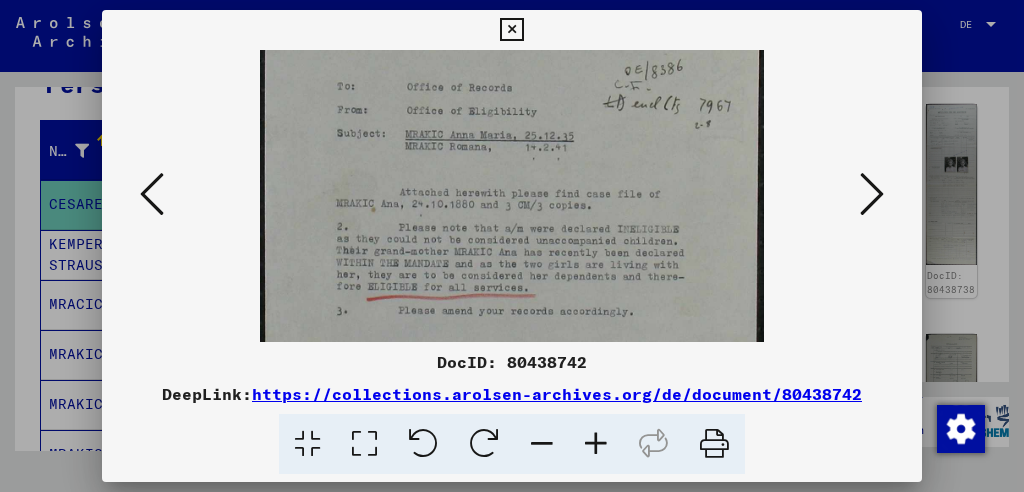 scroll, scrollTop: 161, scrollLeft: 0, axis: vertical 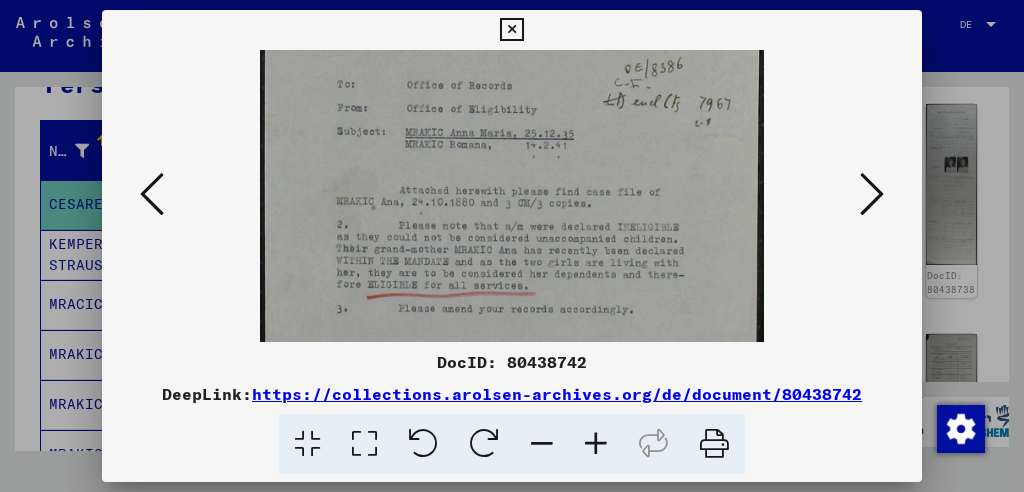drag, startPoint x: 592, startPoint y: 264, endPoint x: 576, endPoint y: 110, distance: 154.82893 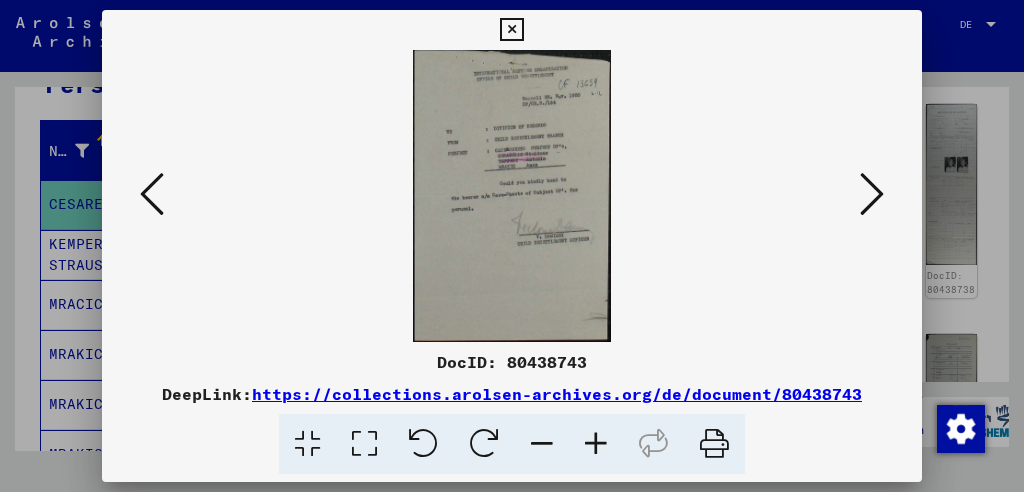 click at bounding box center [872, 194] 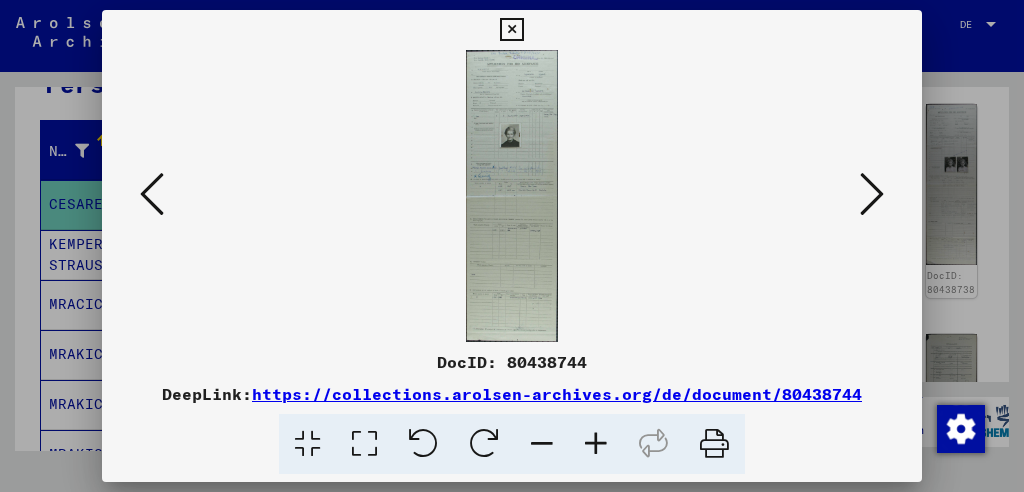 click at bounding box center (596, 444) 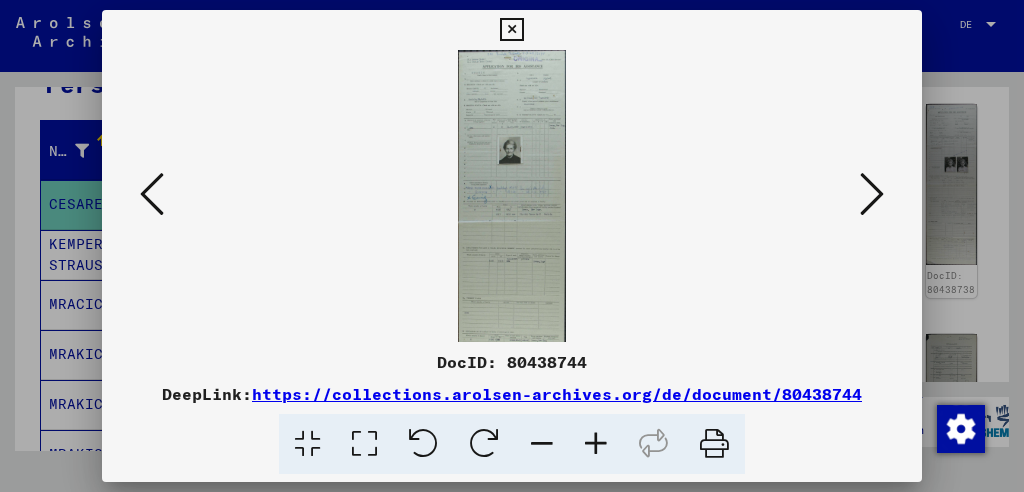 click at bounding box center (596, 444) 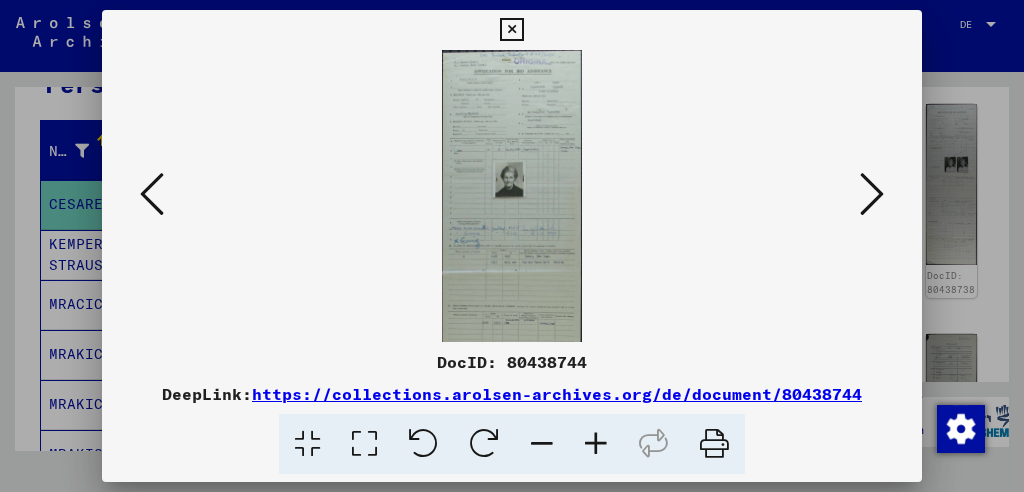 click at bounding box center [596, 444] 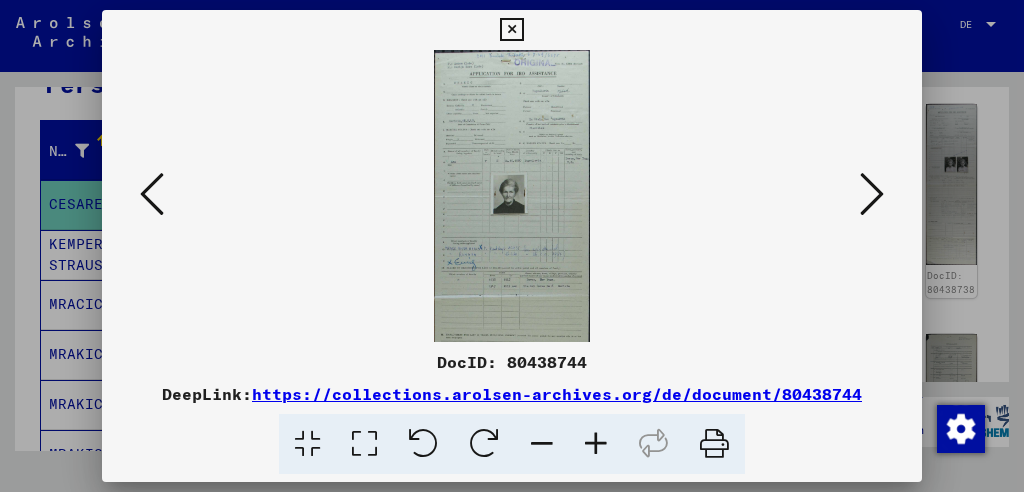 click at bounding box center [596, 444] 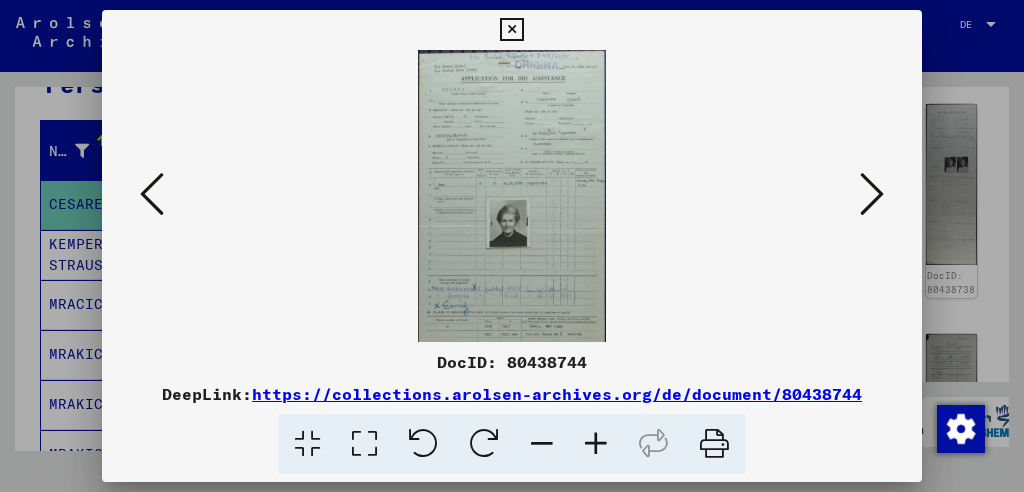 click at bounding box center (596, 444) 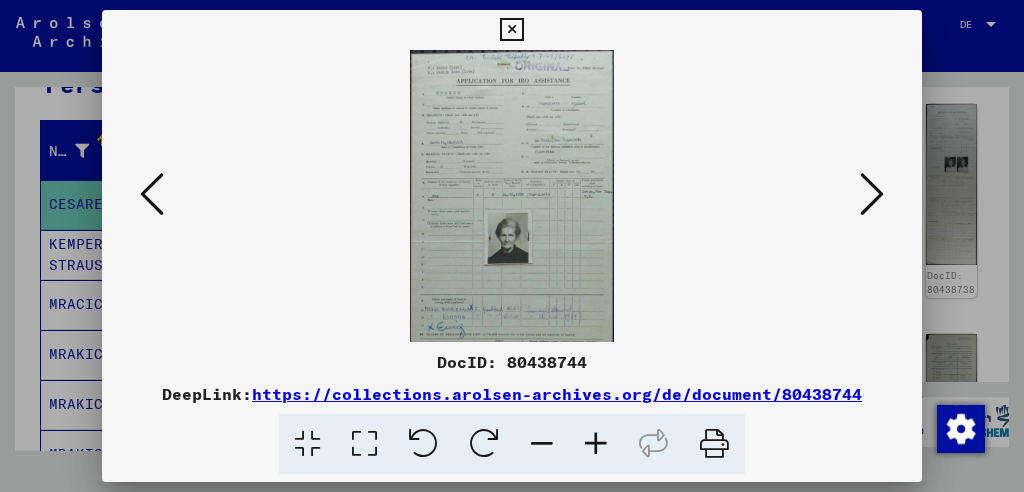 click at bounding box center (596, 444) 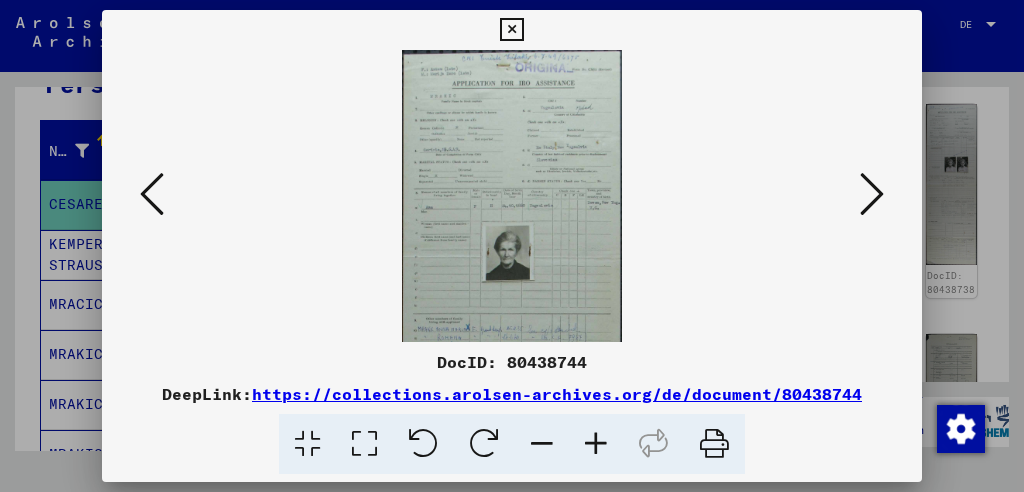 click at bounding box center (596, 444) 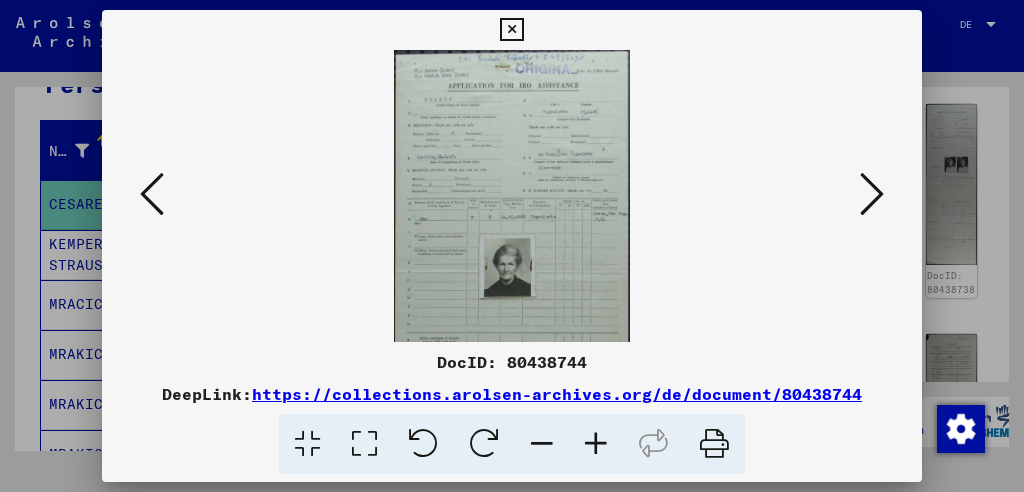 click at bounding box center (596, 444) 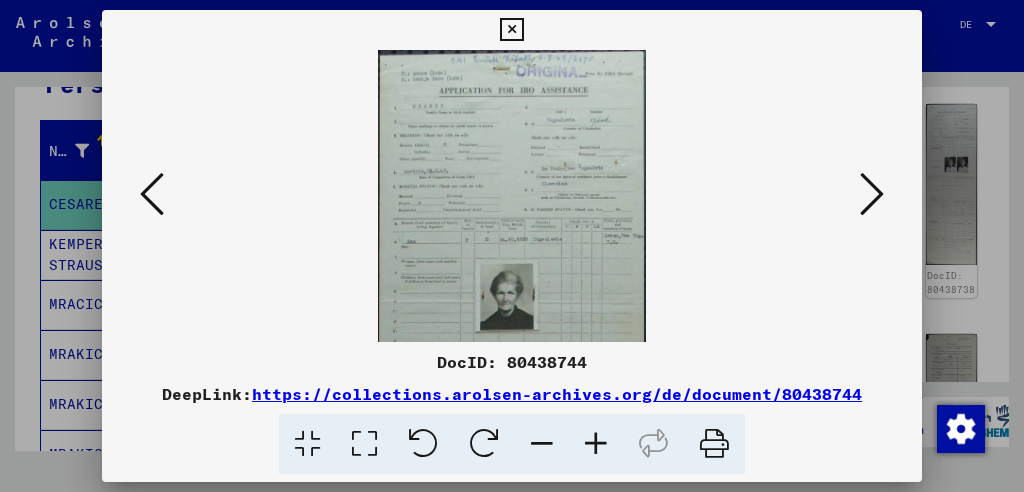 click at bounding box center (596, 444) 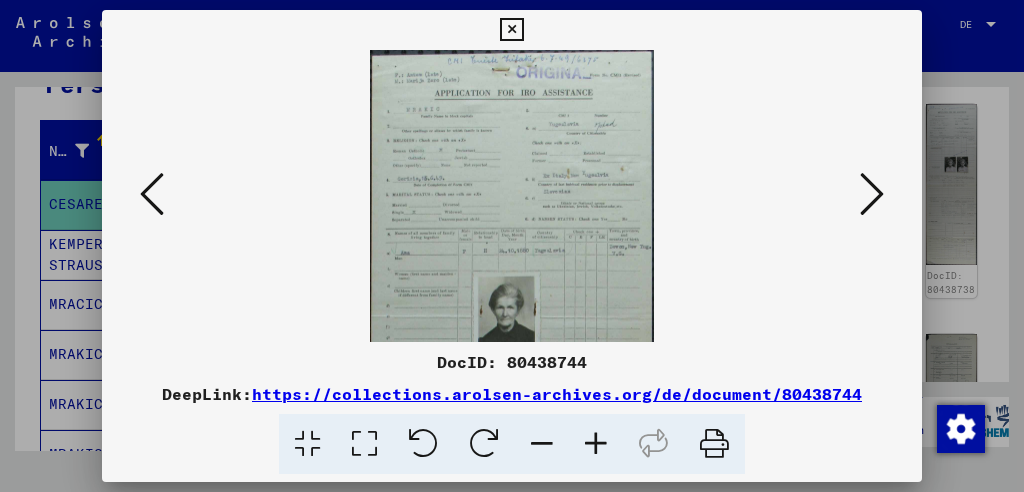 click at bounding box center (596, 444) 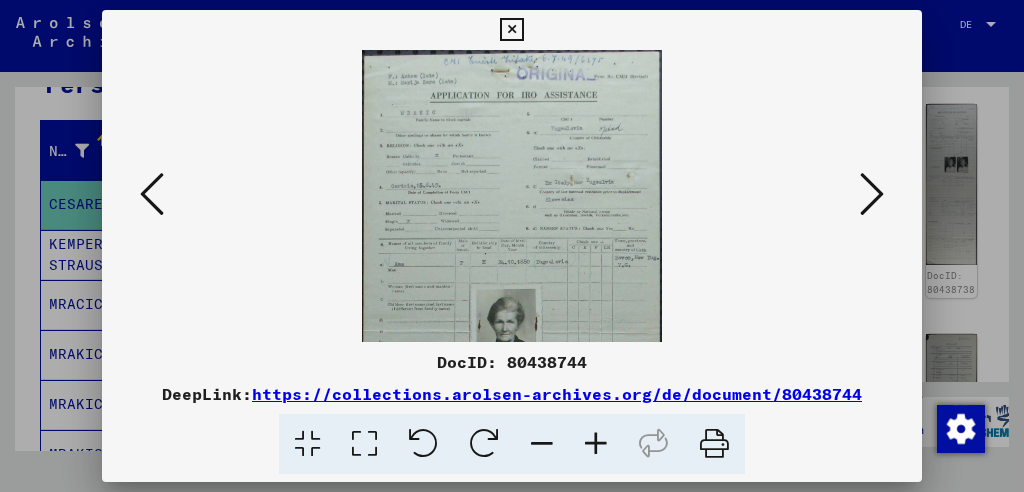 click at bounding box center (596, 444) 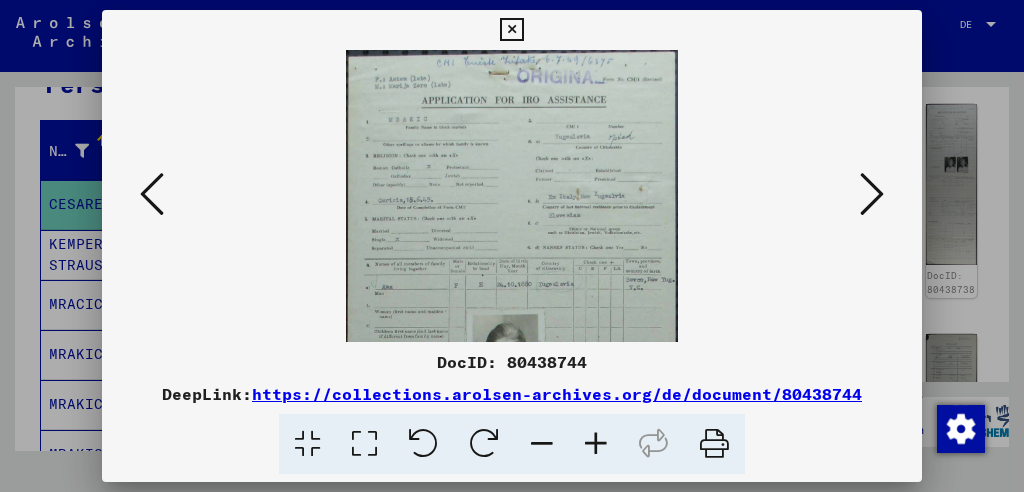 click at bounding box center (596, 444) 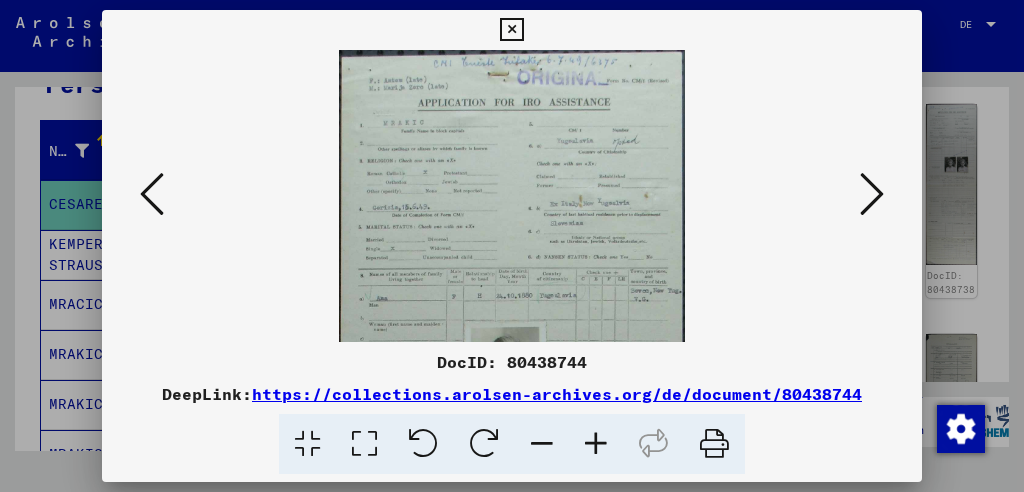 click at bounding box center [596, 444] 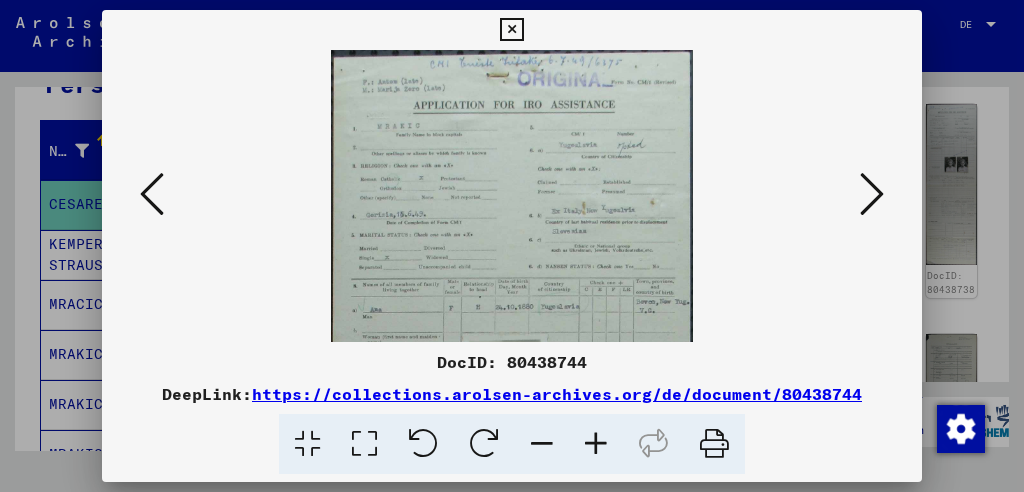 click at bounding box center [596, 444] 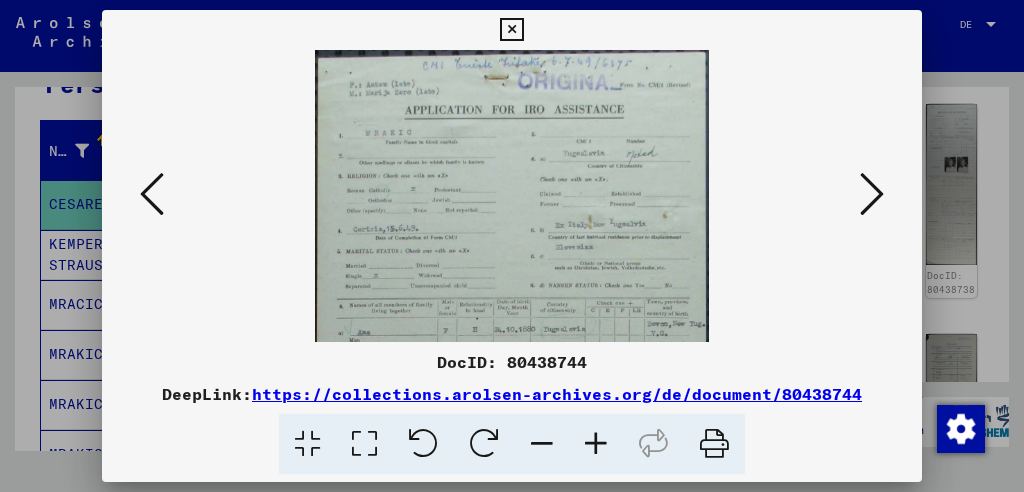 click at bounding box center [596, 444] 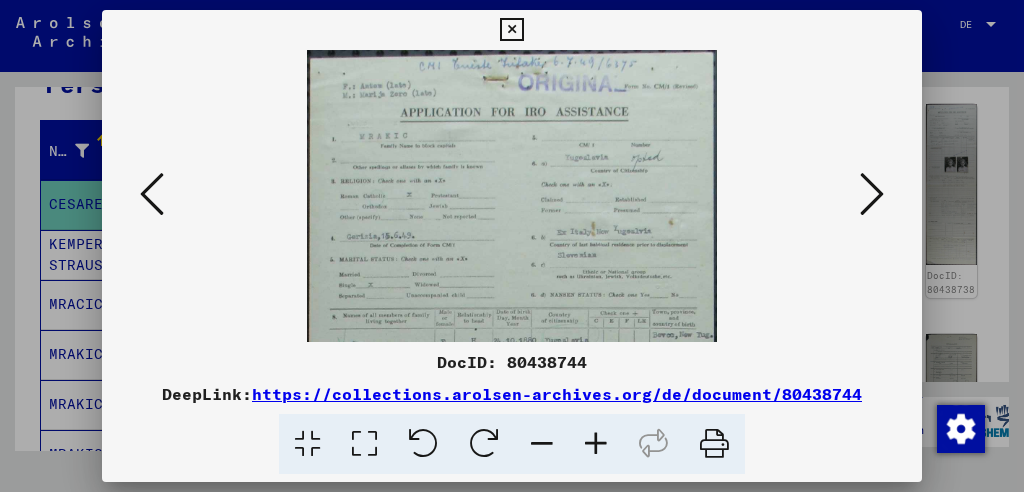 click at bounding box center [596, 444] 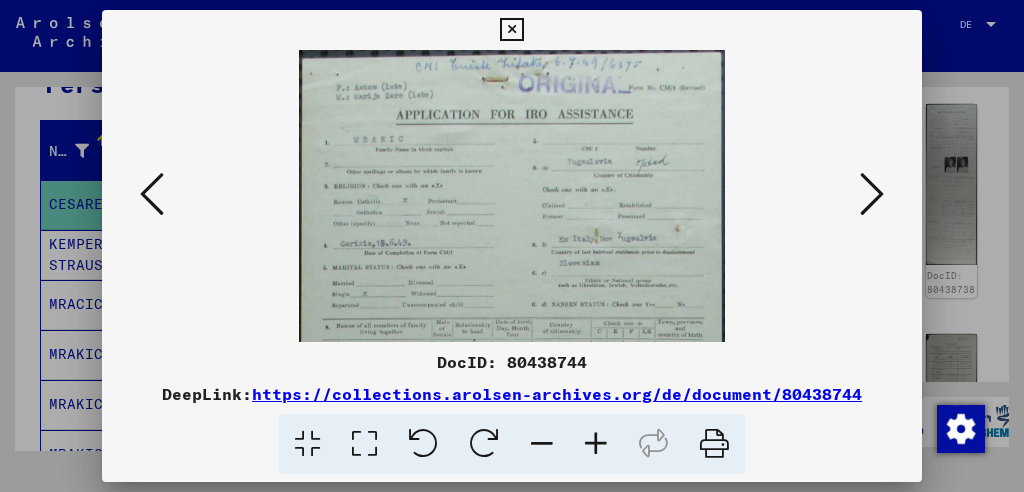 click at bounding box center (596, 444) 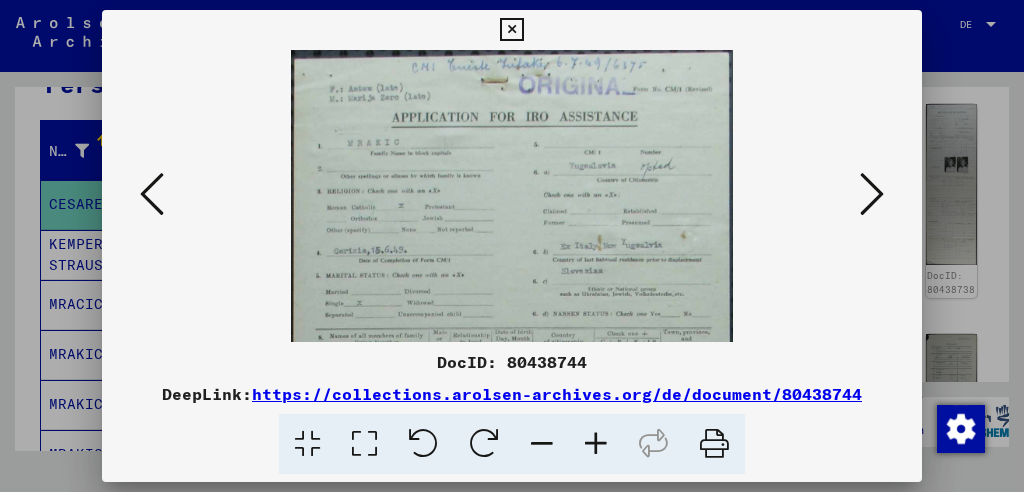 click at bounding box center (596, 444) 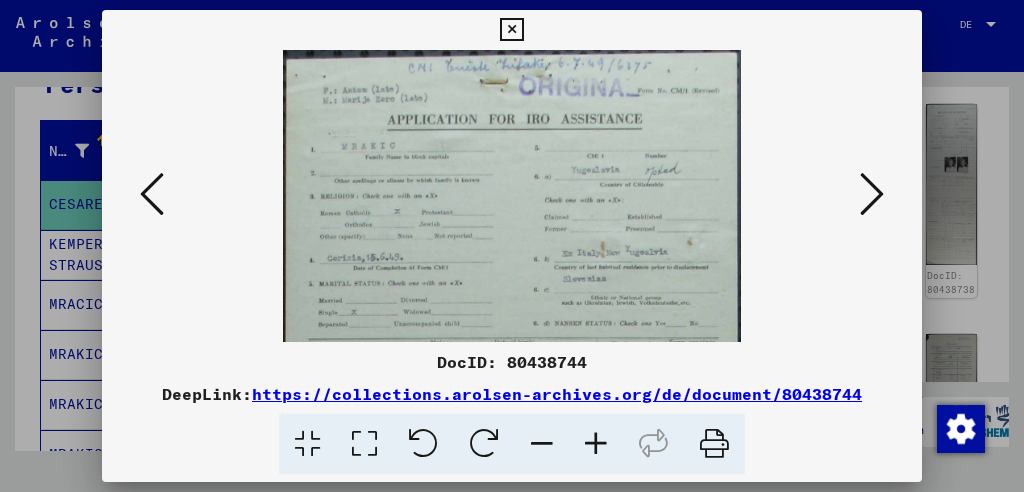 click at bounding box center (596, 444) 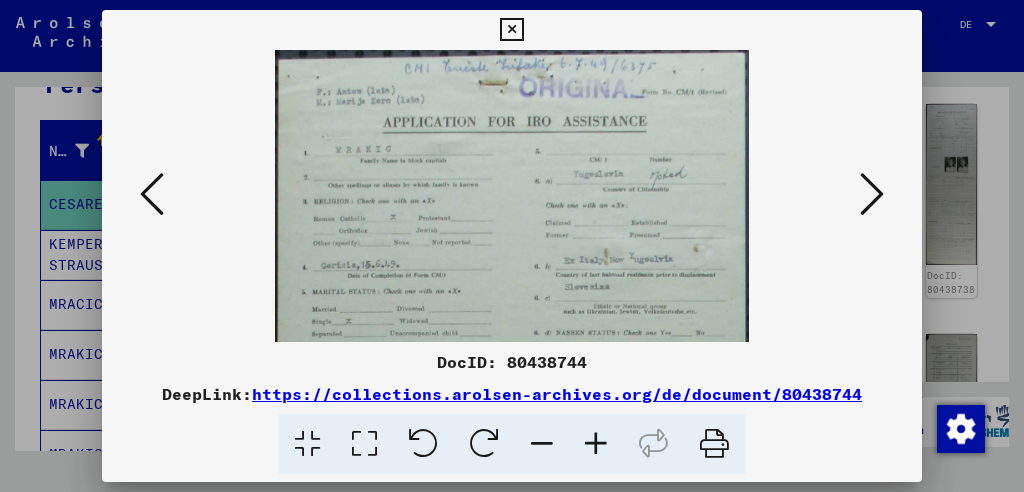 click at bounding box center [596, 444] 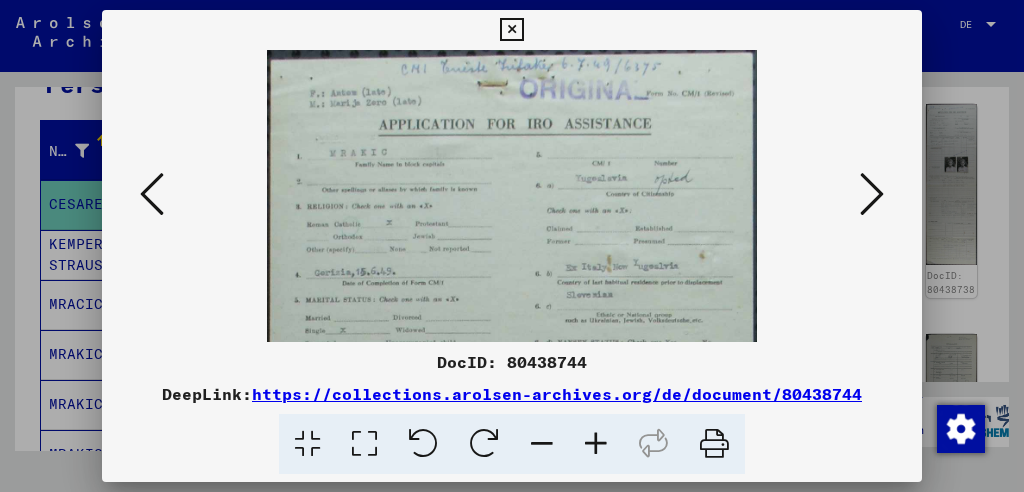 click at bounding box center (596, 444) 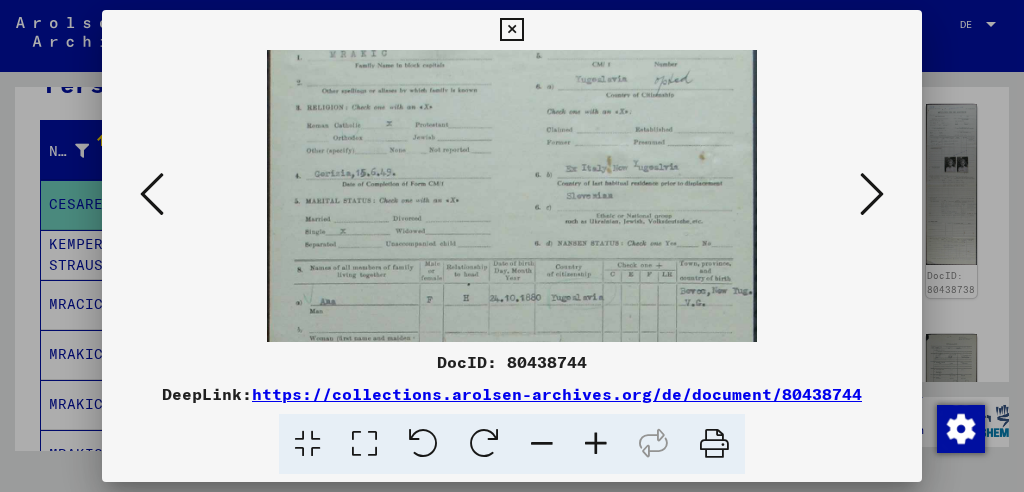 scroll, scrollTop: 100, scrollLeft: 0, axis: vertical 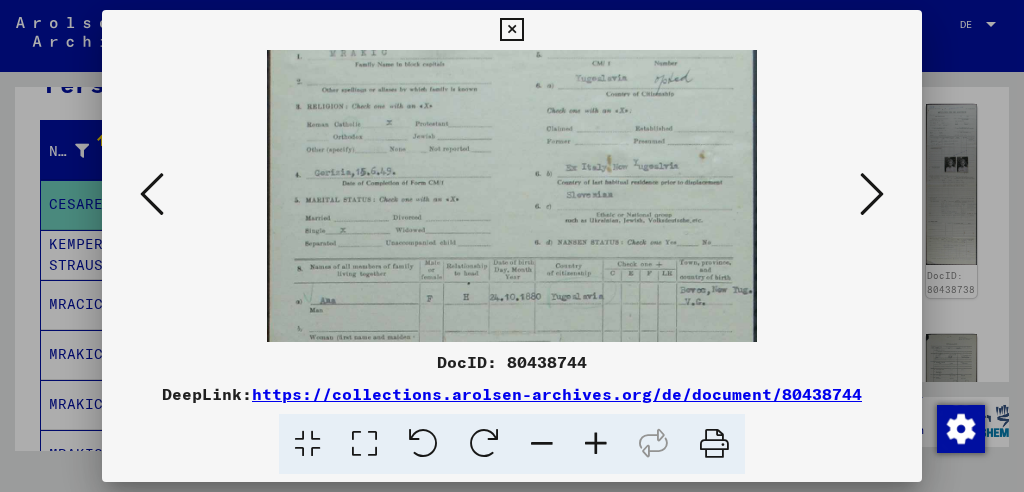 drag, startPoint x: 612, startPoint y: 258, endPoint x: 594, endPoint y: 158, distance: 101.607086 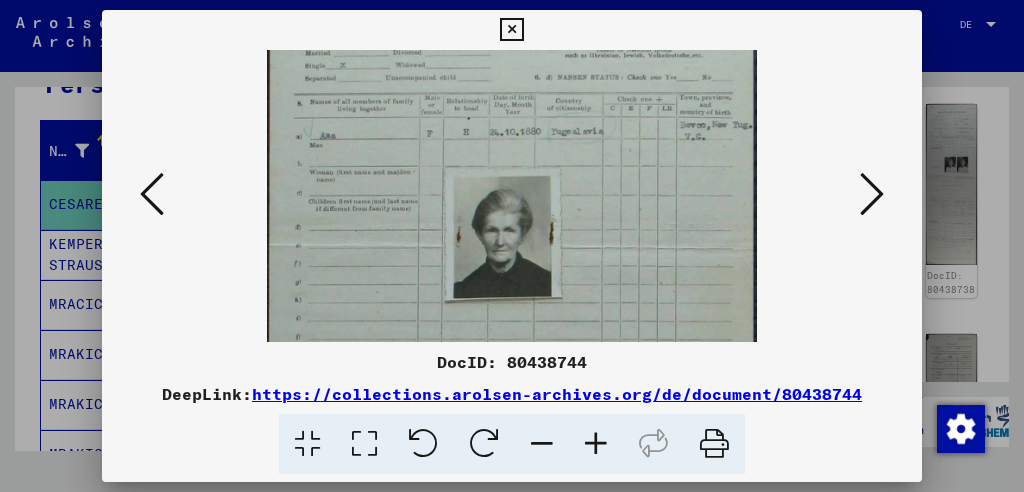 scroll, scrollTop: 281, scrollLeft: 0, axis: vertical 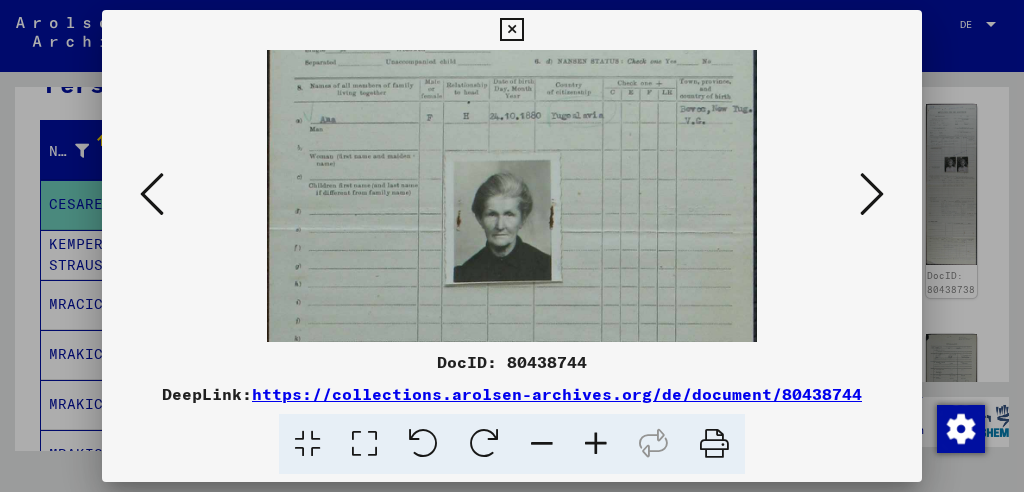 drag, startPoint x: 501, startPoint y: 256, endPoint x: 502, endPoint y: 79, distance: 177.00282 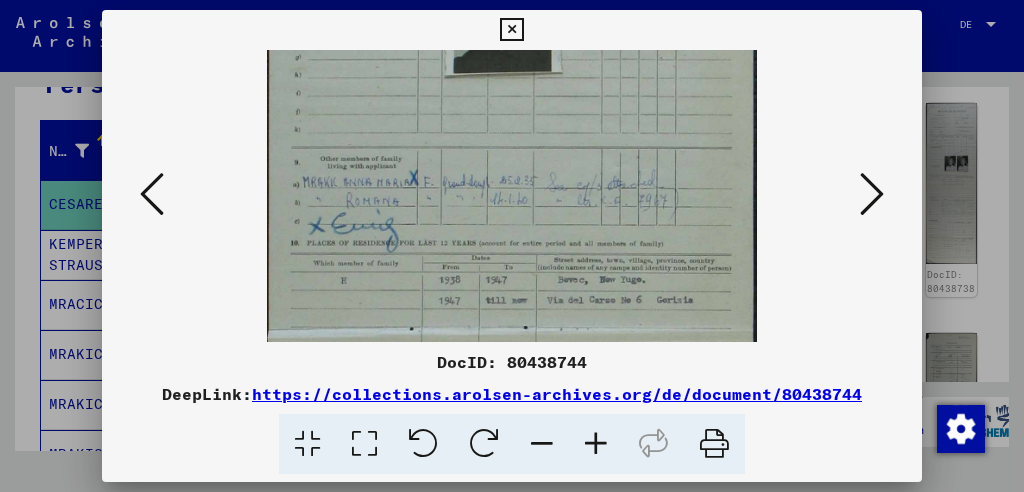 scroll, scrollTop: 489, scrollLeft: 0, axis: vertical 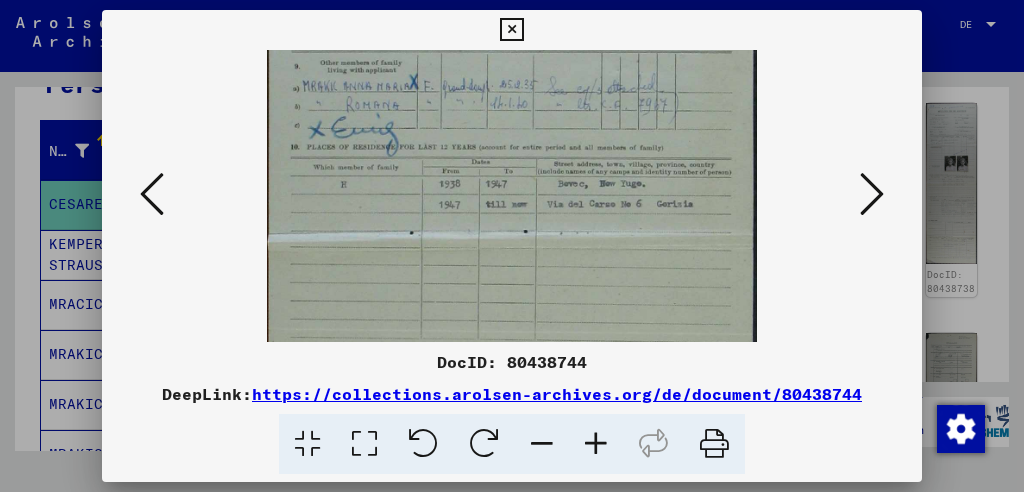 drag, startPoint x: 630, startPoint y: 286, endPoint x: 602, endPoint y: -15, distance: 302.29953 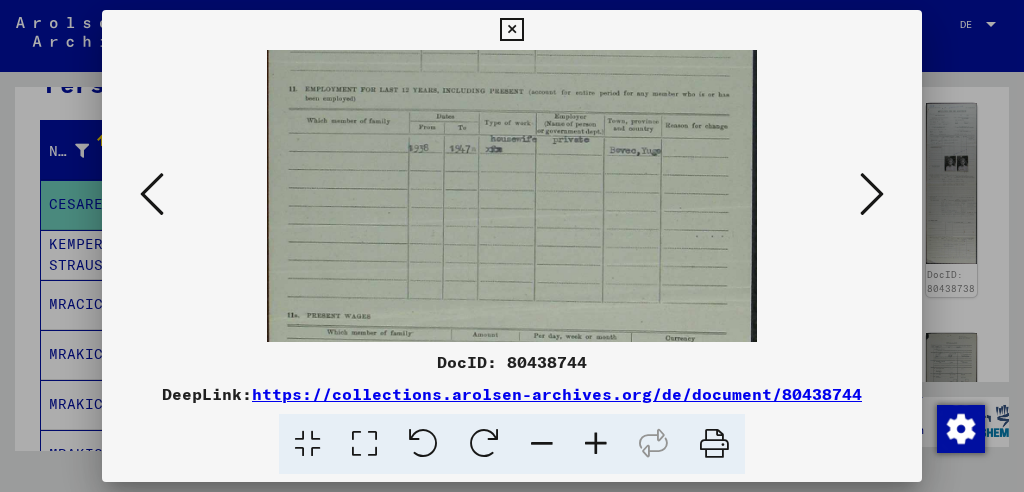 scroll, scrollTop: 852, scrollLeft: 0, axis: vertical 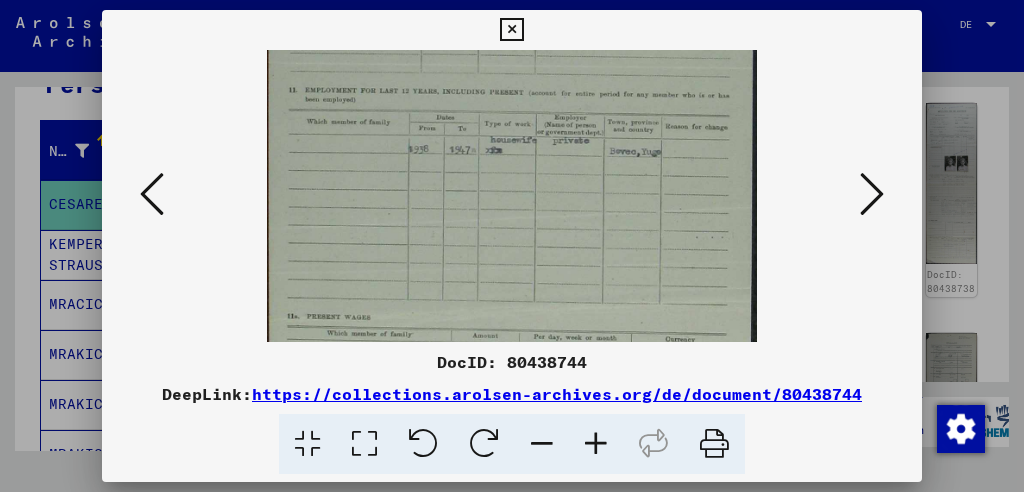 drag, startPoint x: 602, startPoint y: -15, endPoint x: 589, endPoint y: -20, distance: 13.928389 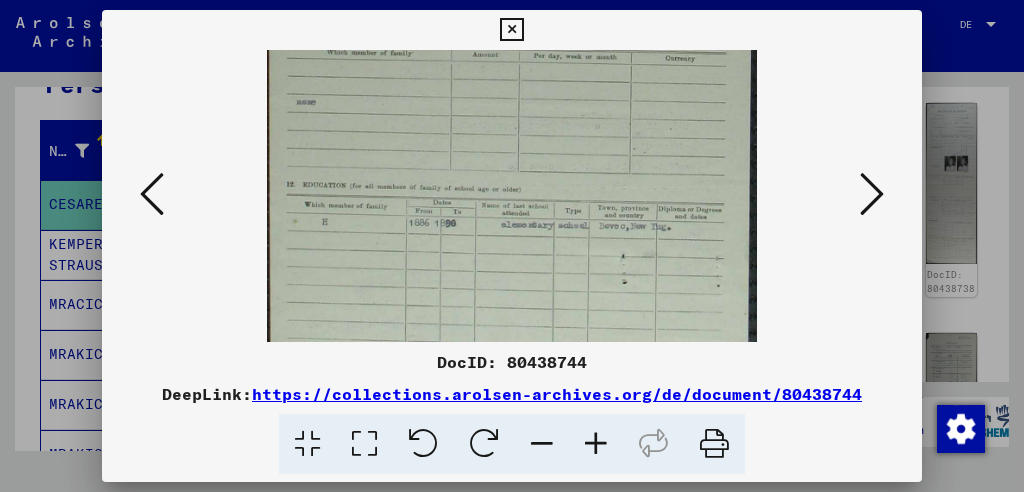drag, startPoint x: 584, startPoint y: 263, endPoint x: 581, endPoint y: -16, distance: 279.01614 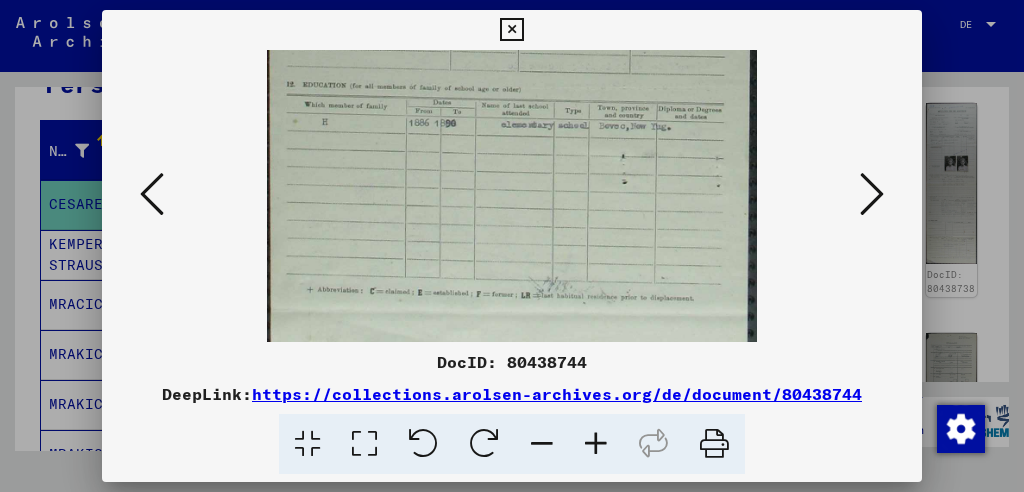 scroll, scrollTop: 1249, scrollLeft: 0, axis: vertical 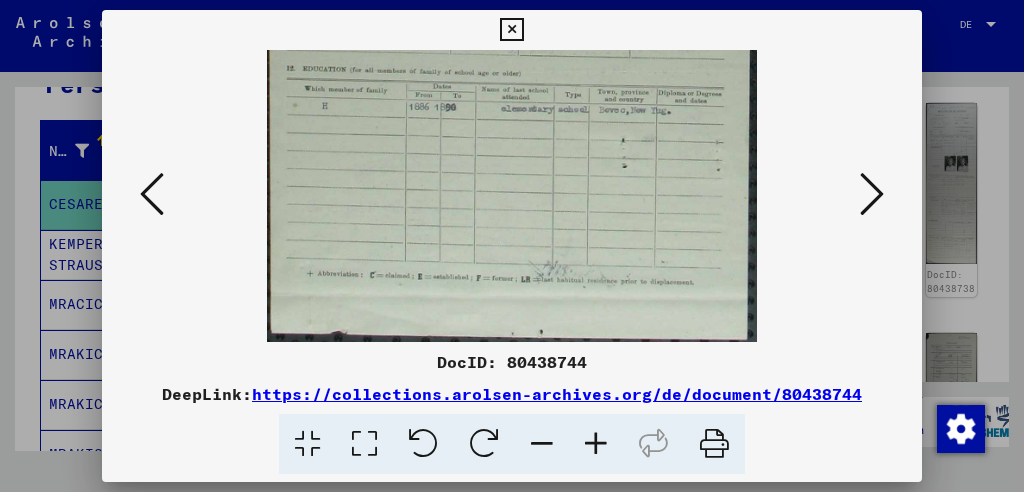 drag, startPoint x: 570, startPoint y: 268, endPoint x: 581, endPoint y: 106, distance: 162.37303 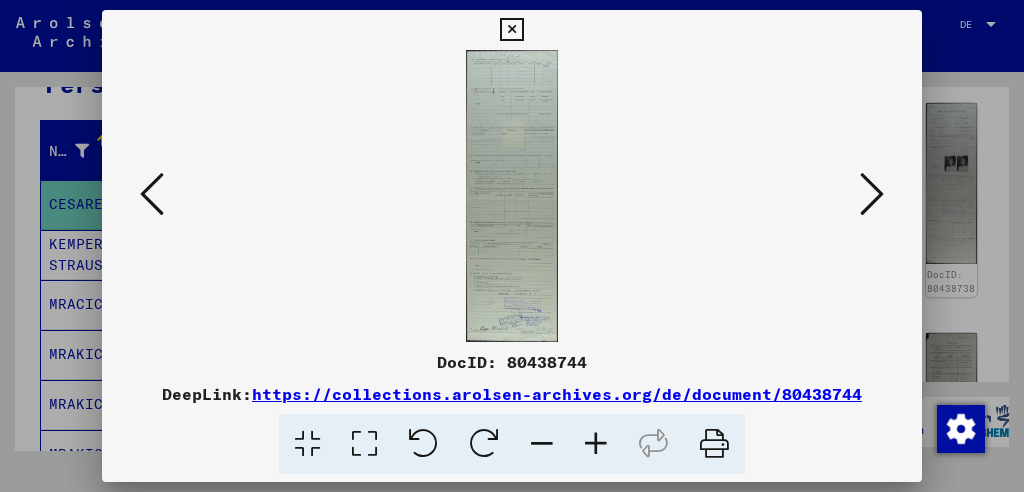 scroll, scrollTop: 0, scrollLeft: 0, axis: both 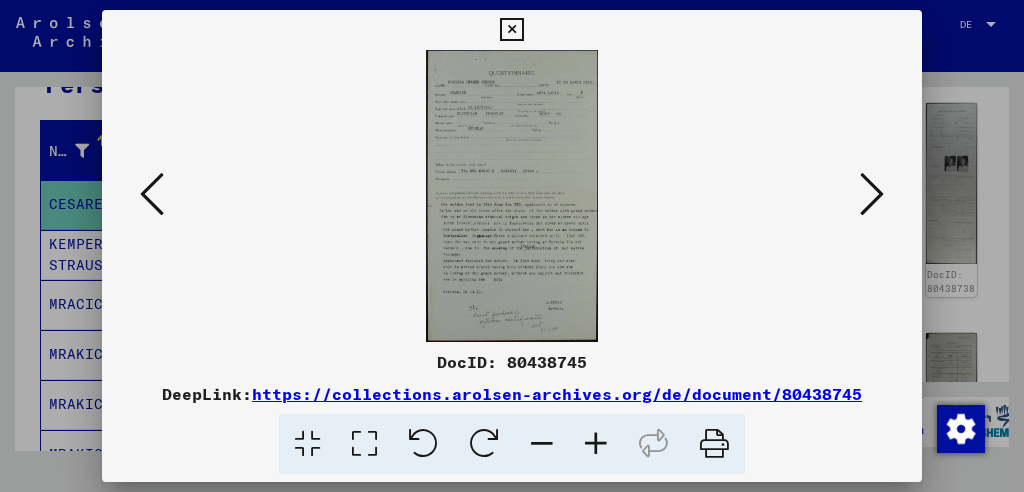 click at bounding box center (596, 444) 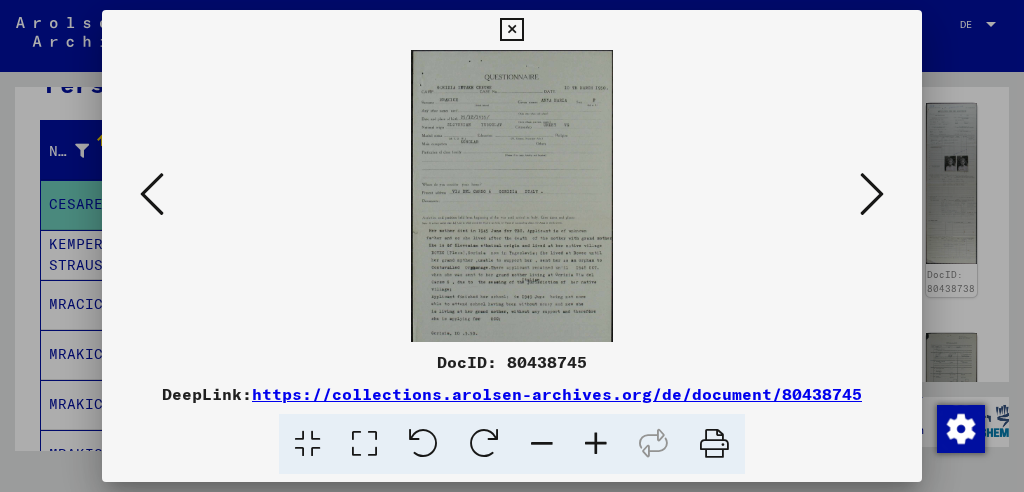 click at bounding box center (596, 444) 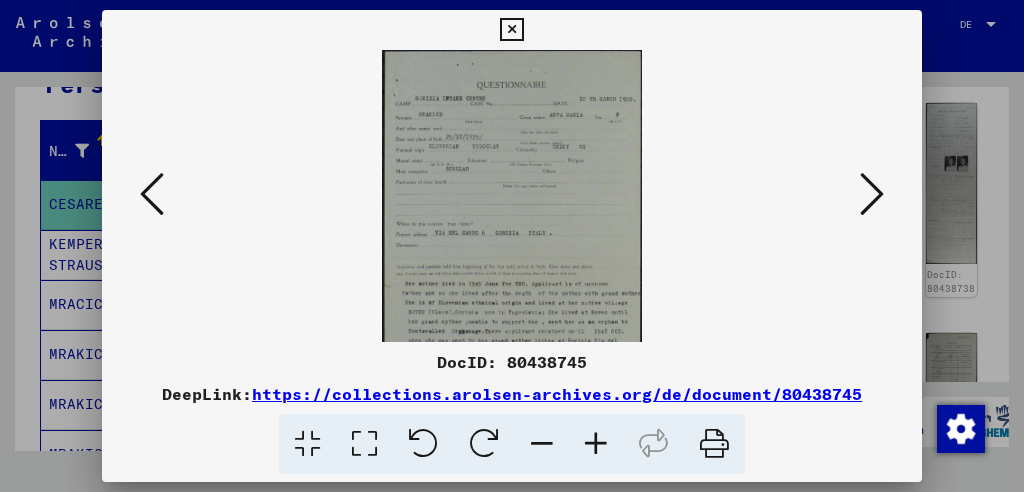click at bounding box center [596, 444] 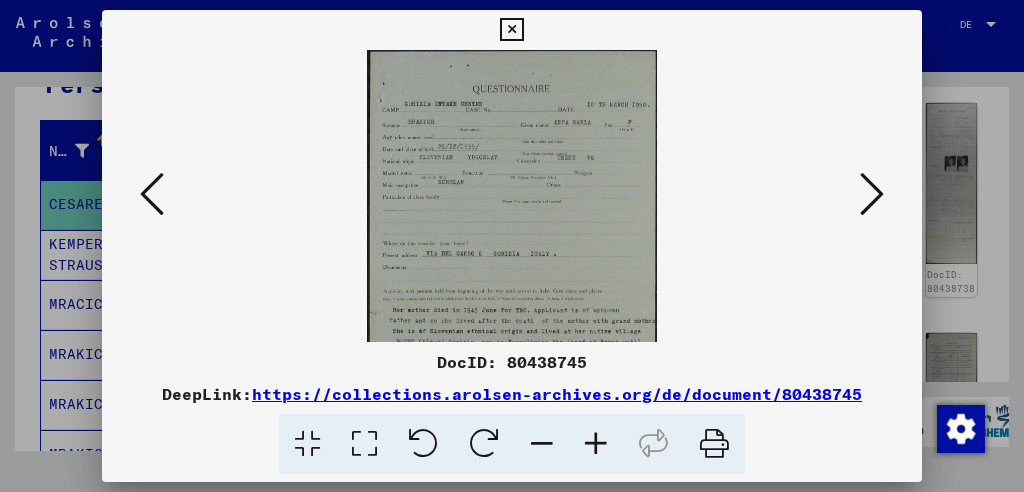 click at bounding box center [596, 444] 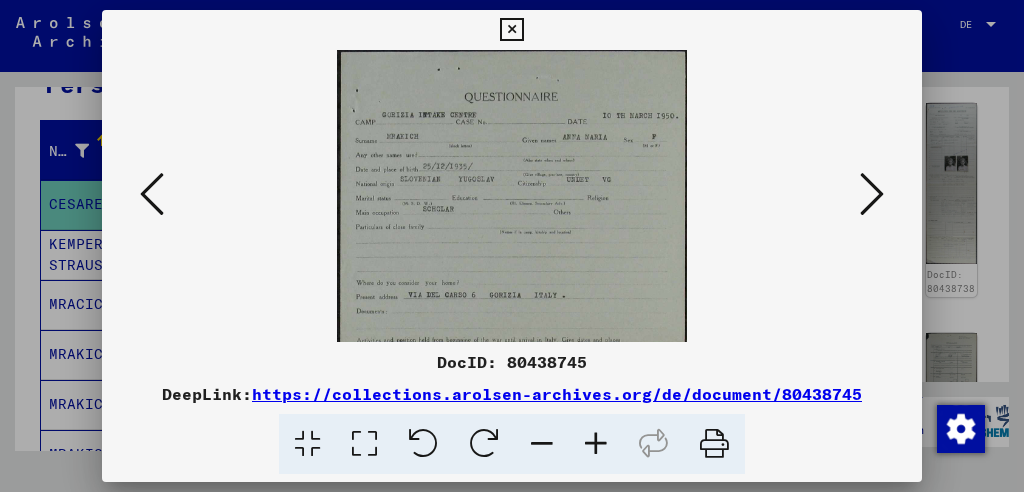 click at bounding box center (596, 444) 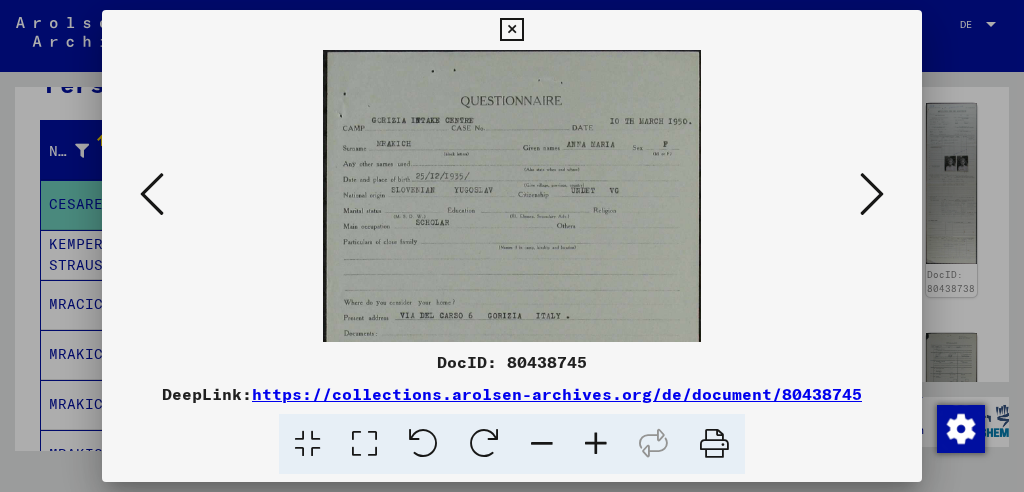 click at bounding box center (596, 444) 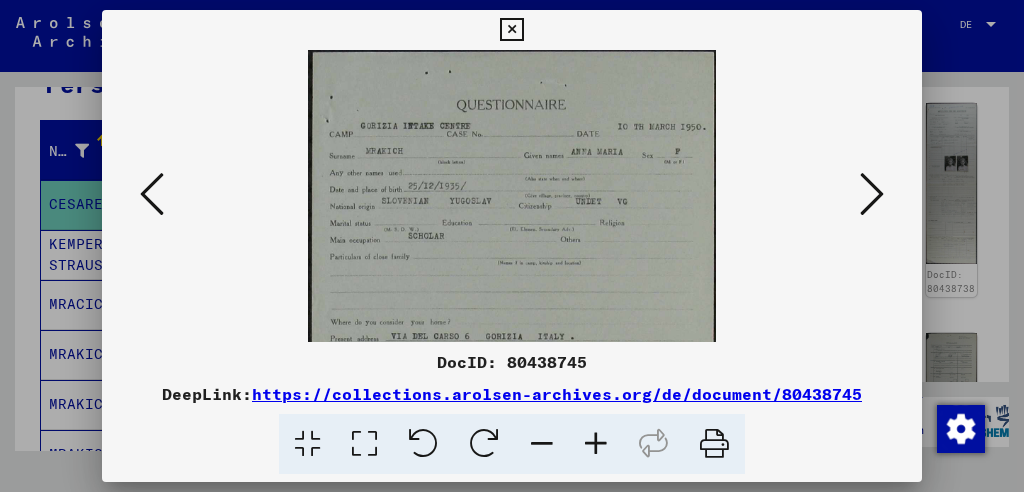 click at bounding box center [596, 444] 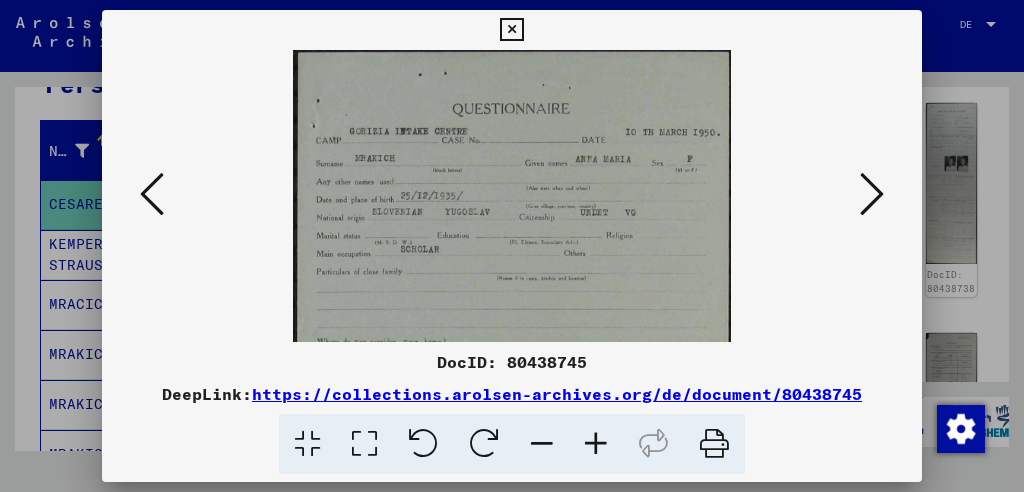 click at bounding box center (596, 444) 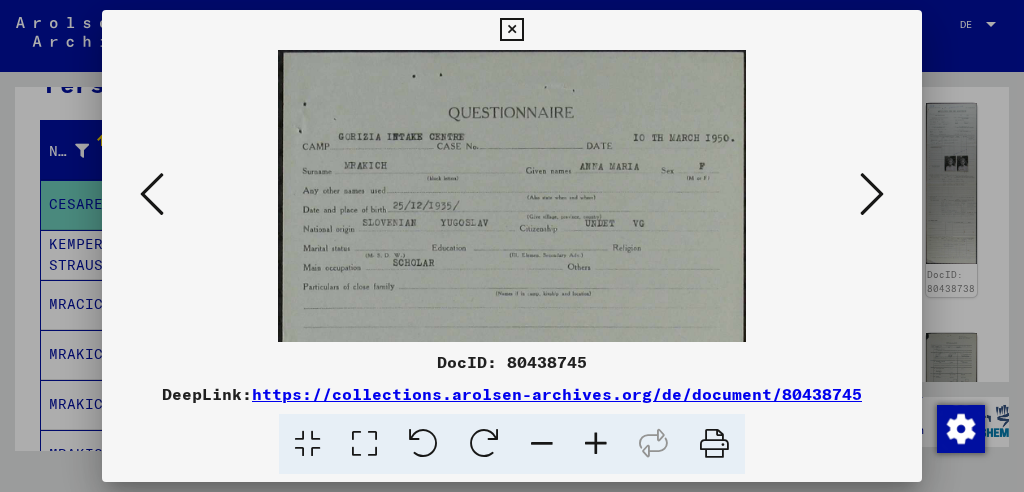 click at bounding box center [596, 444] 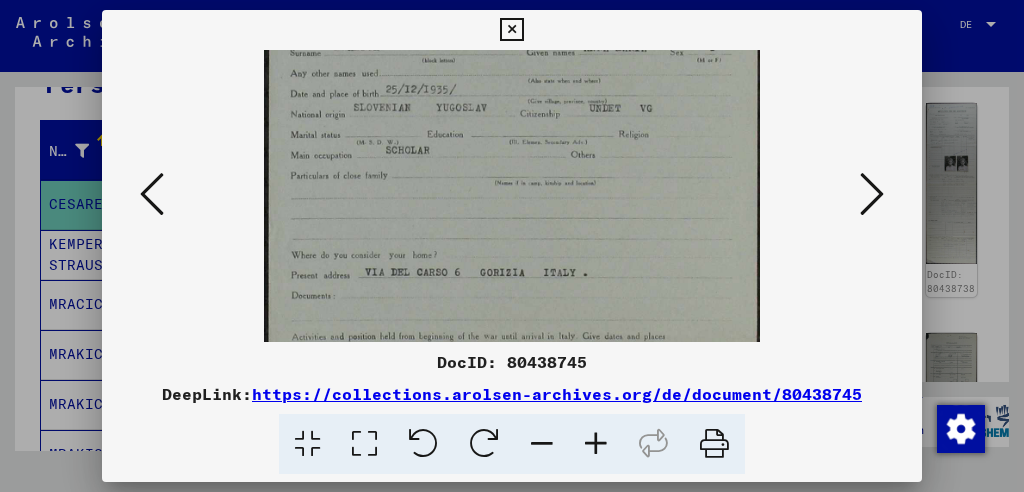 scroll, scrollTop: 204, scrollLeft: 0, axis: vertical 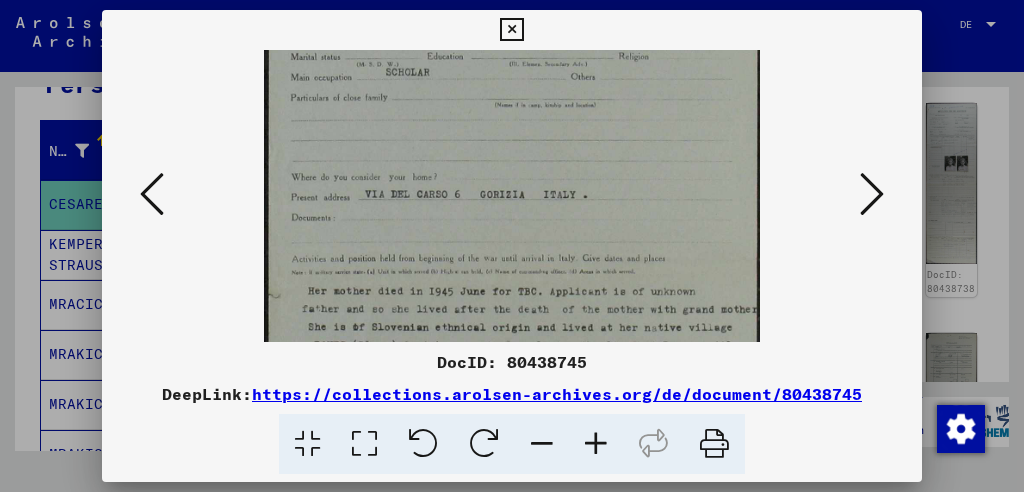 drag, startPoint x: 597, startPoint y: 278, endPoint x: 603, endPoint y: 74, distance: 204.08821 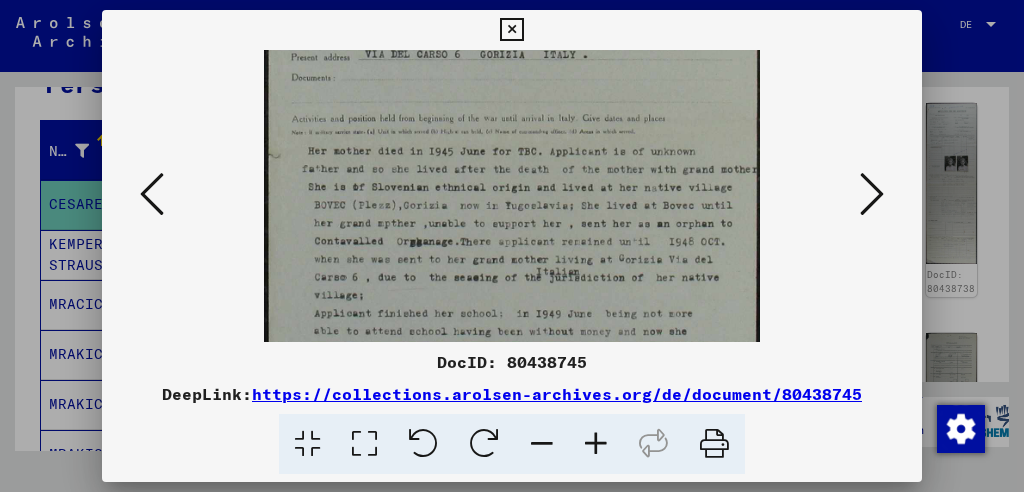 drag, startPoint x: 558, startPoint y: 283, endPoint x: 563, endPoint y: 146, distance: 137.09122 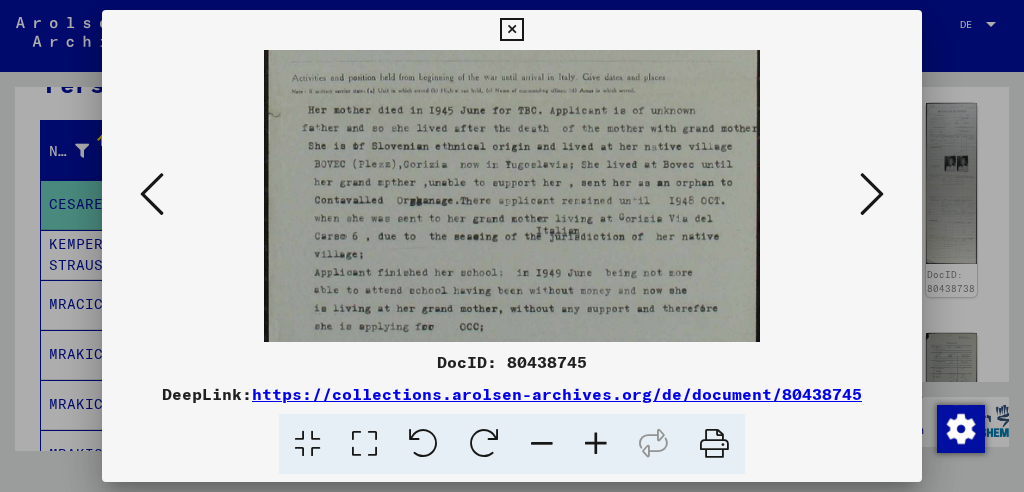 scroll, scrollTop: 392, scrollLeft: 0, axis: vertical 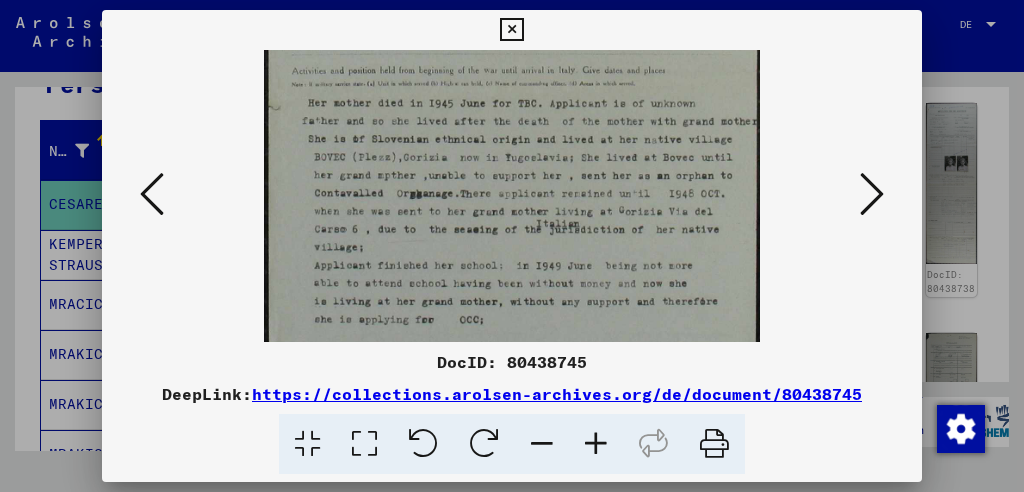 drag, startPoint x: 640, startPoint y: 266, endPoint x: 638, endPoint y: 218, distance: 48.04165 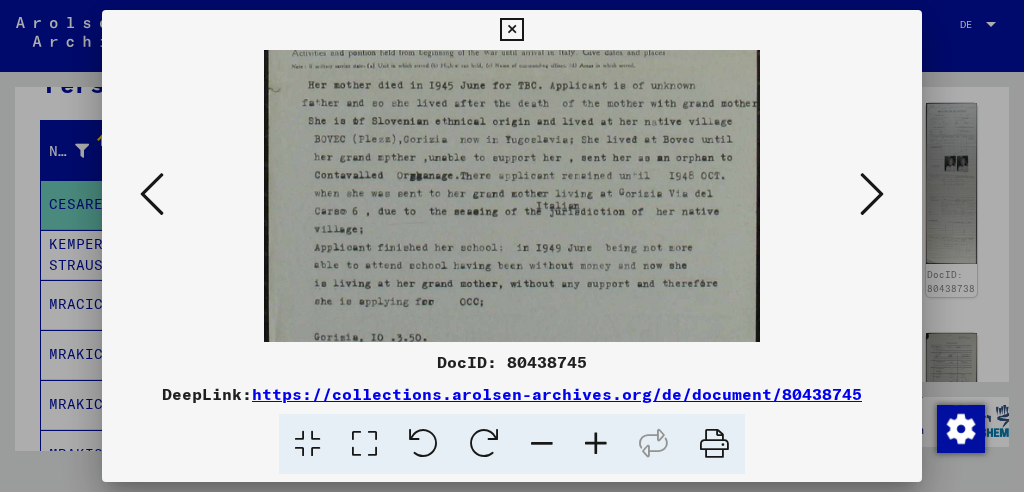 scroll, scrollTop: 449, scrollLeft: 0, axis: vertical 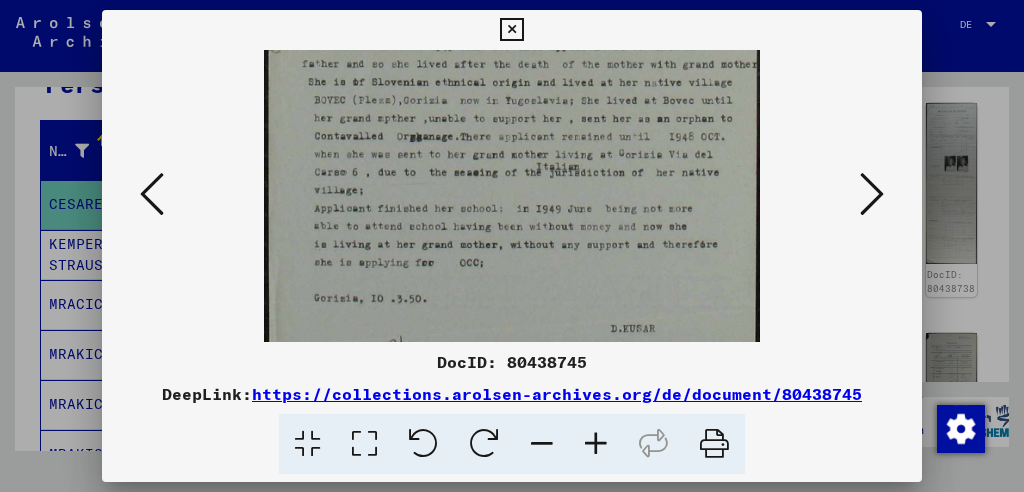 drag, startPoint x: 646, startPoint y: 262, endPoint x: 648, endPoint y: 207, distance: 55.03635 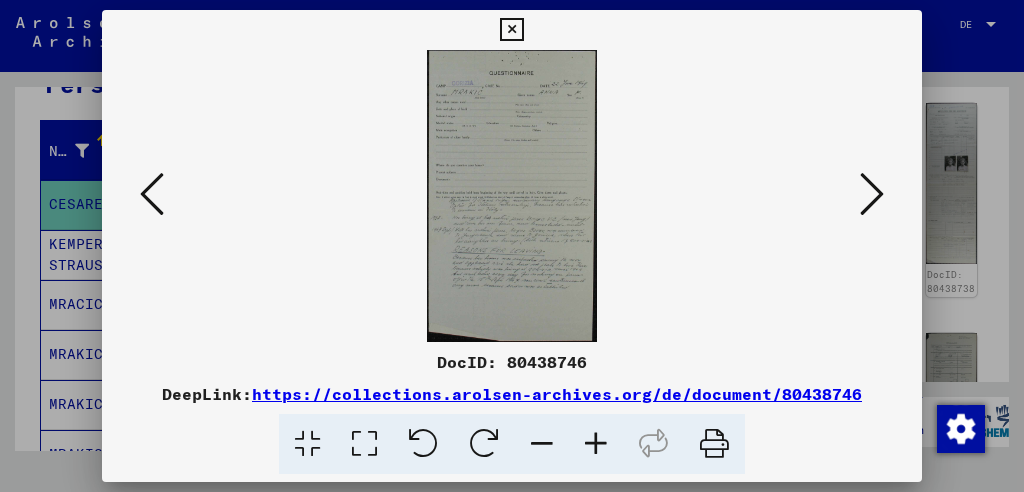 click at bounding box center [596, 444] 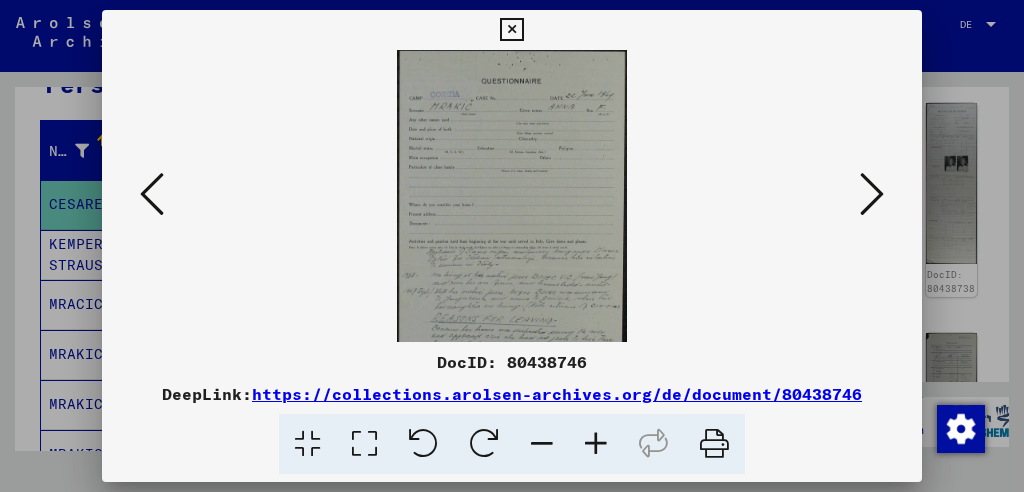 click at bounding box center [596, 444] 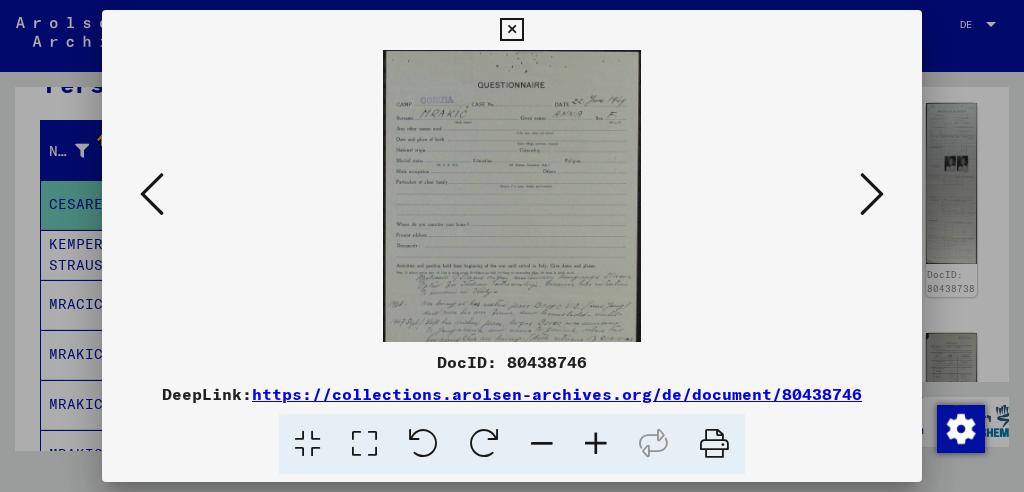 click at bounding box center (596, 444) 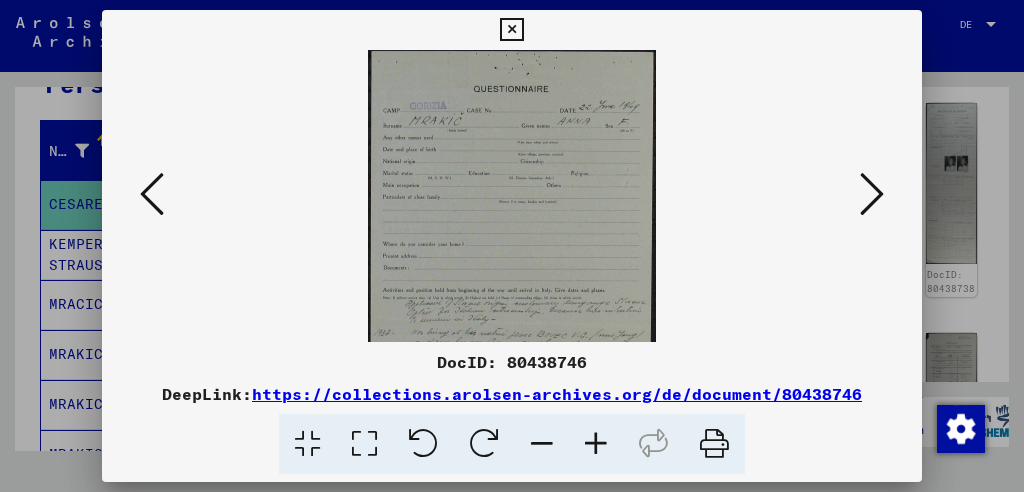 click at bounding box center [596, 444] 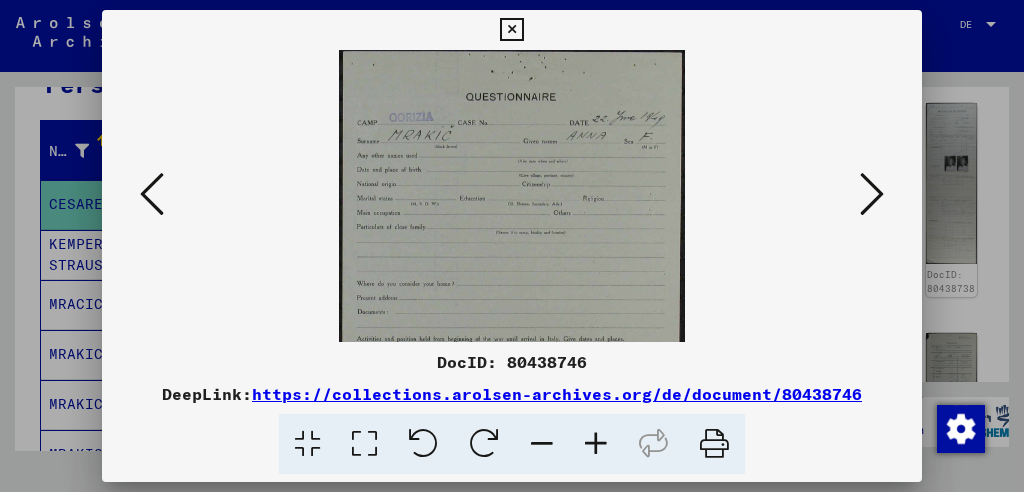 click at bounding box center (596, 444) 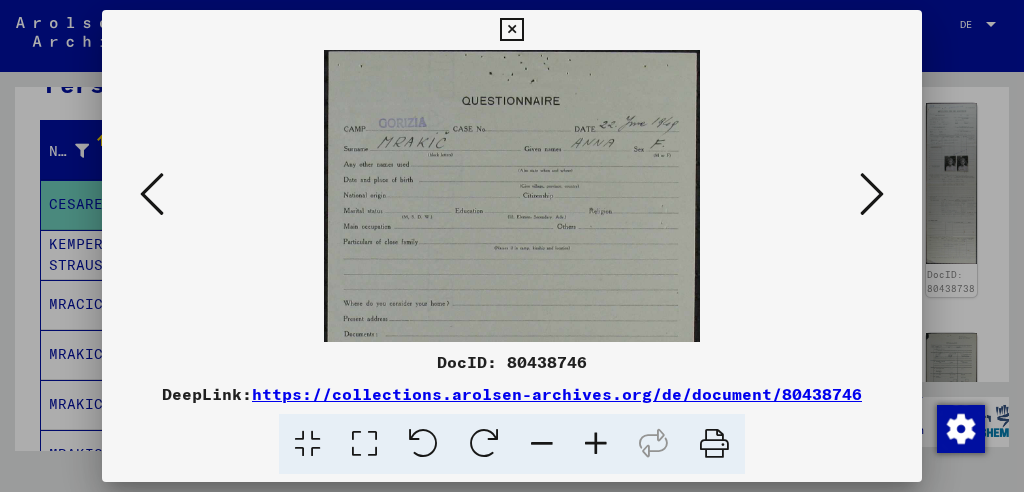 click at bounding box center (596, 444) 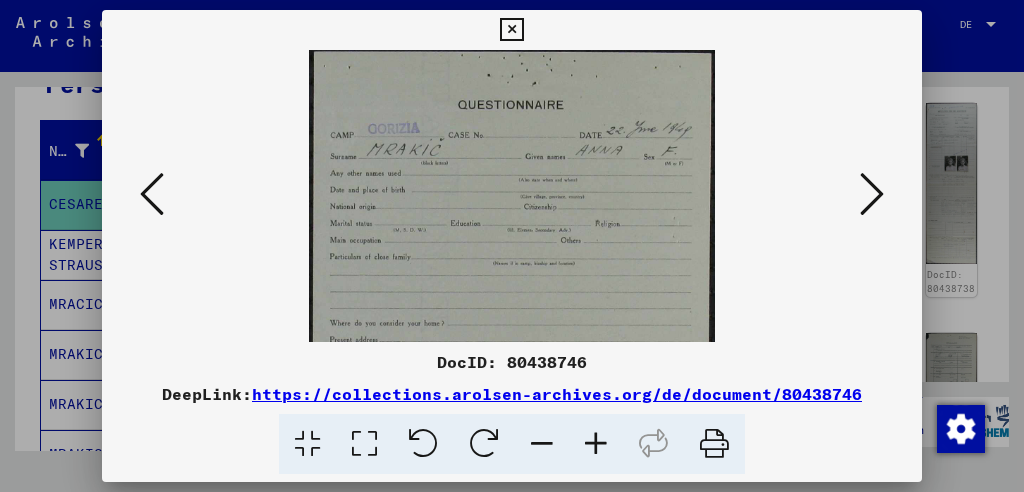 click at bounding box center (596, 444) 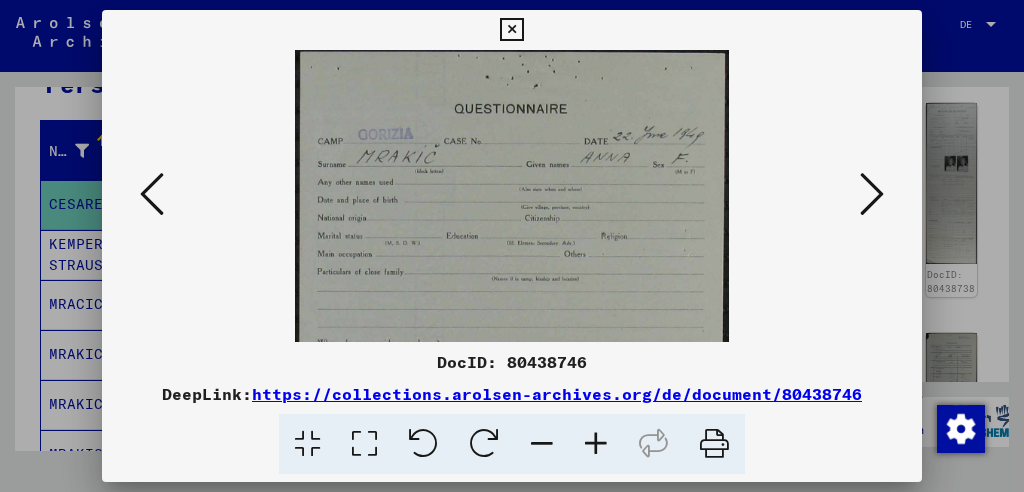 click at bounding box center [596, 444] 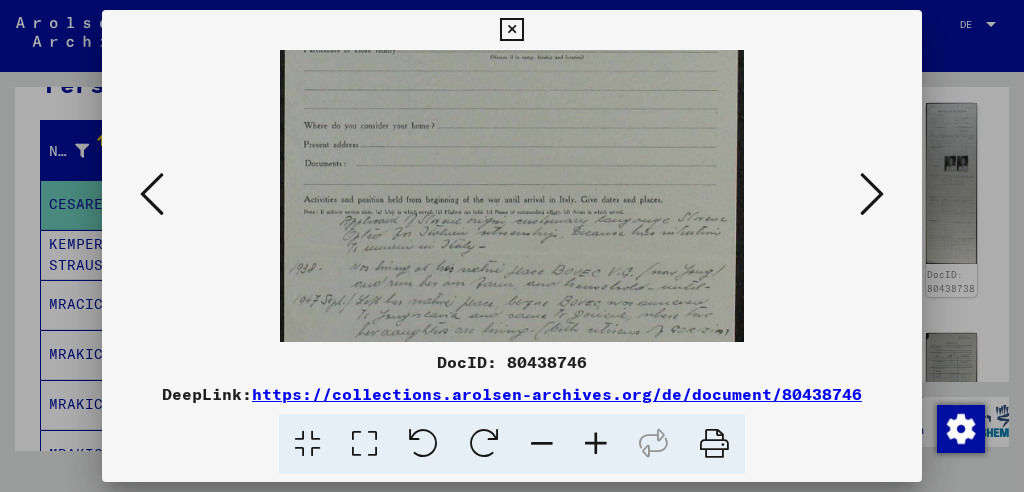 scroll, scrollTop: 275, scrollLeft: 0, axis: vertical 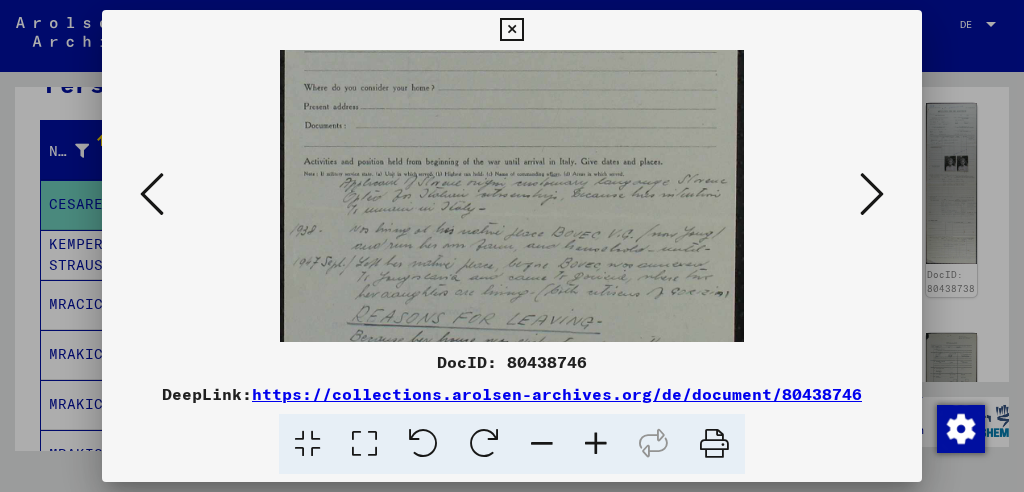 drag, startPoint x: 586, startPoint y: 278, endPoint x: 565, endPoint y: 3, distance: 275.80066 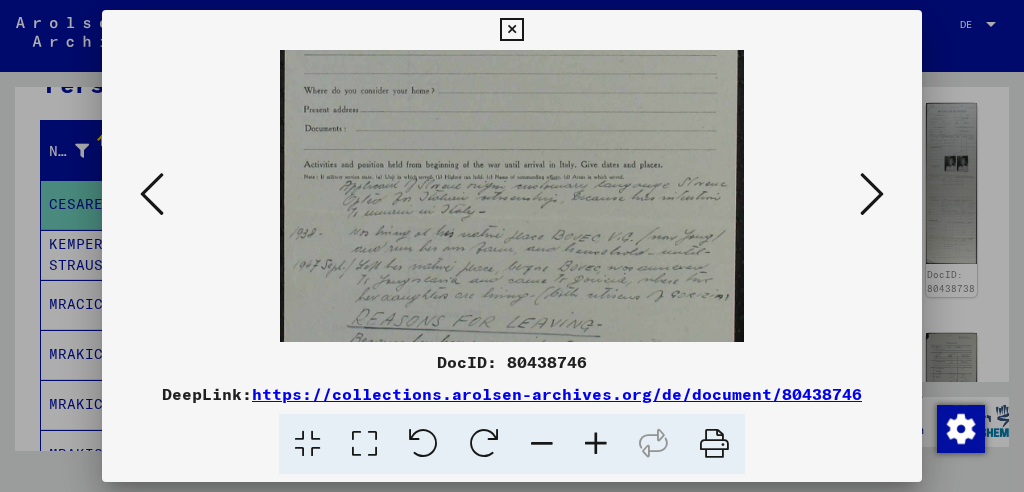 drag, startPoint x: 526, startPoint y: 214, endPoint x: 484, endPoint y: 257, distance: 60.108234 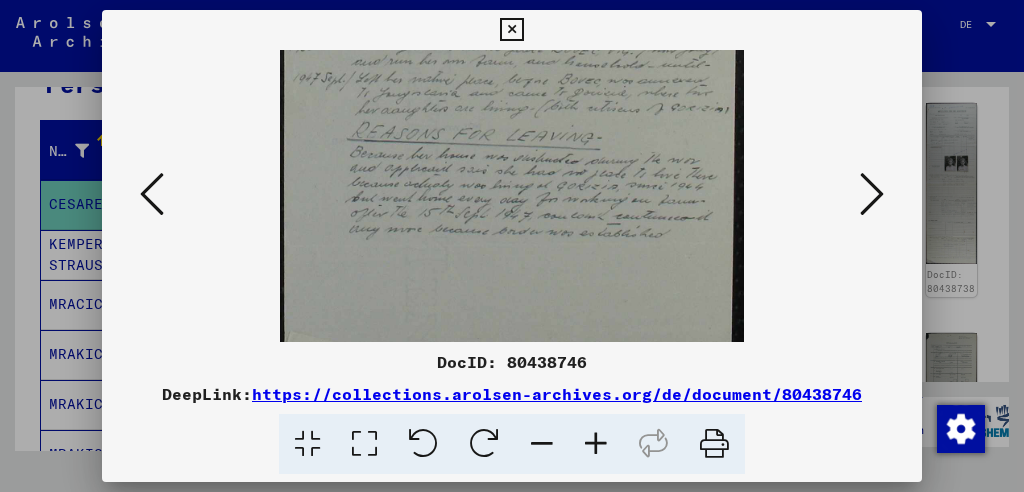 drag, startPoint x: 484, startPoint y: 257, endPoint x: 488, endPoint y: 69, distance: 188.04254 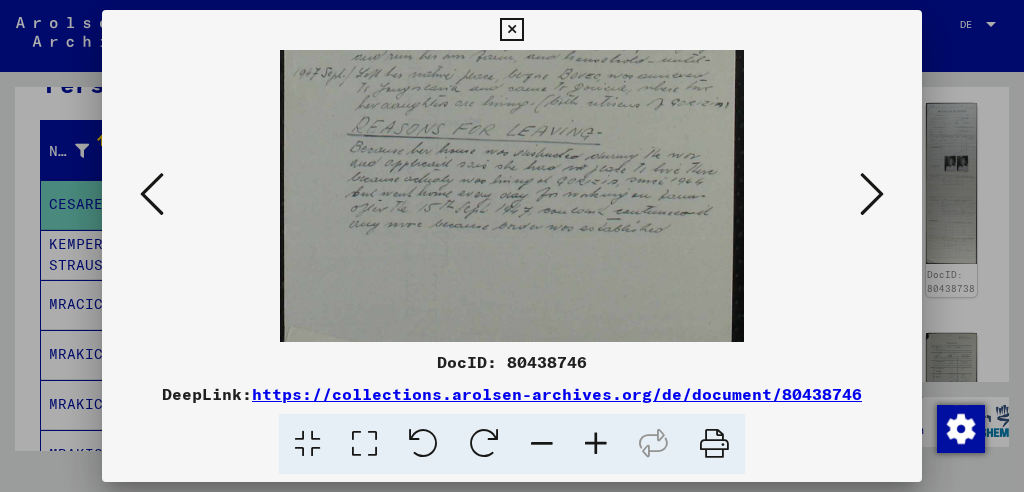 drag, startPoint x: 488, startPoint y: 69, endPoint x: 464, endPoint y: 266, distance: 198.45654 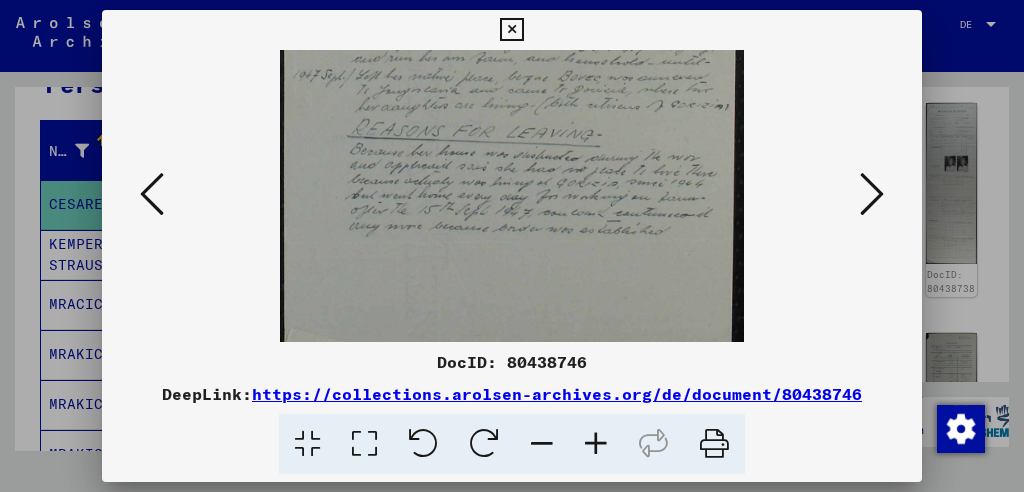 click at bounding box center [872, 194] 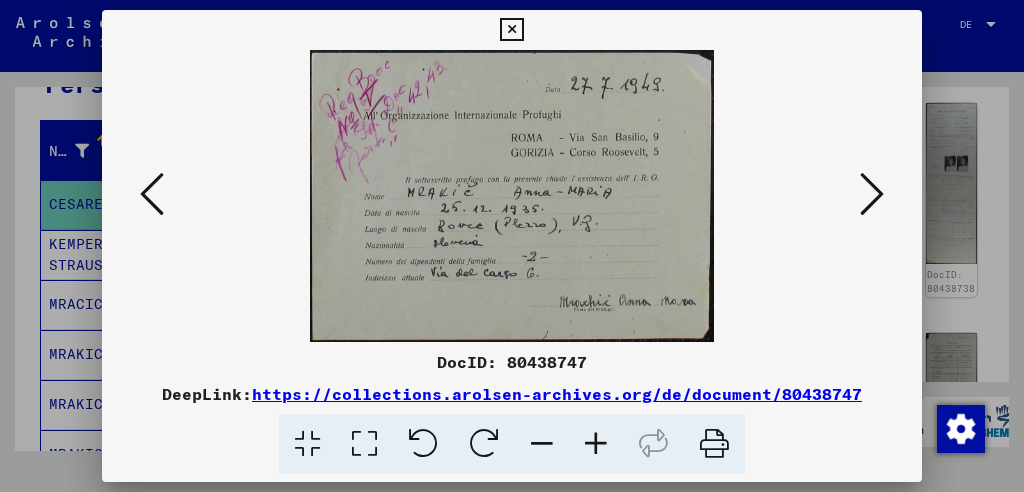 click at bounding box center [872, 194] 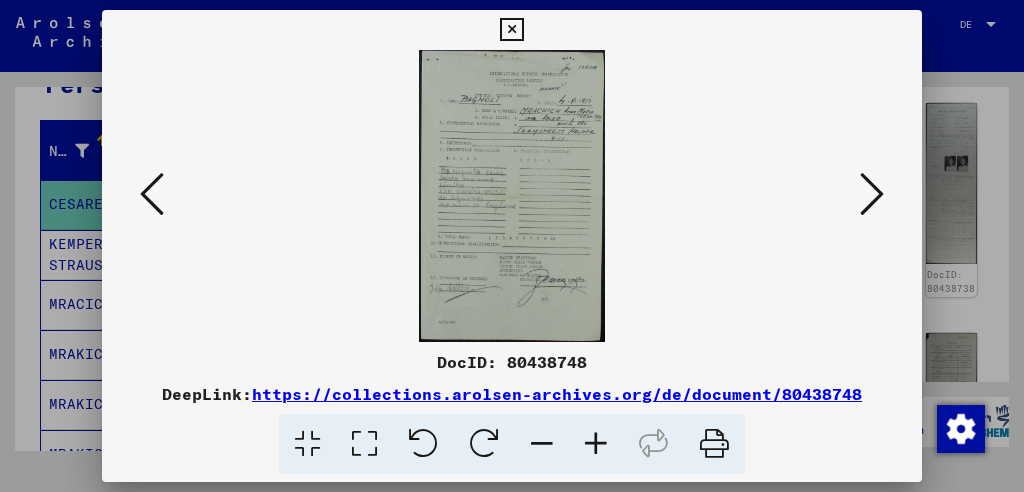 click at bounding box center (872, 194) 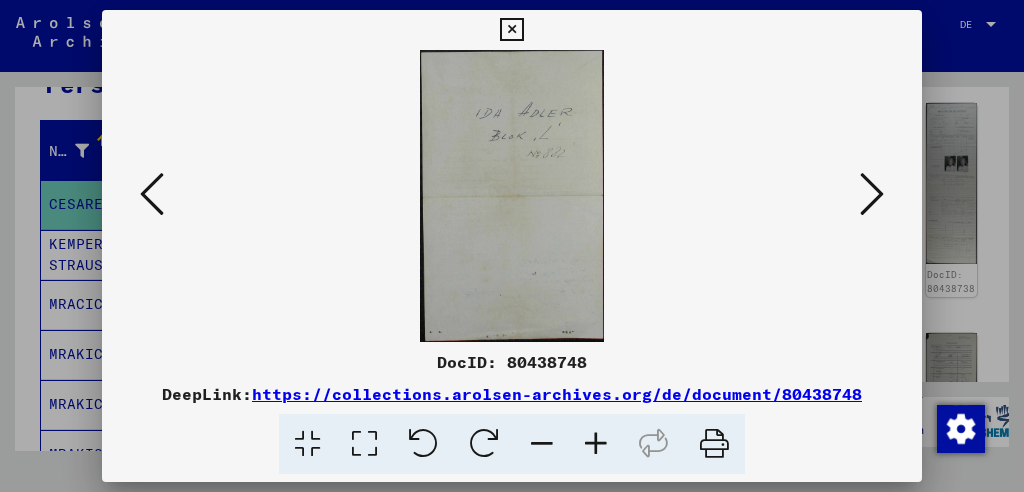 click at bounding box center [872, 194] 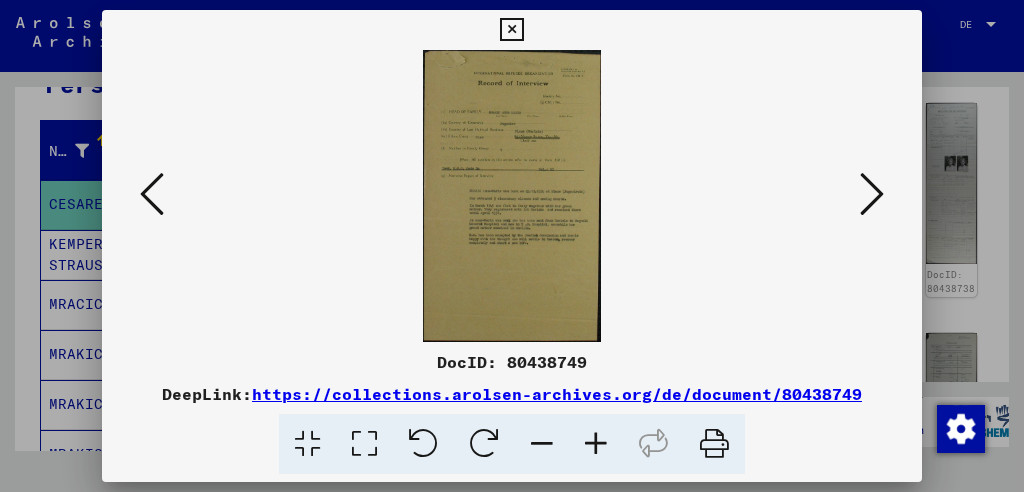 click at bounding box center [596, 444] 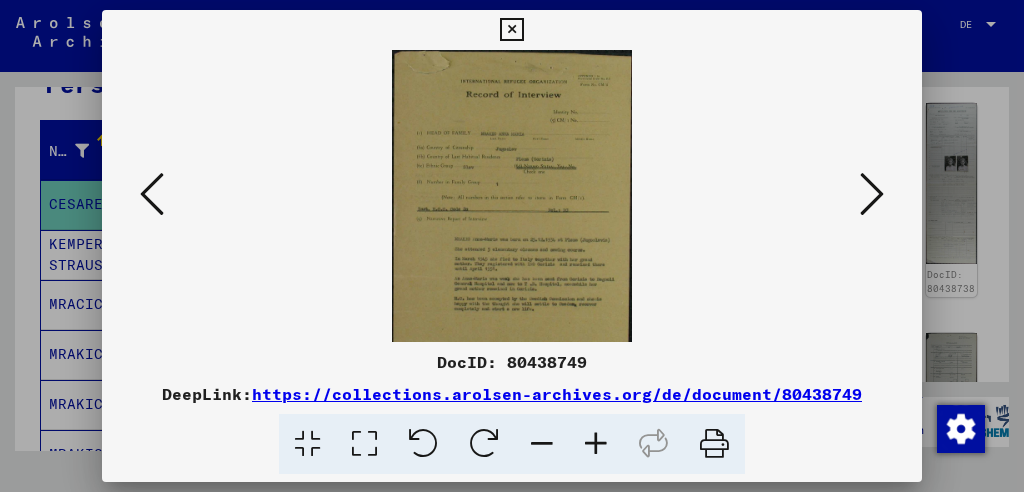 click at bounding box center [596, 444] 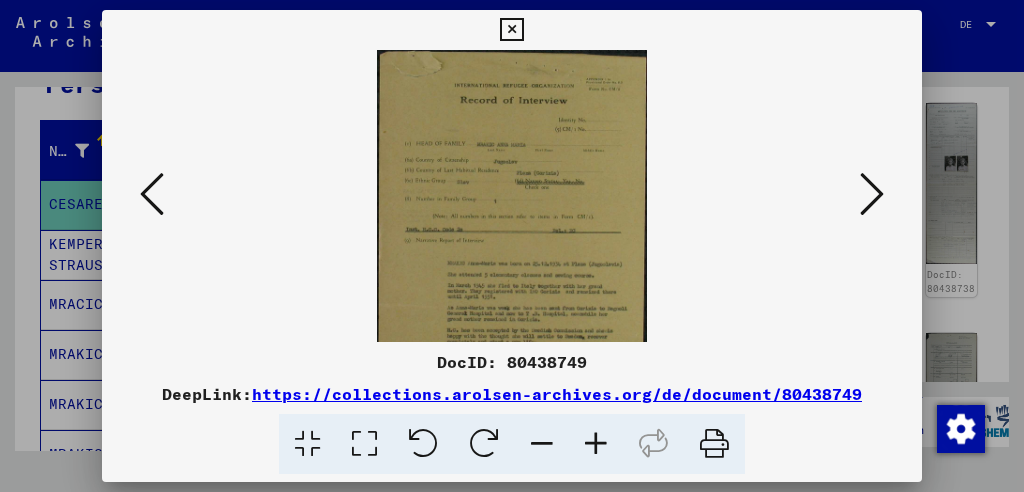 click at bounding box center [596, 444] 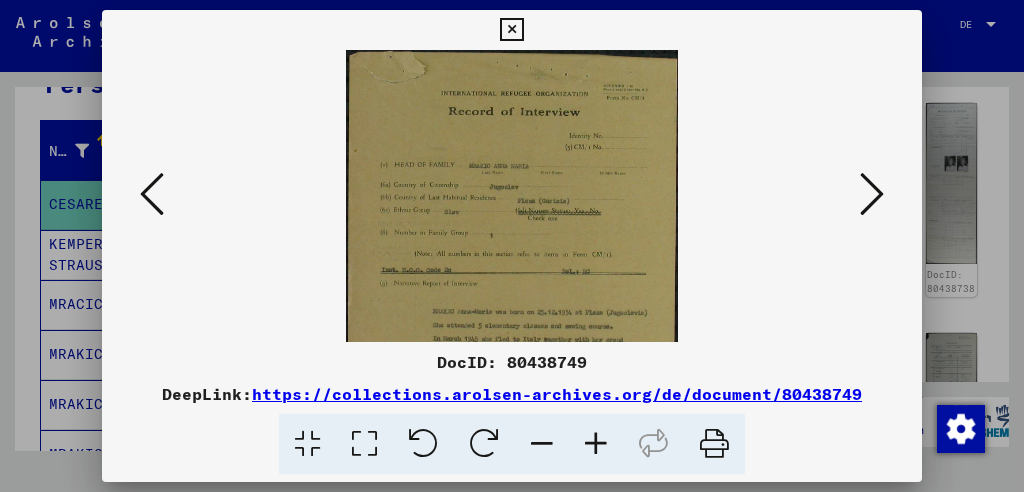 click at bounding box center (596, 444) 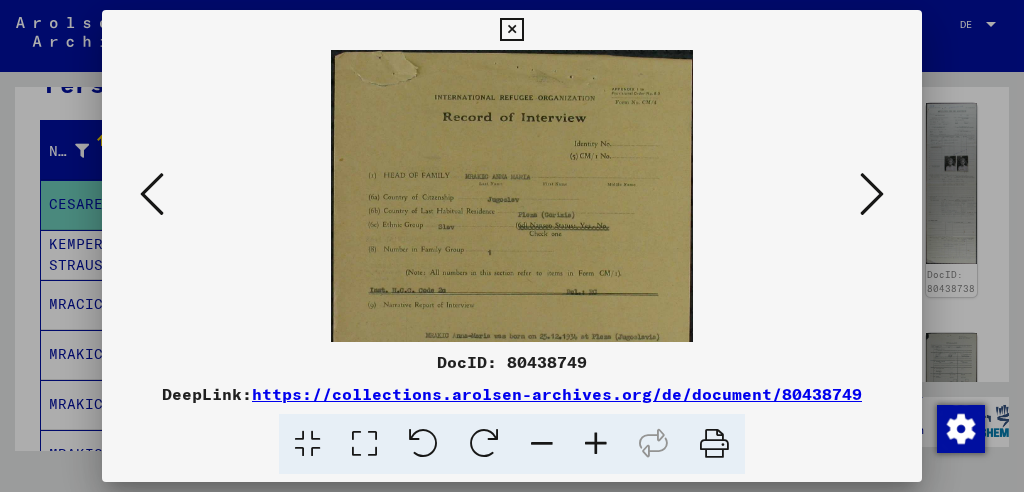 click at bounding box center (596, 444) 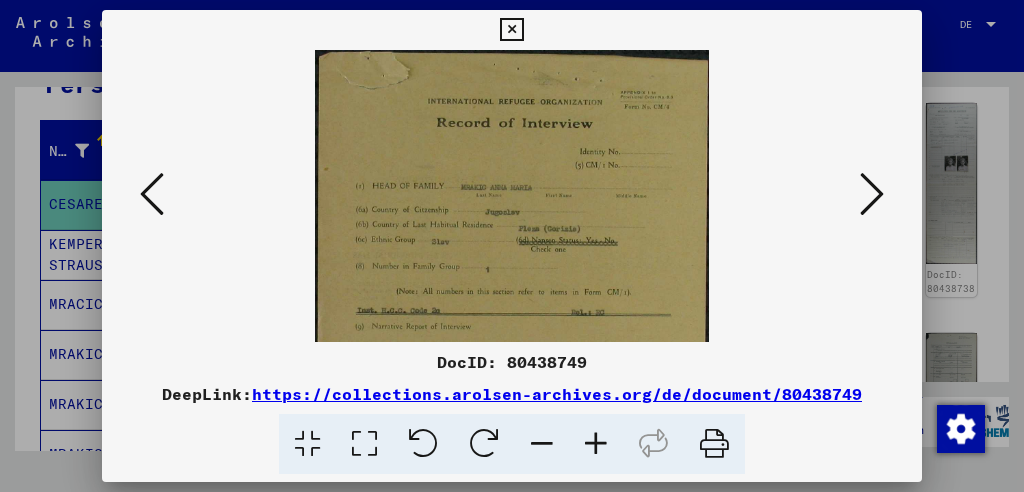 click at bounding box center [596, 444] 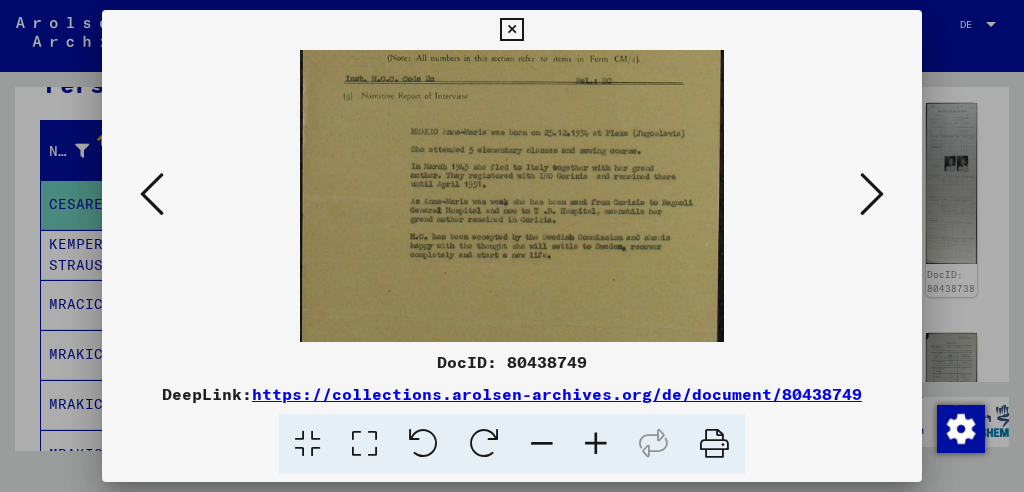 scroll, scrollTop: 256, scrollLeft: 0, axis: vertical 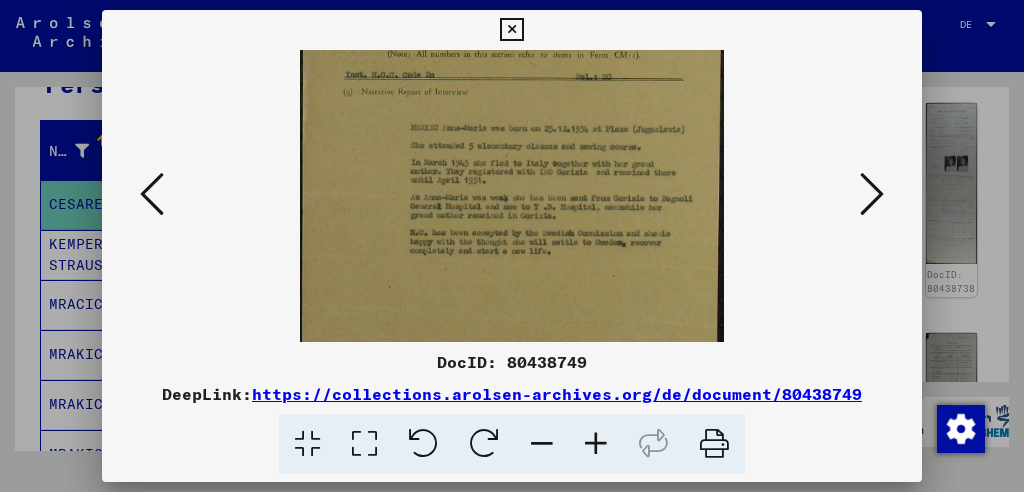 drag, startPoint x: 618, startPoint y: 272, endPoint x: 602, endPoint y: 16, distance: 256.4995 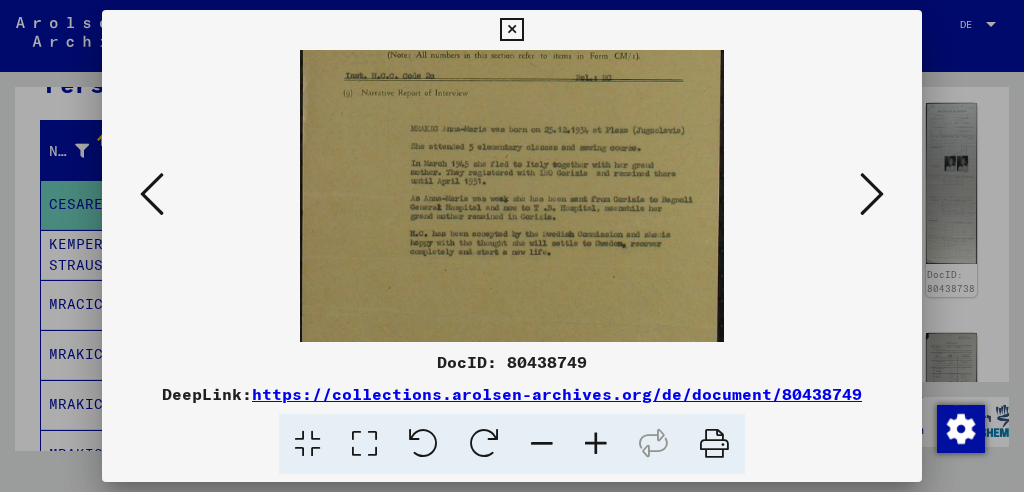 drag, startPoint x: 602, startPoint y: 16, endPoint x: 544, endPoint y: 241, distance: 232.35533 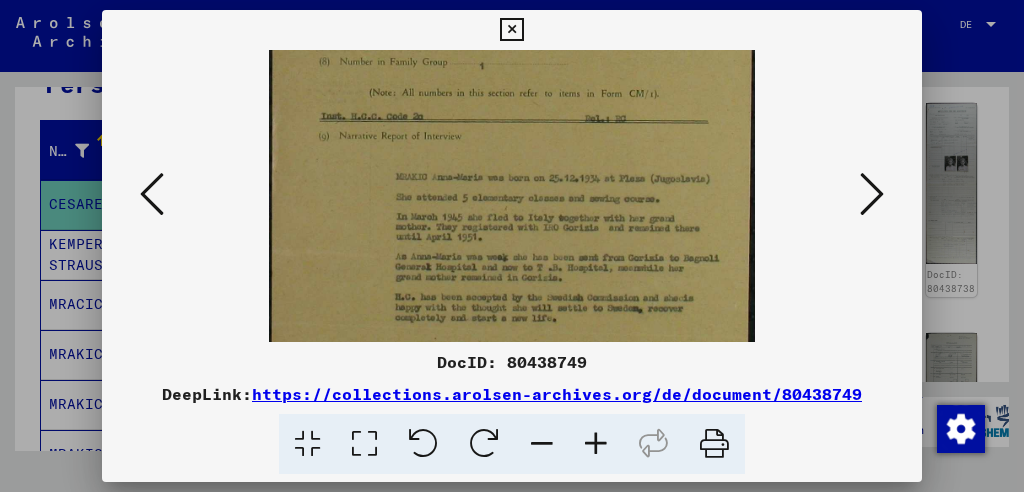 click at bounding box center [596, 444] 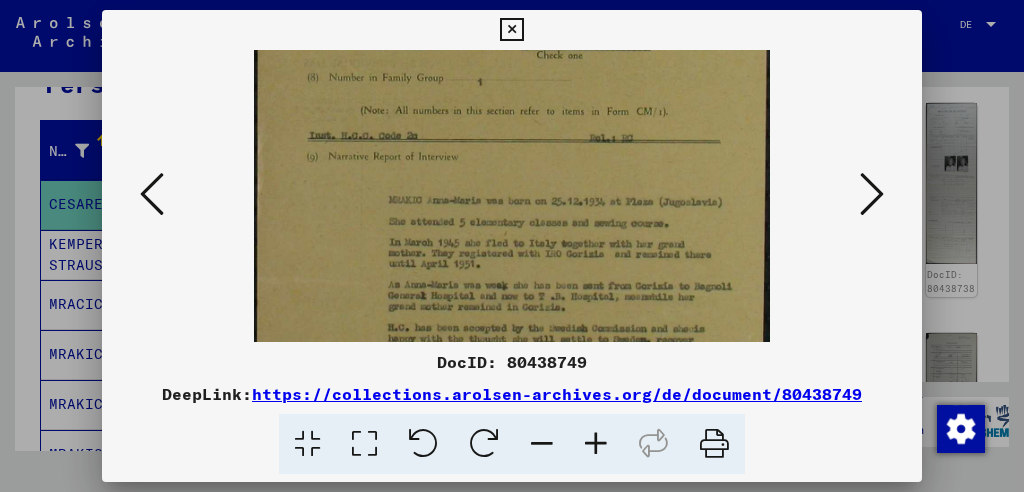 scroll, scrollTop: 344, scrollLeft: 0, axis: vertical 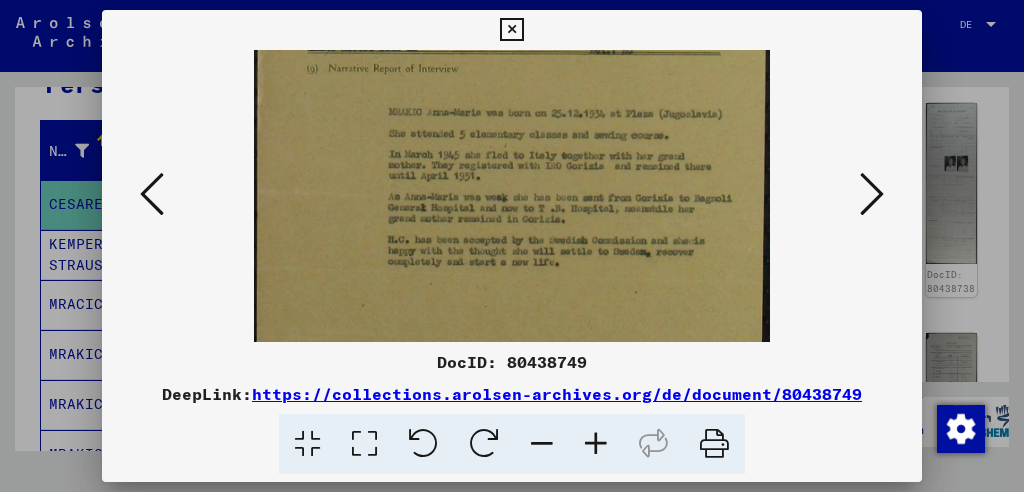 drag, startPoint x: 649, startPoint y: 266, endPoint x: 628, endPoint y: 178, distance: 90.47099 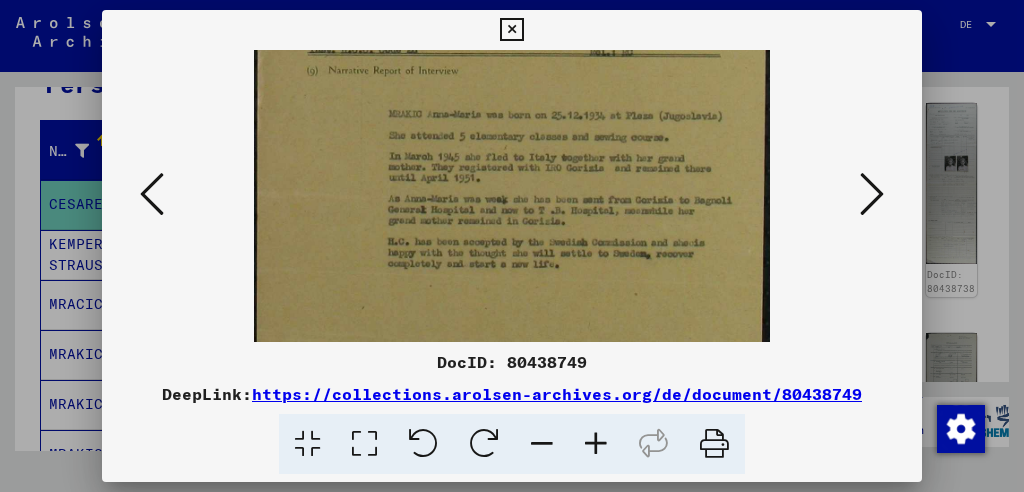 drag, startPoint x: 628, startPoint y: 178, endPoint x: 568, endPoint y: 304, distance: 139.55644 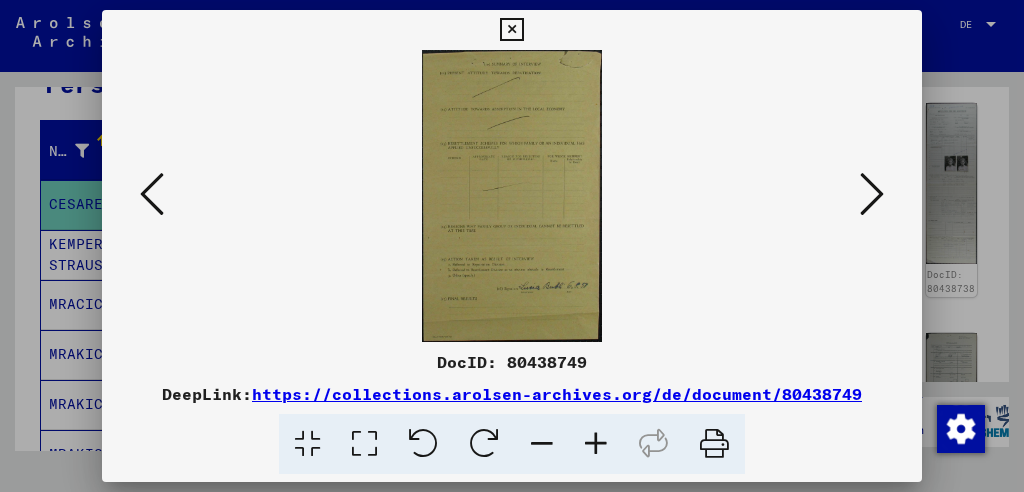 click at bounding box center [872, 194] 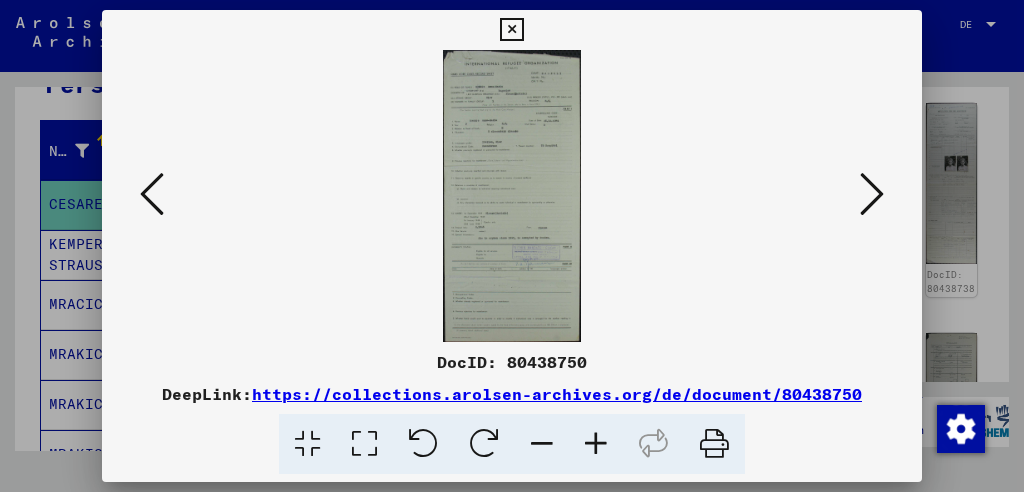 click at bounding box center (872, 194) 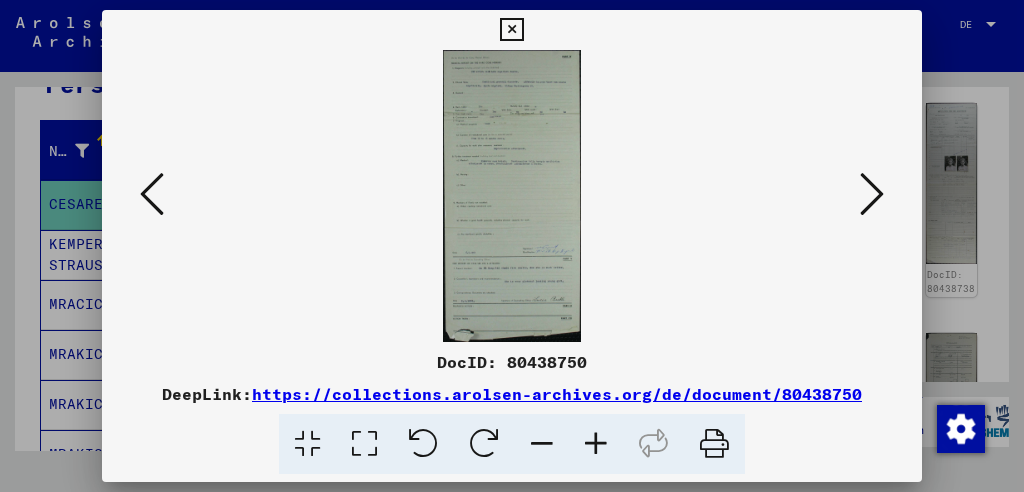 click at bounding box center [872, 194] 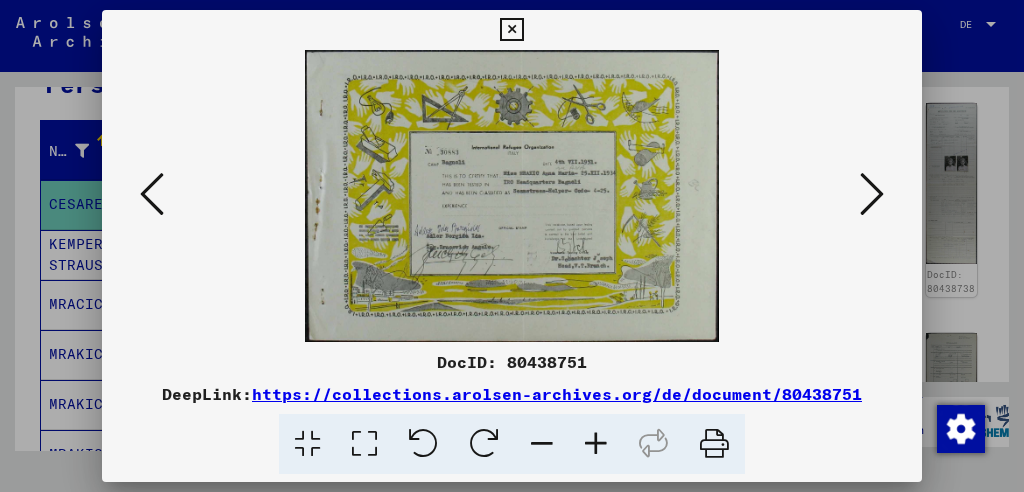 click at bounding box center (596, 444) 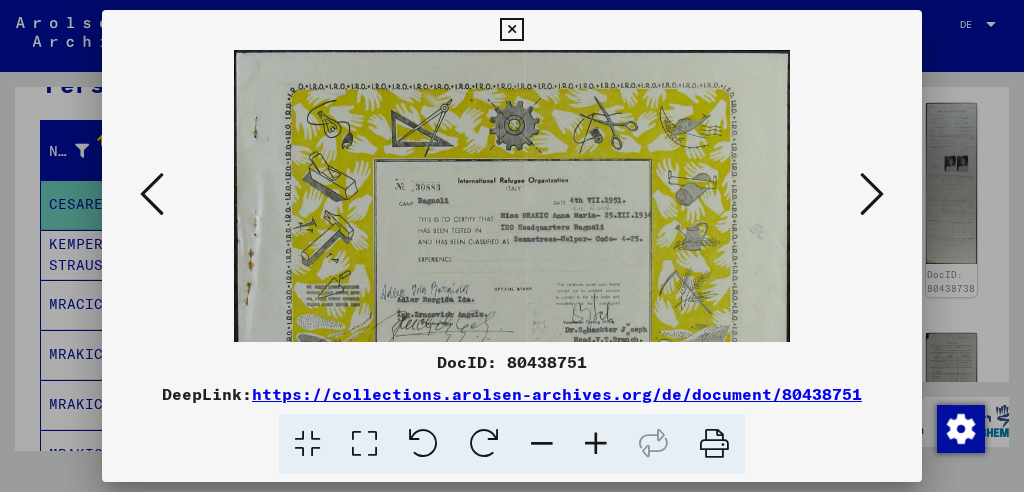 click at bounding box center (596, 444) 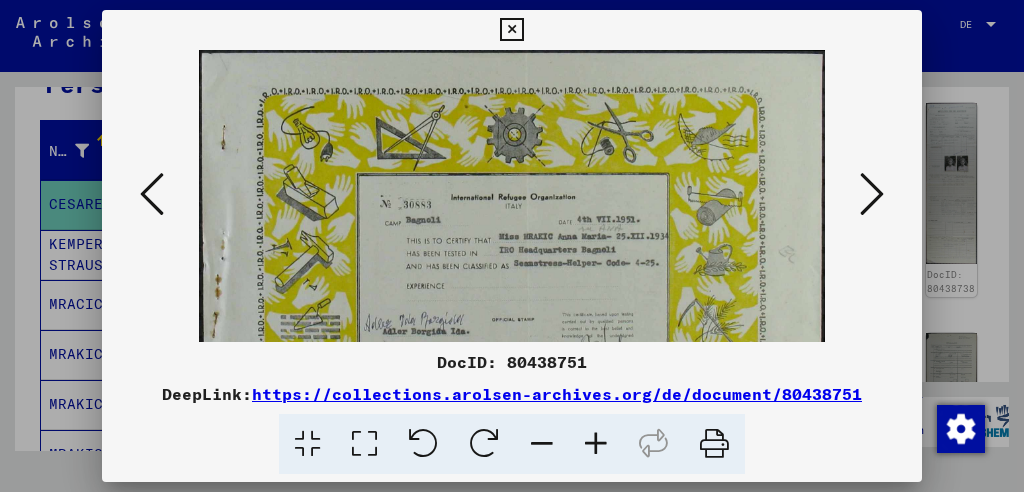click at bounding box center (596, 444) 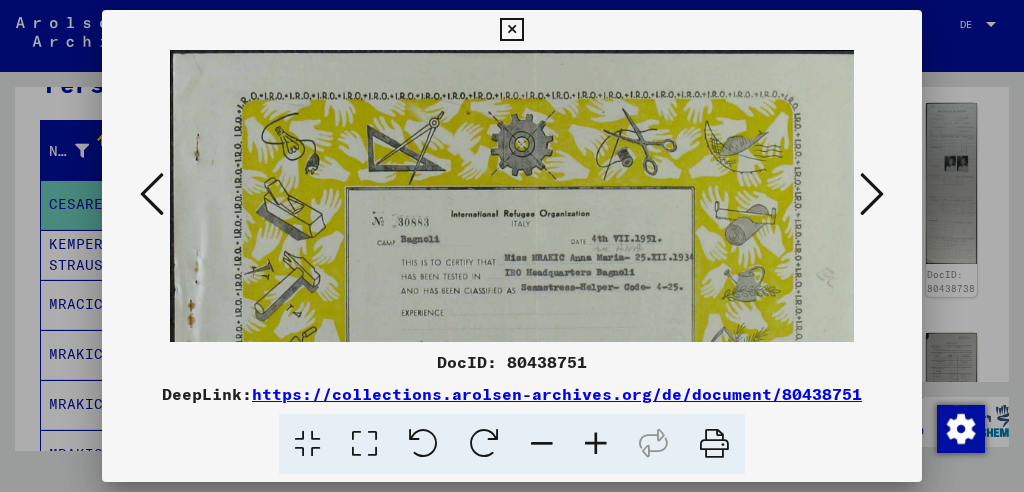 scroll, scrollTop: 98, scrollLeft: 6, axis: both 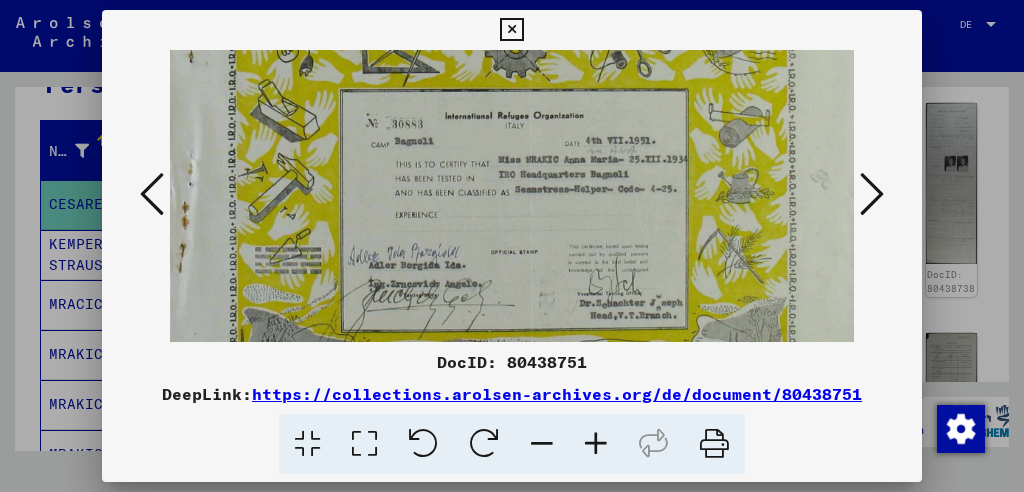 drag, startPoint x: 722, startPoint y: 271, endPoint x: 716, endPoint y: 178, distance: 93.193344 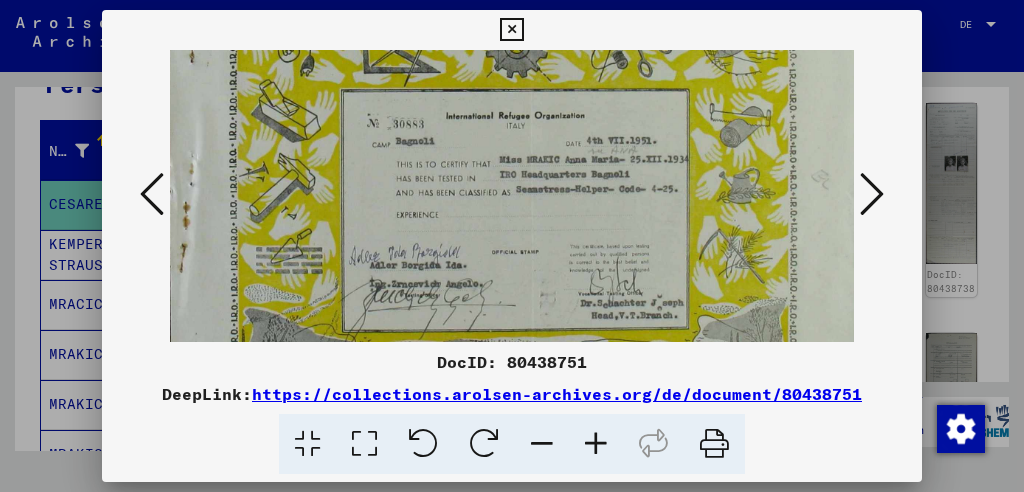 click at bounding box center (872, 194) 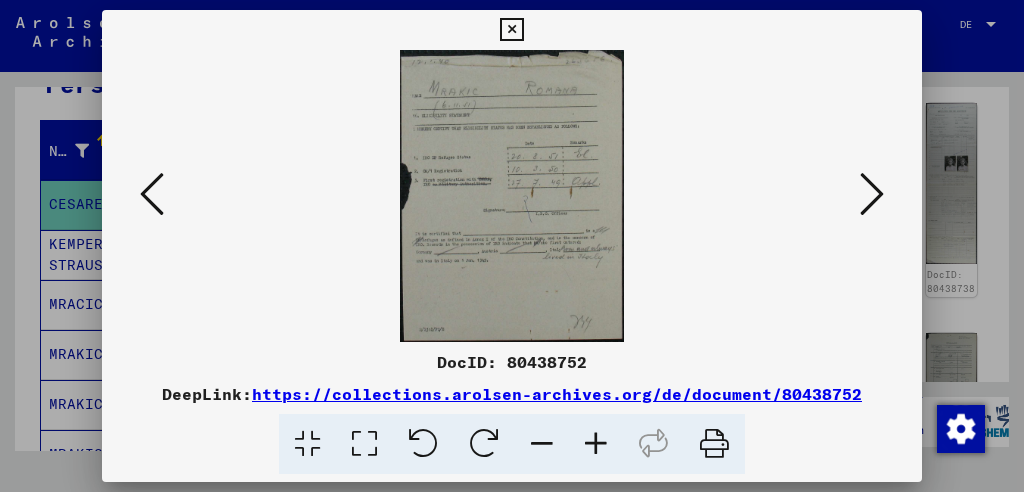 click at bounding box center [872, 194] 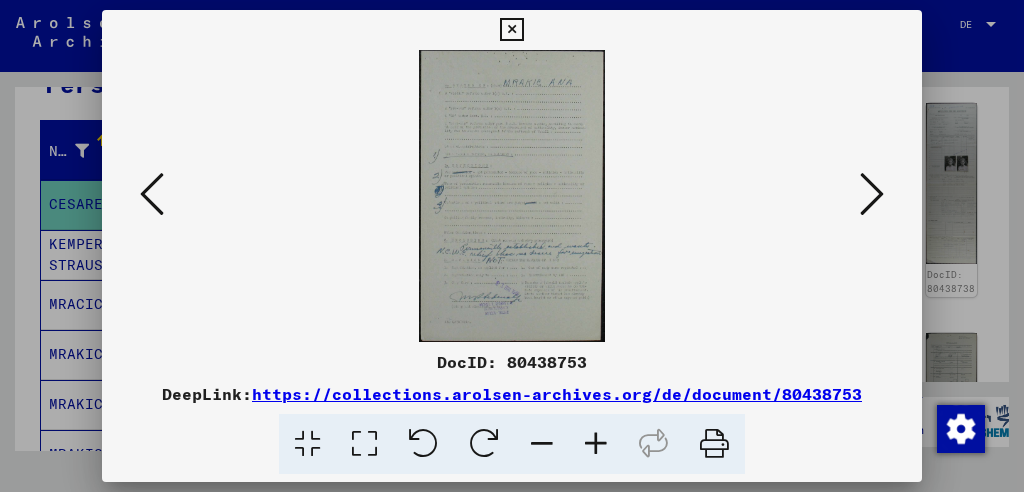 click at bounding box center [872, 194] 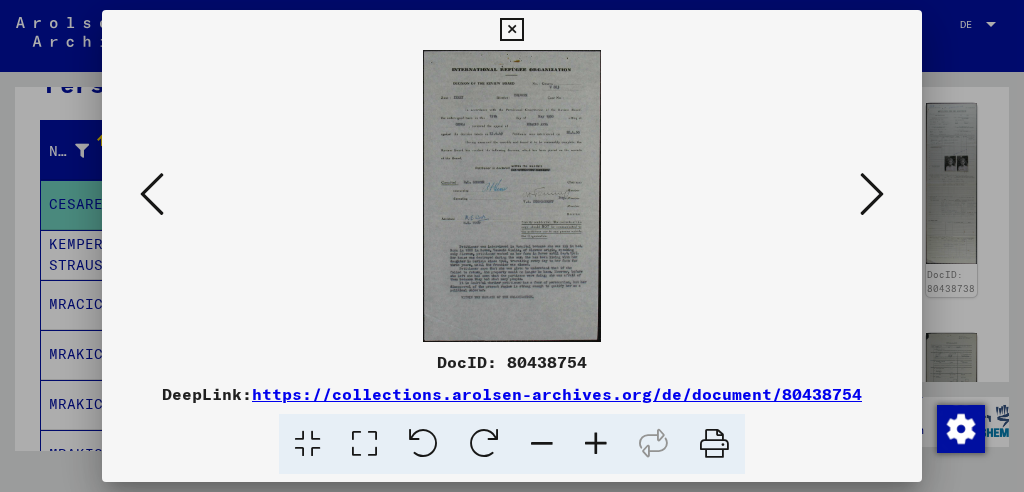 click at bounding box center [596, 444] 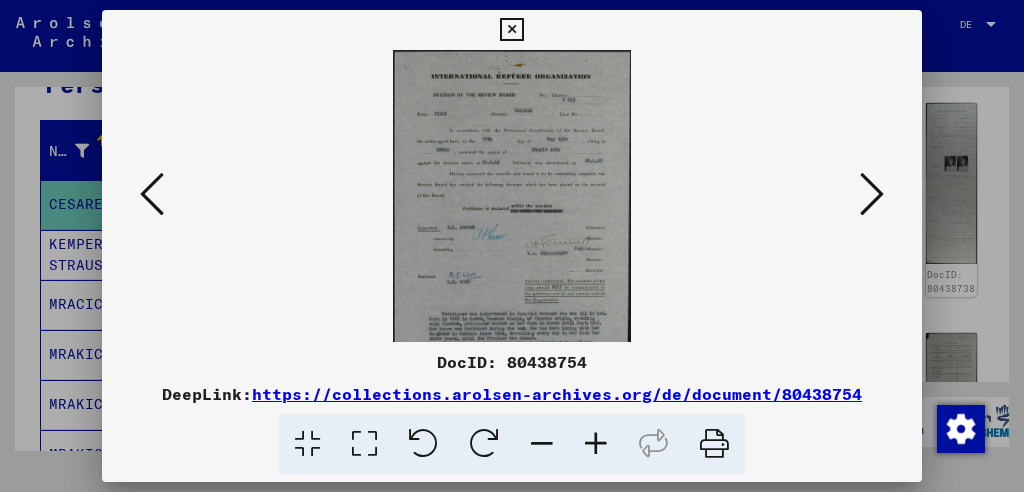 click at bounding box center (596, 444) 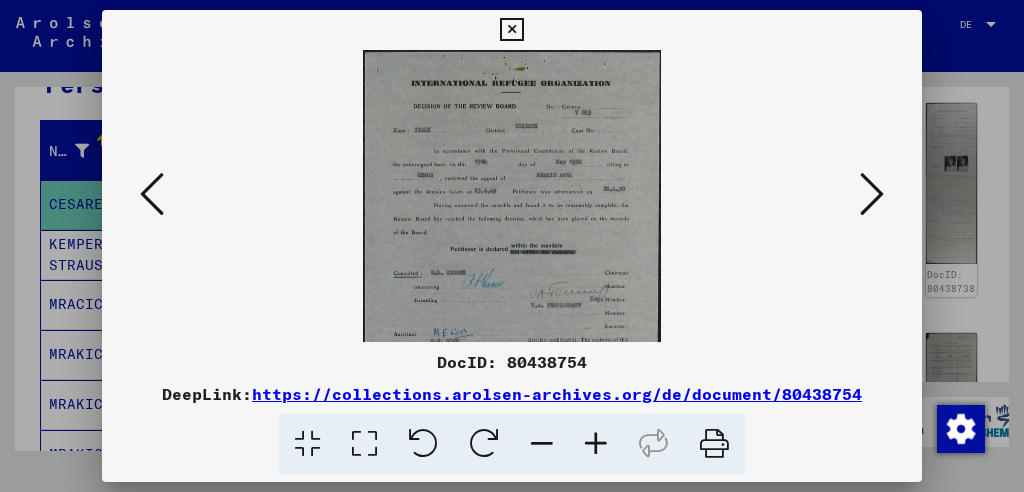click at bounding box center (596, 444) 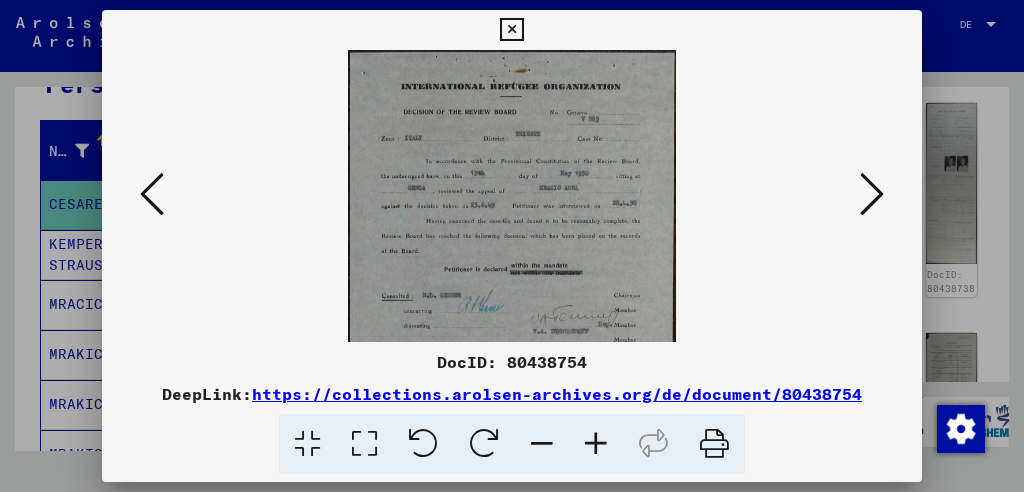click at bounding box center (596, 444) 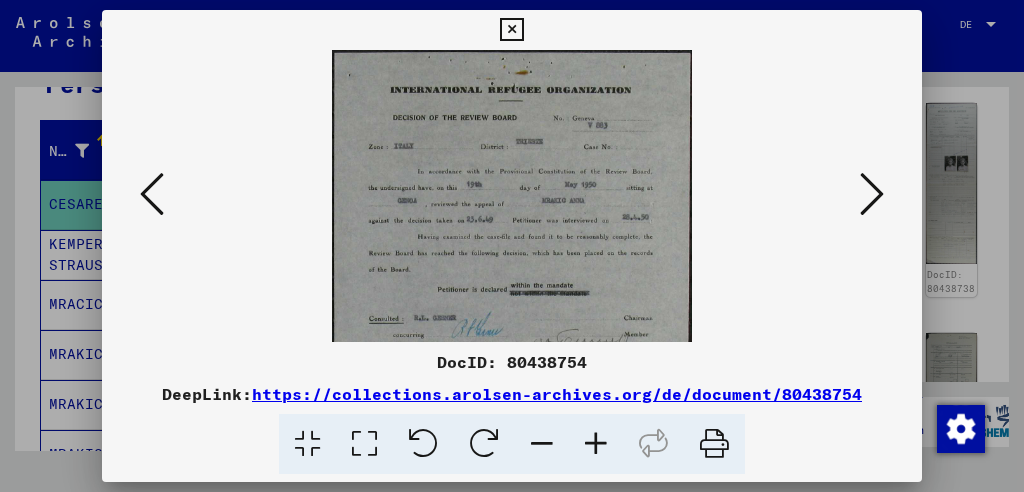 click at bounding box center [596, 444] 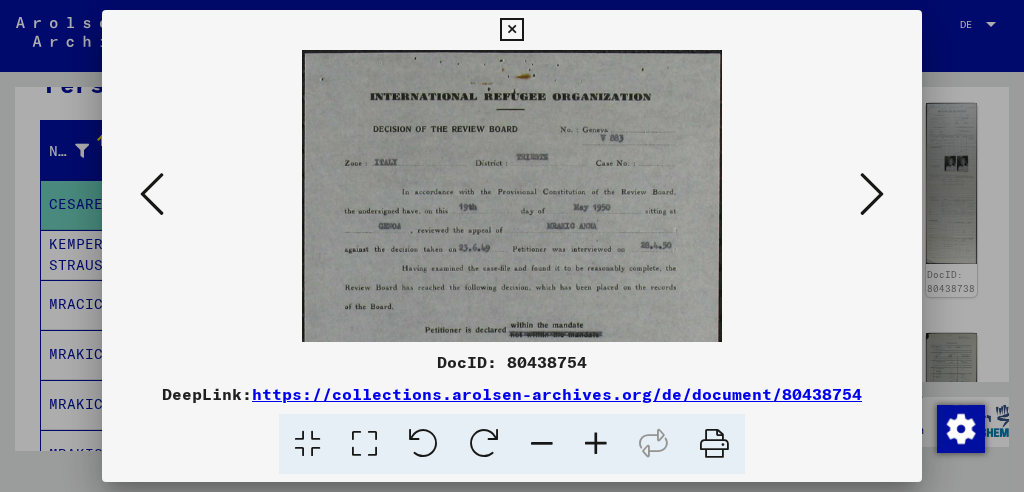 click at bounding box center [596, 444] 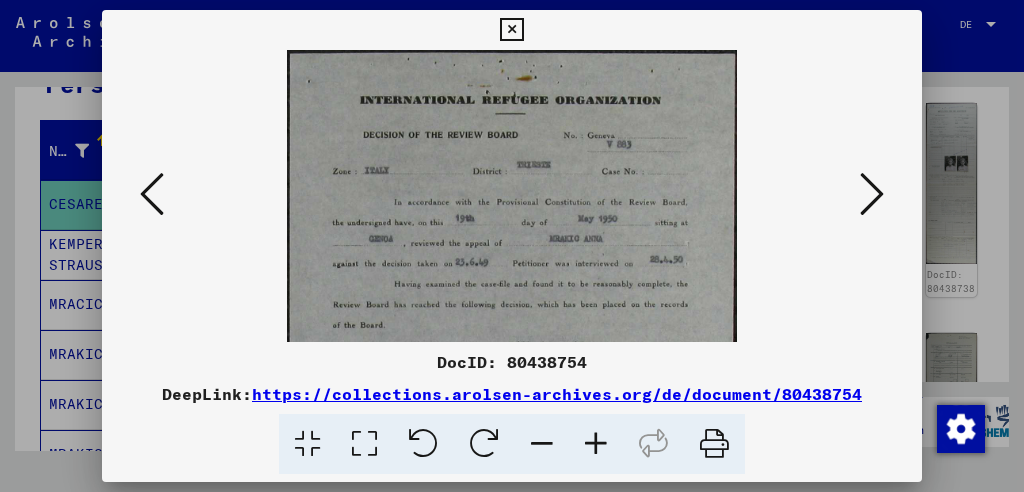 click at bounding box center (596, 444) 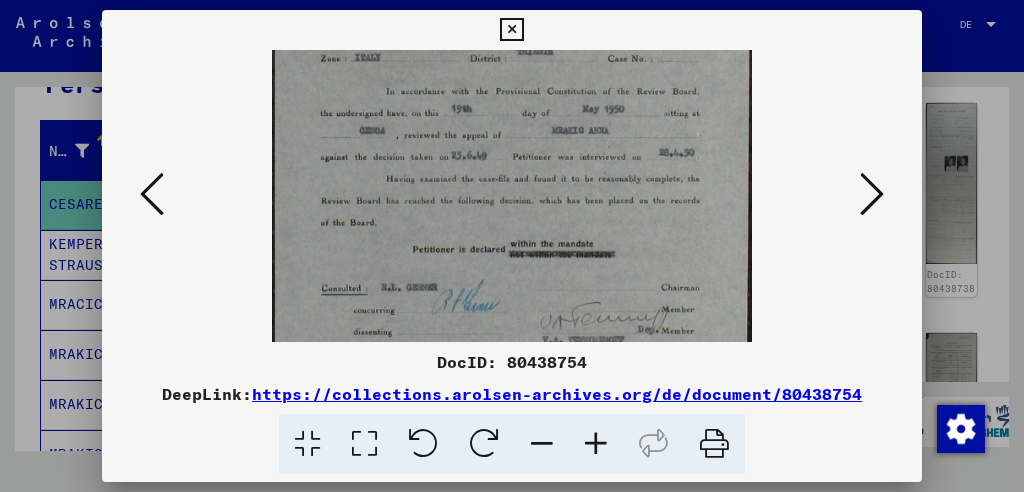 drag, startPoint x: 603, startPoint y: 290, endPoint x: 618, endPoint y: 169, distance: 121.92621 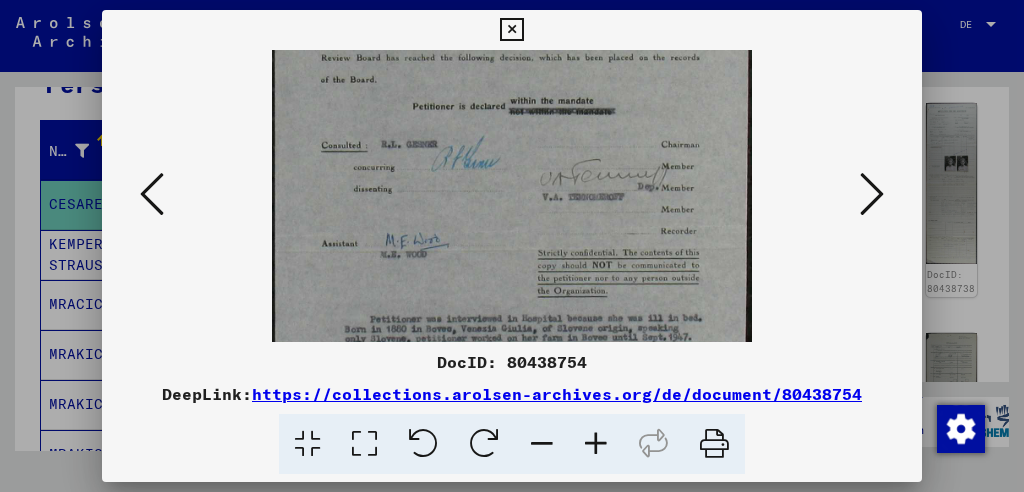 scroll, scrollTop: 421, scrollLeft: 0, axis: vertical 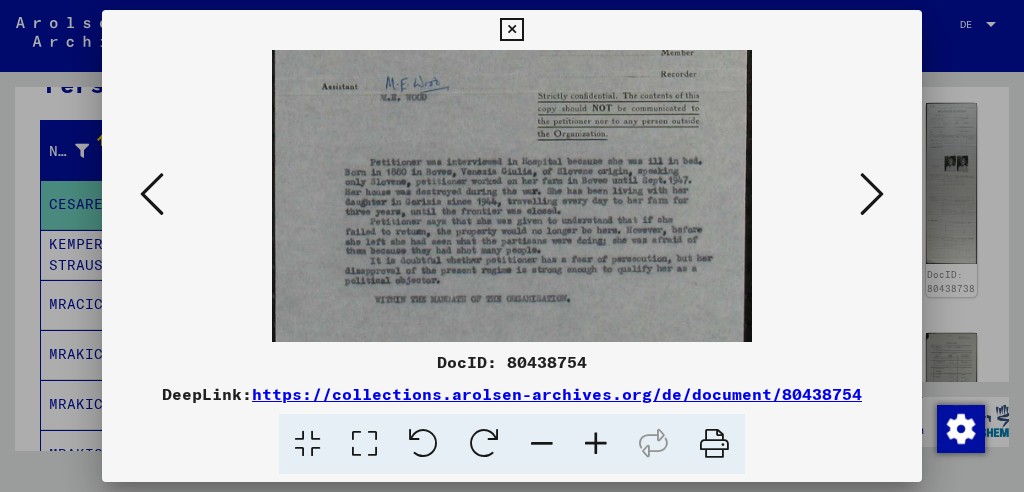 drag, startPoint x: 594, startPoint y: 290, endPoint x: 577, endPoint y: -14, distance: 304.47495 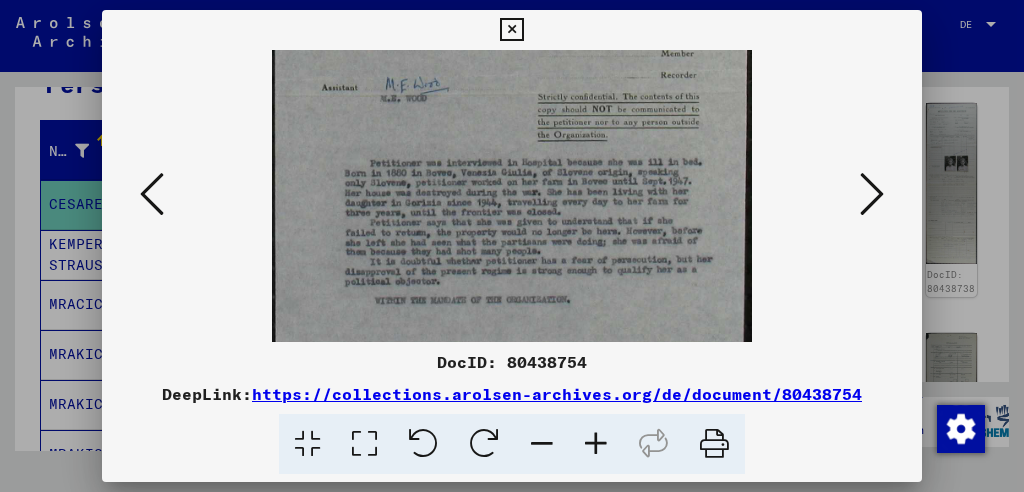 click at bounding box center (872, 194) 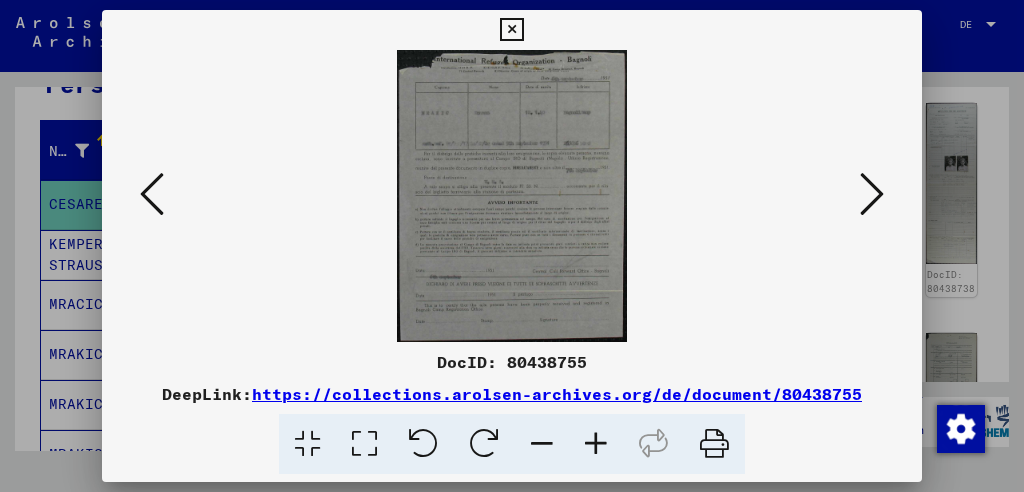 scroll, scrollTop: 0, scrollLeft: 0, axis: both 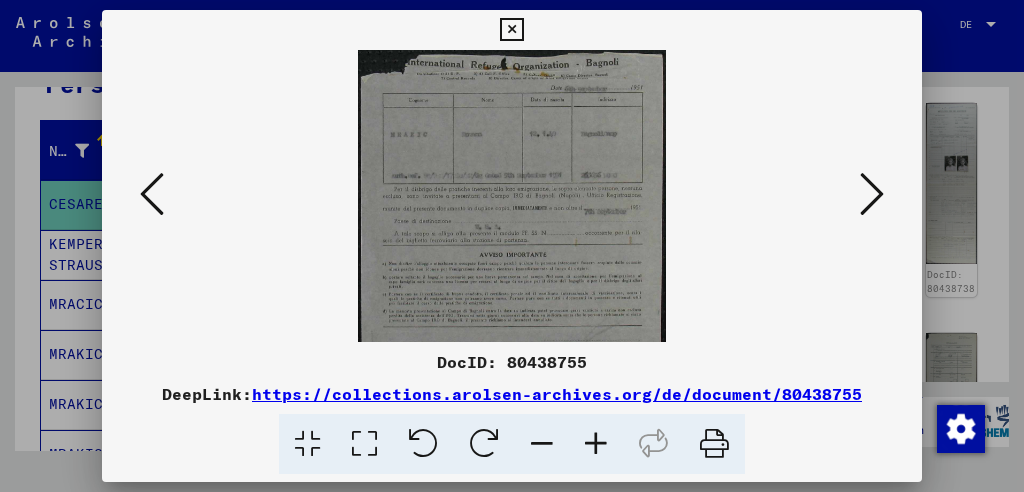 click at bounding box center [596, 444] 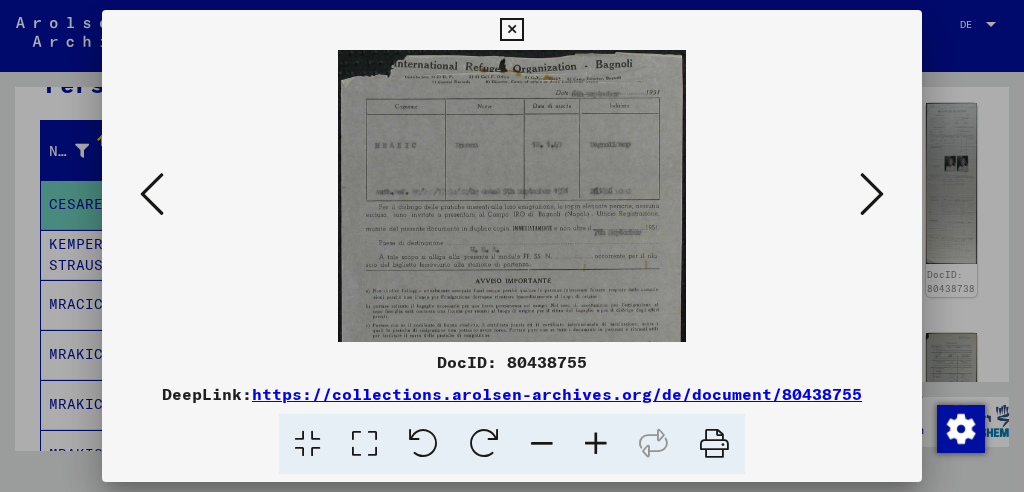 click at bounding box center [596, 444] 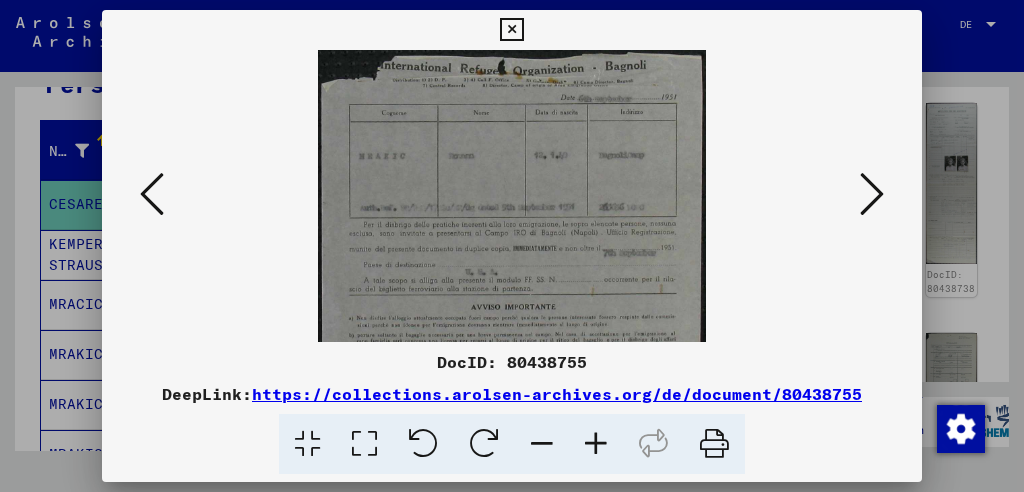 click at bounding box center (872, 194) 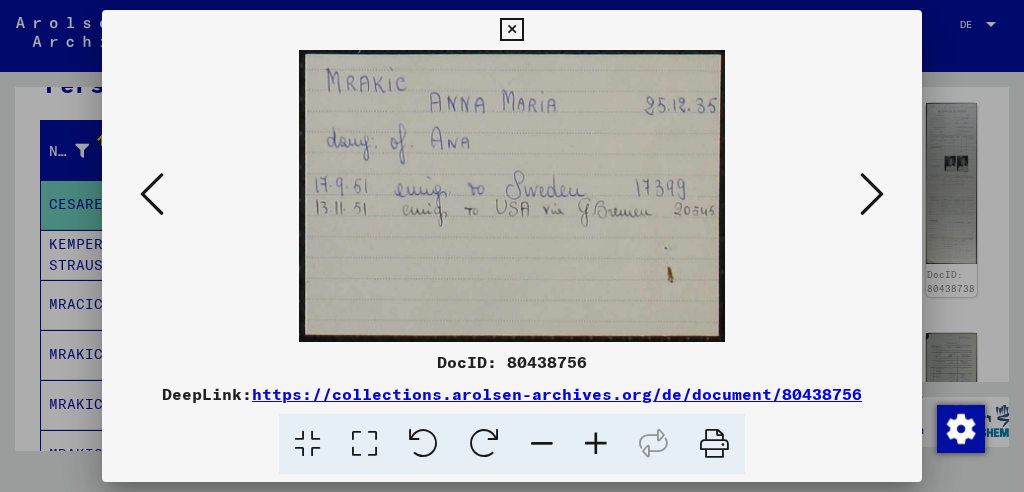 click at bounding box center [872, 194] 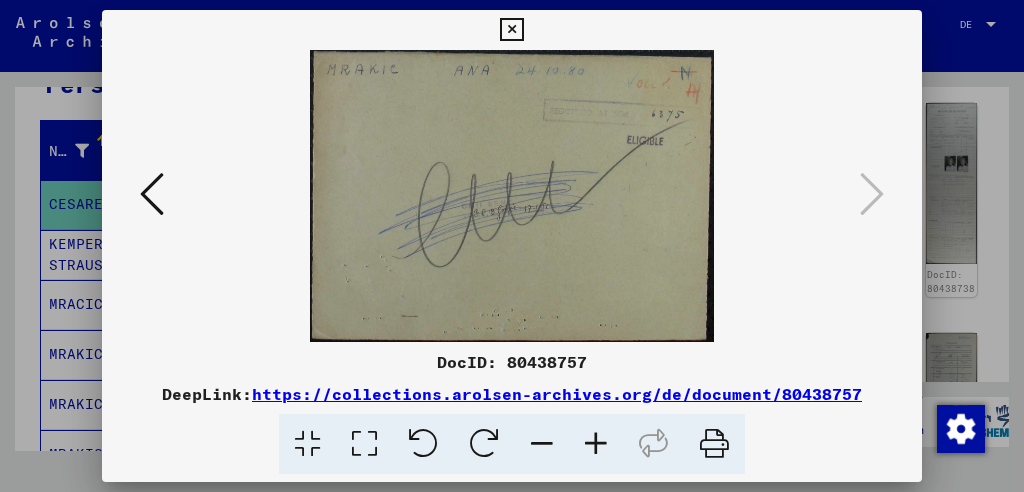 click at bounding box center [511, 30] 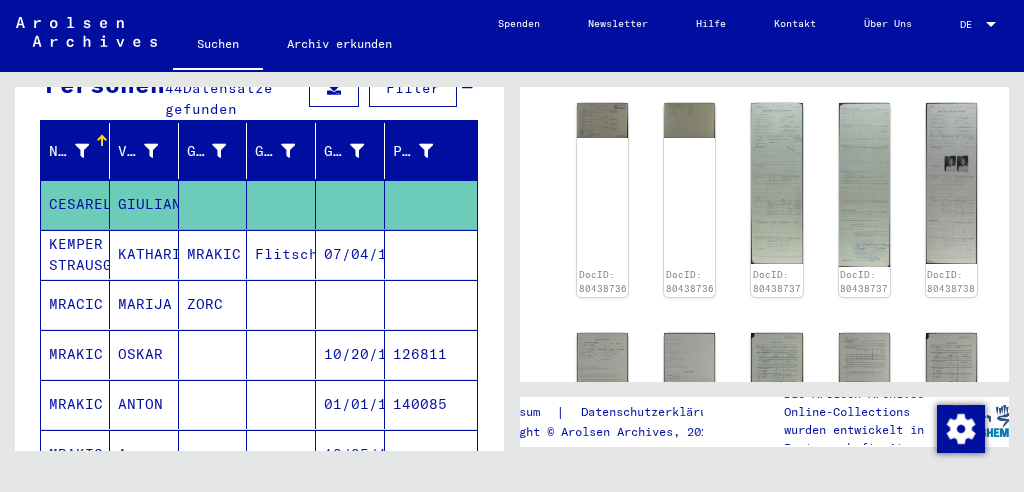 click on "KEMPER STRAUSGITL" at bounding box center (75, 304) 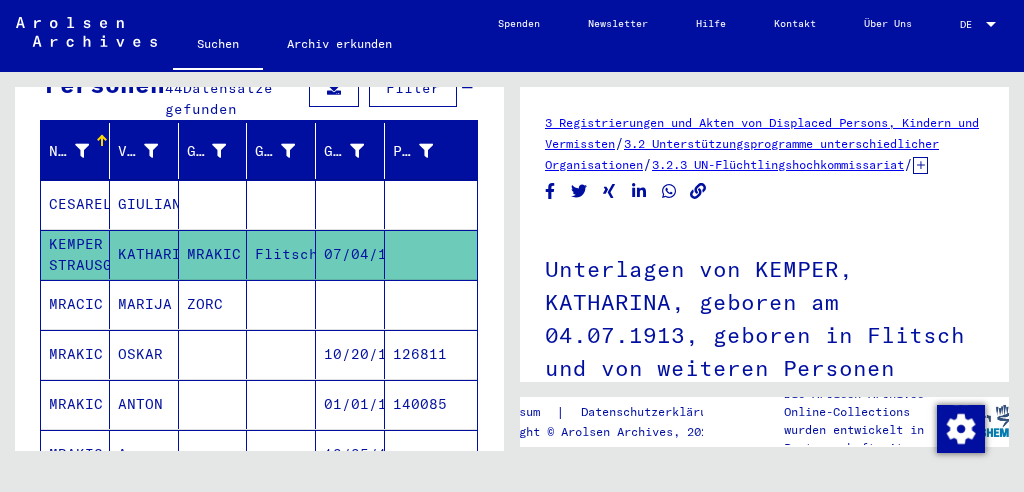 scroll, scrollTop: 0, scrollLeft: 0, axis: both 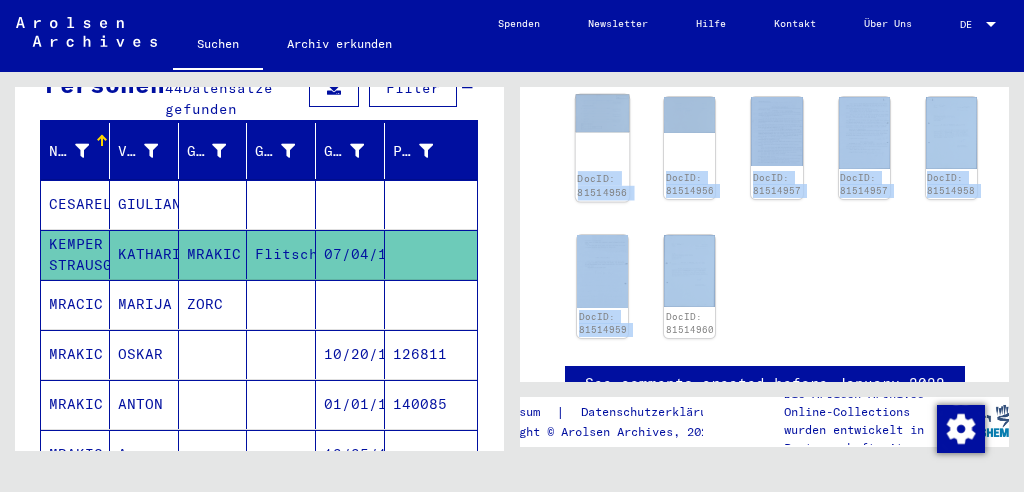 drag, startPoint x: 721, startPoint y: 312, endPoint x: 600, endPoint y: 153, distance: 199.8049 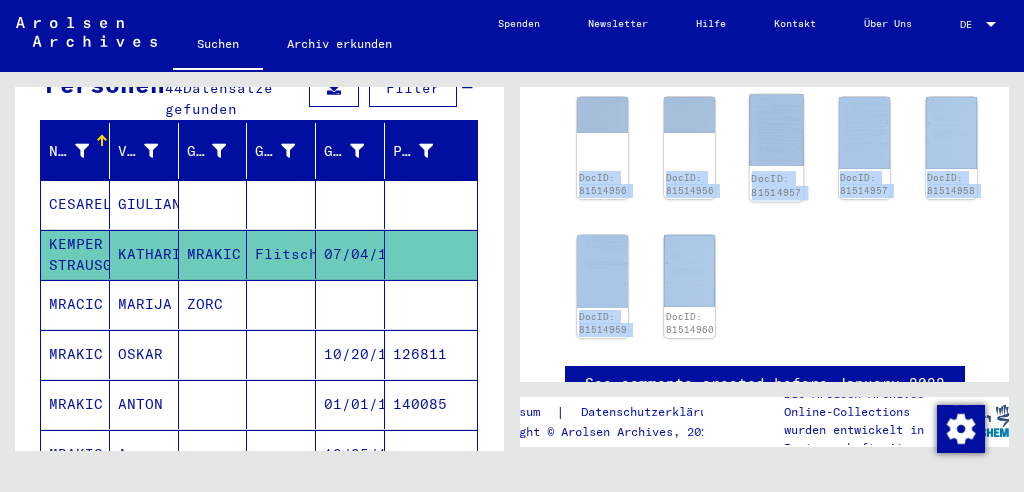 click 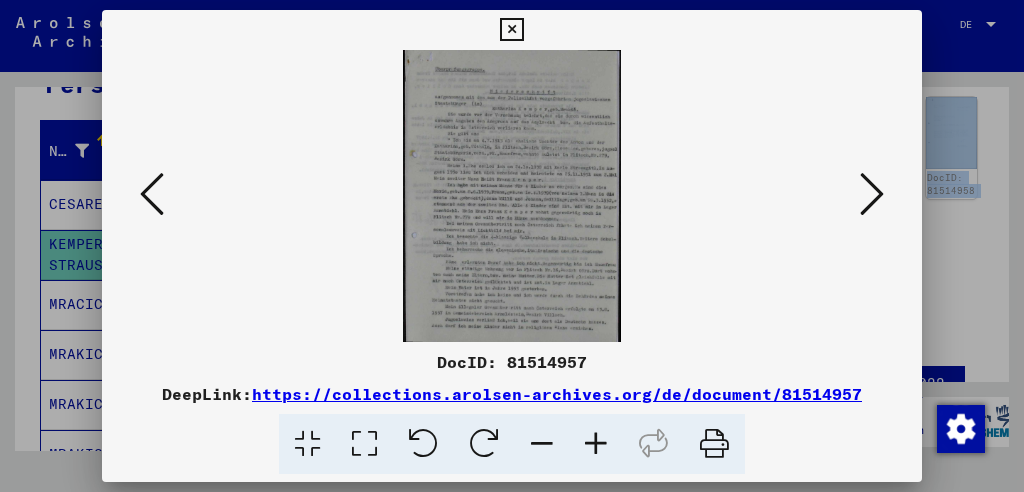 click at bounding box center (872, 194) 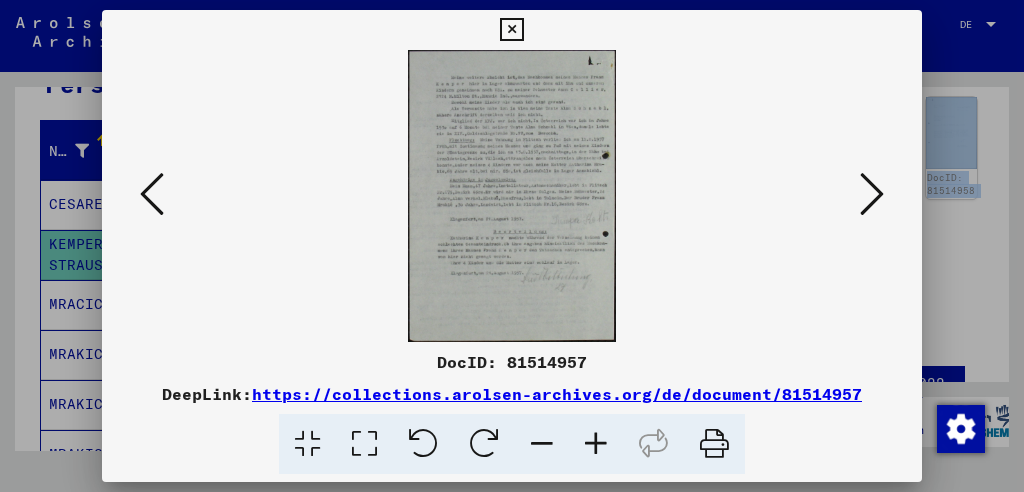 click at bounding box center [872, 194] 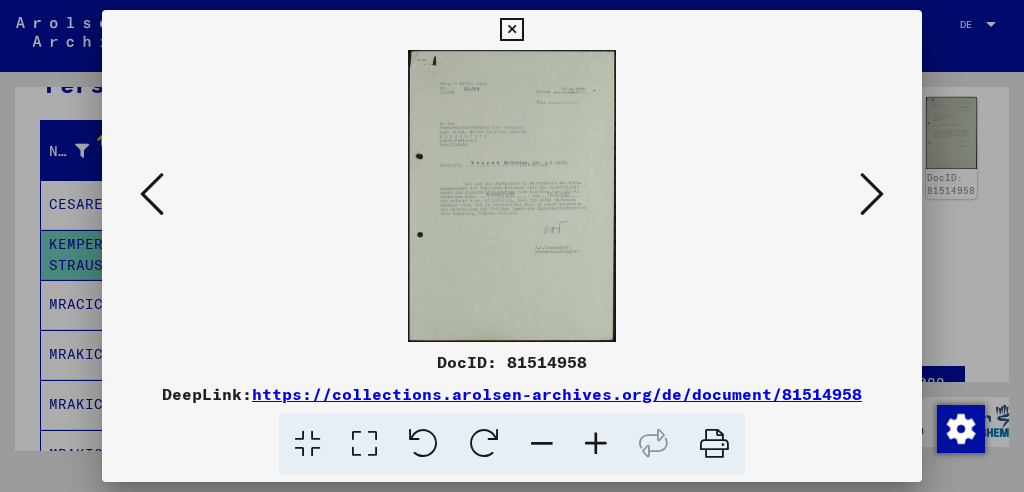 click at bounding box center [596, 444] 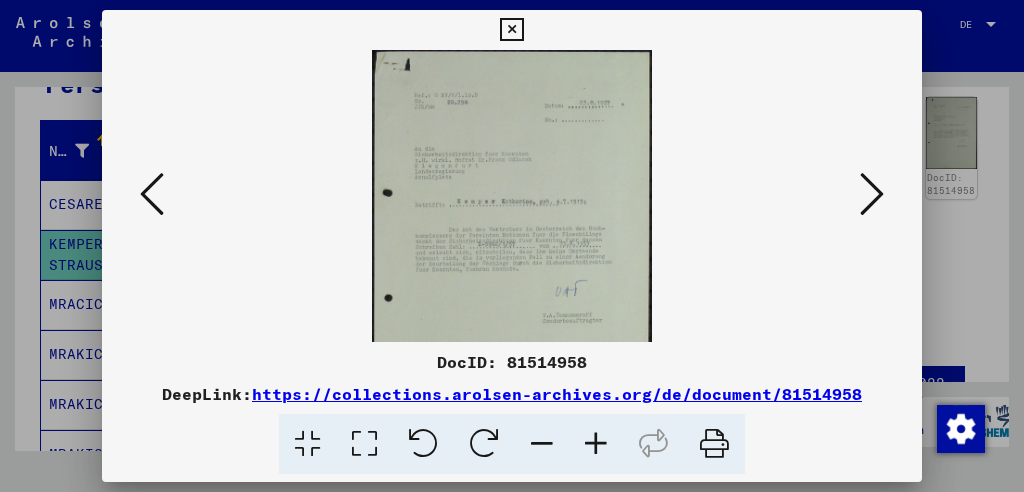 click at bounding box center [596, 444] 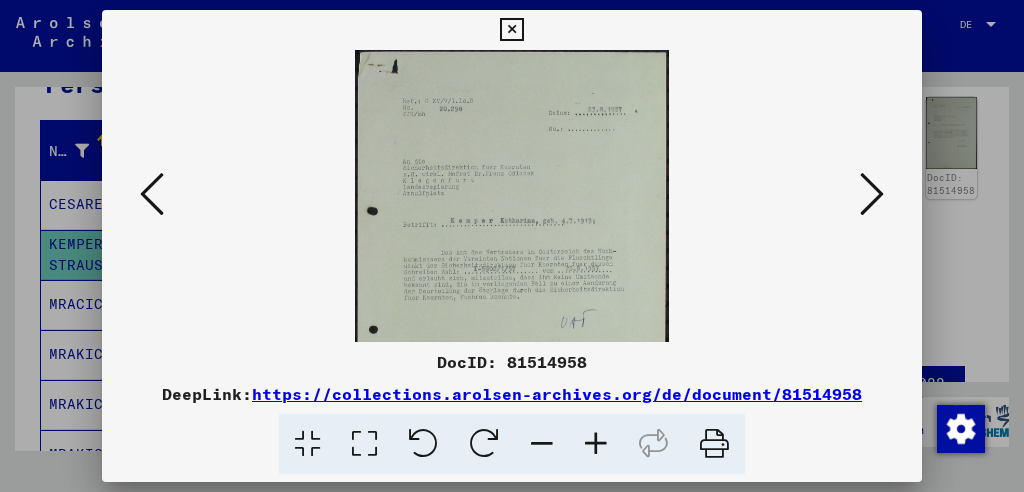 click at bounding box center (596, 444) 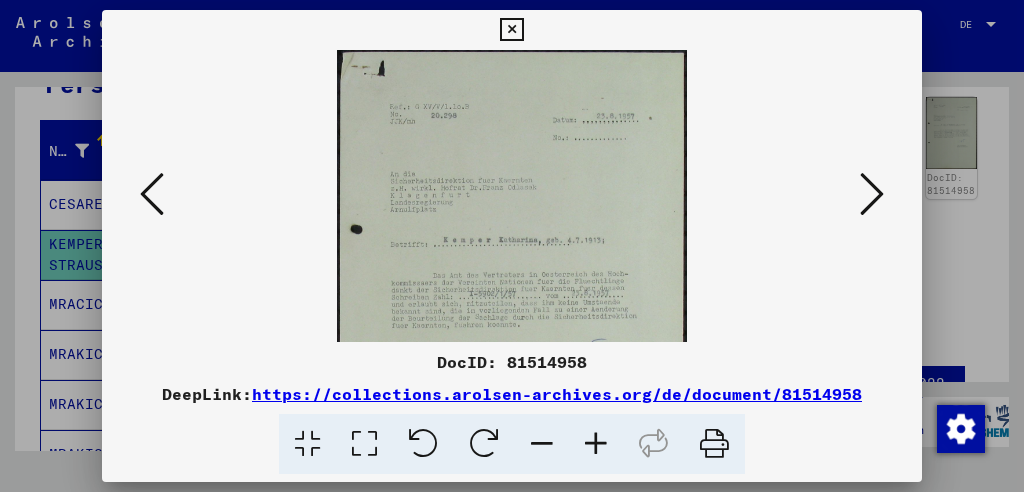 click at bounding box center [596, 444] 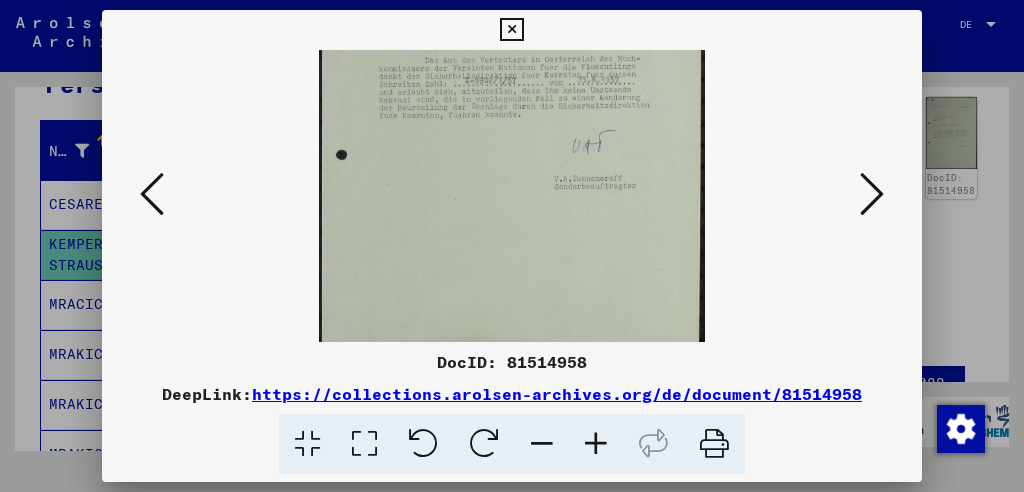 scroll, scrollTop: 243, scrollLeft: 0, axis: vertical 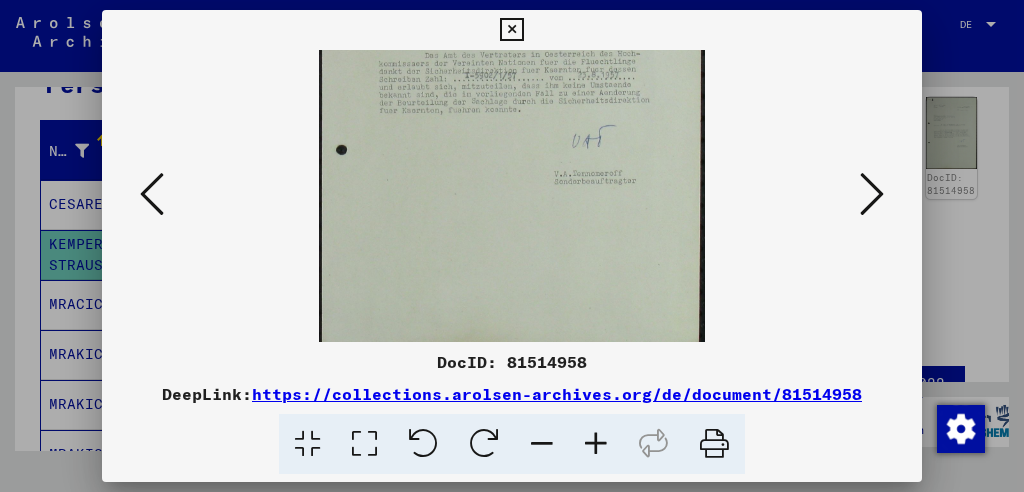 drag, startPoint x: 568, startPoint y: 207, endPoint x: 539, endPoint y: -35, distance: 243.73141 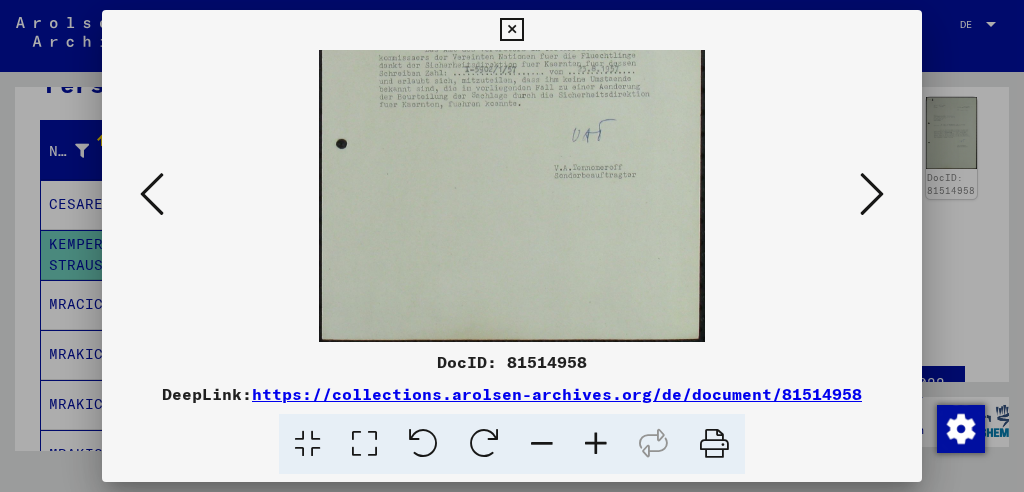 drag, startPoint x: 539, startPoint y: -35, endPoint x: 532, endPoint y: 134, distance: 169.14491 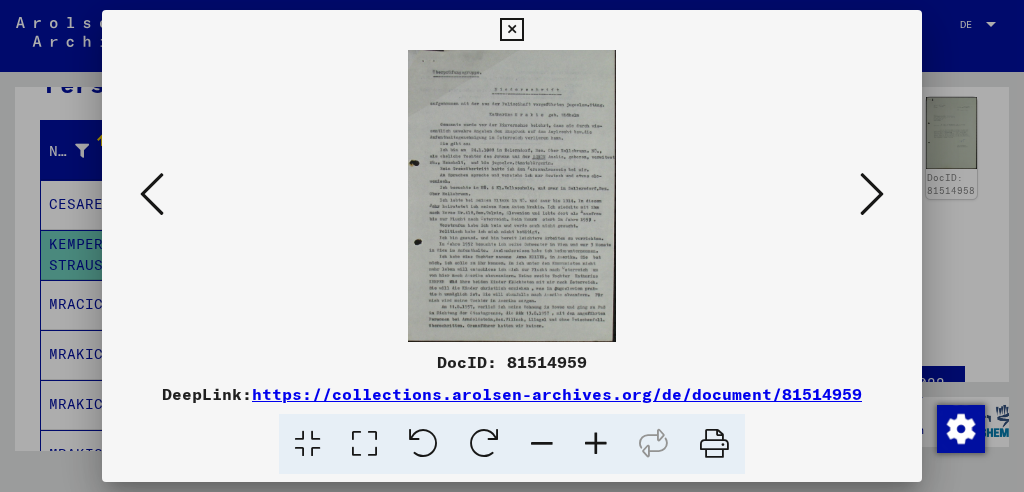 click at bounding box center [872, 194] 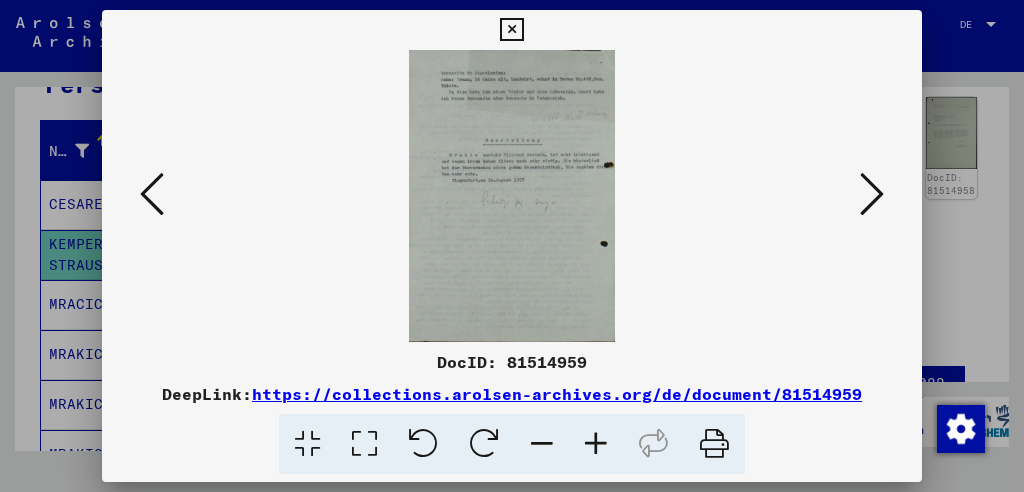 click at bounding box center [872, 194] 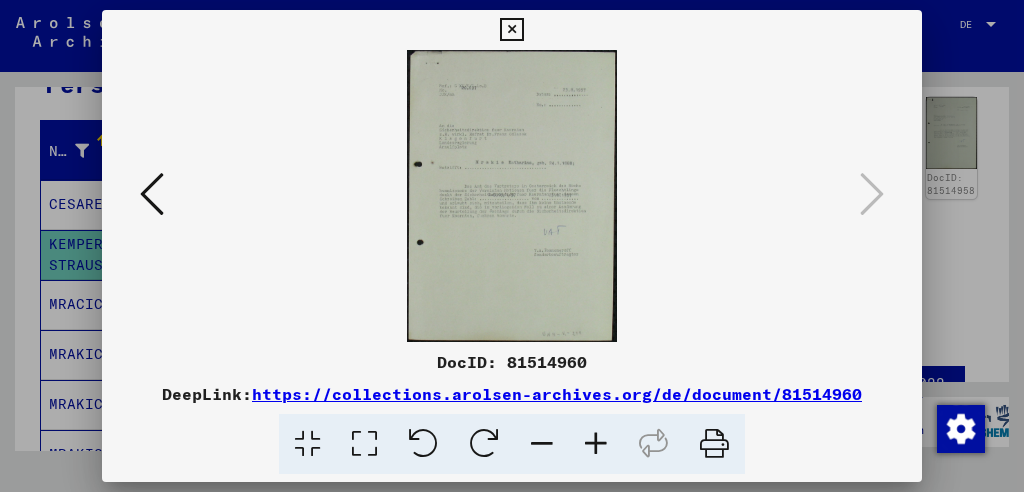 click at bounding box center (596, 444) 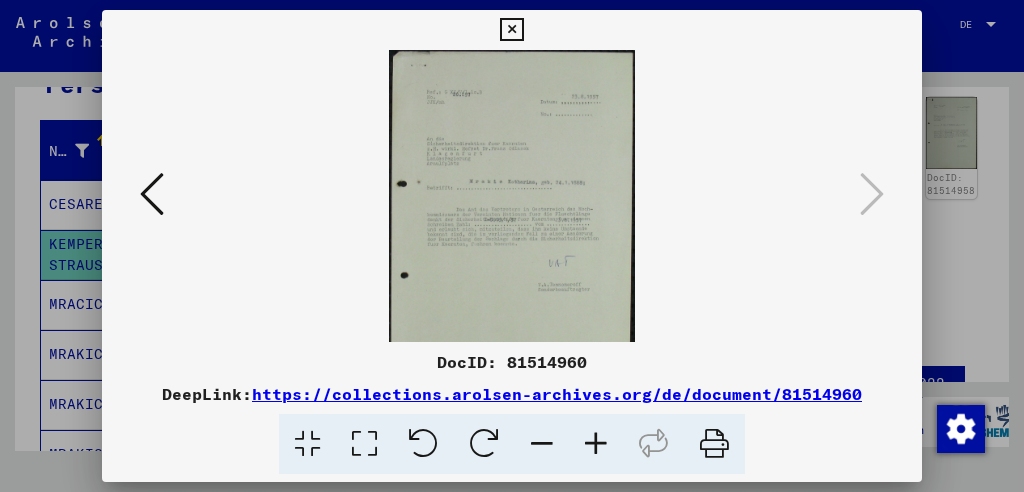 click at bounding box center (596, 444) 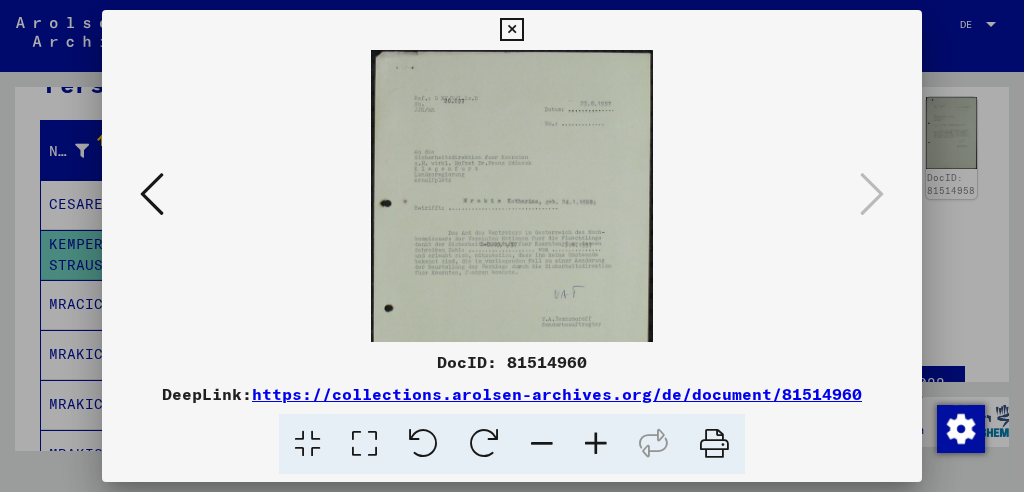 click at bounding box center (596, 444) 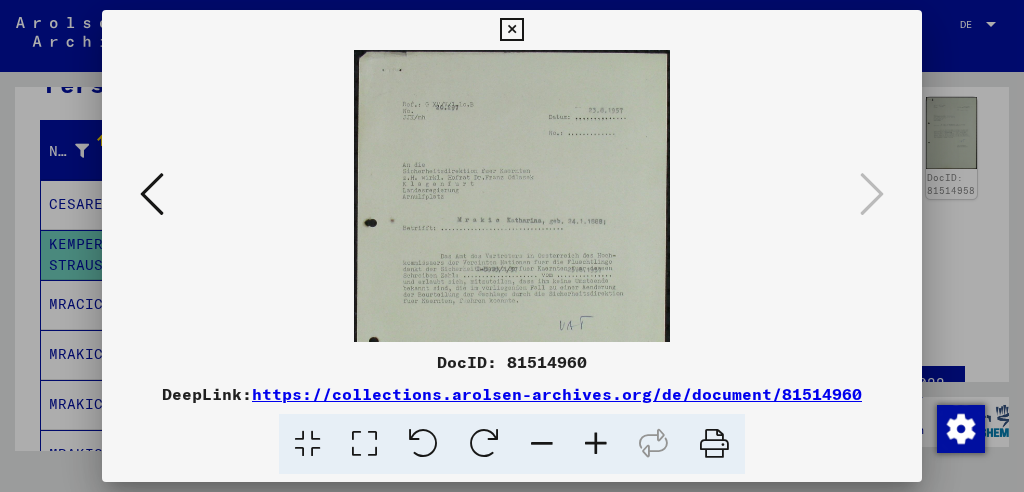 click at bounding box center [596, 444] 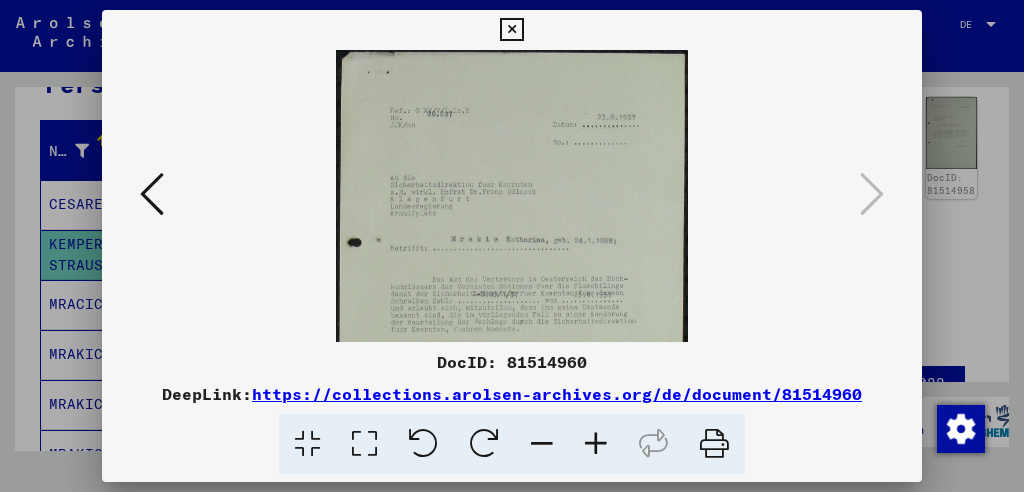 click at bounding box center [596, 444] 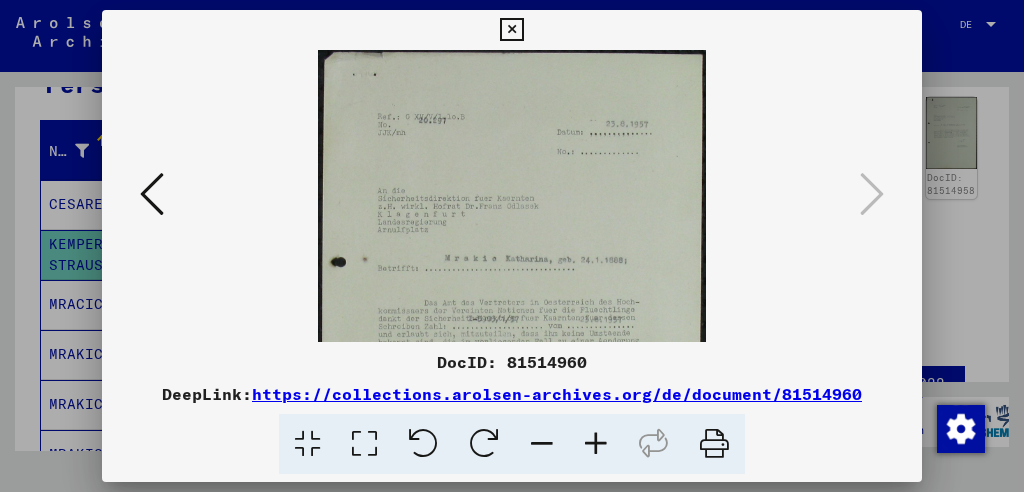 click at bounding box center (596, 444) 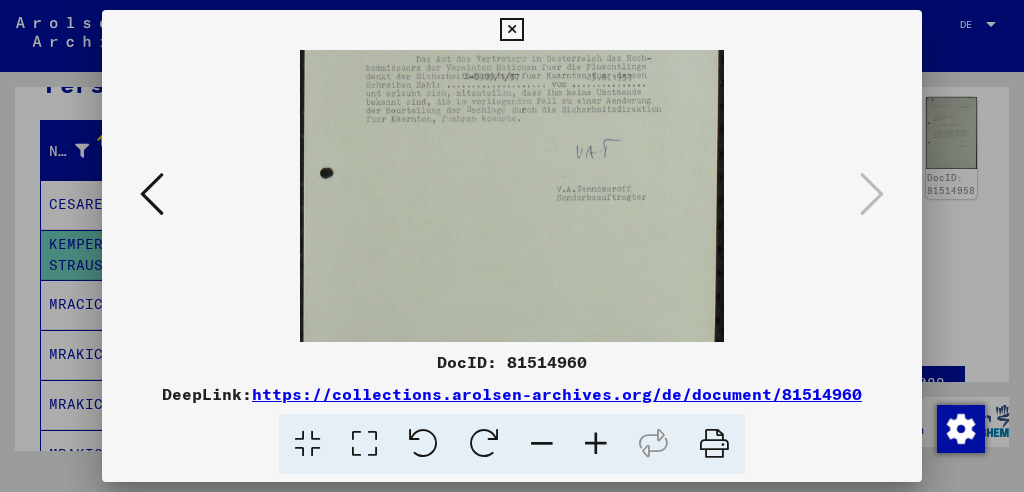 scroll, scrollTop: 276, scrollLeft: 0, axis: vertical 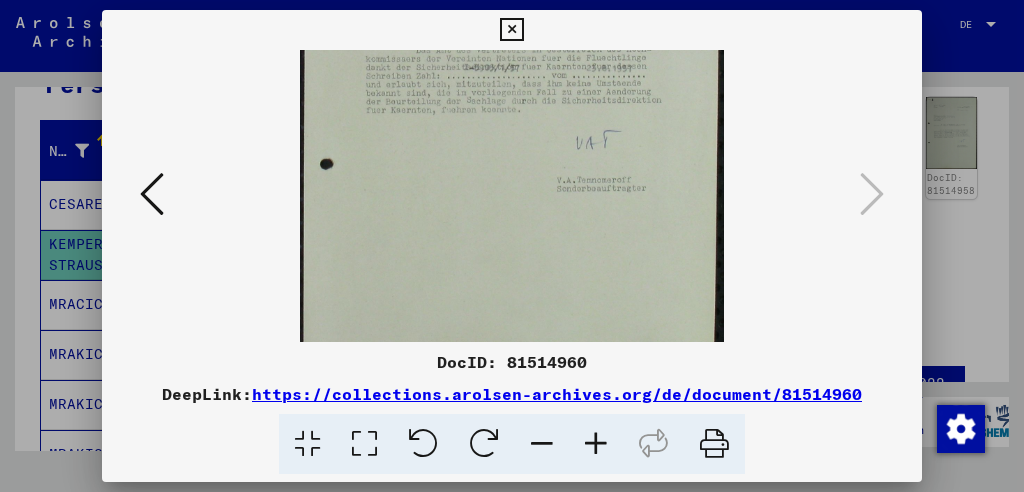 drag, startPoint x: 636, startPoint y: 245, endPoint x: 642, endPoint y: -29, distance: 274.06567 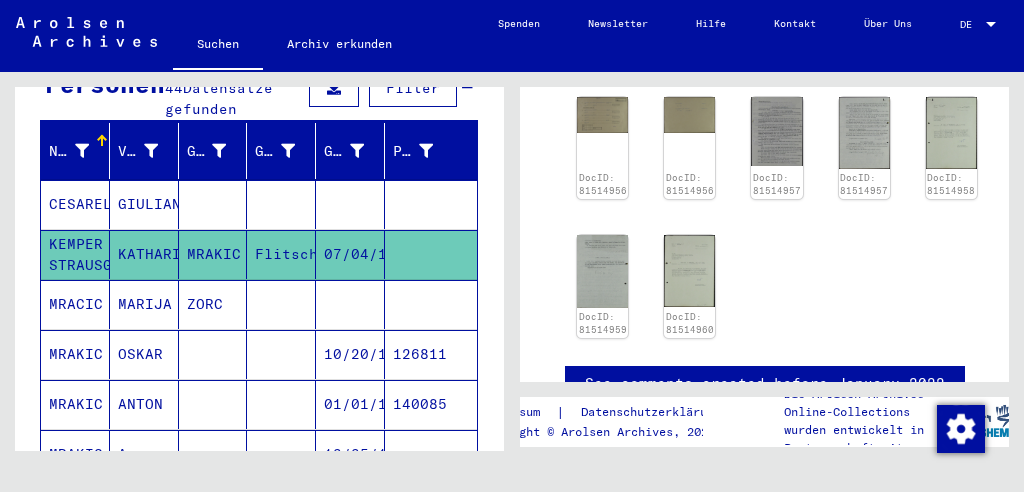 click on "MRACIC" at bounding box center [75, 354] 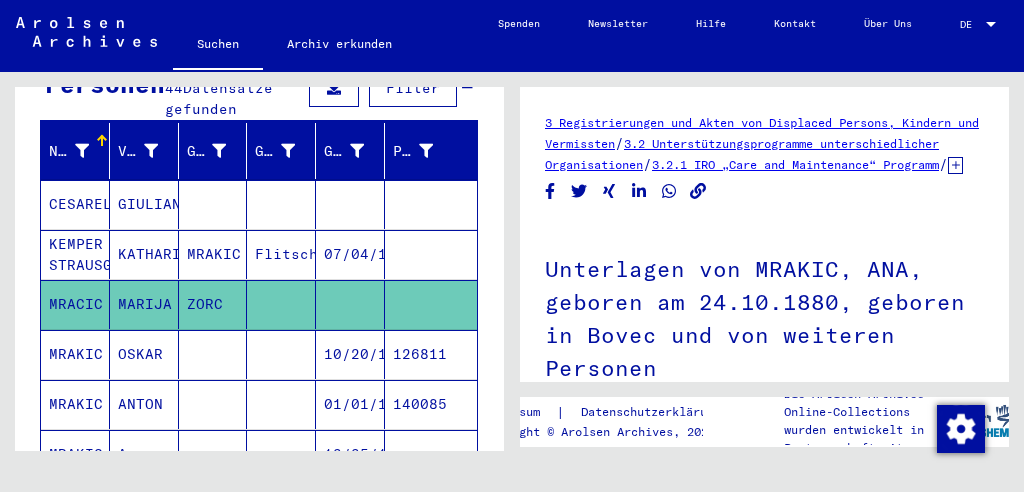 scroll, scrollTop: 0, scrollLeft: 0, axis: both 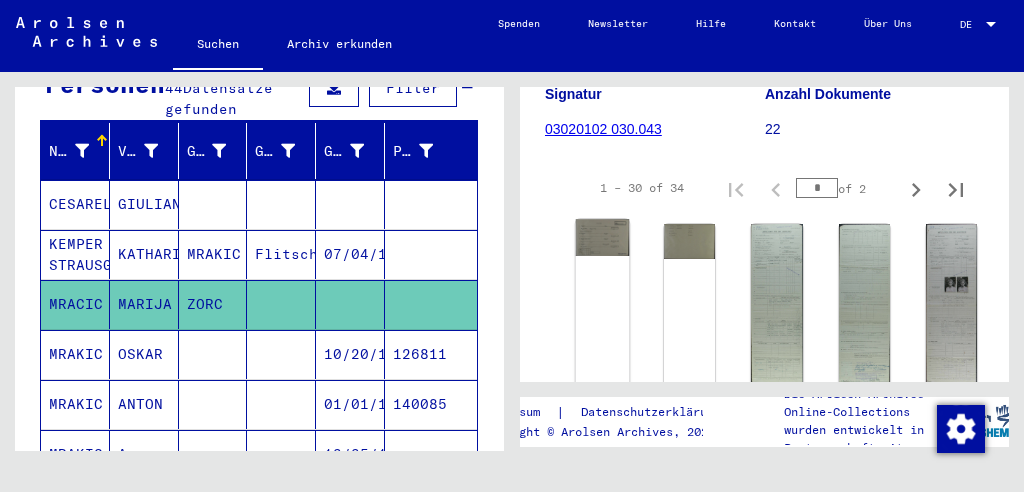 click 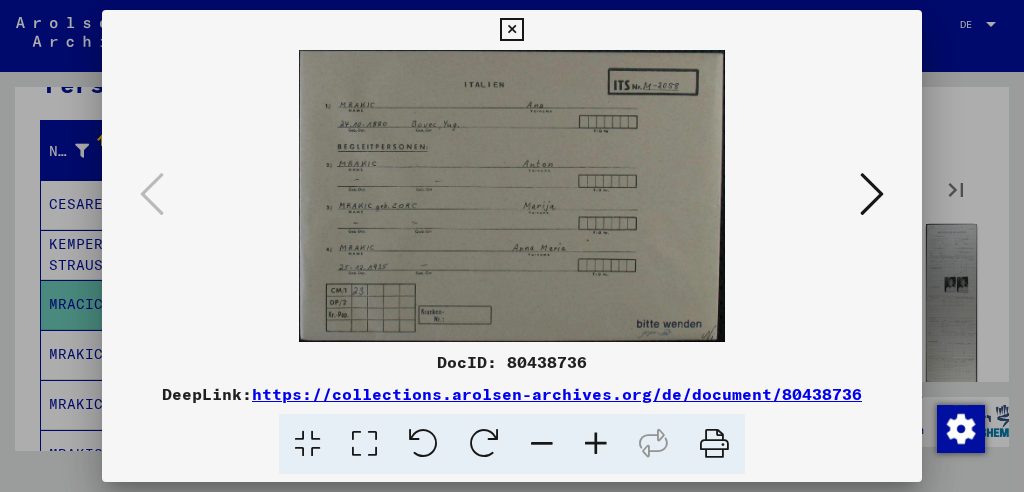 click at bounding box center (872, 194) 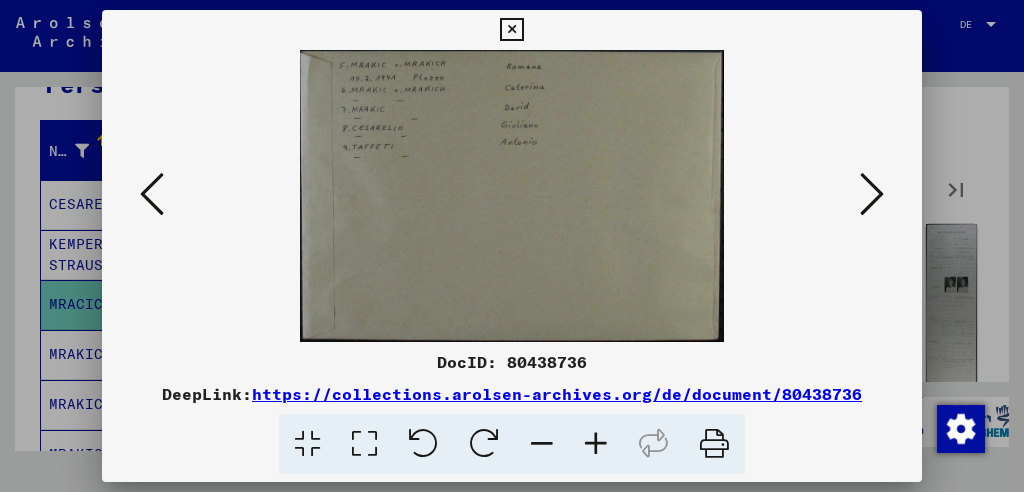 click at bounding box center [872, 194] 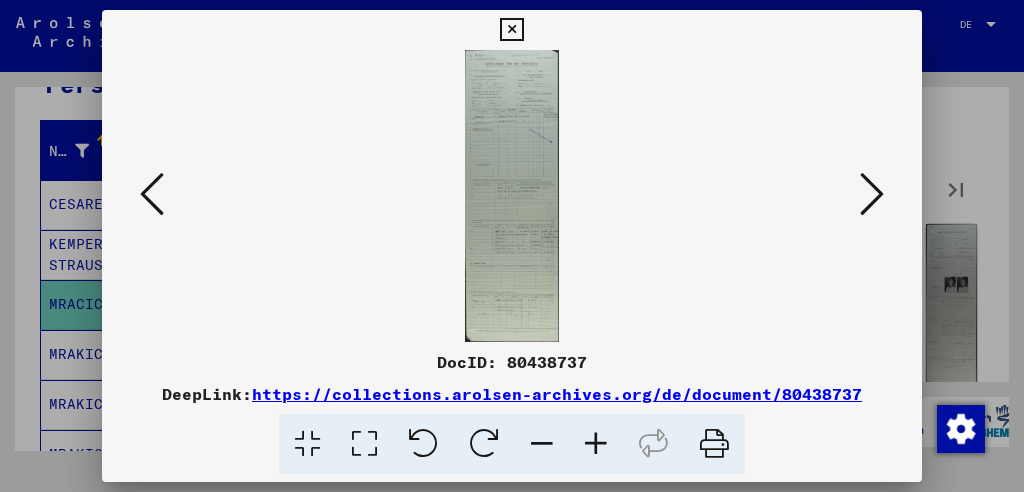 click at bounding box center [872, 194] 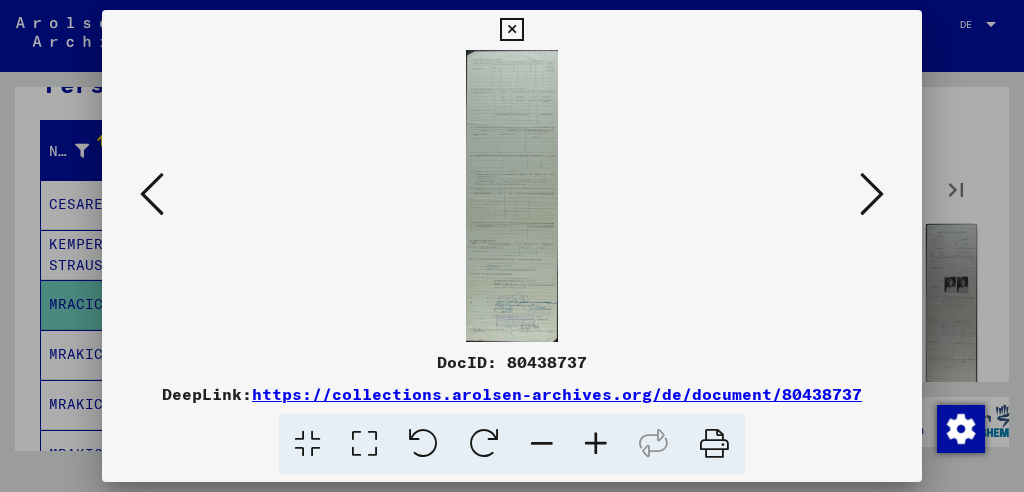 click at bounding box center (152, 194) 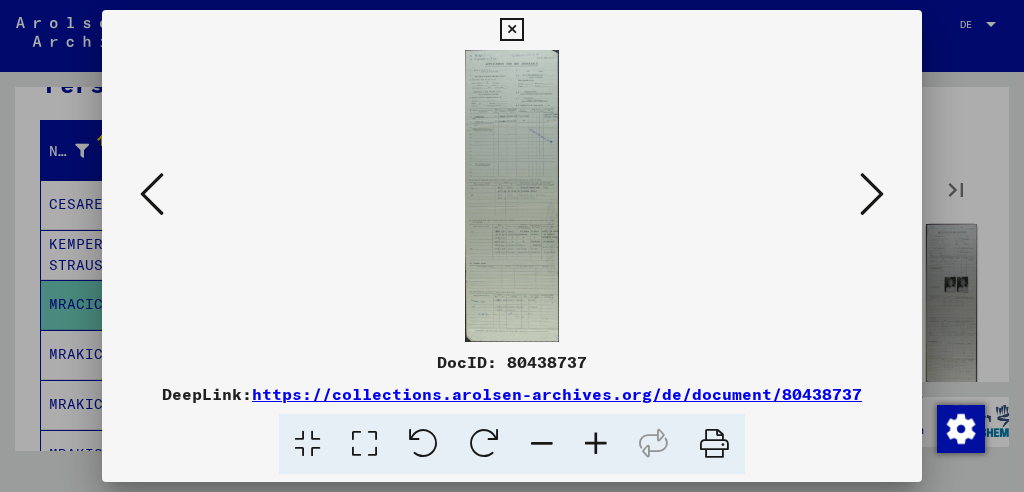 click at bounding box center [596, 444] 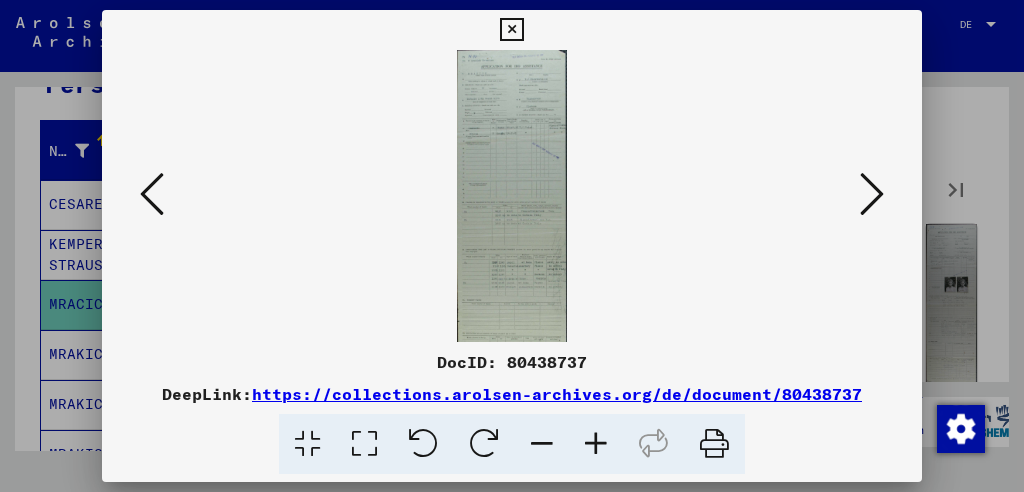 click at bounding box center [596, 444] 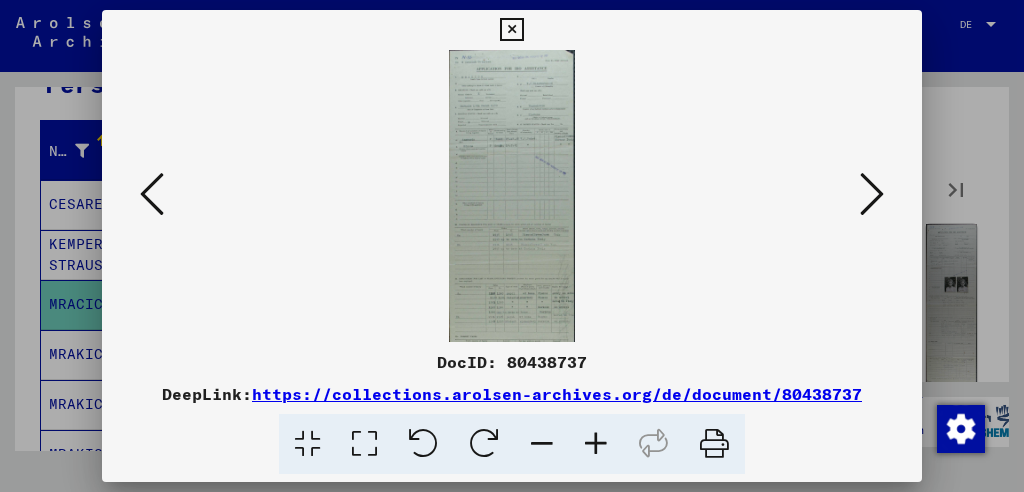 click at bounding box center (596, 444) 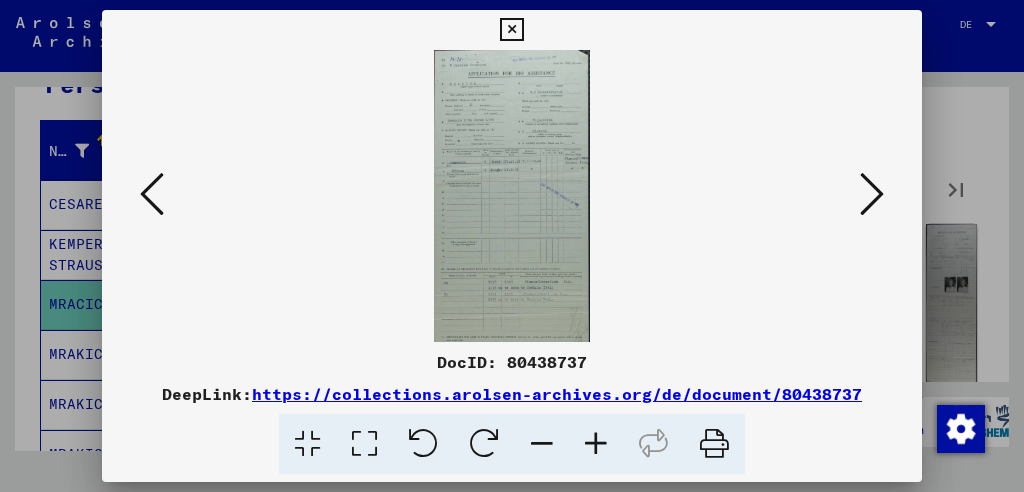 click at bounding box center [596, 444] 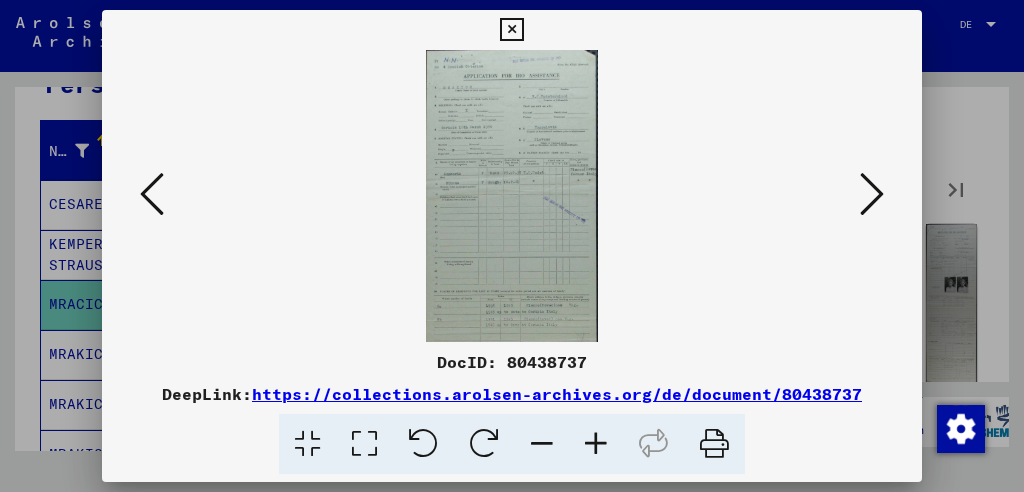 click at bounding box center (596, 444) 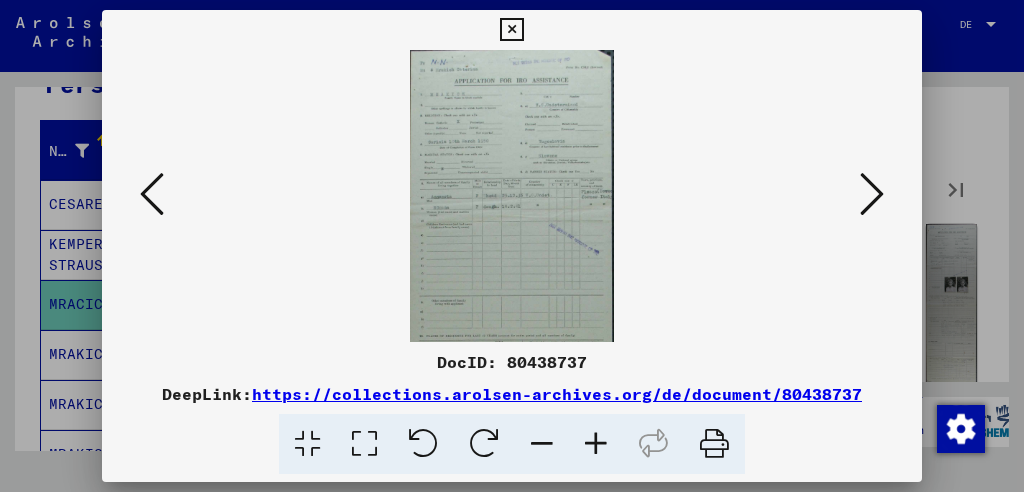 click at bounding box center [596, 444] 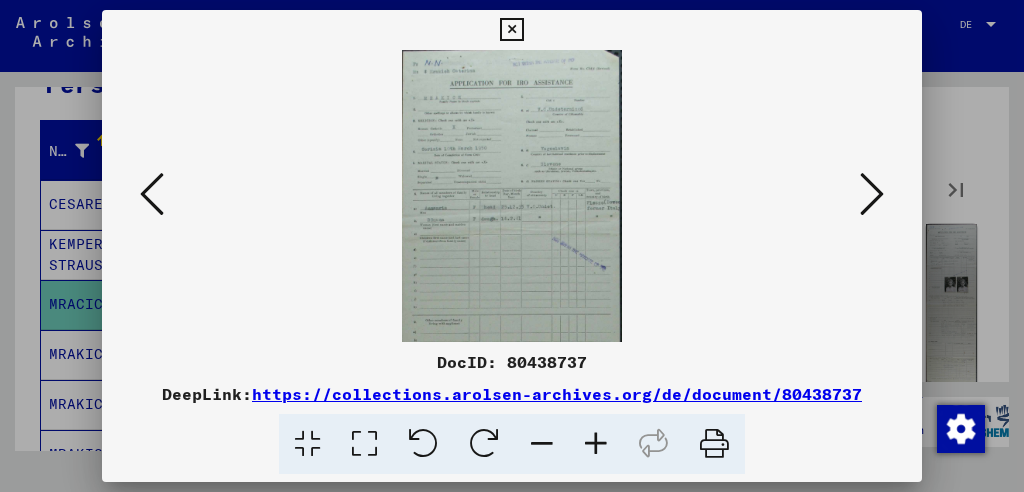 click at bounding box center (596, 444) 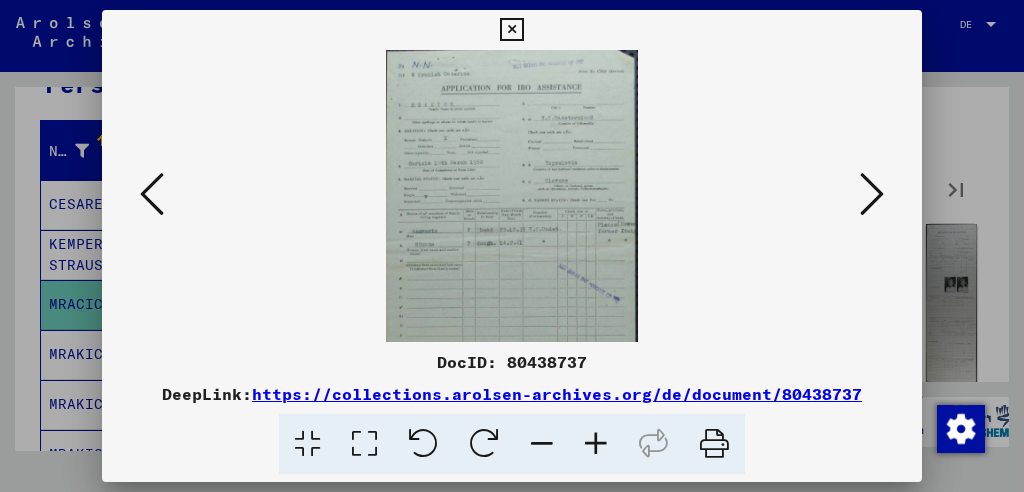 click at bounding box center (596, 444) 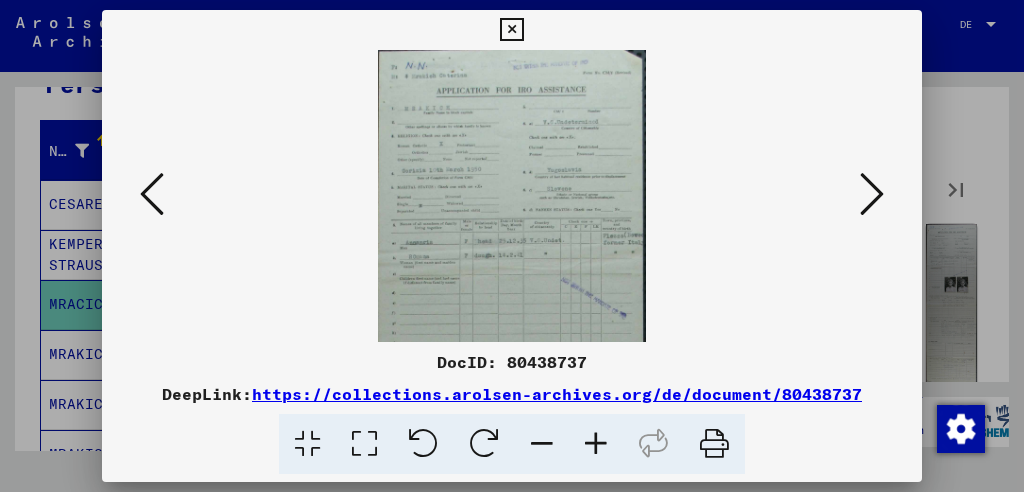 click at bounding box center [596, 444] 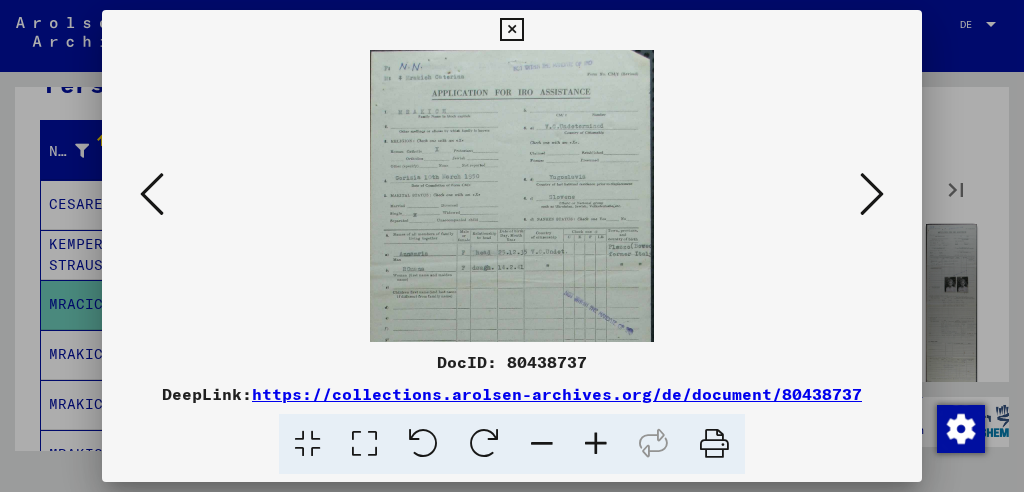 click at bounding box center (596, 444) 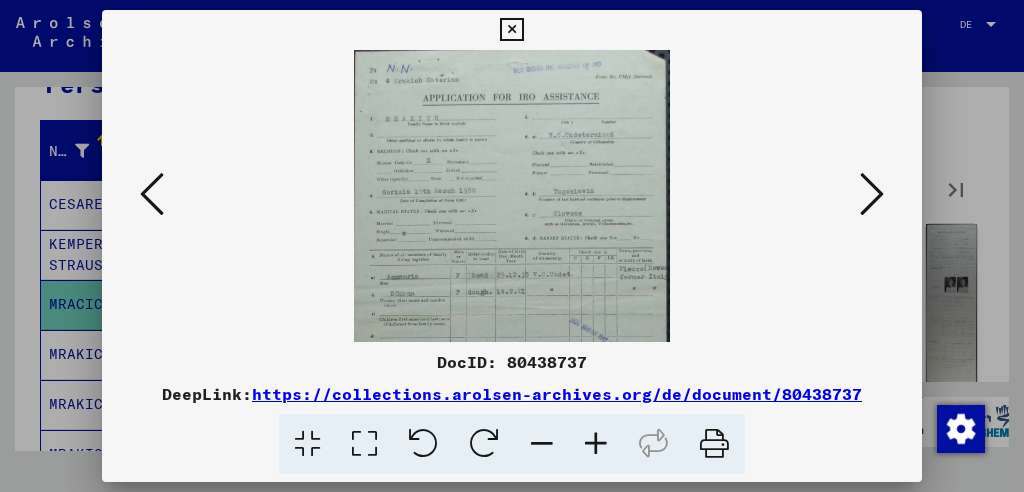 click at bounding box center (596, 444) 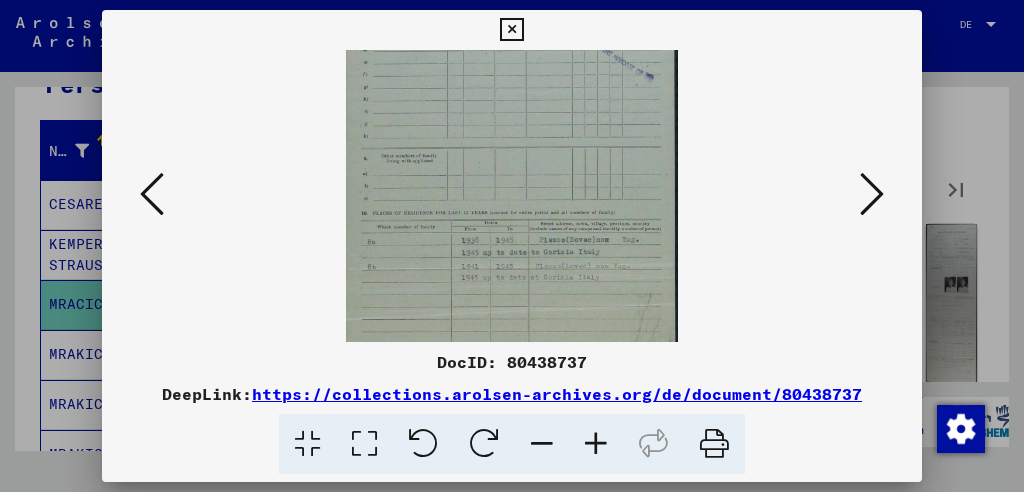scroll, scrollTop: 299, scrollLeft: 0, axis: vertical 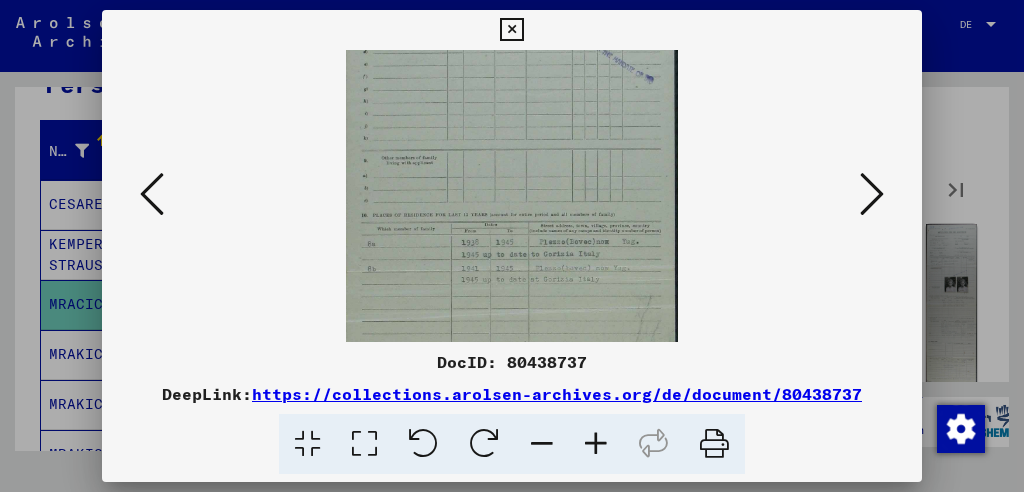 drag, startPoint x: 611, startPoint y: 242, endPoint x: 543, endPoint y: -57, distance: 306.63495 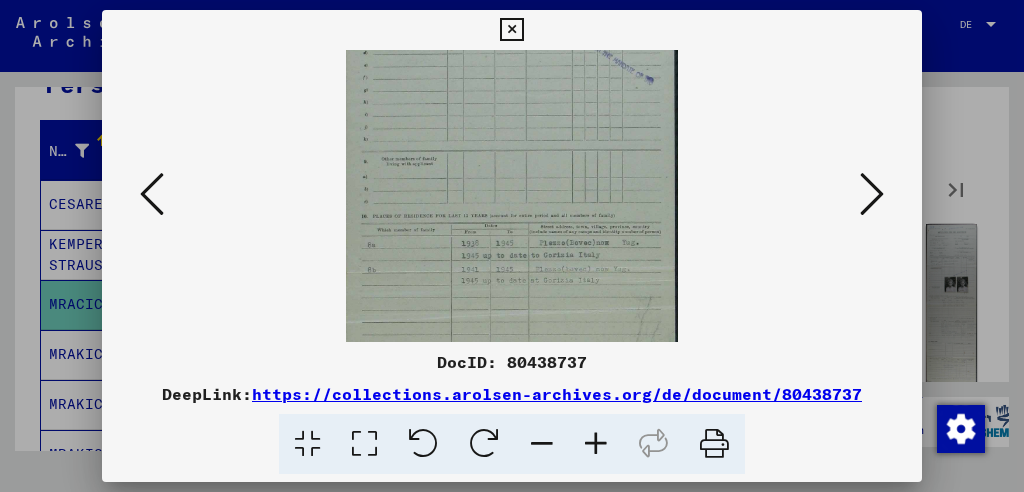 drag, startPoint x: 539, startPoint y: 277, endPoint x: 884, endPoint y: 207, distance: 352.02982 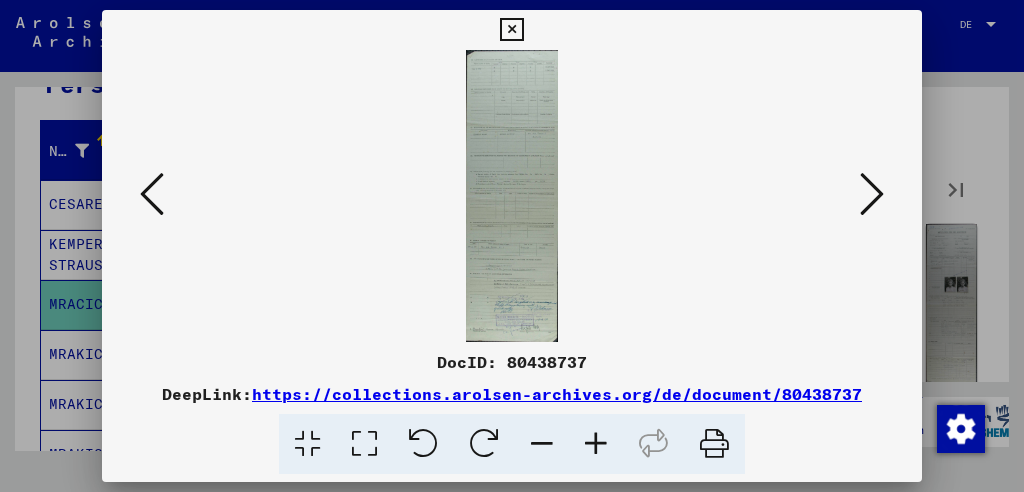 scroll, scrollTop: 0, scrollLeft: 0, axis: both 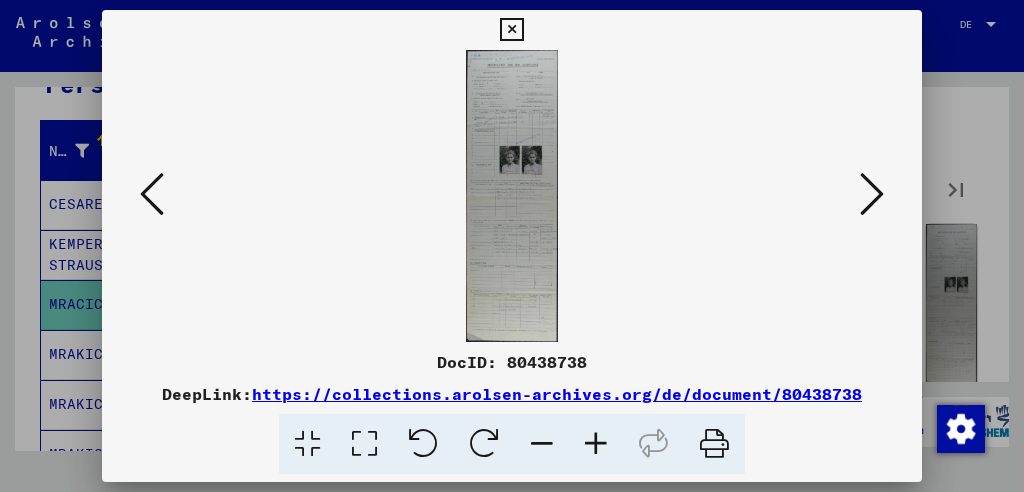 click at bounding box center [872, 194] 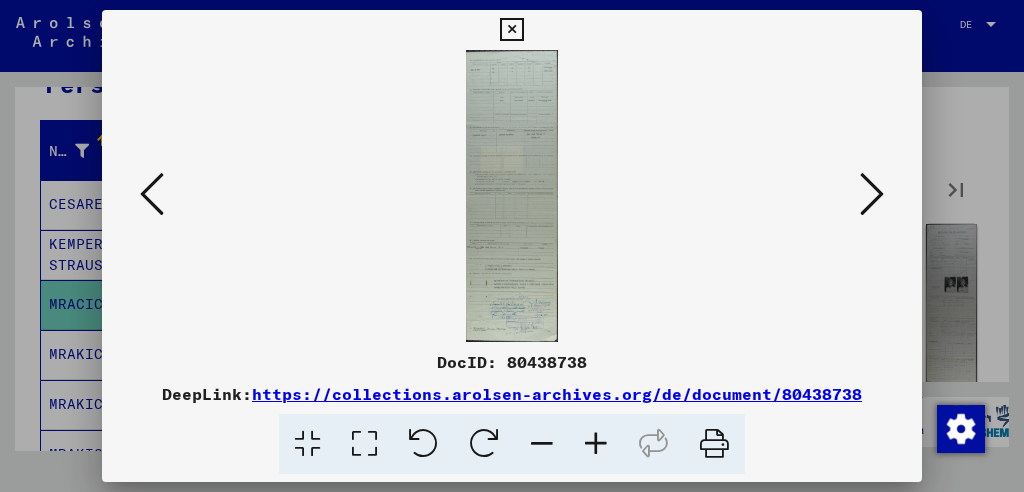 click at bounding box center (872, 194) 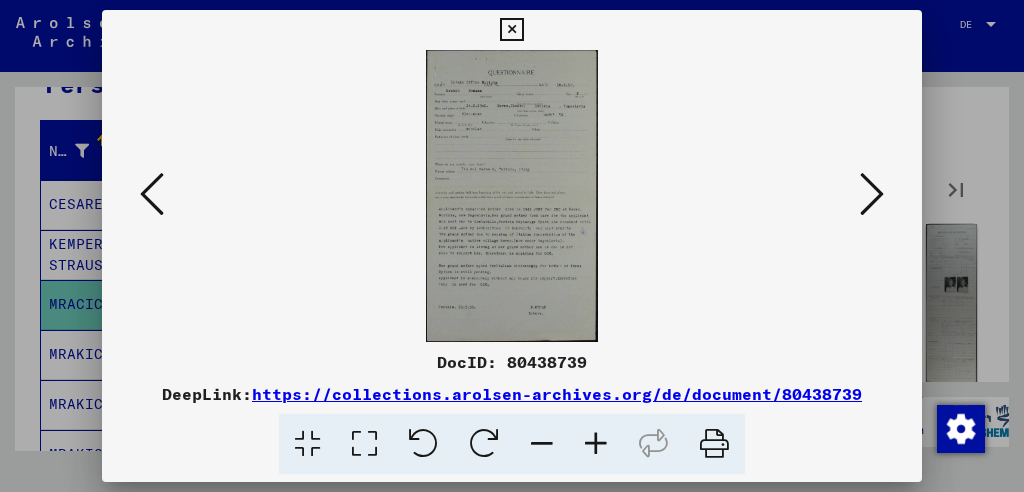 click at bounding box center [872, 194] 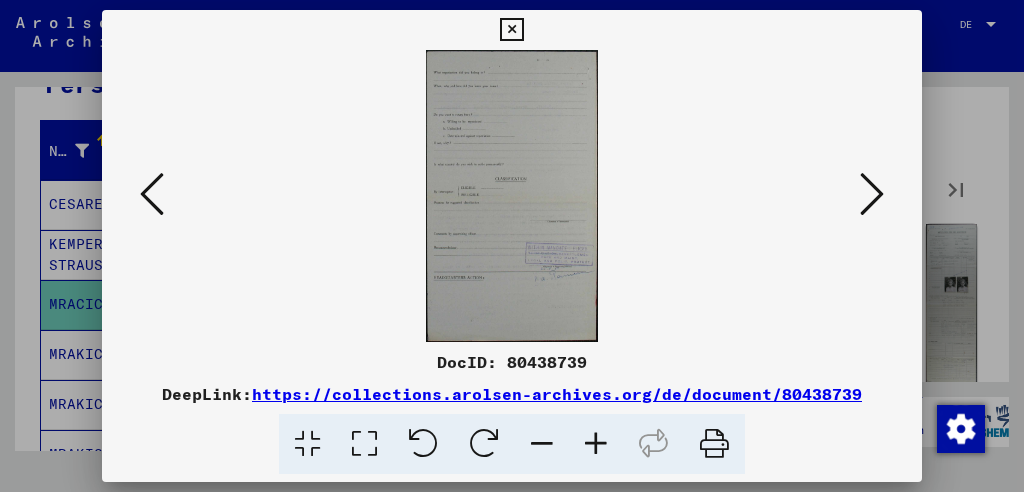click at bounding box center (872, 194) 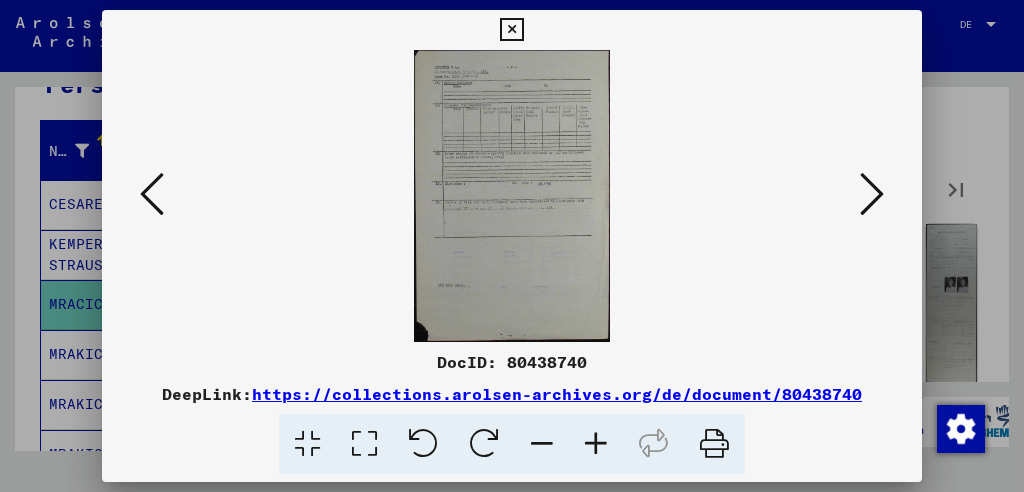 click at bounding box center (872, 194) 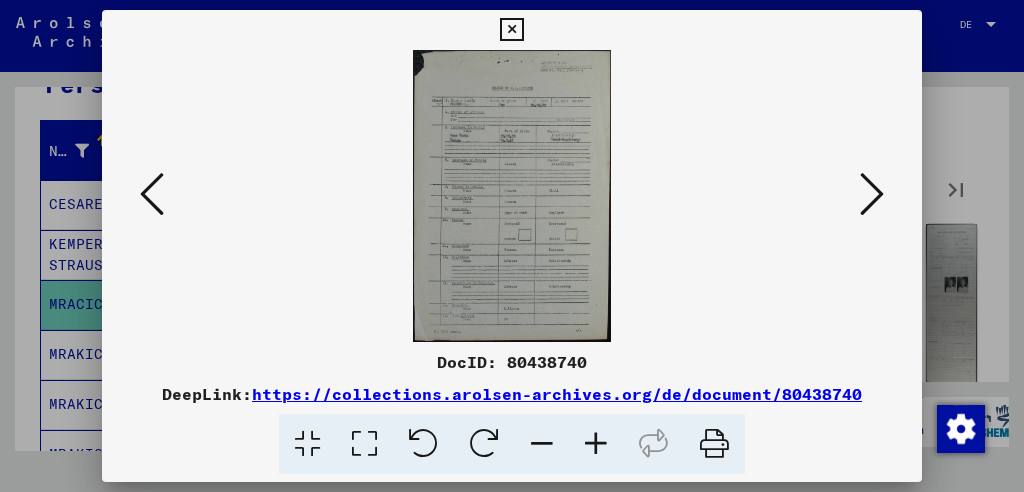 click at bounding box center [512, 246] 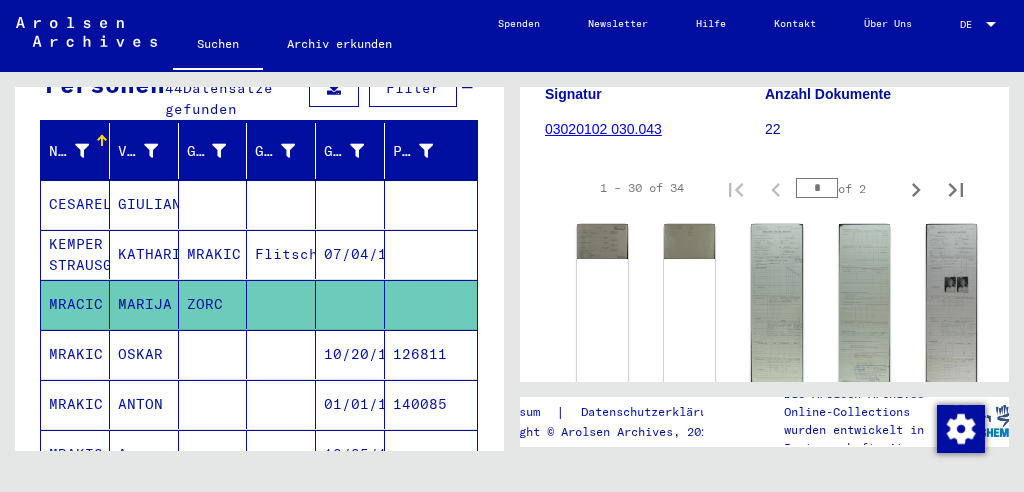 click on "OSKAR" at bounding box center (144, 404) 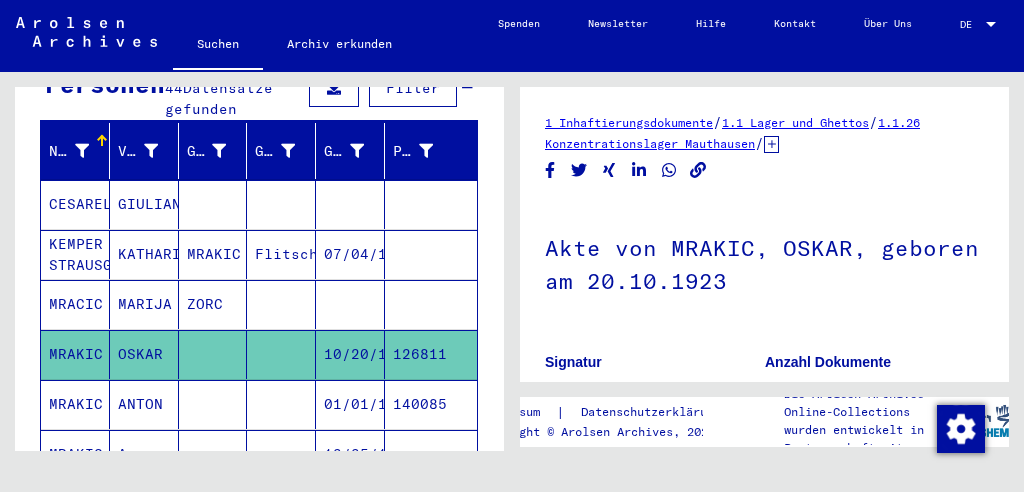scroll, scrollTop: 0, scrollLeft: 0, axis: both 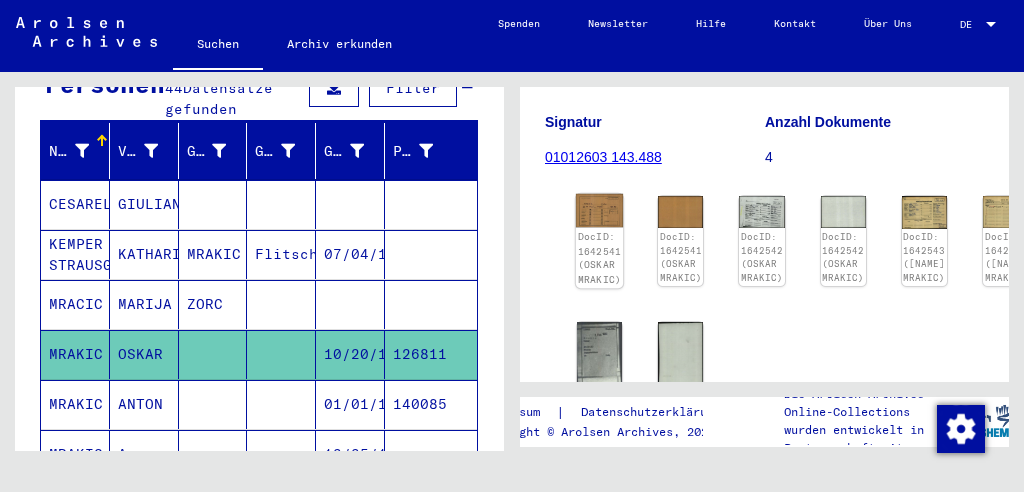click 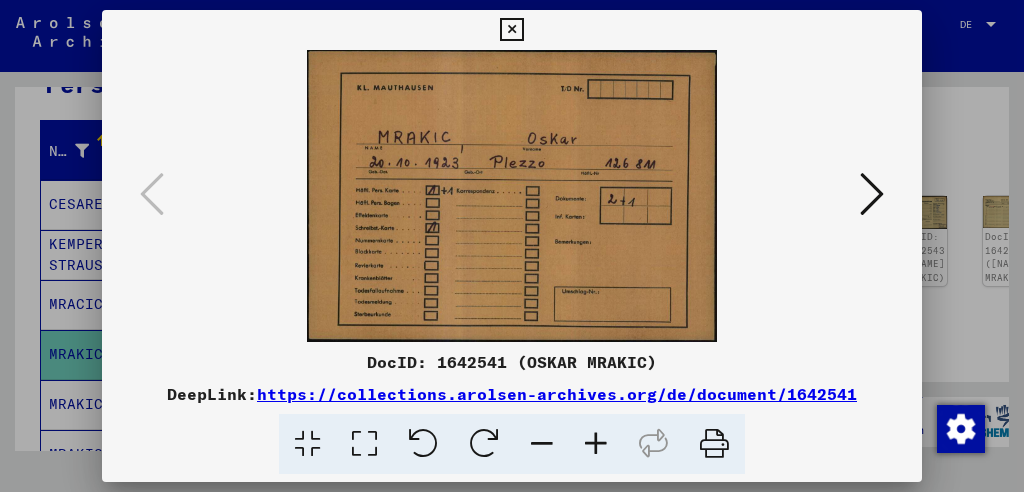 click at bounding box center (872, 194) 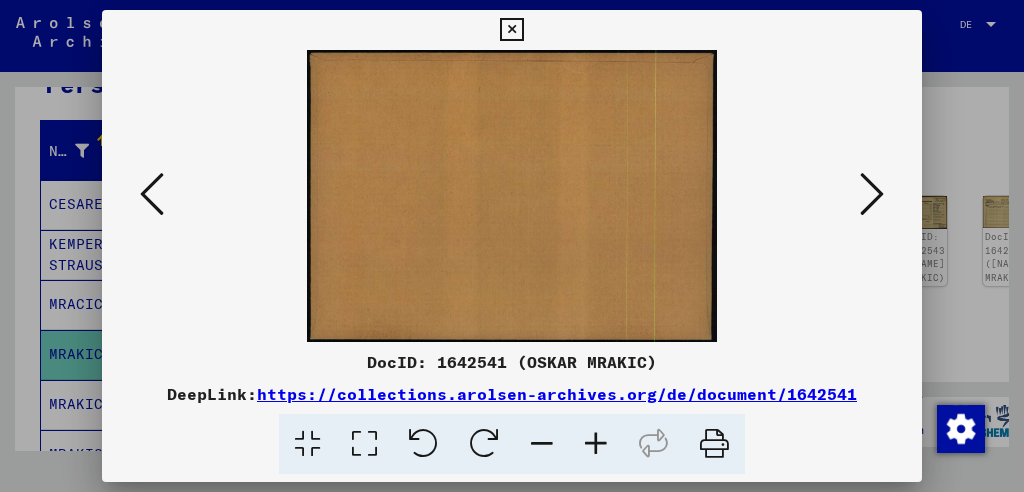 click at bounding box center [872, 194] 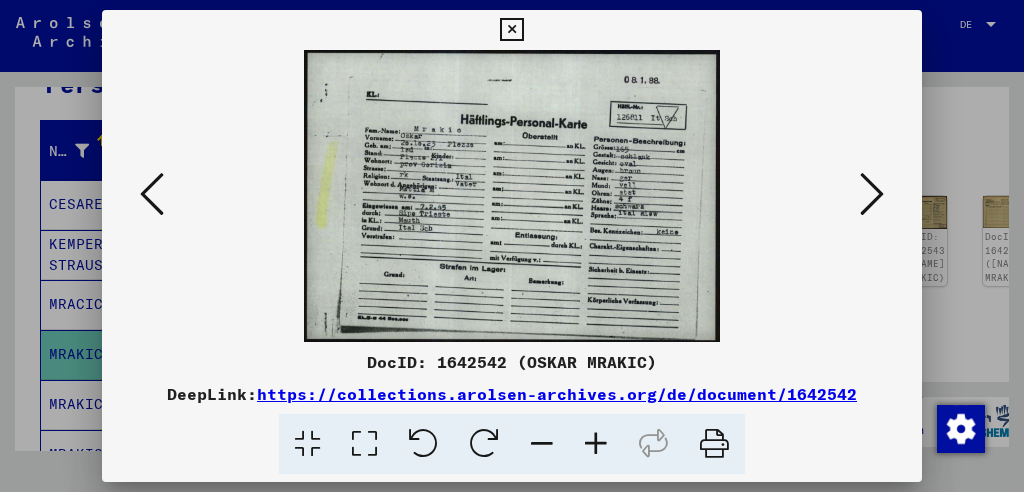 type 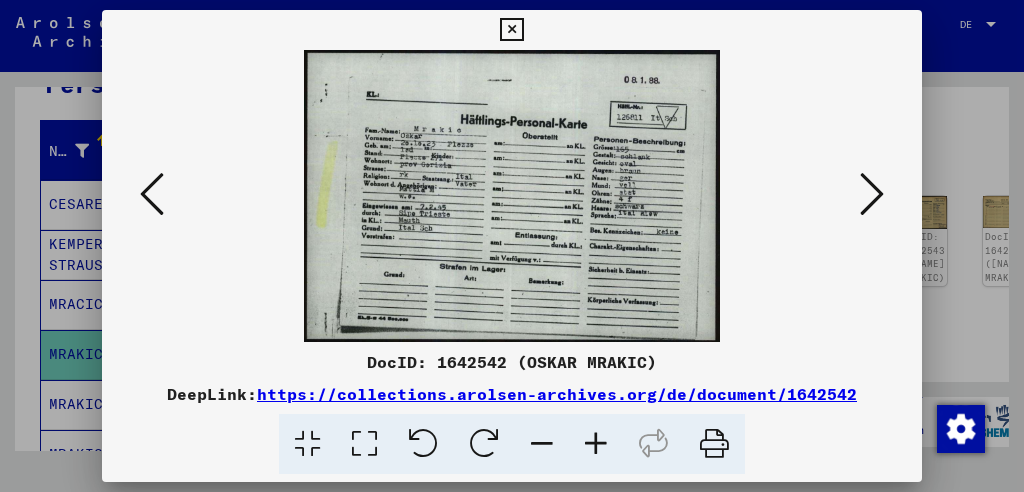 click at bounding box center [596, 444] 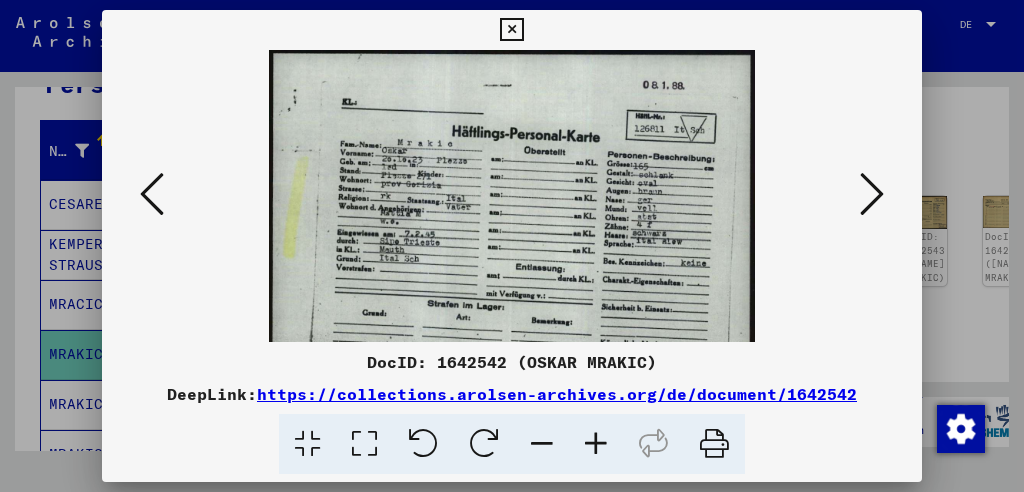 click at bounding box center (596, 444) 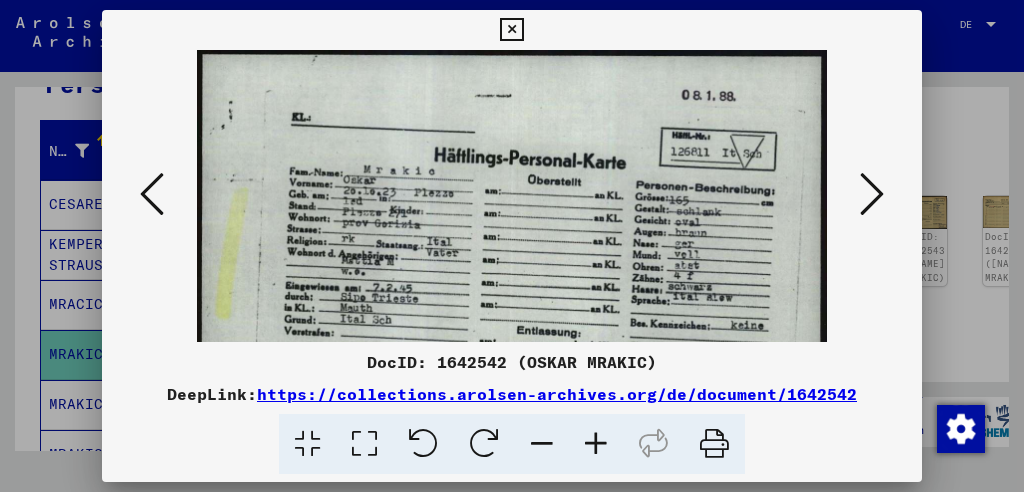 click at bounding box center (596, 444) 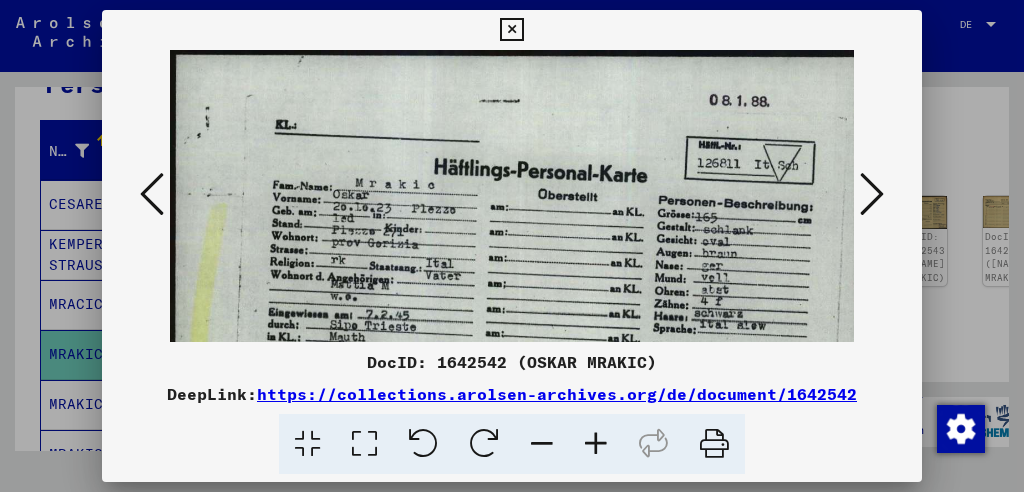 click at bounding box center [596, 444] 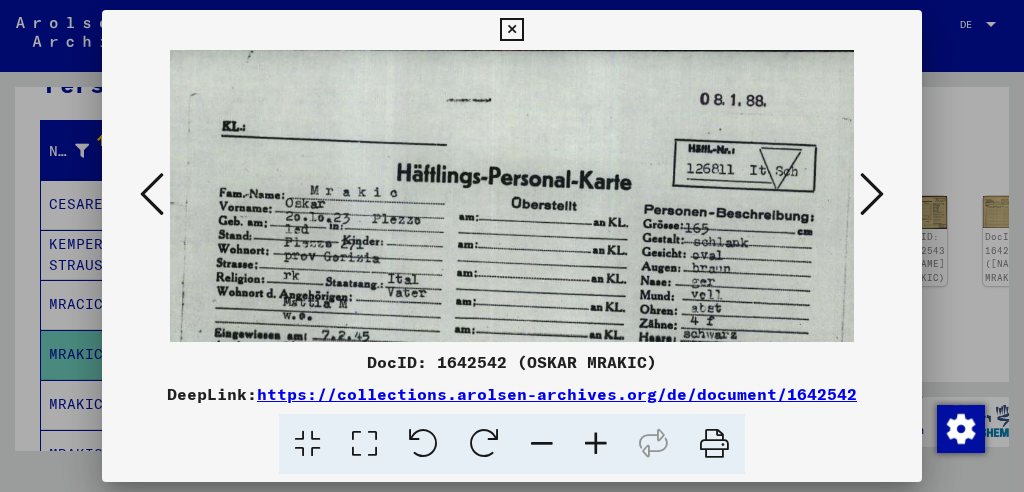 scroll, scrollTop: 54, scrollLeft: 83, axis: both 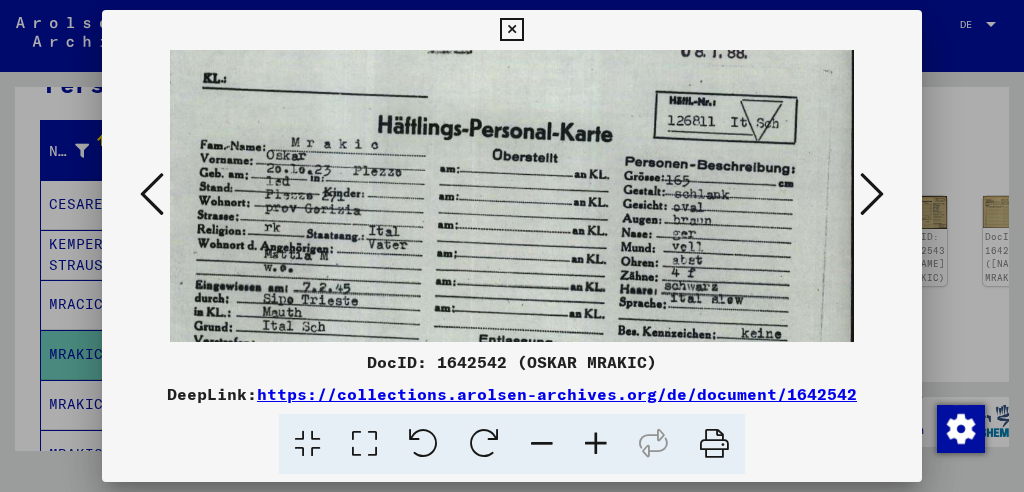 drag, startPoint x: 808, startPoint y: 161, endPoint x: 709, endPoint y: 129, distance: 104.04326 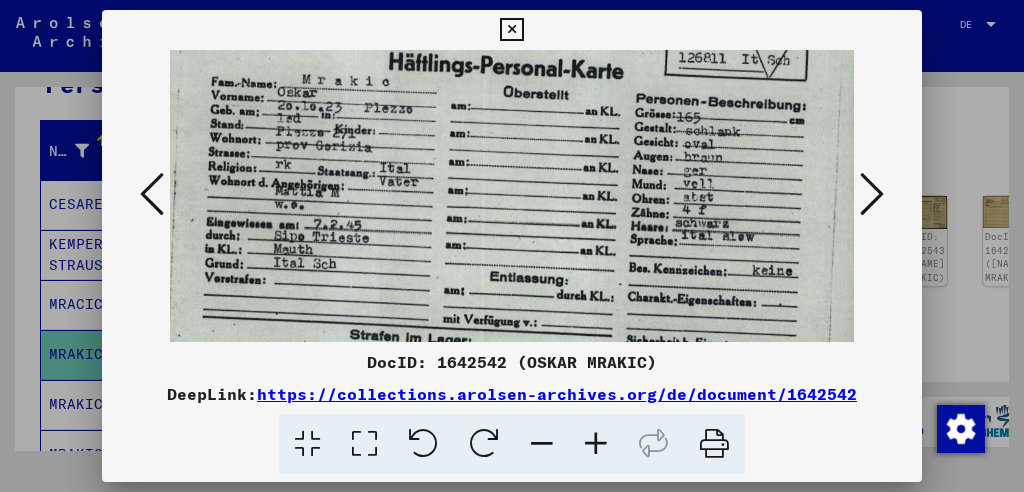 scroll, scrollTop: 111, scrollLeft: 72, axis: both 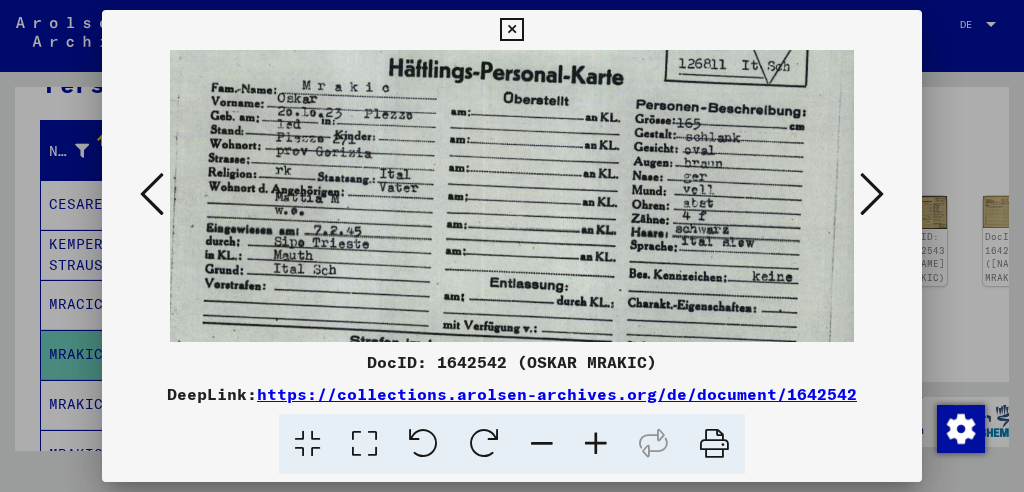 drag, startPoint x: 721, startPoint y: 231, endPoint x: 732, endPoint y: 177, distance: 55.108982 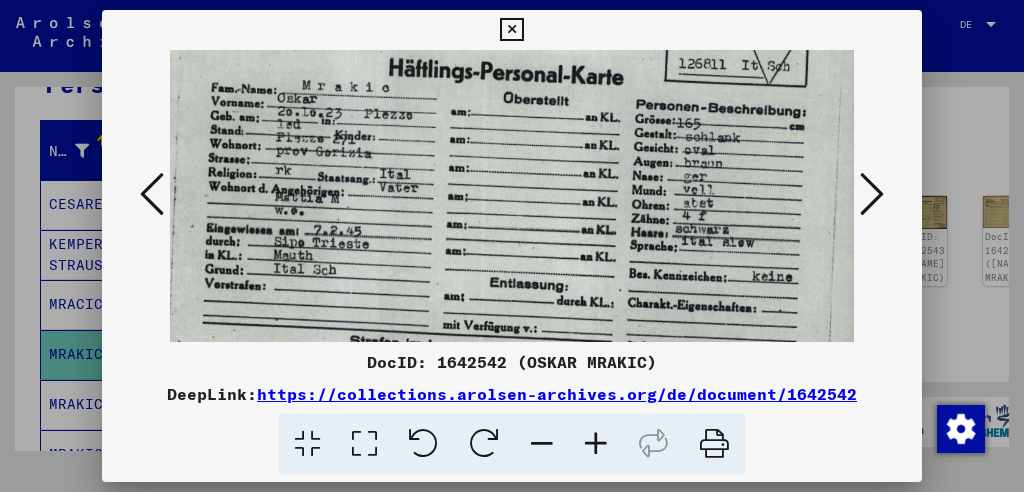 scroll, scrollTop: 248, scrollLeft: 80, axis: both 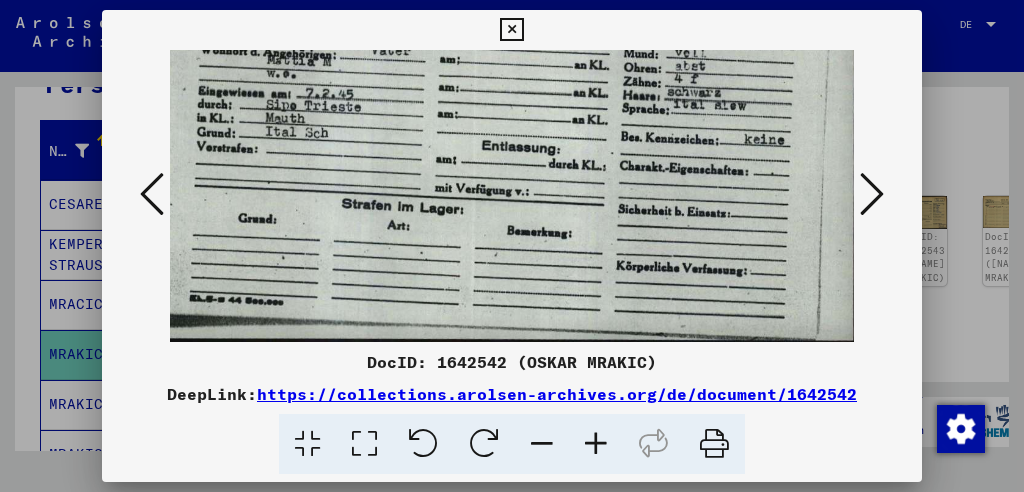 drag, startPoint x: 406, startPoint y: 274, endPoint x: 398, endPoint y: 137, distance: 137.23338 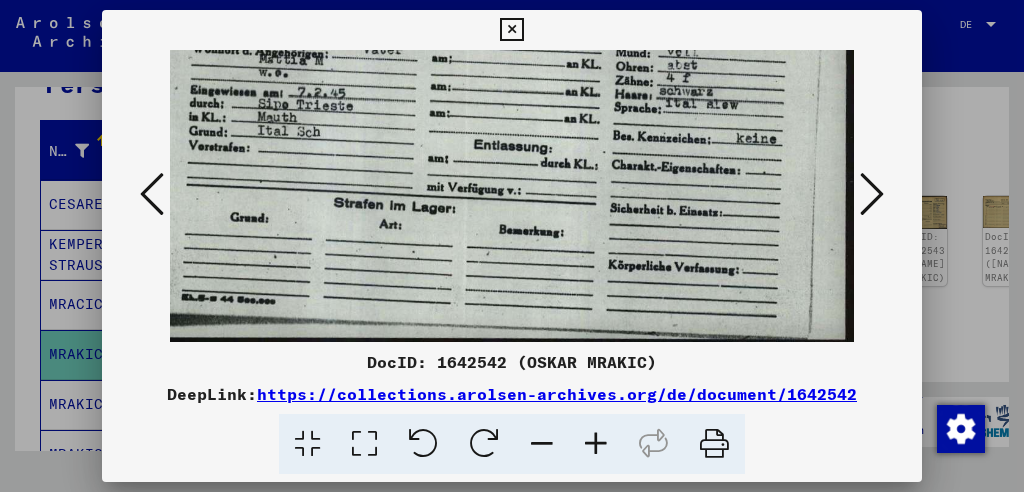 scroll, scrollTop: 249, scrollLeft: 84, axis: both 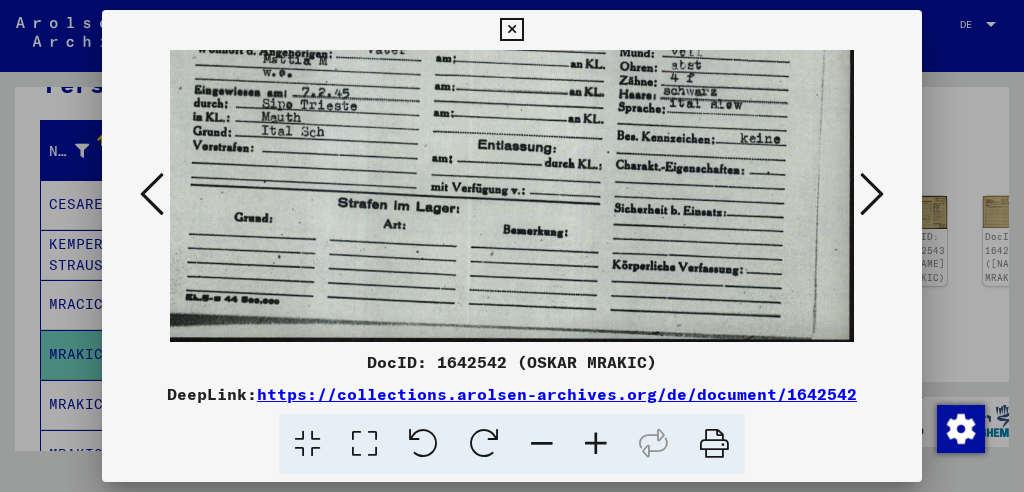 drag, startPoint x: 509, startPoint y: 262, endPoint x: 498, endPoint y: 164, distance: 98.61542 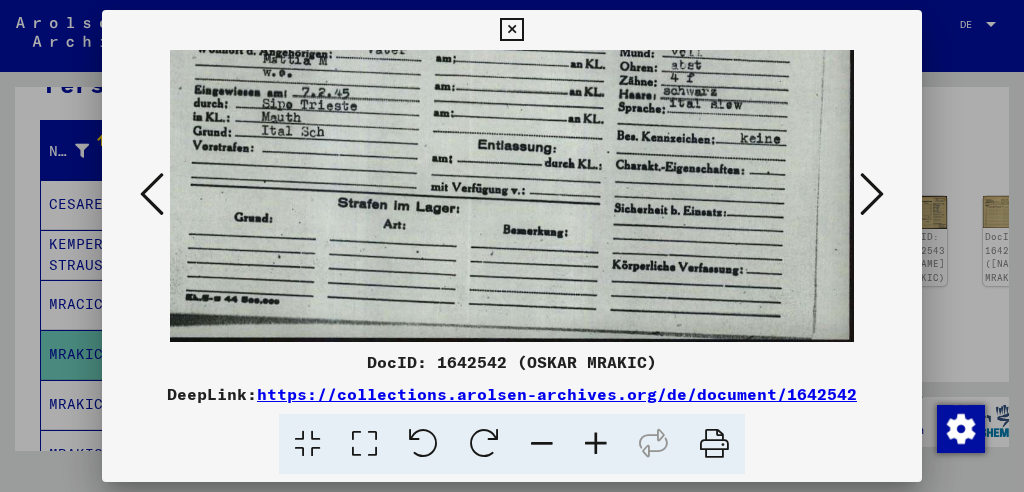 scroll, scrollTop: 230, scrollLeft: 0, axis: vertical 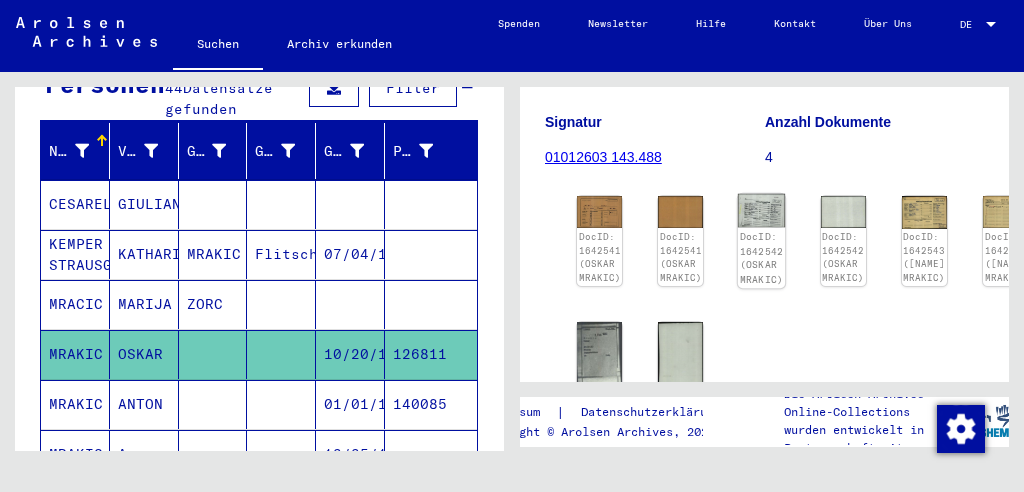 click on "DocID: 1642542 (OSKAR MRAKIC)" 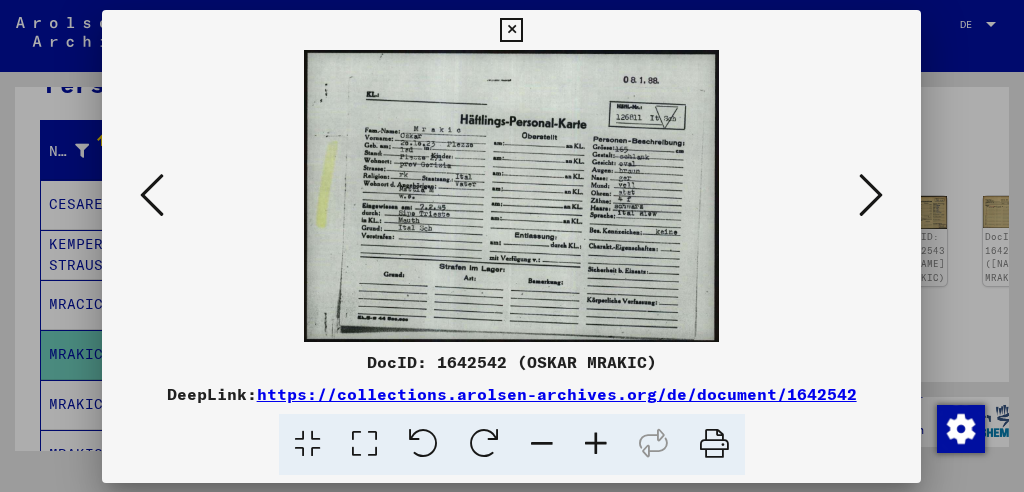 click at bounding box center (511, 196) 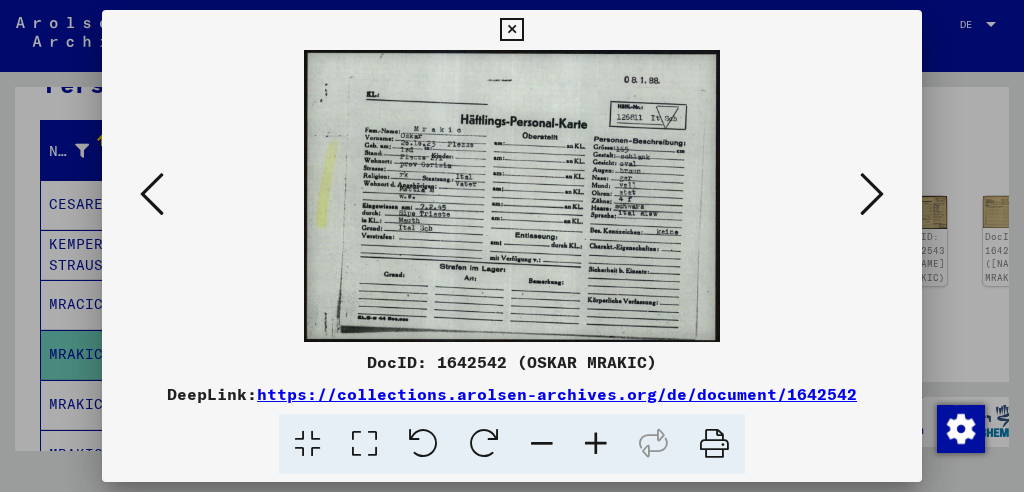 click at bounding box center [872, 194] 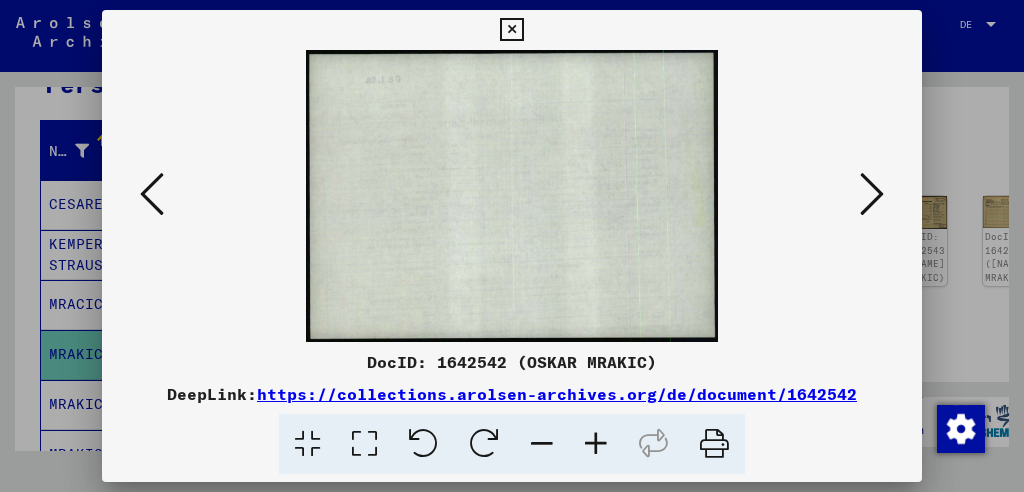 click at bounding box center [872, 194] 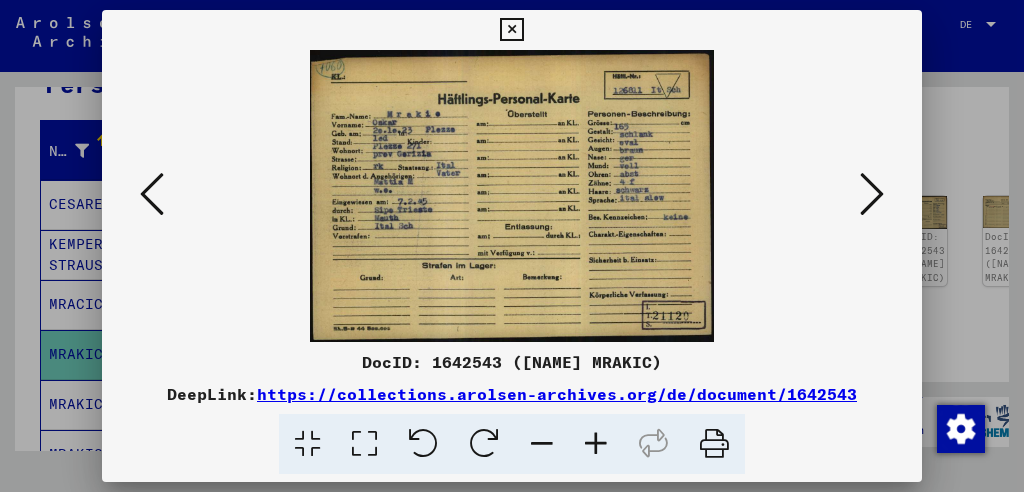 click at bounding box center (152, 194) 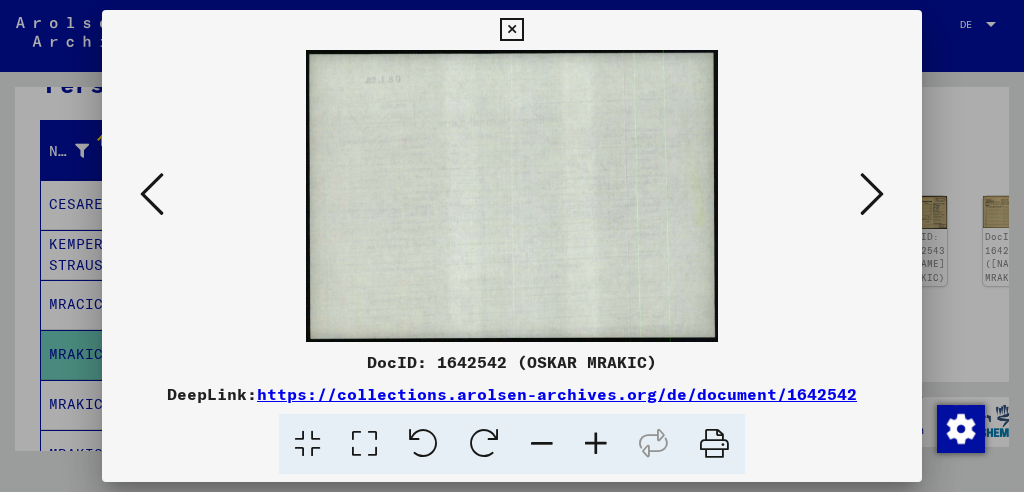 click at bounding box center [152, 194] 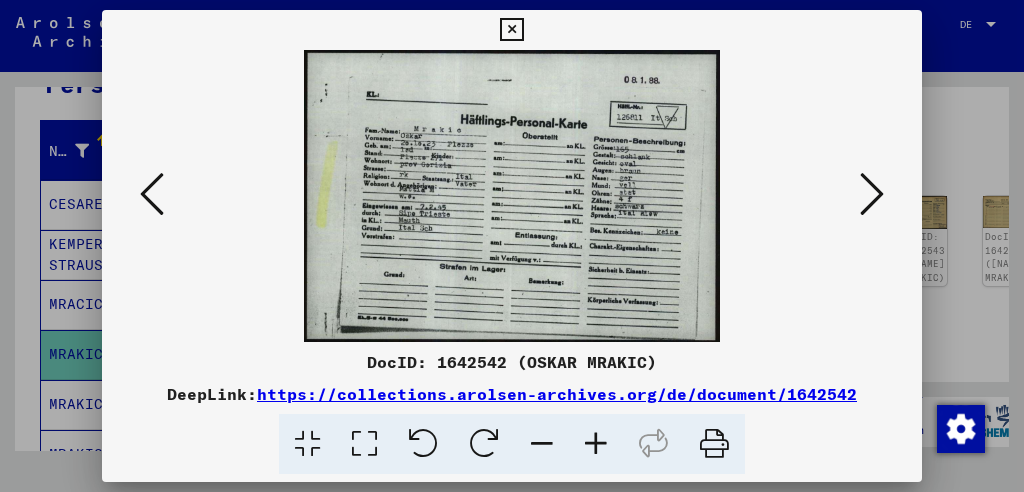 click at bounding box center [872, 194] 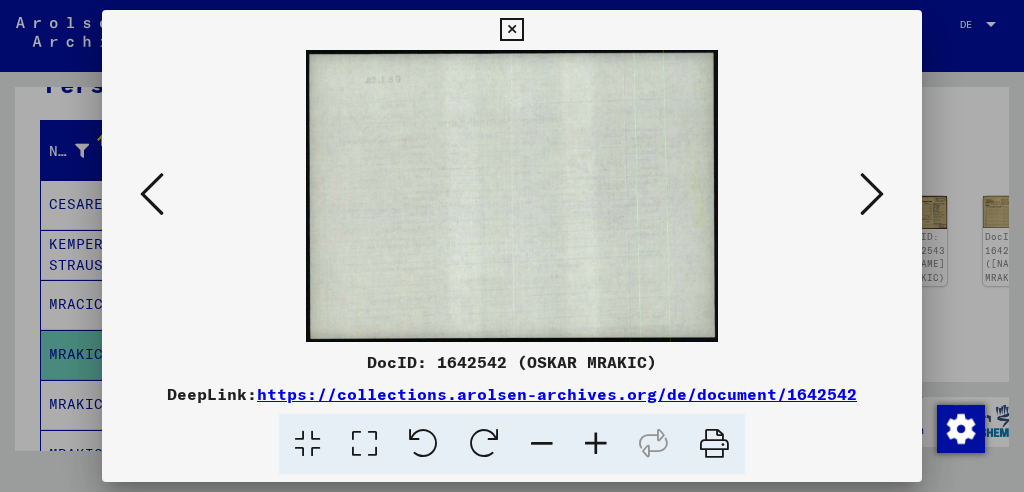 click at bounding box center (872, 194) 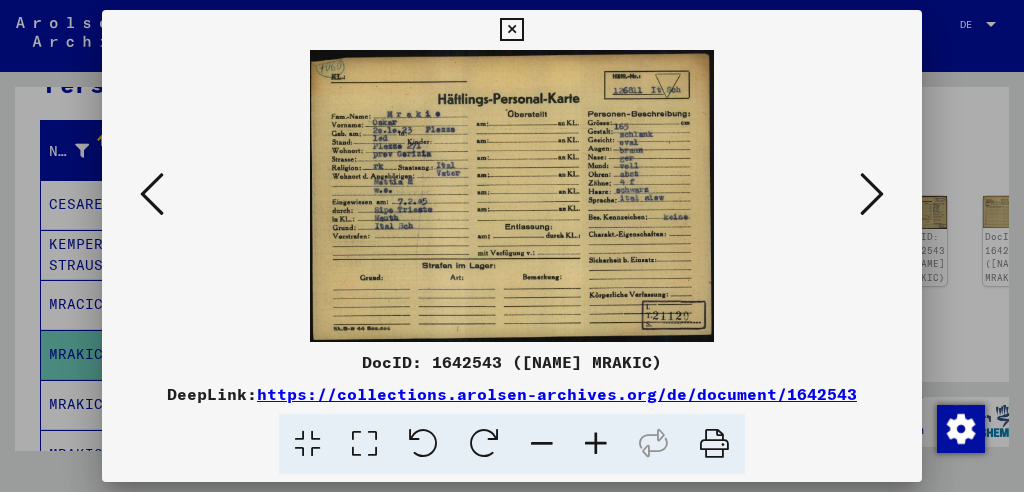 click at bounding box center [872, 194] 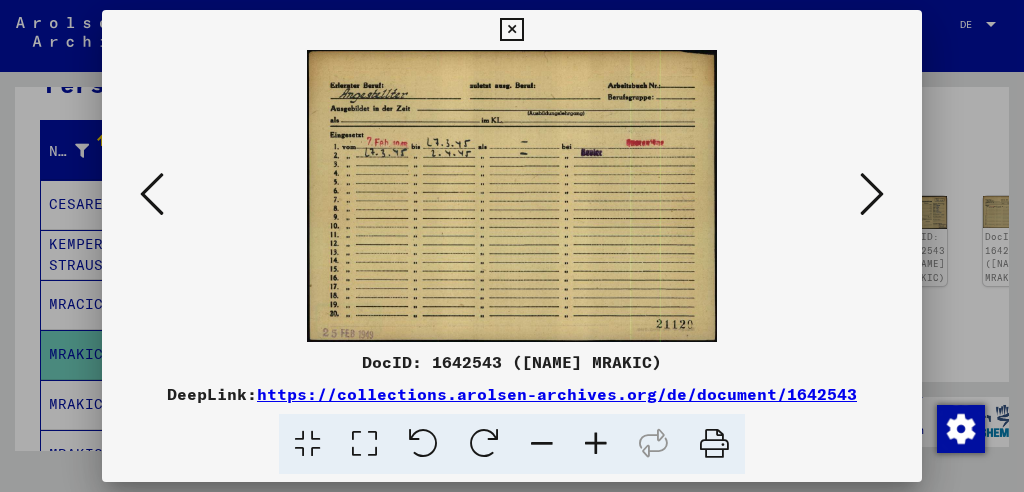 click at bounding box center [872, 194] 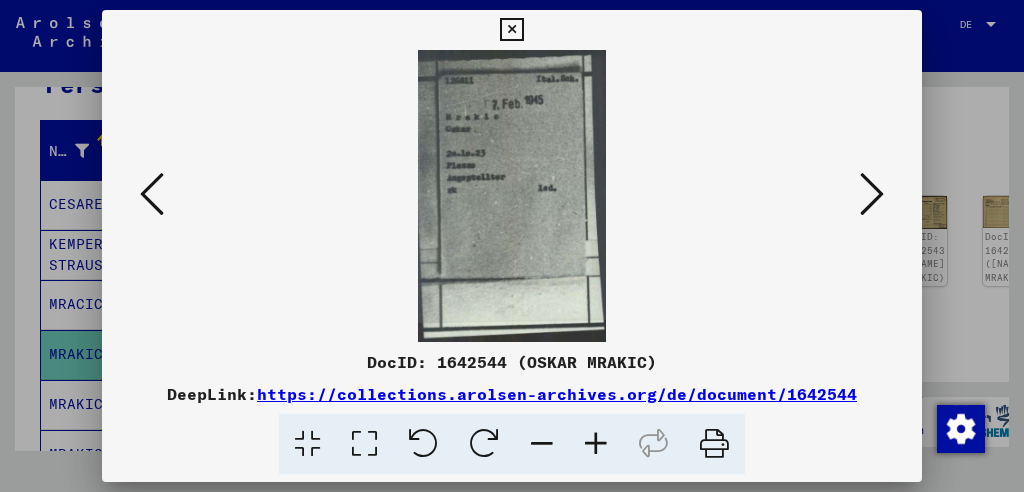 click at bounding box center (872, 194) 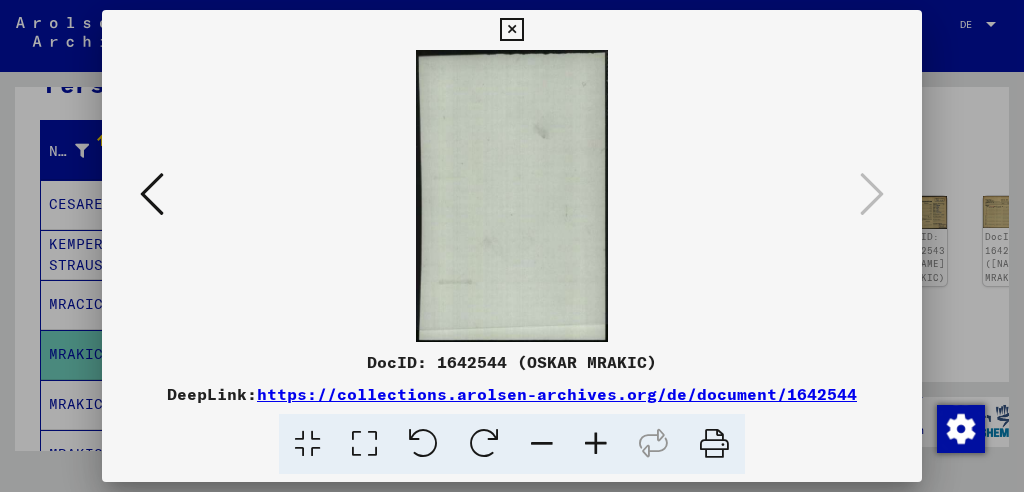 click at bounding box center (512, 246) 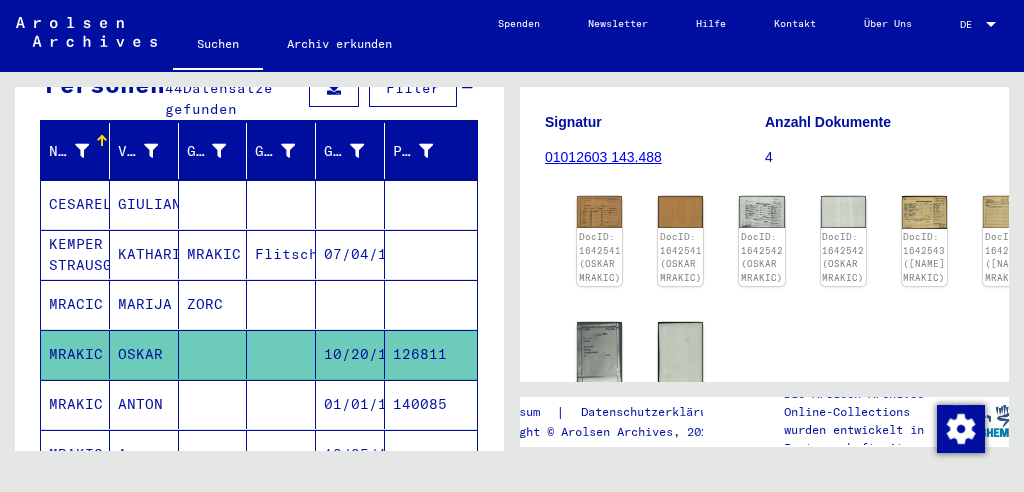 click on "ANTON" at bounding box center (144, 454) 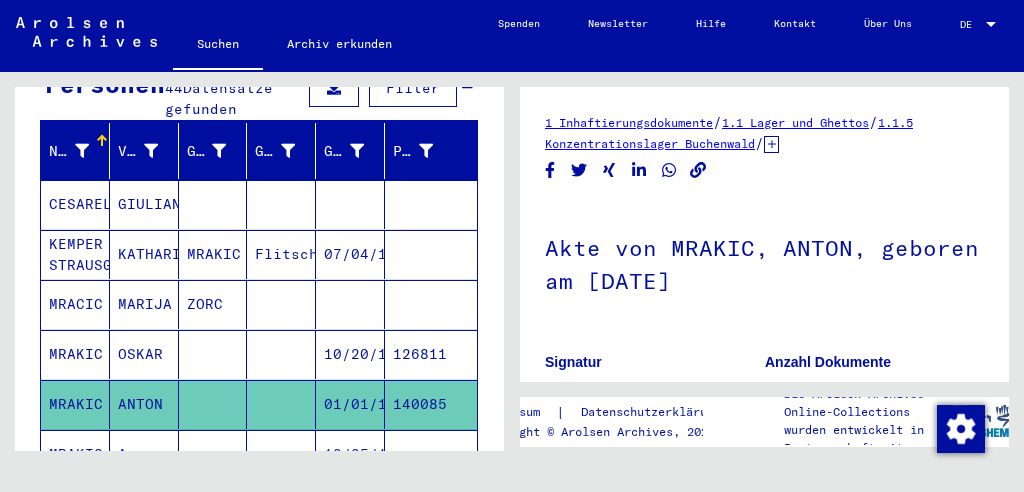 scroll, scrollTop: 0, scrollLeft: 0, axis: both 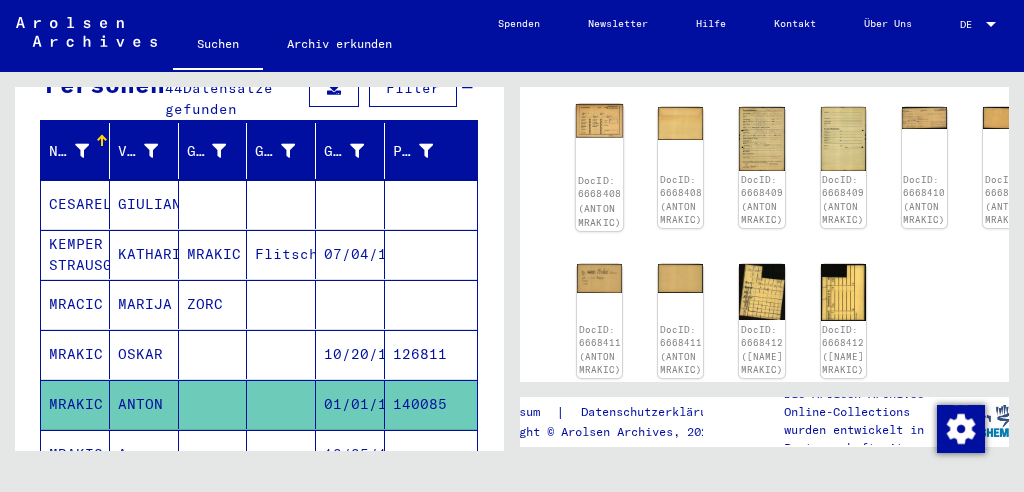 click 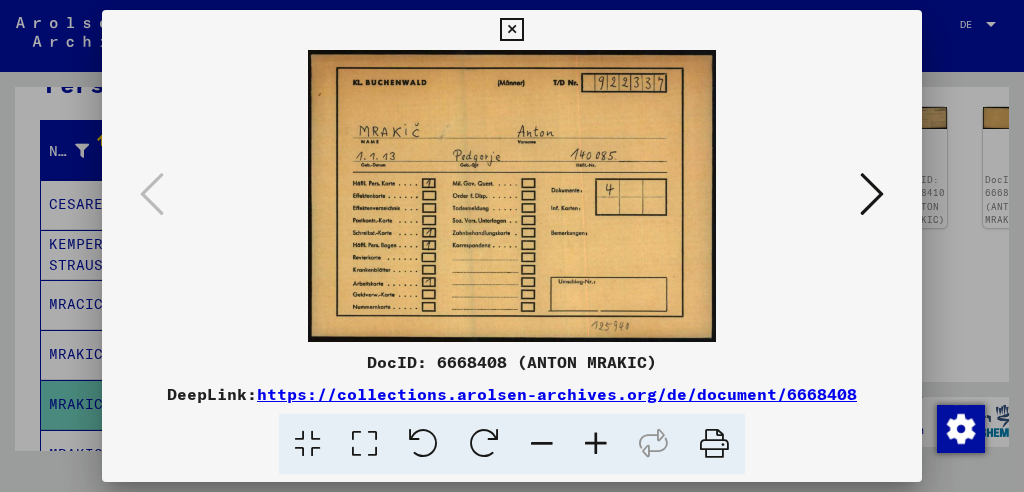 click at bounding box center [872, 194] 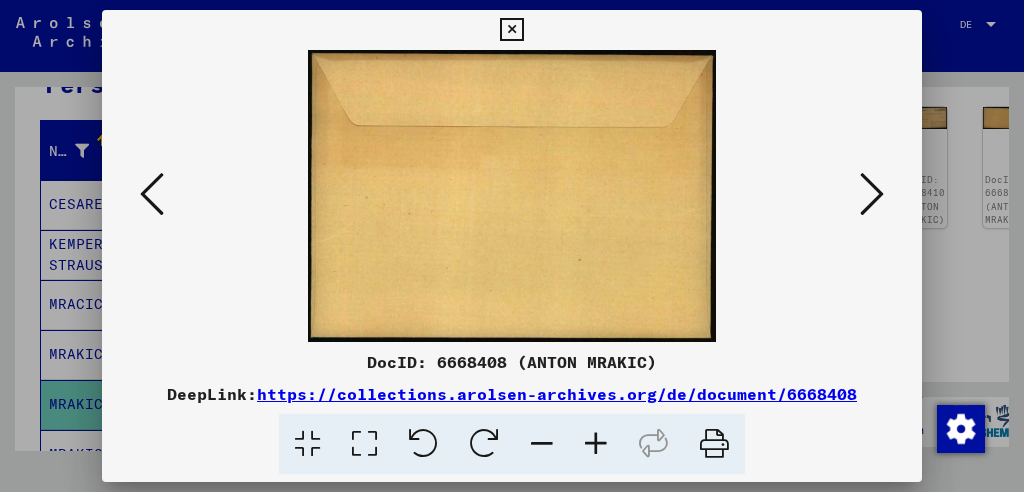 click at bounding box center [152, 194] 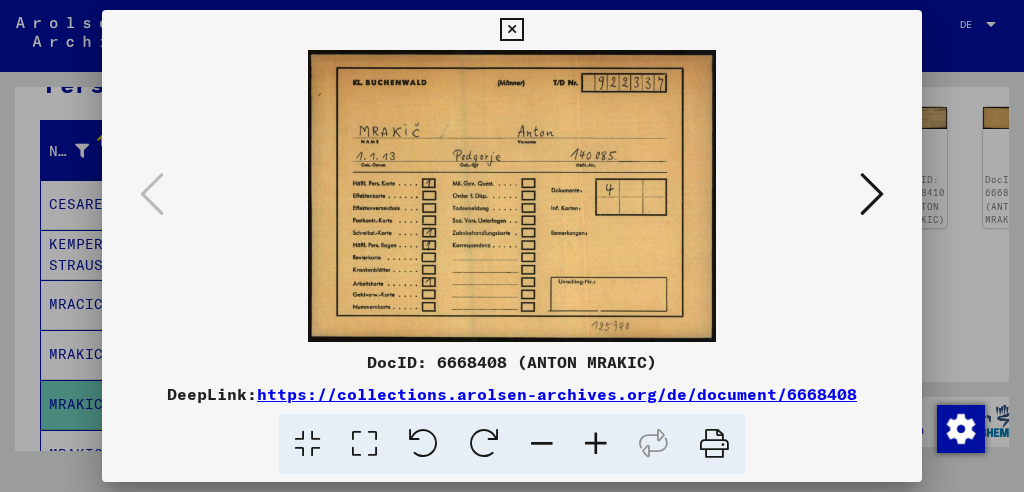 click at bounding box center (872, 194) 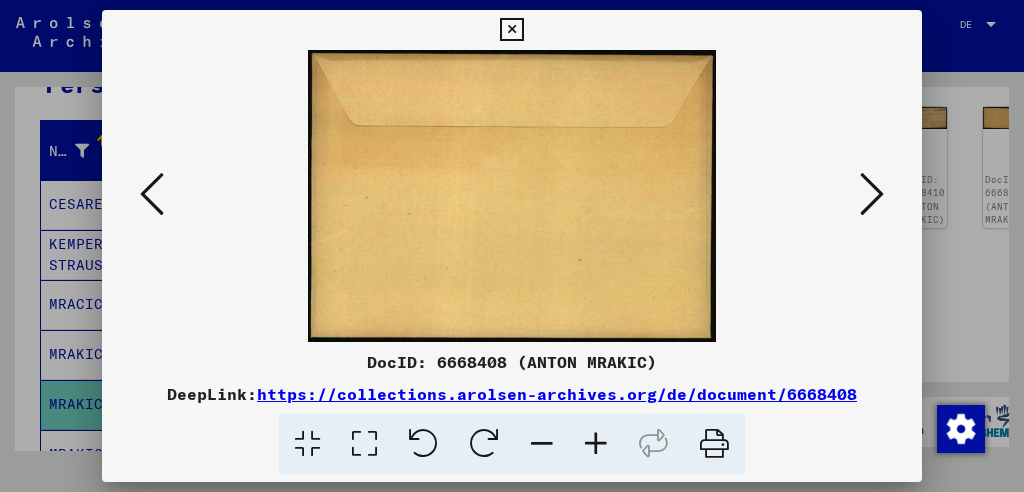 click at bounding box center (872, 194) 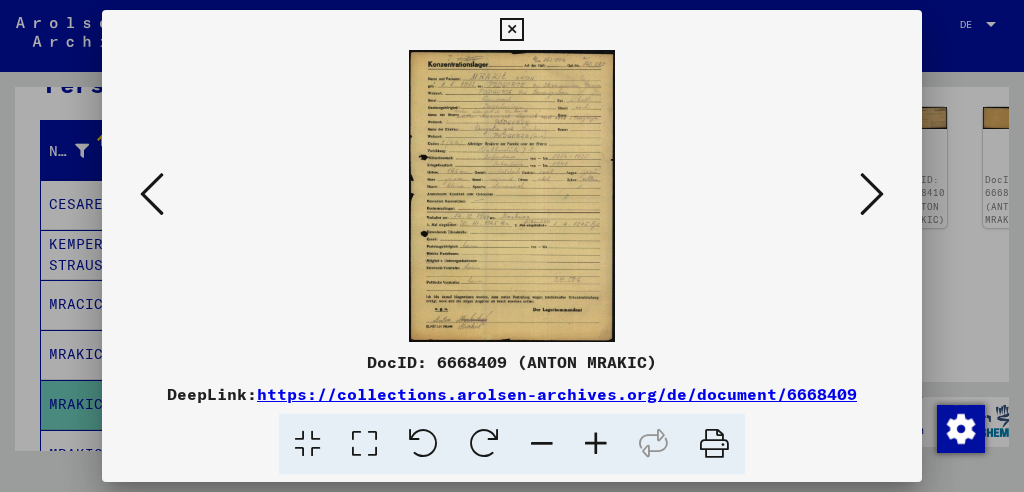 click at bounding box center (596, 444) 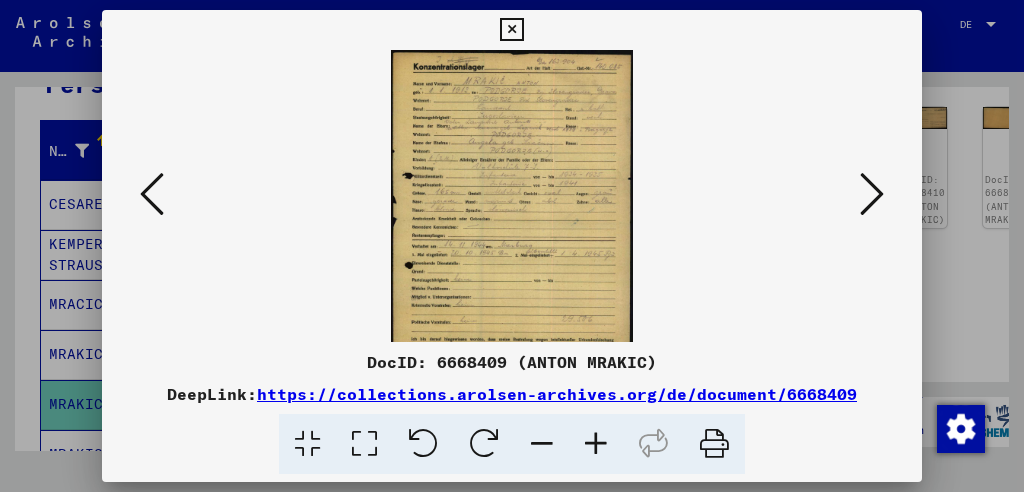 click at bounding box center (596, 444) 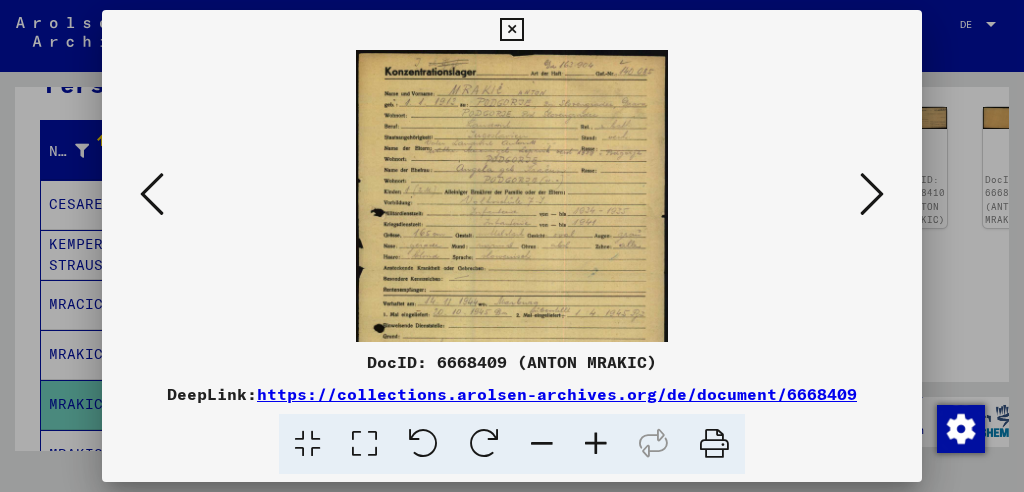 click at bounding box center (596, 444) 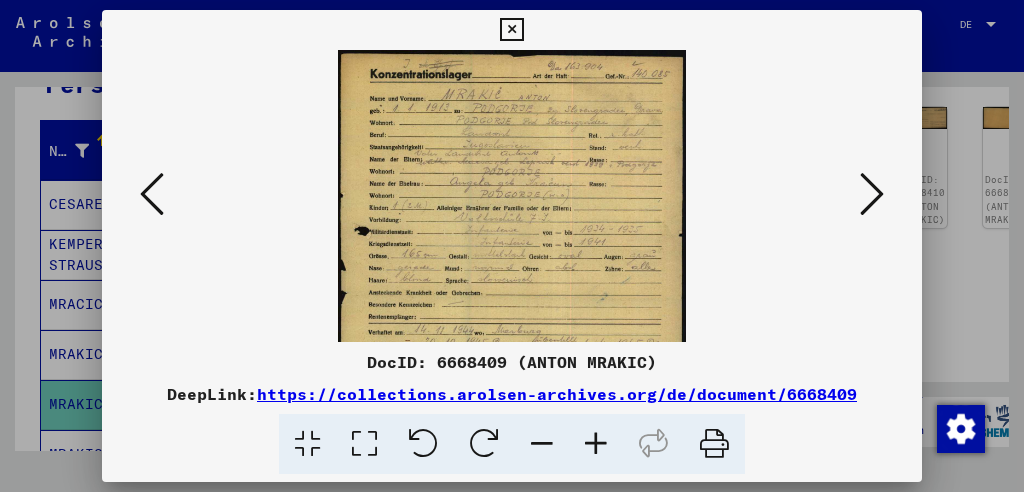 click at bounding box center [596, 444] 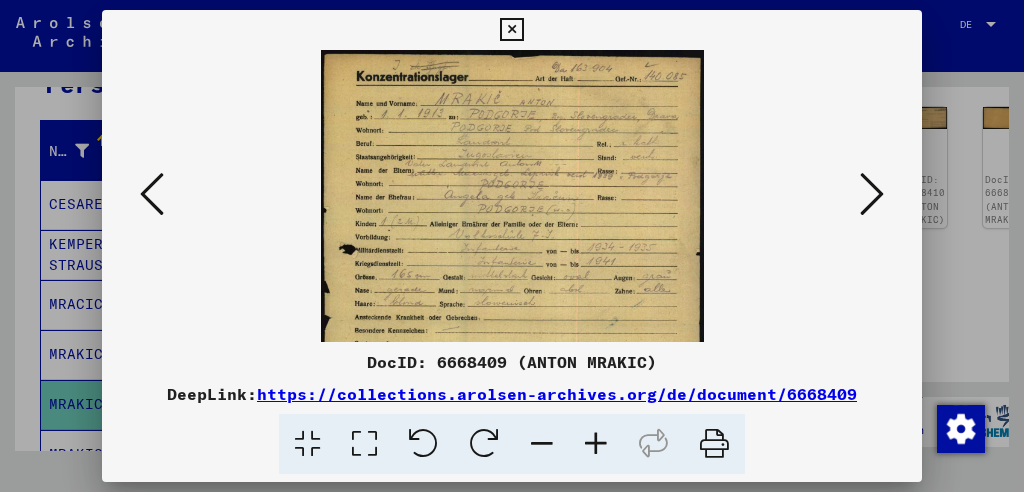 click at bounding box center [596, 444] 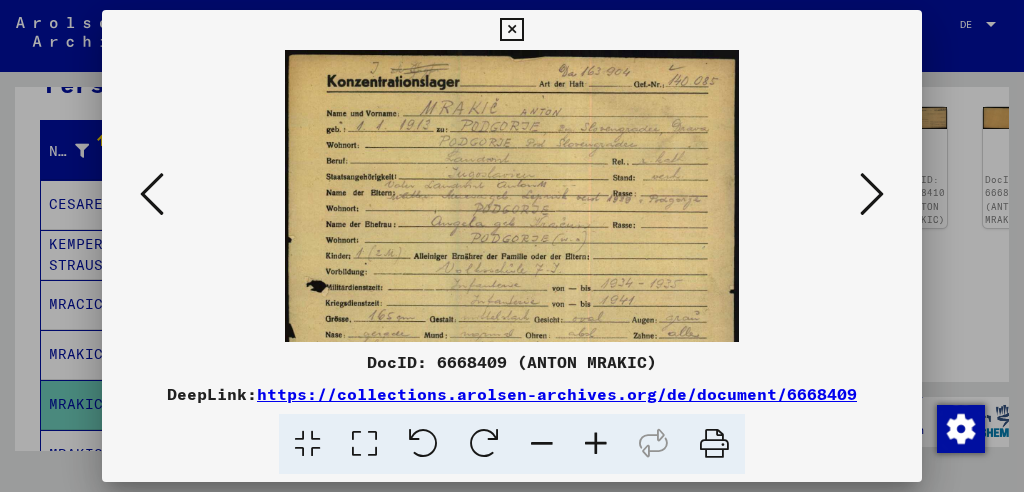 click at bounding box center (596, 444) 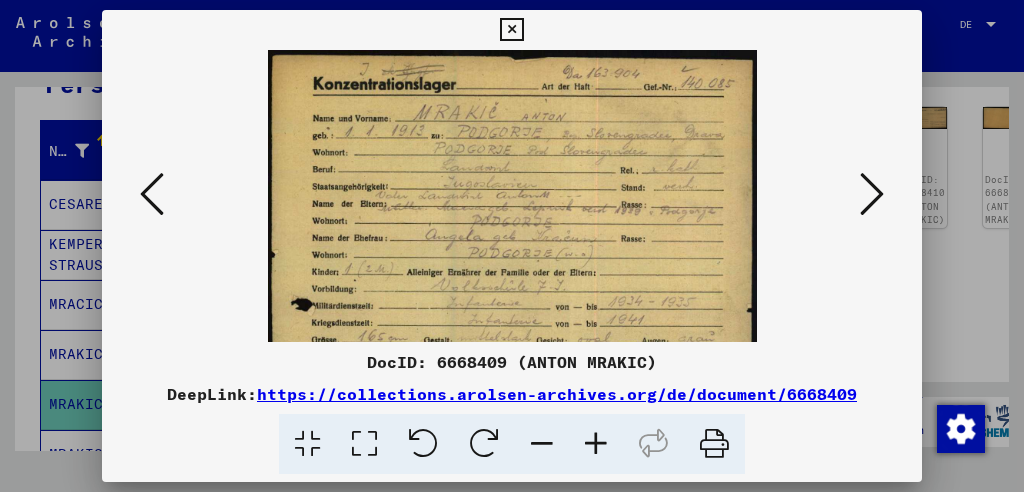 click at bounding box center (596, 444) 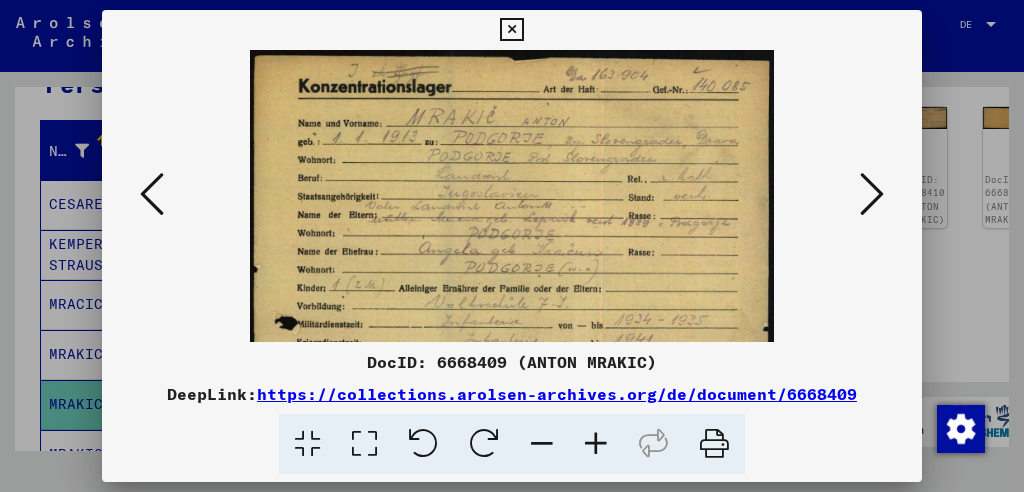 click at bounding box center [596, 444] 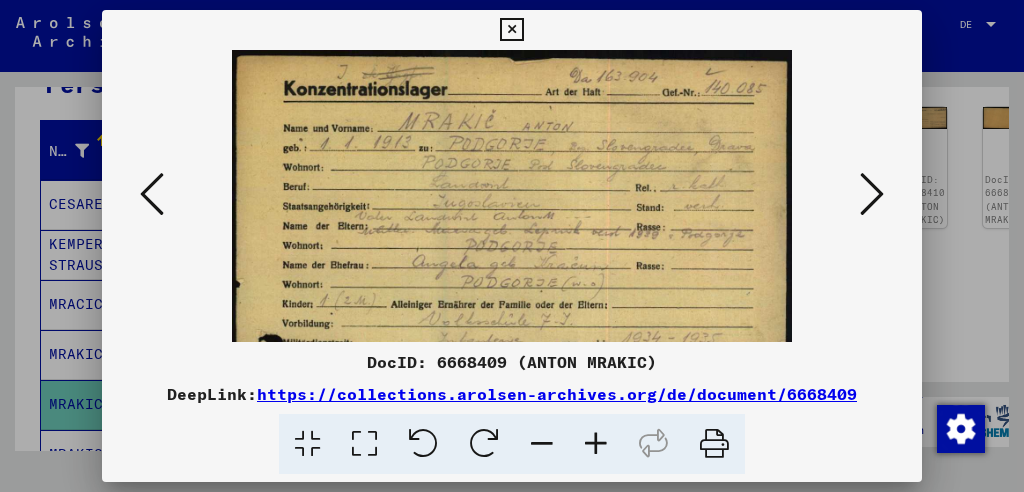 click at bounding box center (596, 444) 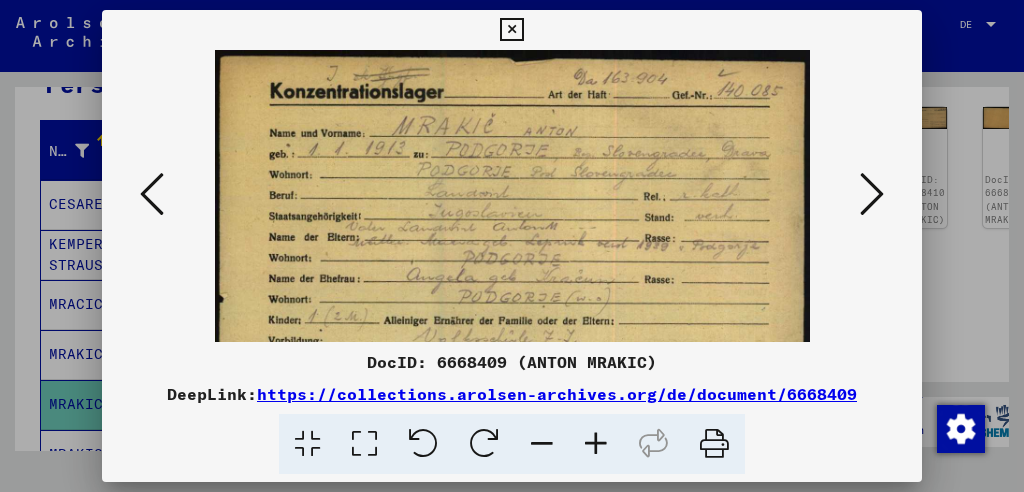 click at bounding box center (596, 444) 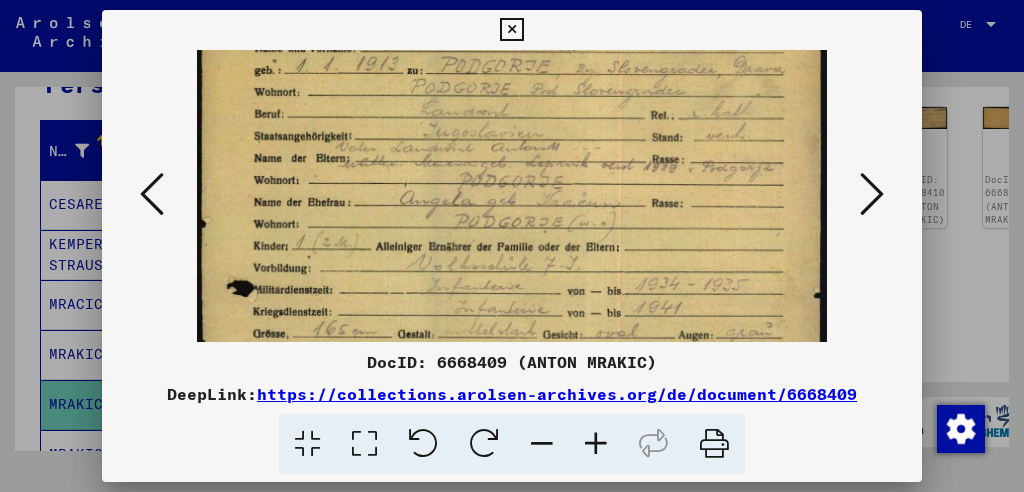 scroll, scrollTop: 186, scrollLeft: 0, axis: vertical 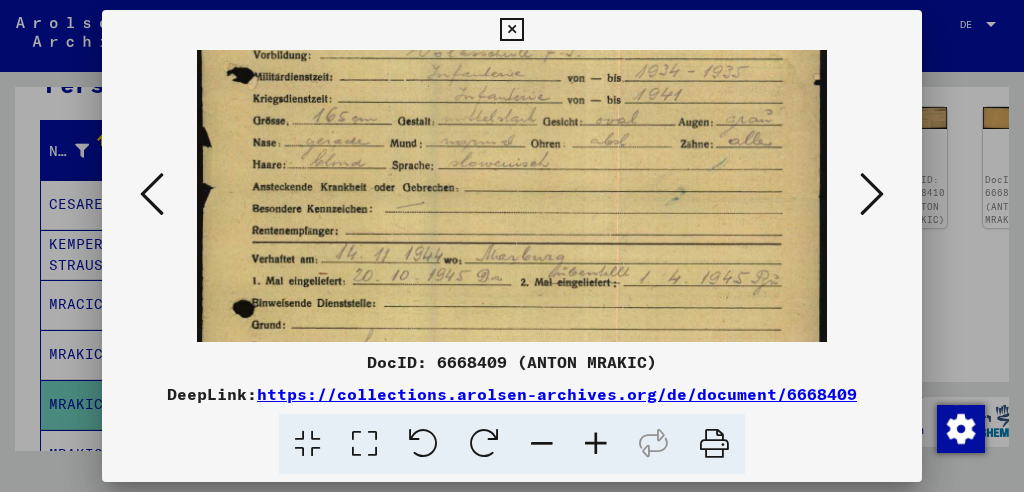 drag, startPoint x: 572, startPoint y: 239, endPoint x: 604, endPoint y: 23, distance: 218.3575 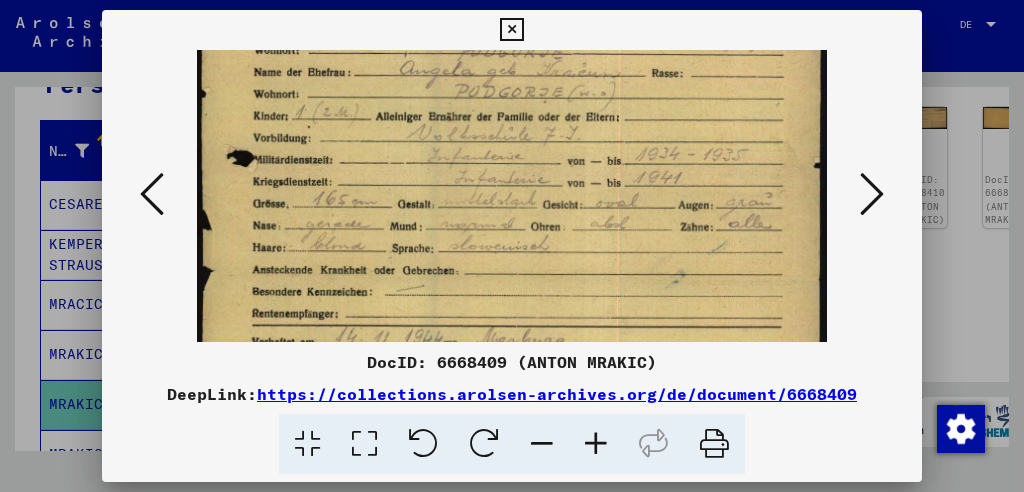 drag, startPoint x: 543, startPoint y: 347, endPoint x: 550, endPoint y: 286, distance: 61.400326 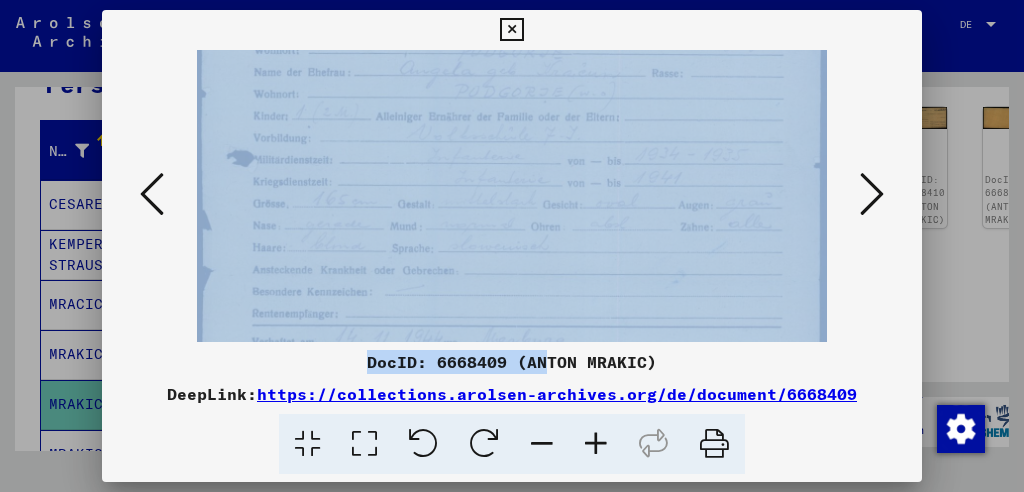 click at bounding box center [512, 276] 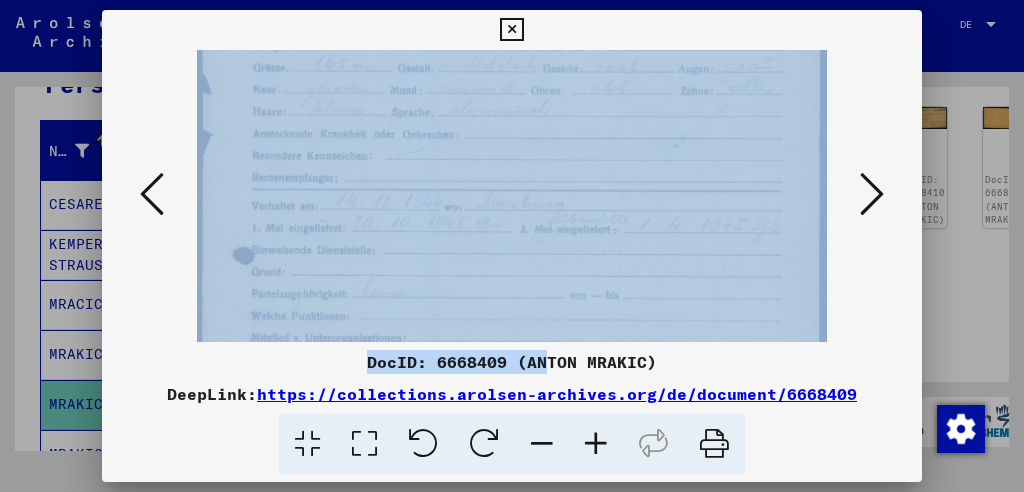 scroll, scrollTop: 410, scrollLeft: 0, axis: vertical 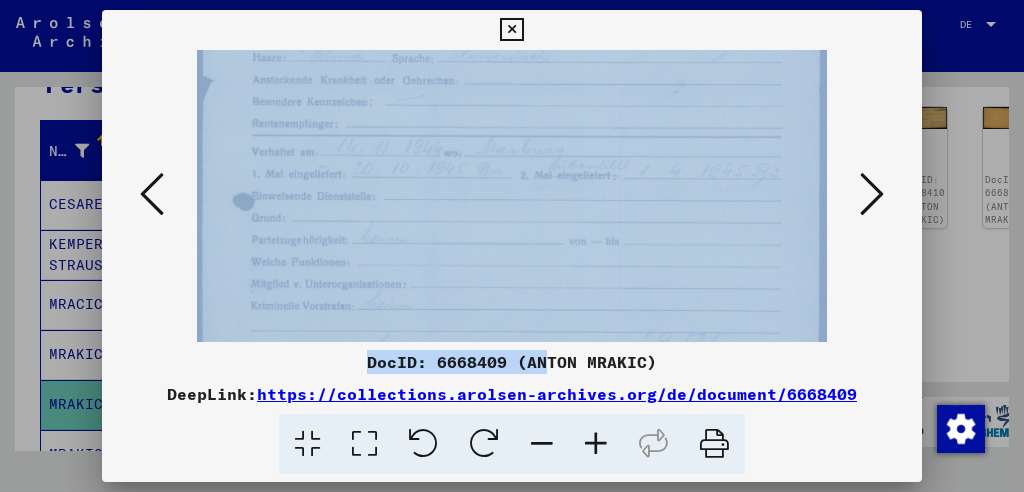 drag, startPoint x: 548, startPoint y: 285, endPoint x: 552, endPoint y: 96, distance: 189.04233 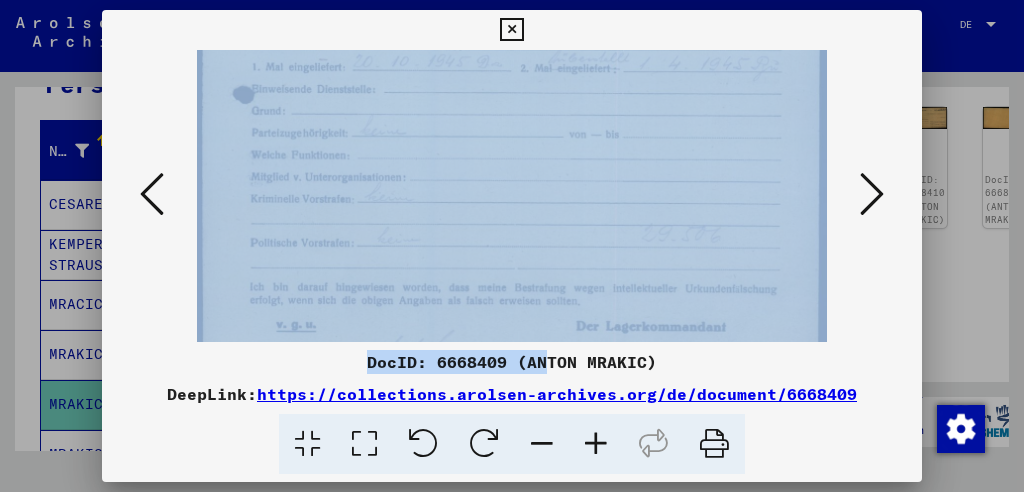 scroll, scrollTop: 516, scrollLeft: 0, axis: vertical 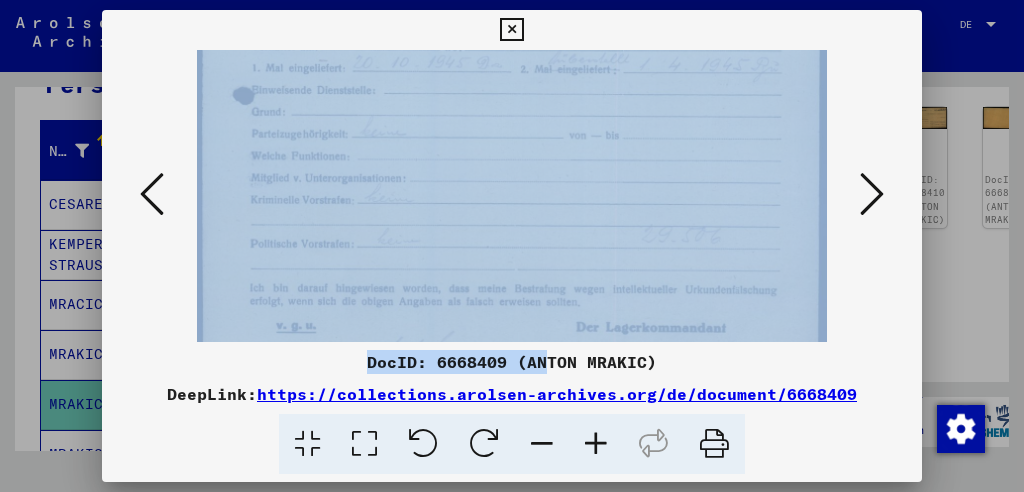 drag, startPoint x: 552, startPoint y: 96, endPoint x: 524, endPoint y: 154, distance: 64.40497 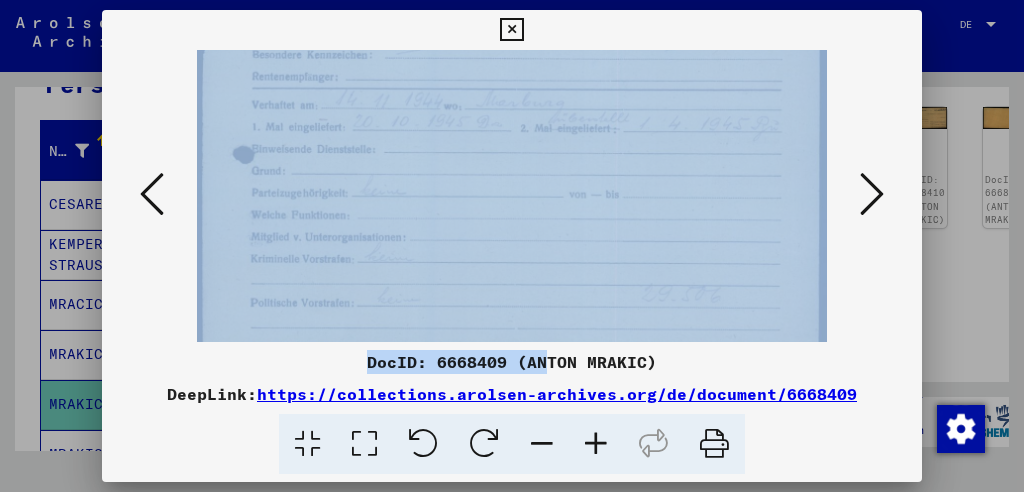 drag, startPoint x: 518, startPoint y: 232, endPoint x: 509, endPoint y: 291, distance: 59.682495 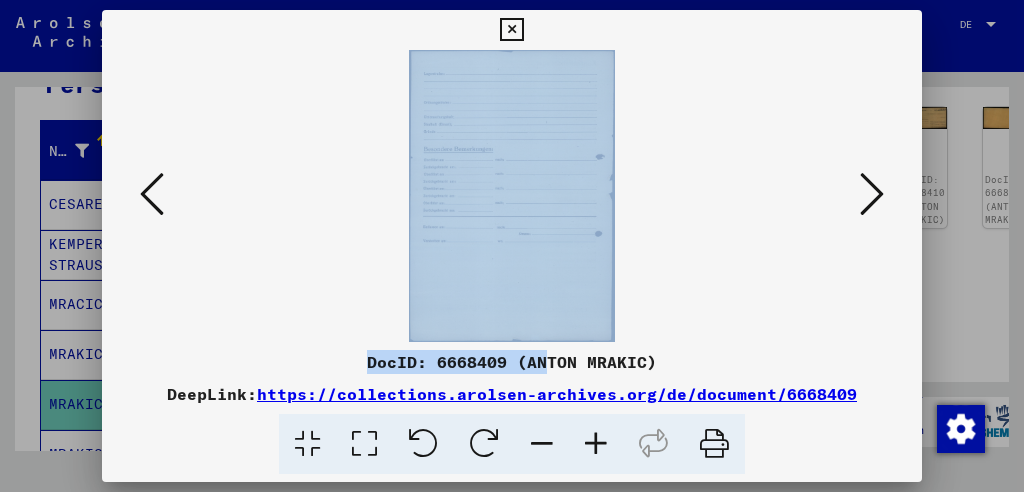 scroll, scrollTop: 0, scrollLeft: 0, axis: both 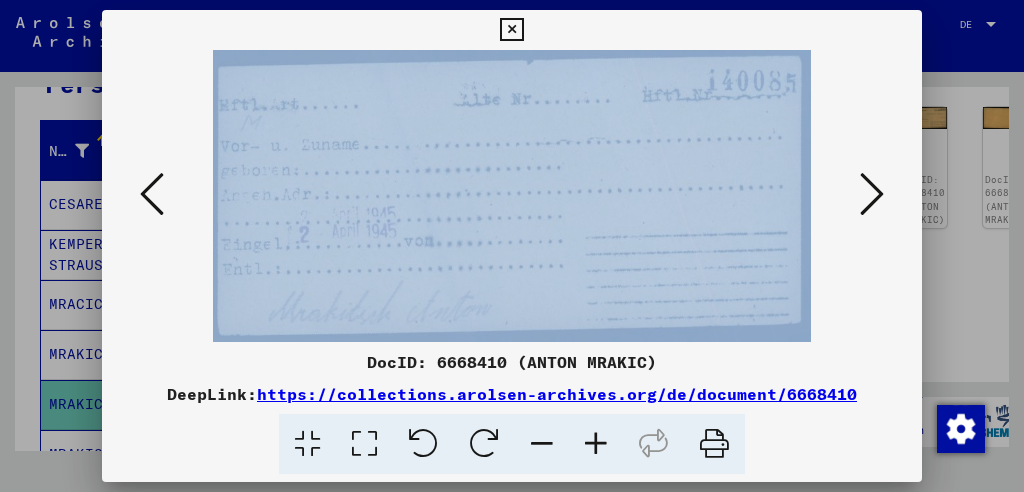 click at bounding box center [872, 194] 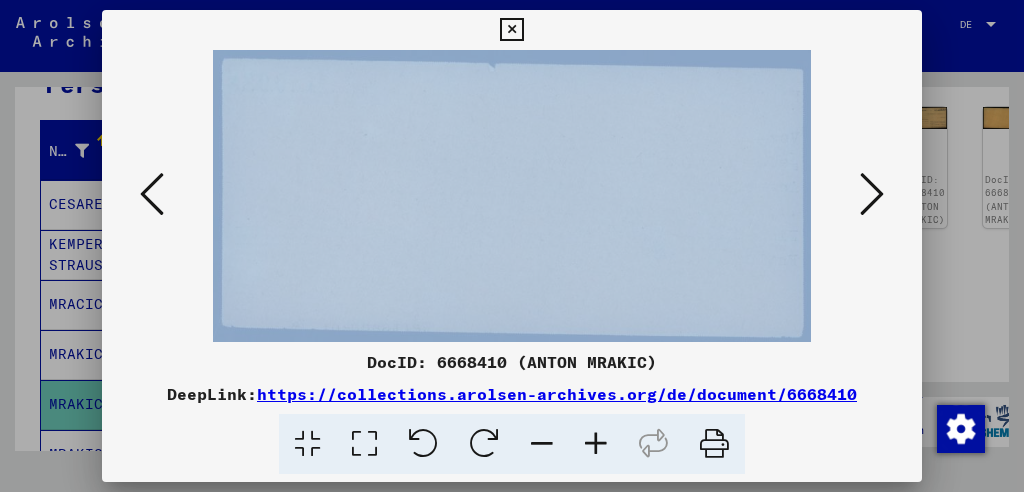 click at bounding box center (872, 194) 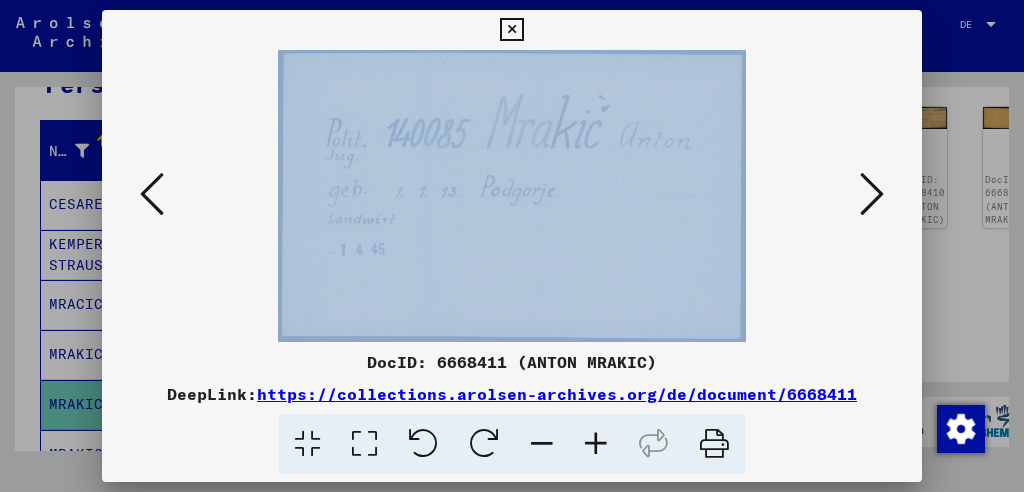 click at bounding box center (872, 194) 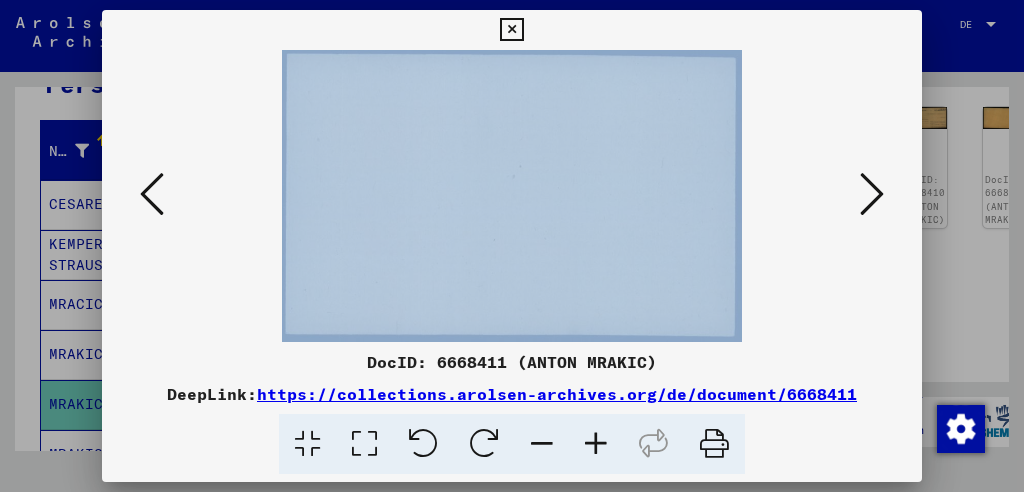 click at bounding box center (872, 194) 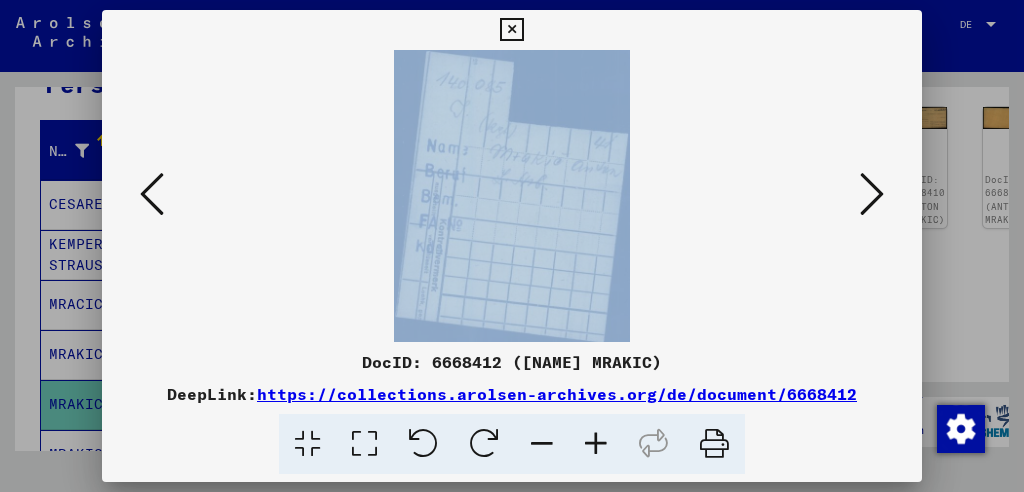 click at bounding box center [872, 194] 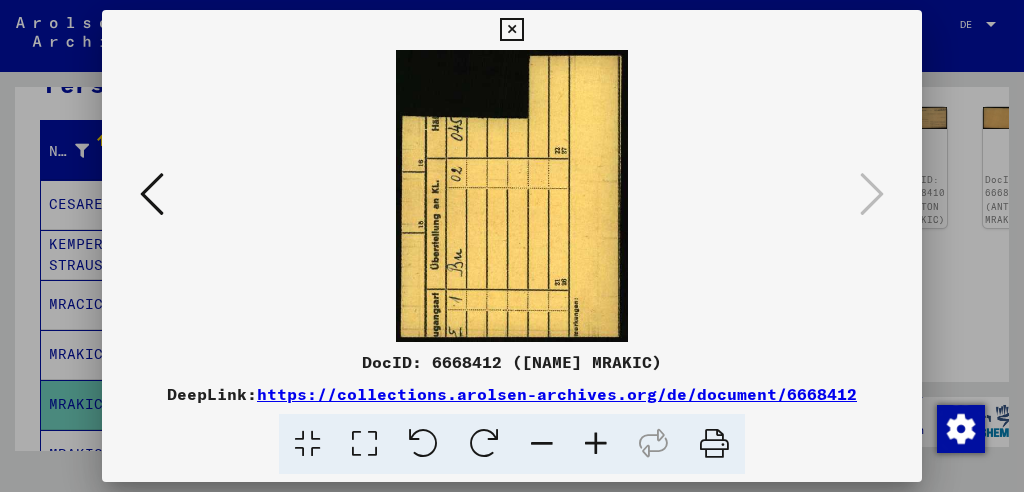 click at bounding box center (512, 246) 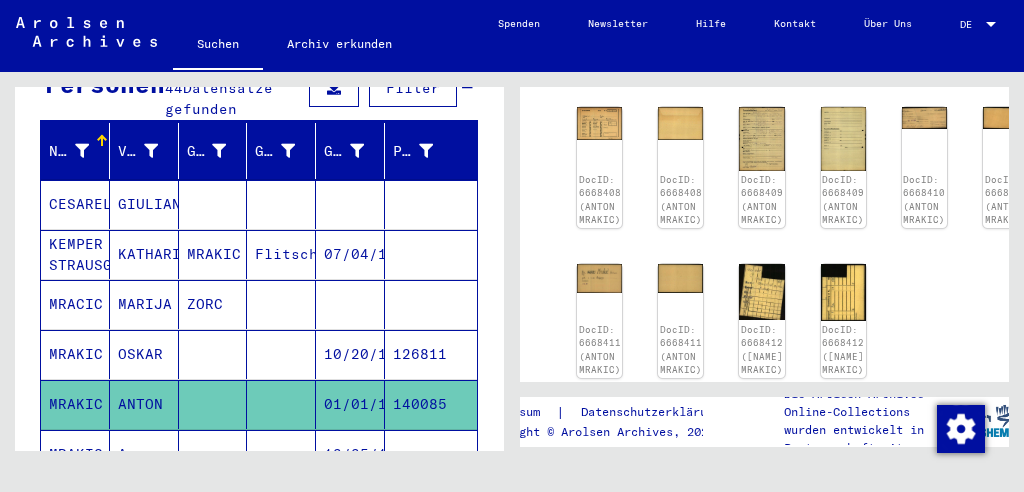 click on "Annamaria" at bounding box center (144, 504) 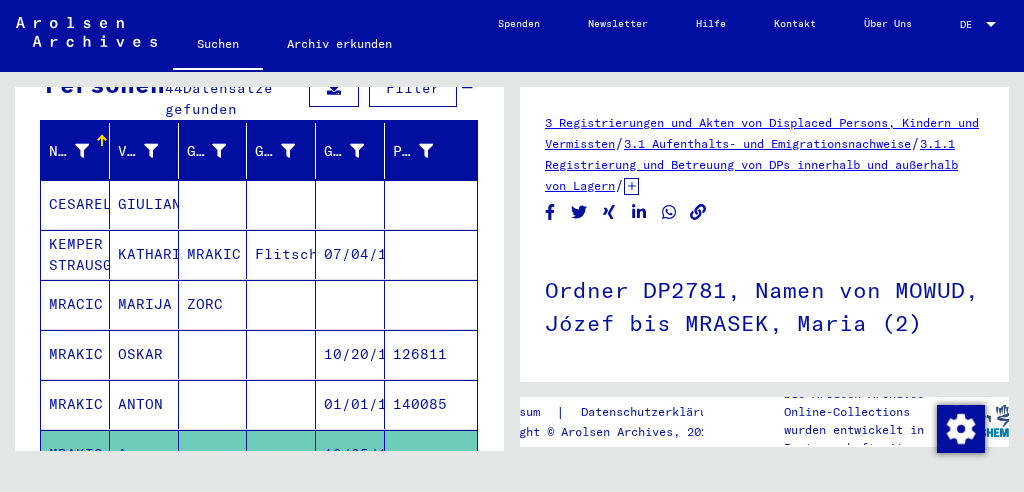scroll, scrollTop: 0, scrollLeft: 0, axis: both 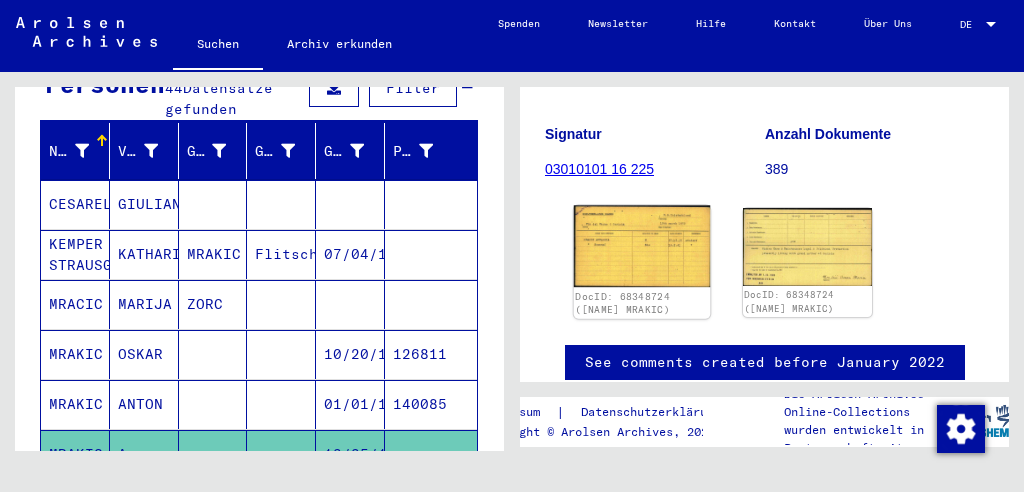click 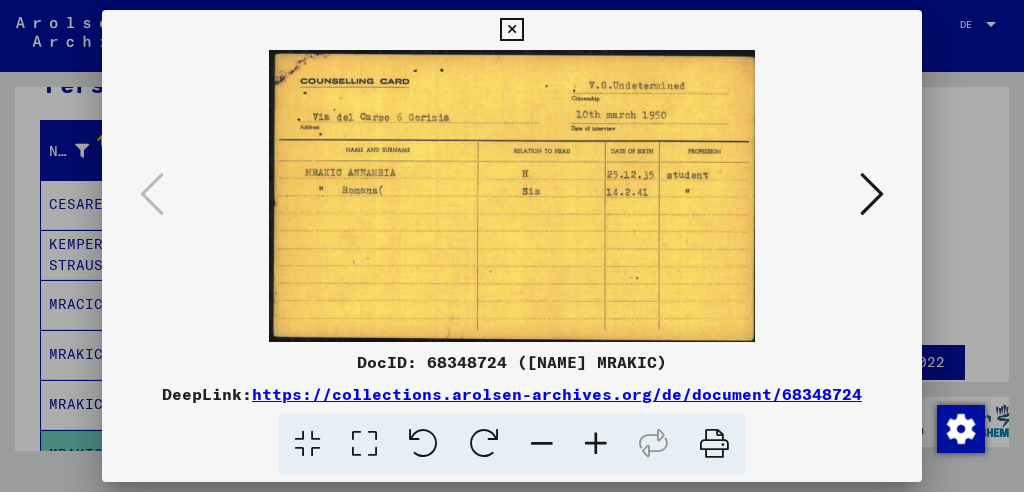 click at bounding box center [872, 194] 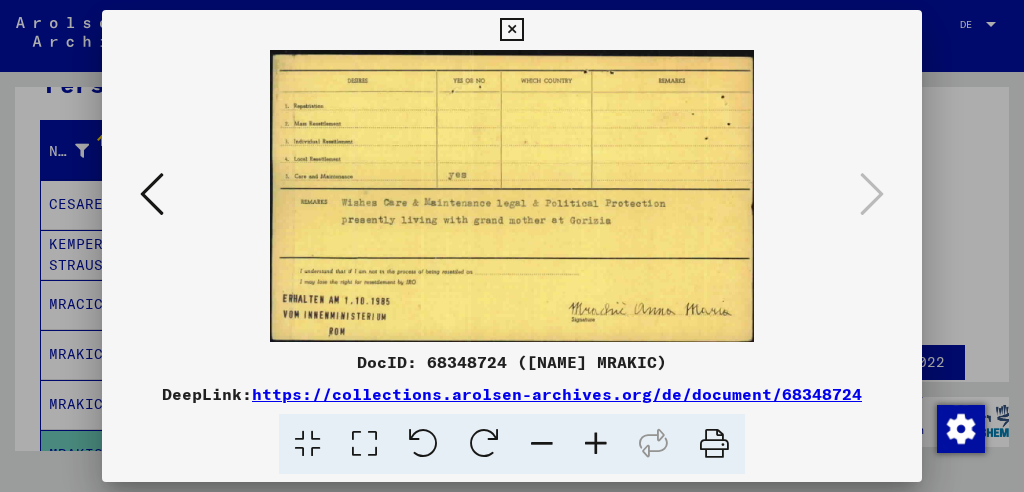 click at bounding box center [512, 246] 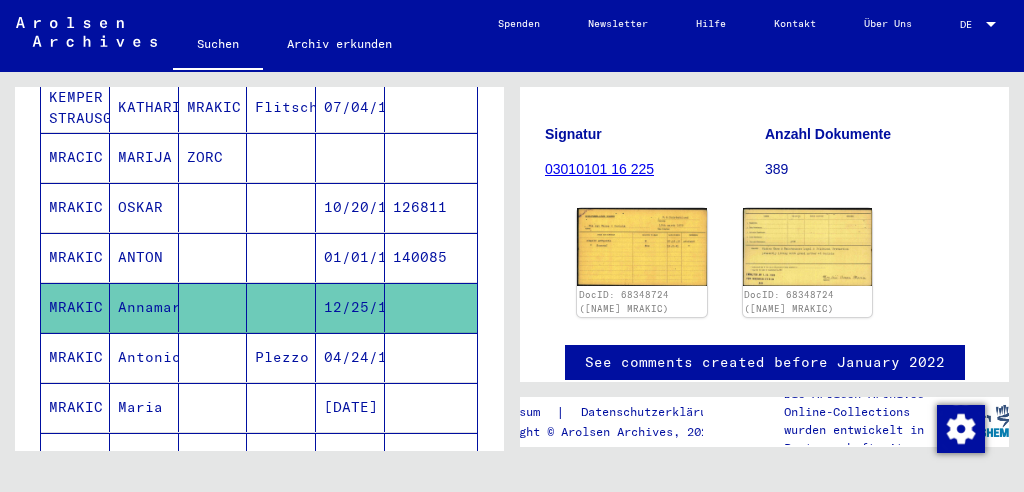 scroll, scrollTop: 400, scrollLeft: 0, axis: vertical 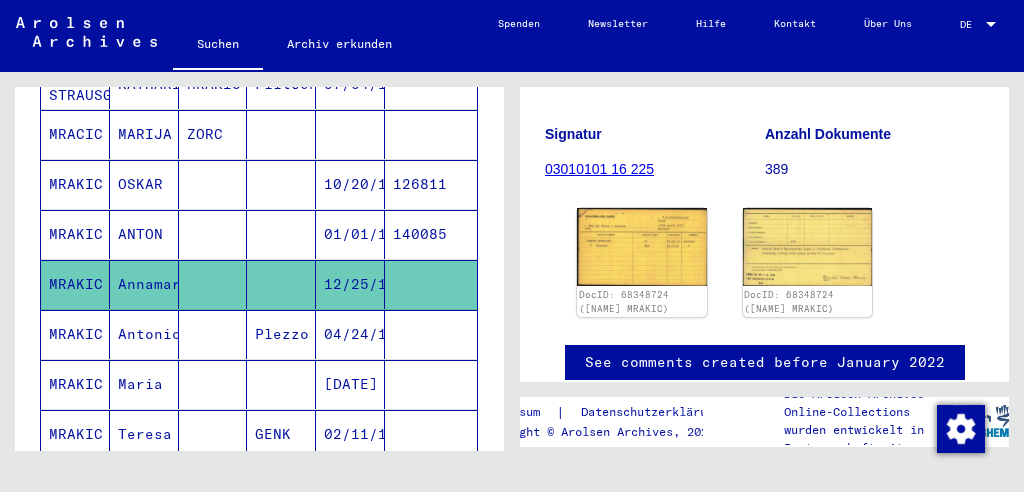 click at bounding box center [213, 384] 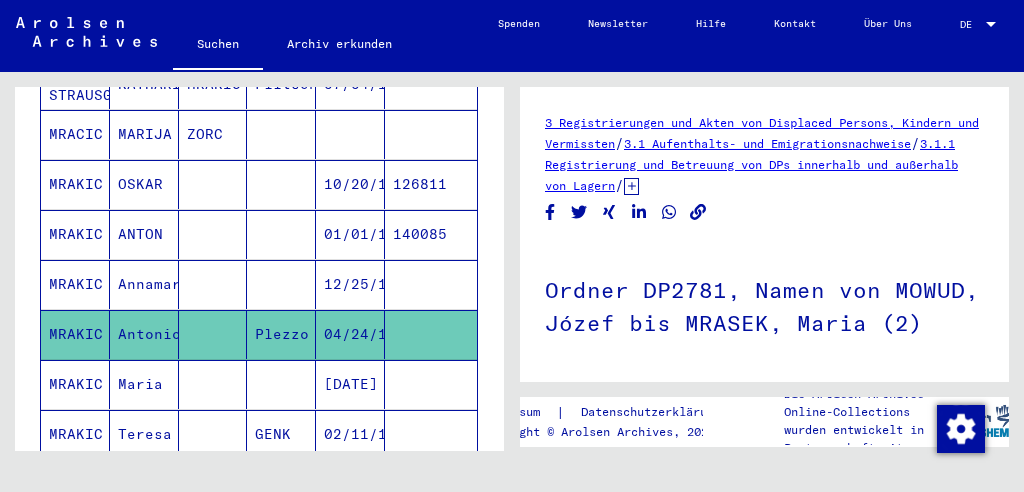 scroll, scrollTop: 0, scrollLeft: 0, axis: both 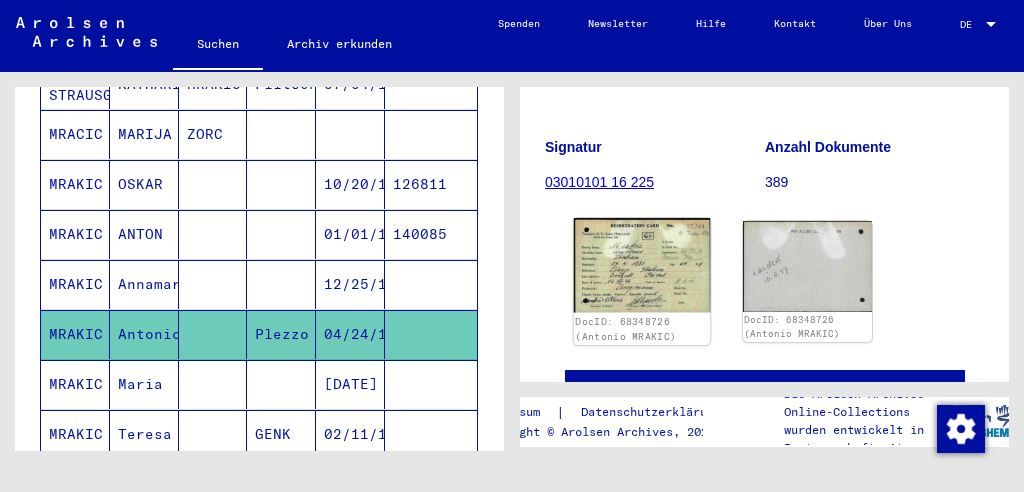 click 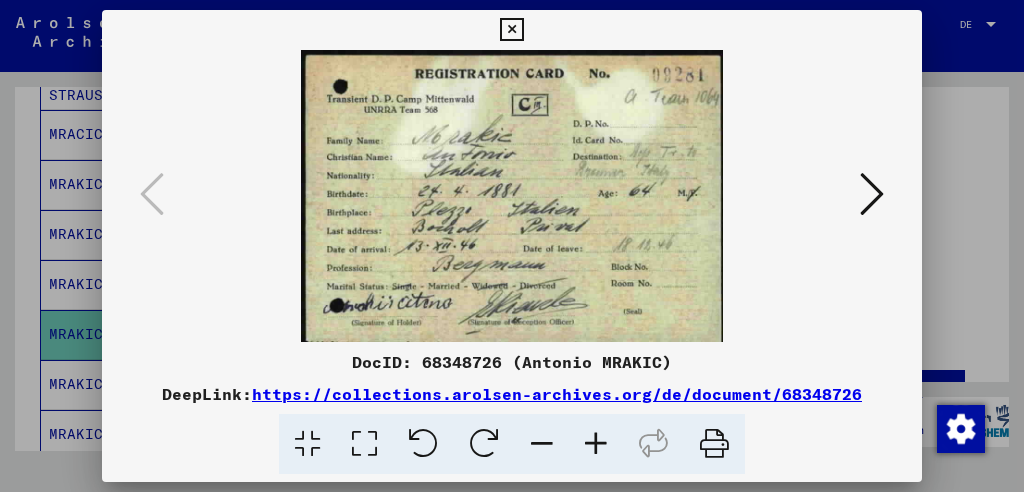click at bounding box center (596, 444) 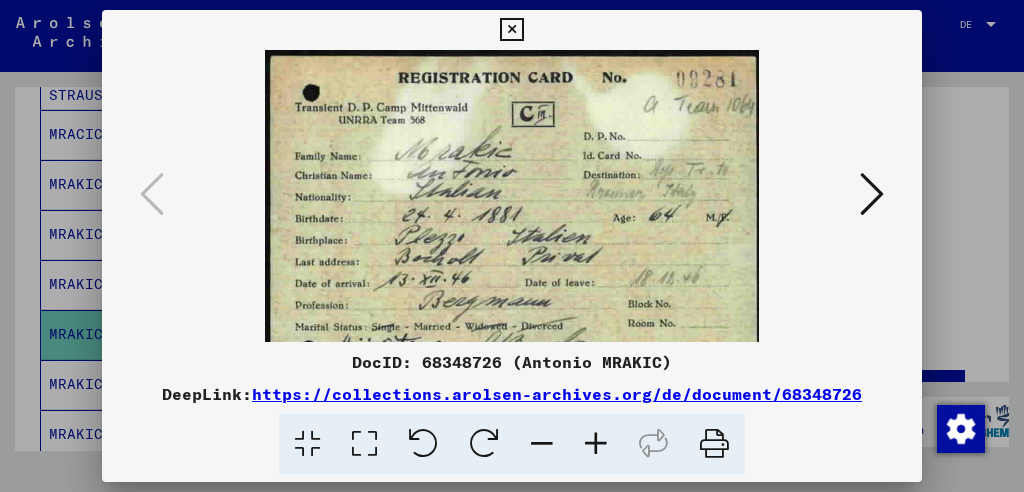 click at bounding box center (596, 444) 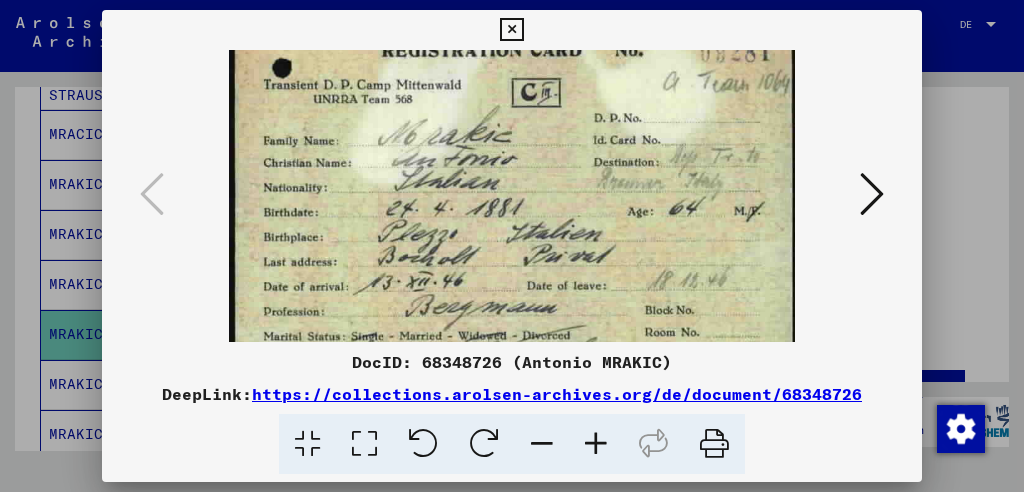 scroll, scrollTop: 99, scrollLeft: 0, axis: vertical 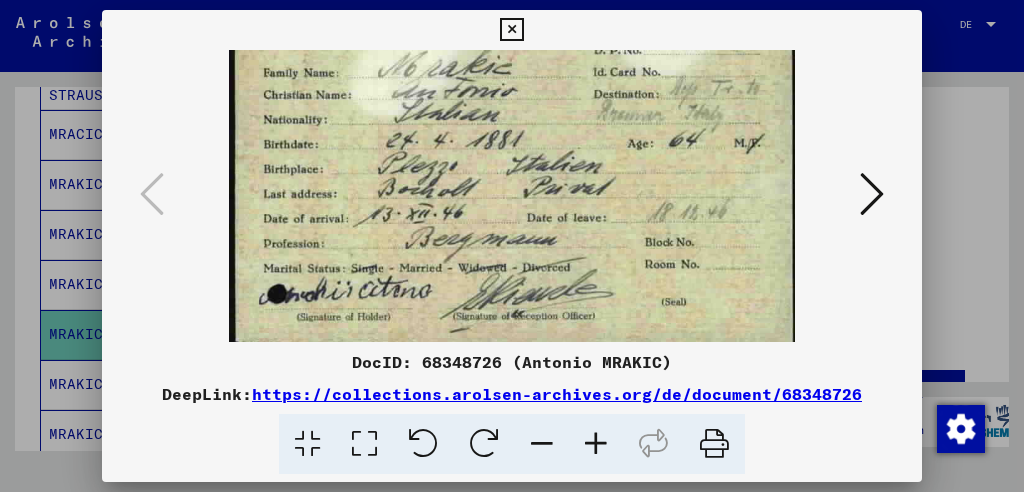 drag, startPoint x: 561, startPoint y: 305, endPoint x: 554, endPoint y: 158, distance: 147.16656 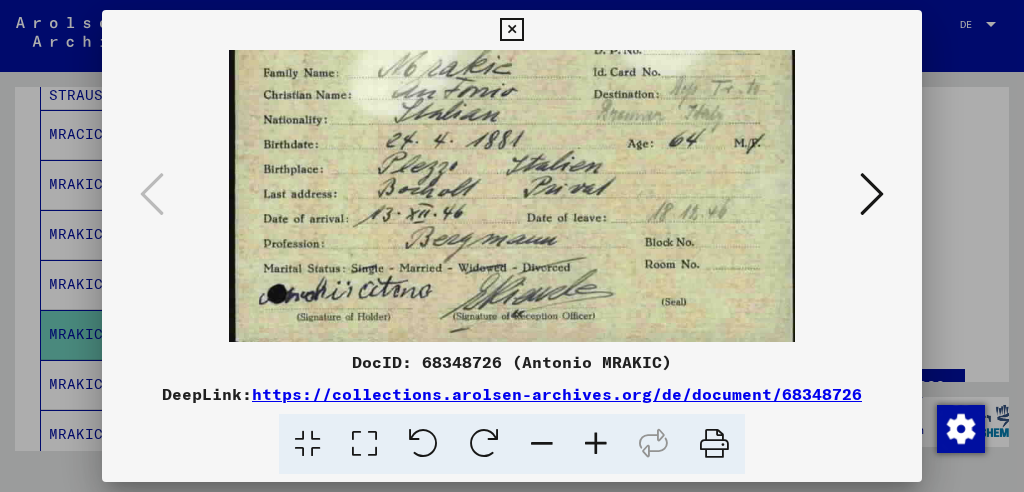 click at bounding box center (872, 194) 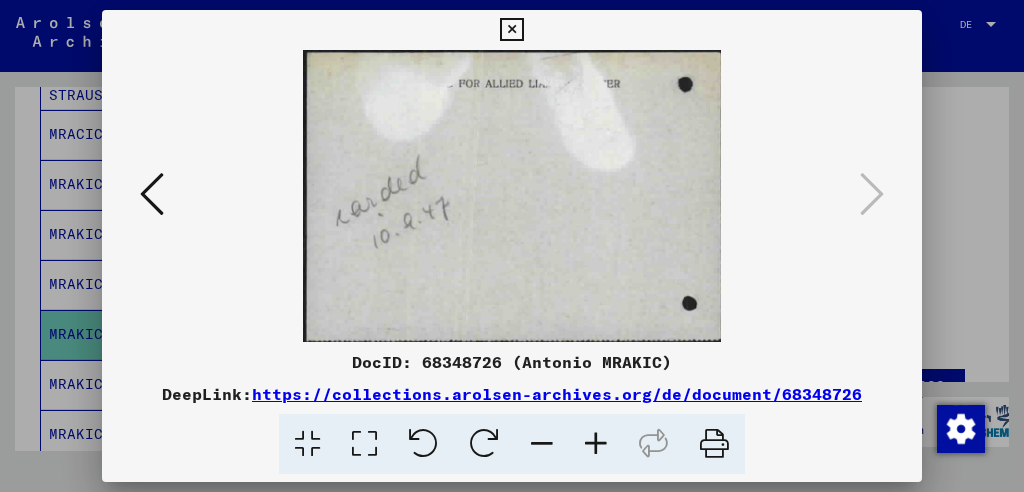 scroll, scrollTop: 0, scrollLeft: 0, axis: both 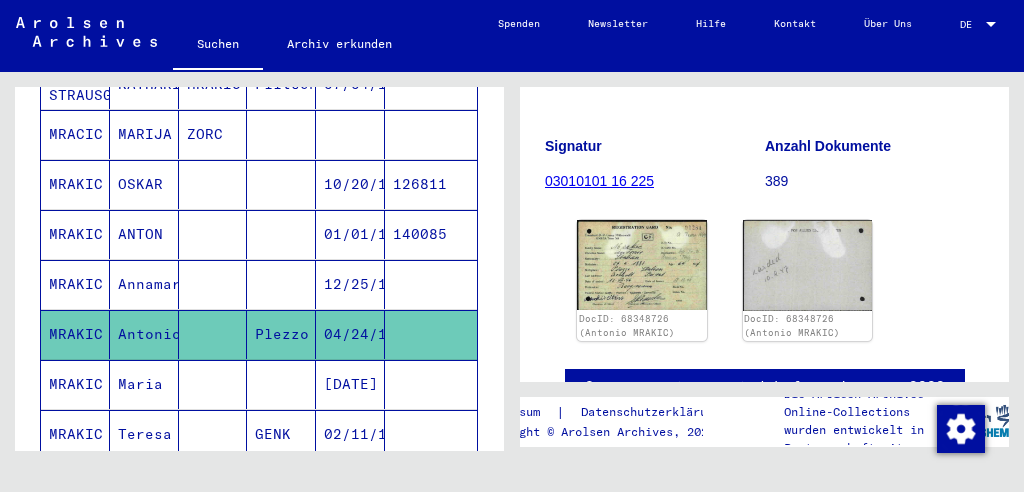 click on "Maria" at bounding box center (144, 434) 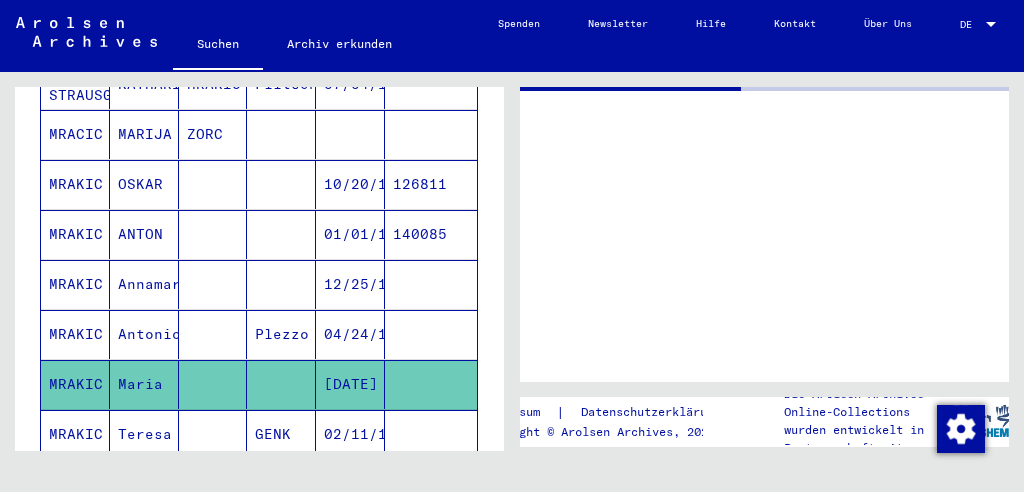 scroll, scrollTop: 0, scrollLeft: 0, axis: both 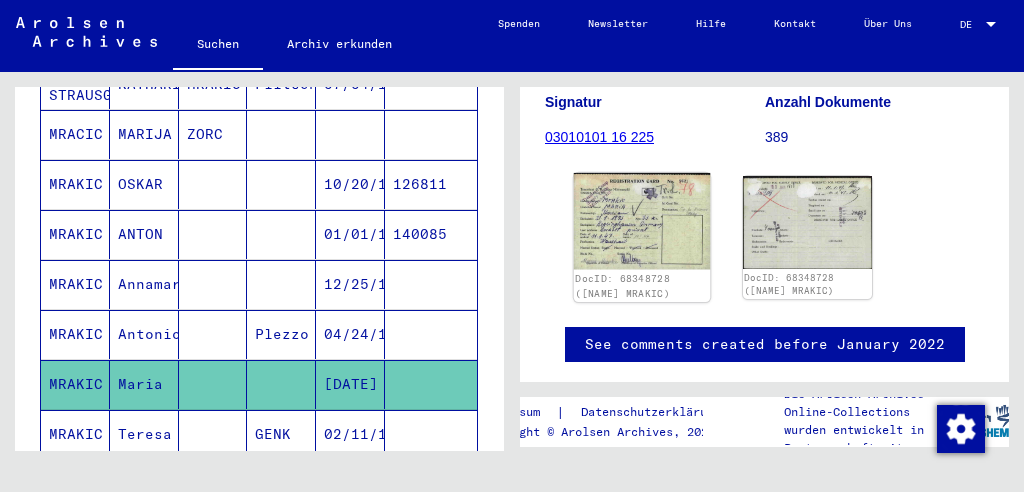 click 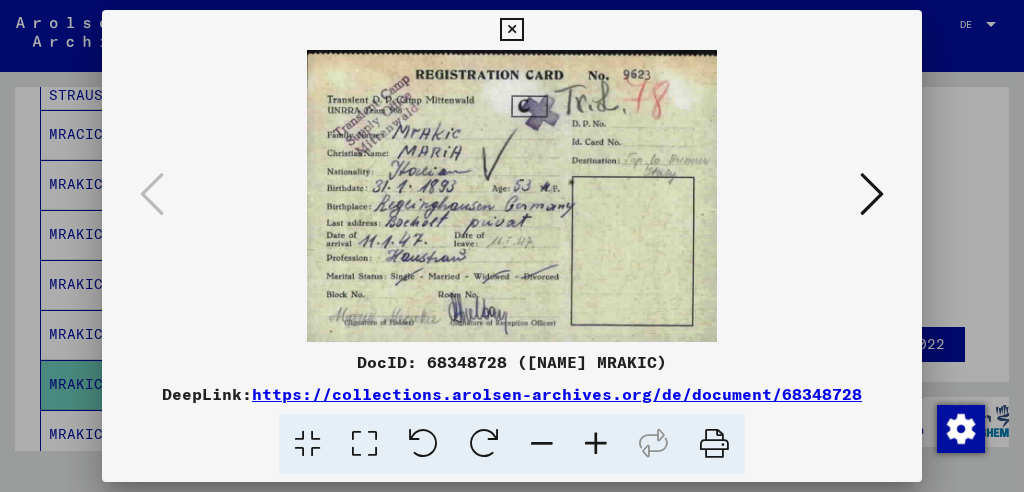 click at bounding box center [714, 444] 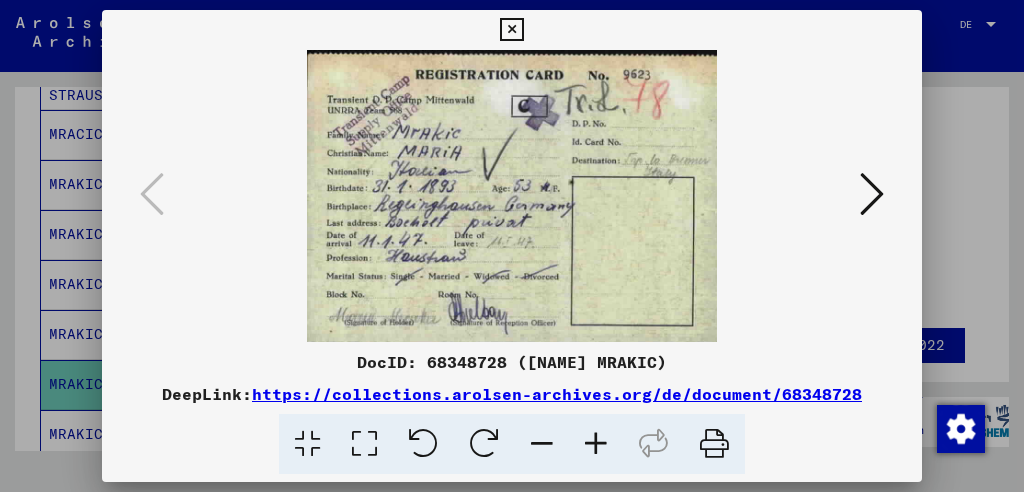 click at bounding box center [872, 194] 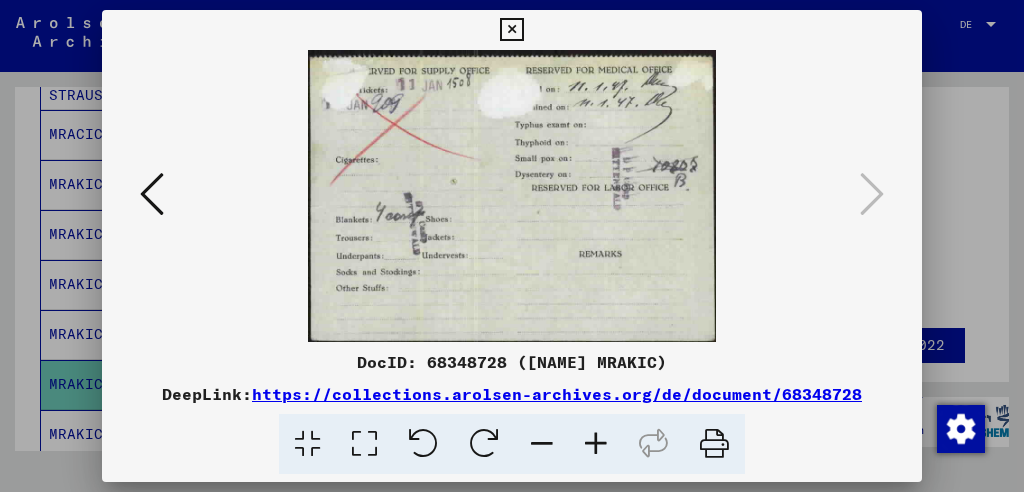click at bounding box center (512, 246) 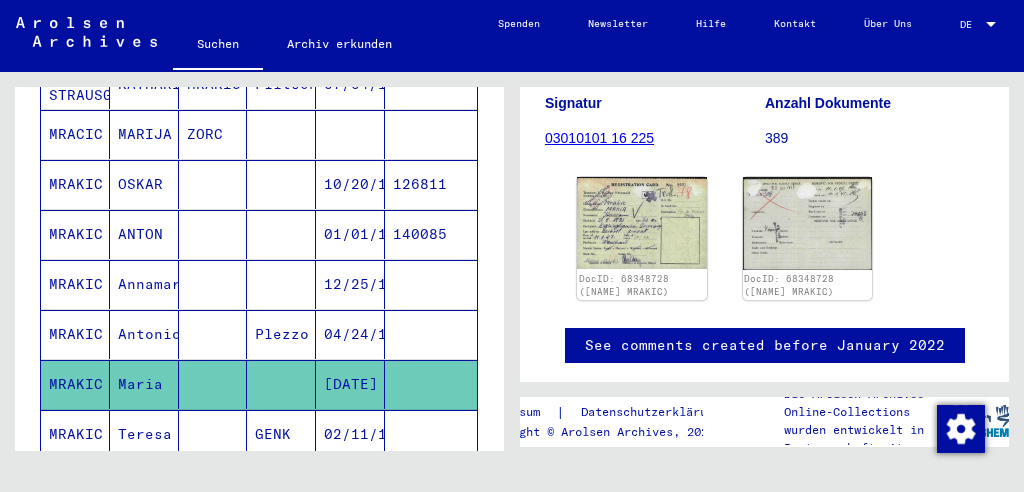 click on "Teresa" at bounding box center (144, 484) 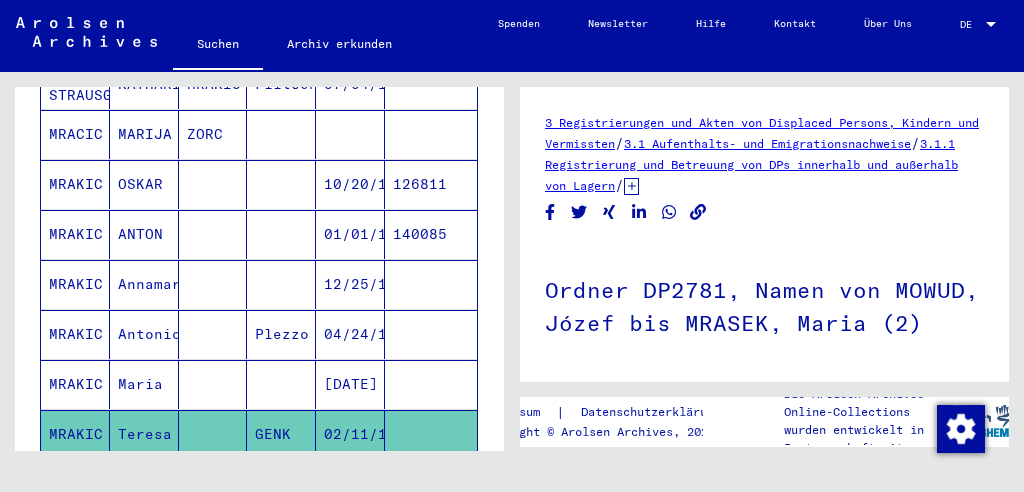 scroll, scrollTop: 0, scrollLeft: 0, axis: both 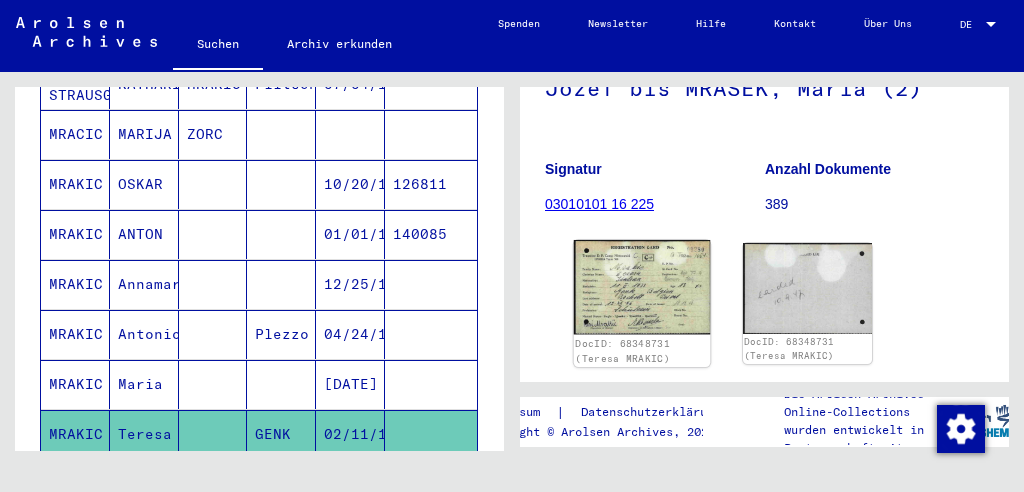 click 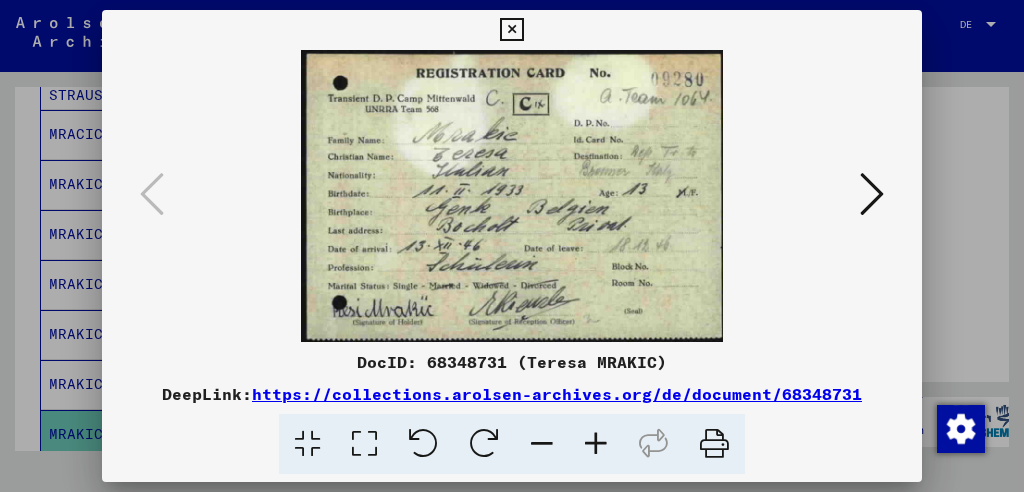 click at bounding box center (714, 444) 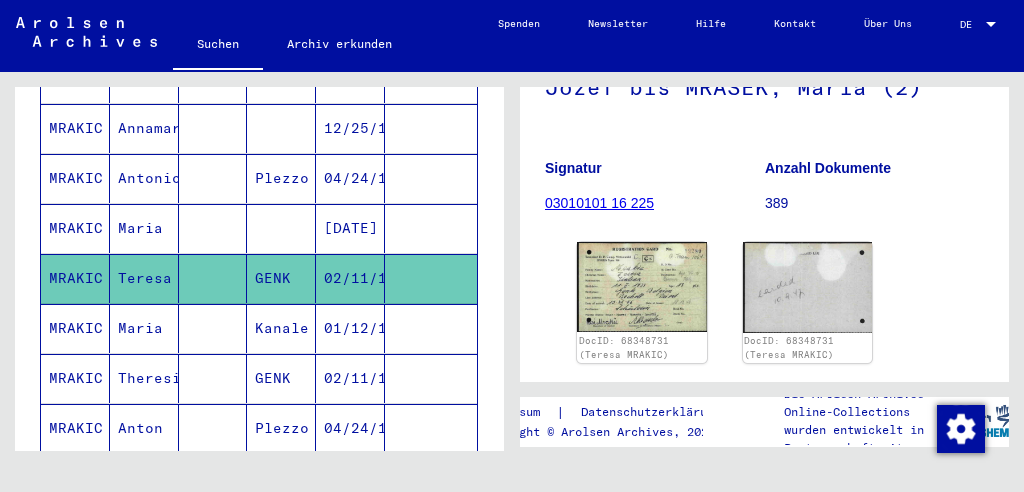 scroll, scrollTop: 560, scrollLeft: 0, axis: vertical 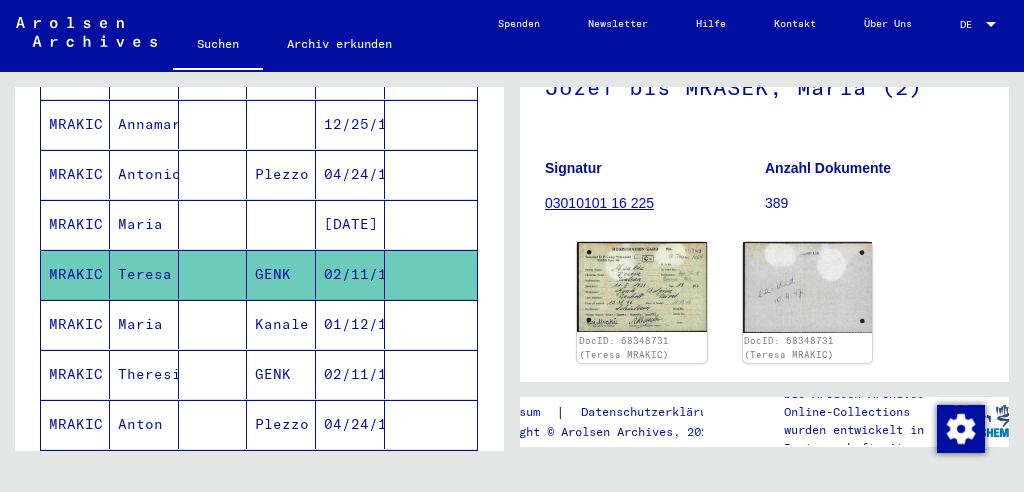 click on "Maria" at bounding box center [144, 374] 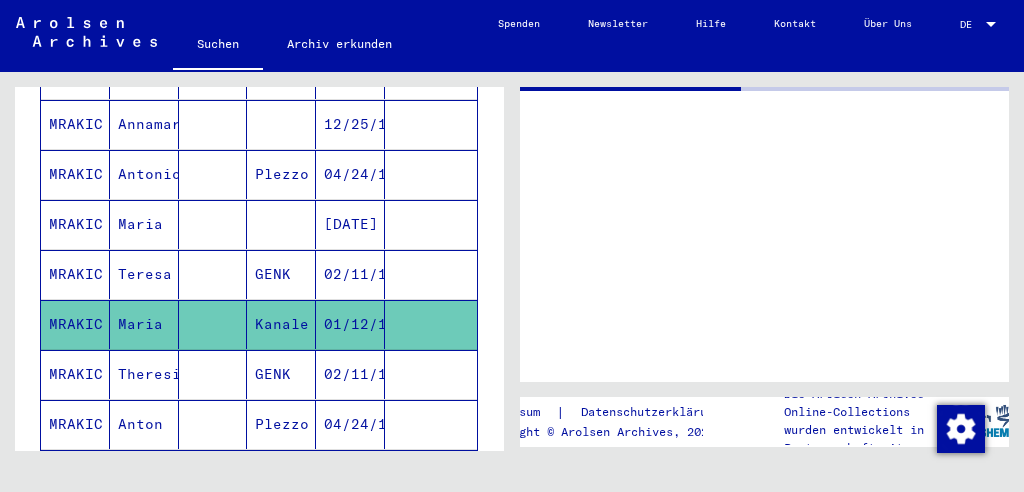 scroll, scrollTop: 0, scrollLeft: 0, axis: both 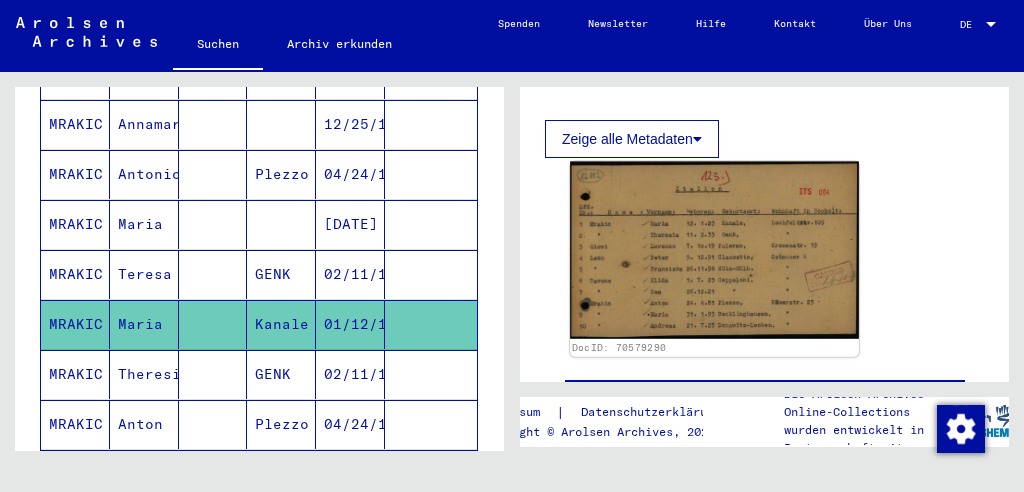 click 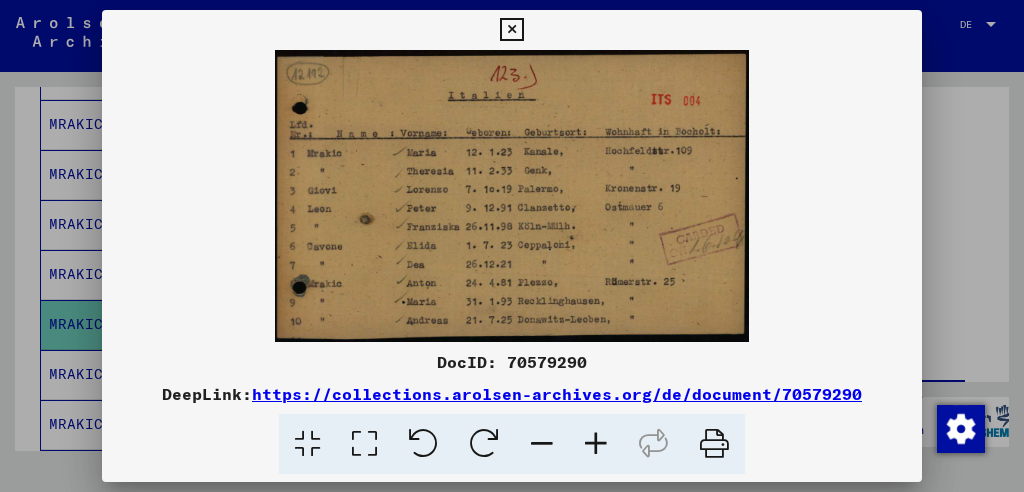 click at bounding box center [714, 444] 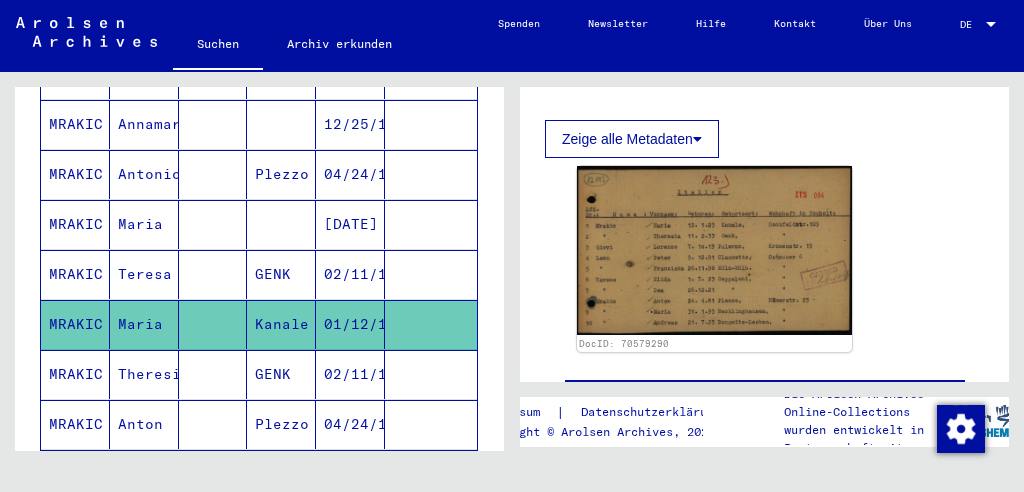 click on "Theresia" at bounding box center [144, 424] 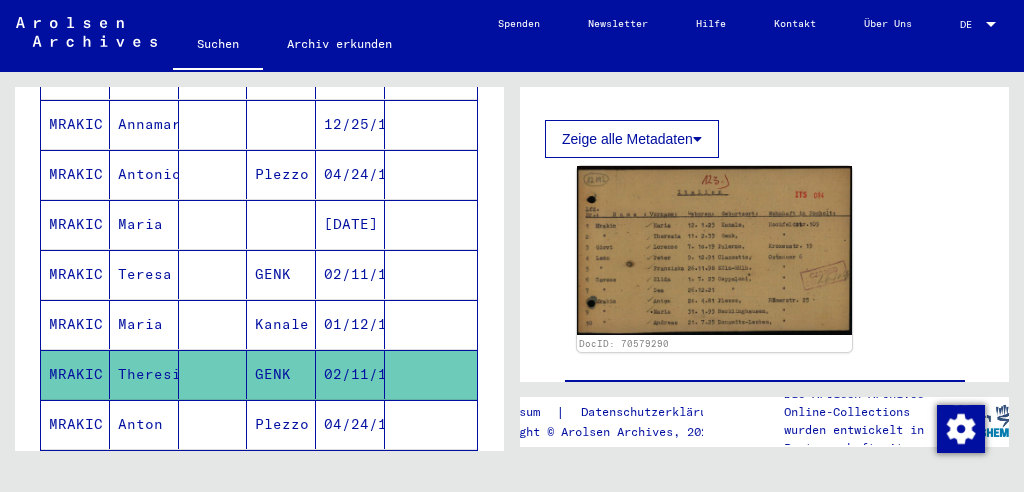 click on "Maria" at bounding box center (144, 374) 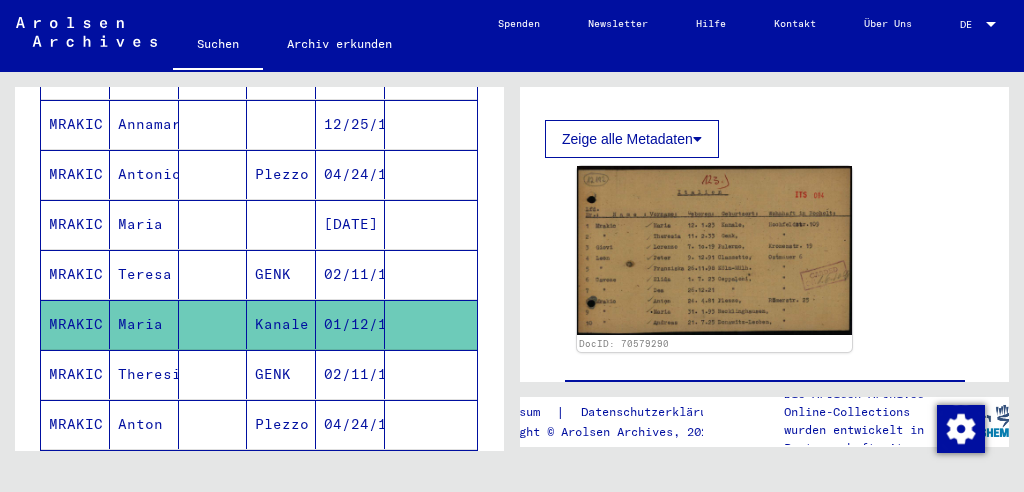 click on "Theresia" at bounding box center (144, 424) 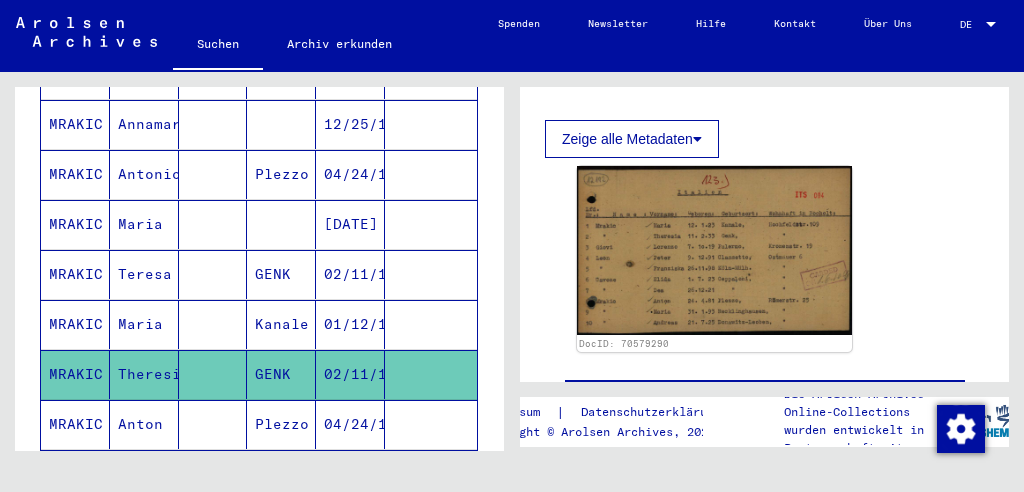 click on "Anton" at bounding box center (144, 474) 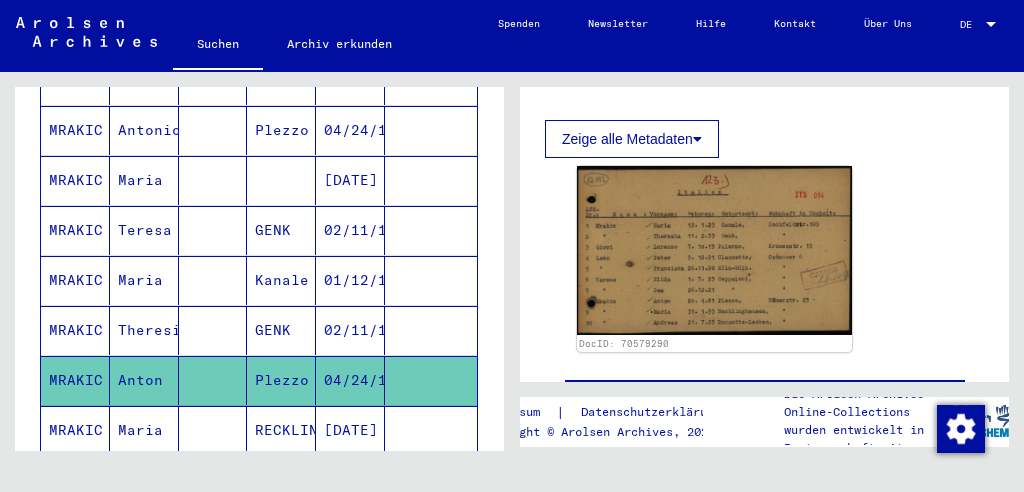 scroll, scrollTop: 622, scrollLeft: 0, axis: vertical 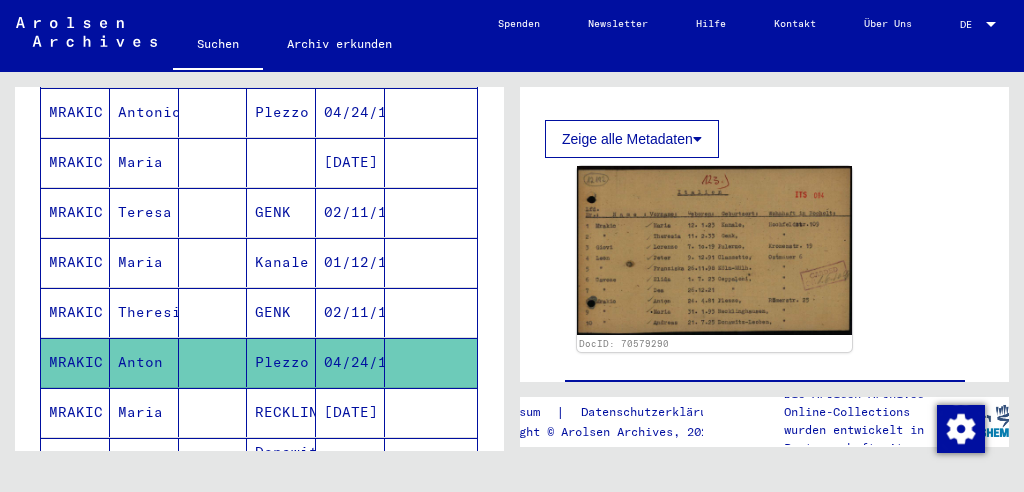 click on "Maria" at bounding box center (144, 462) 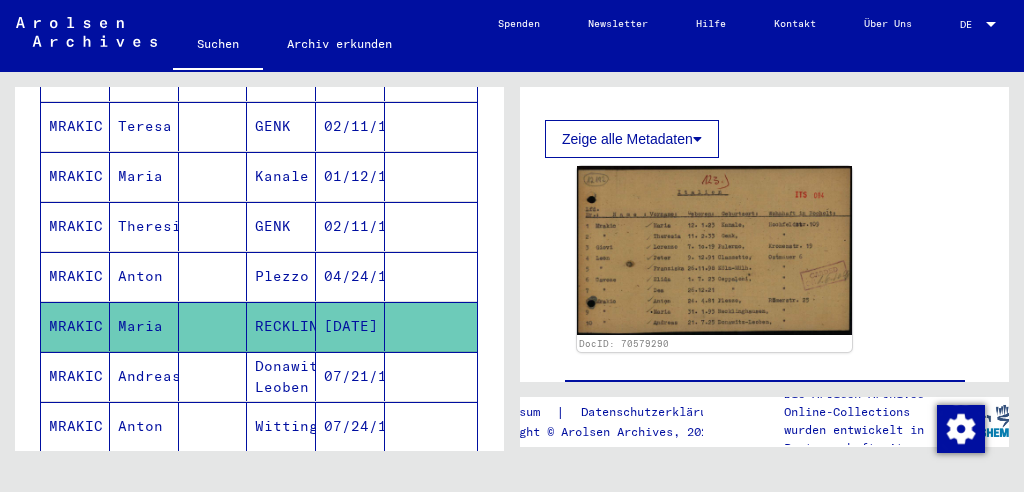 scroll, scrollTop: 729, scrollLeft: 0, axis: vertical 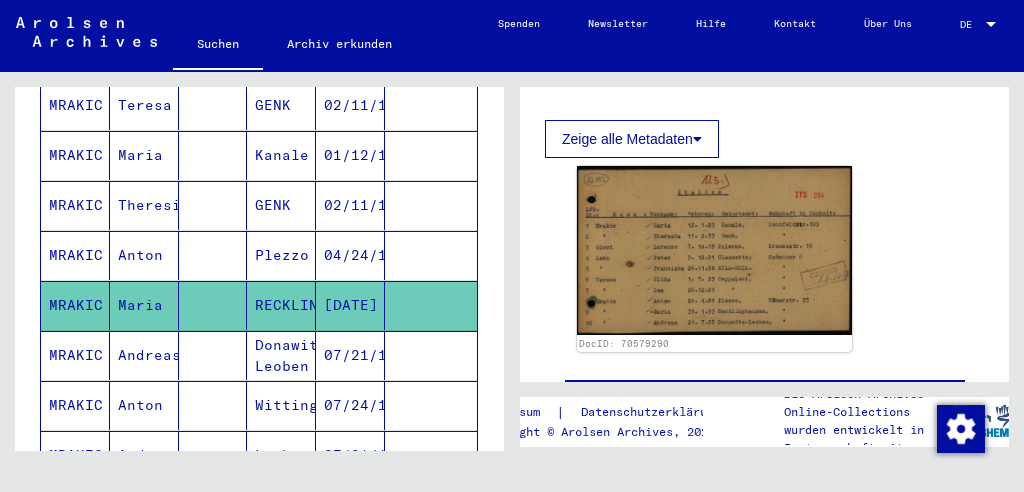 click on "Andreas" at bounding box center (144, 405) 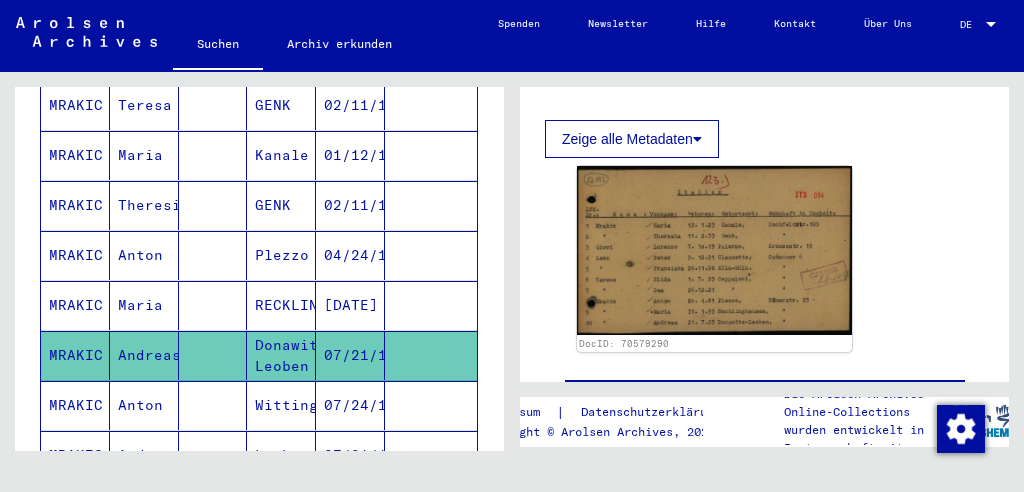 click on "Anton" at bounding box center (144, 455) 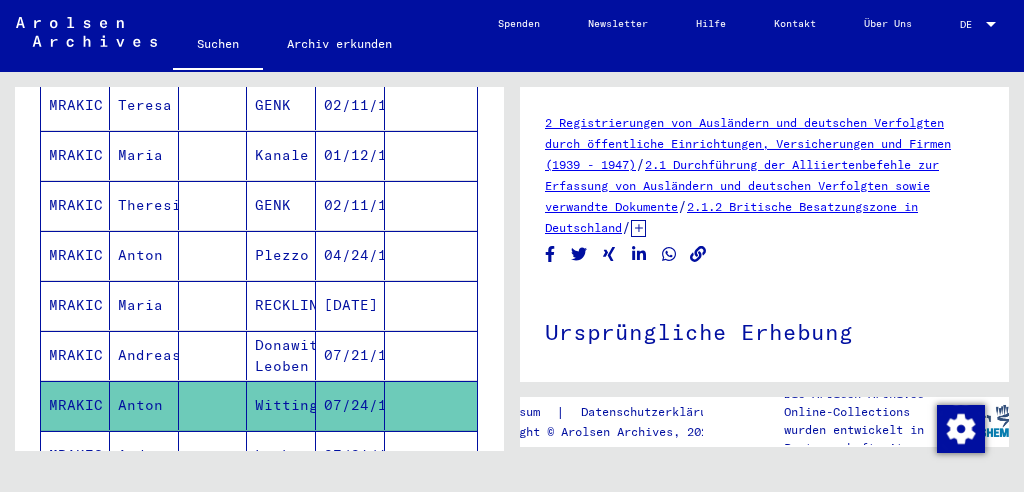 scroll, scrollTop: 0, scrollLeft: 0, axis: both 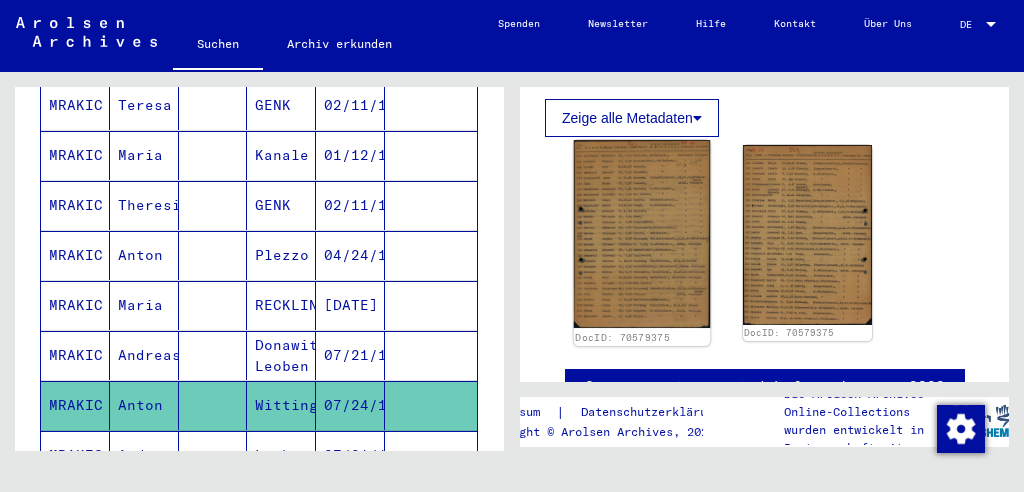click 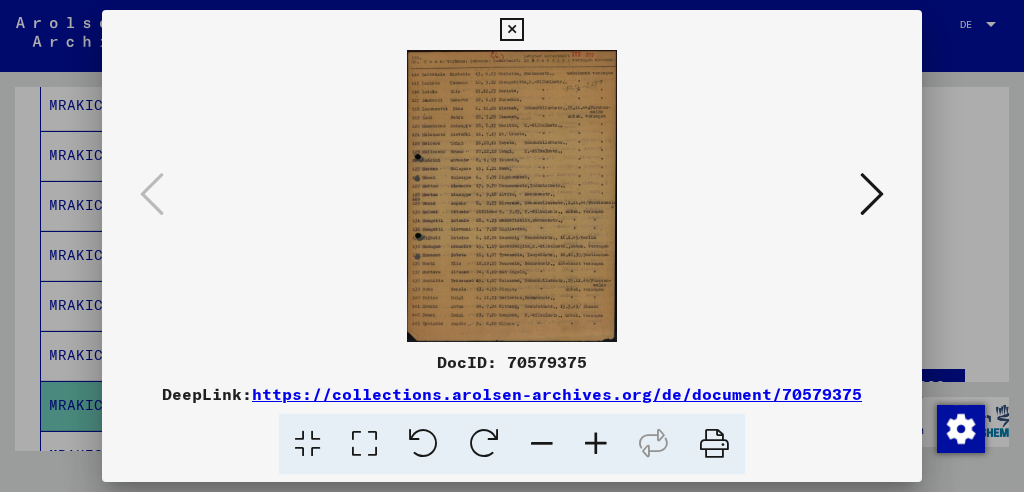 click at bounding box center [596, 444] 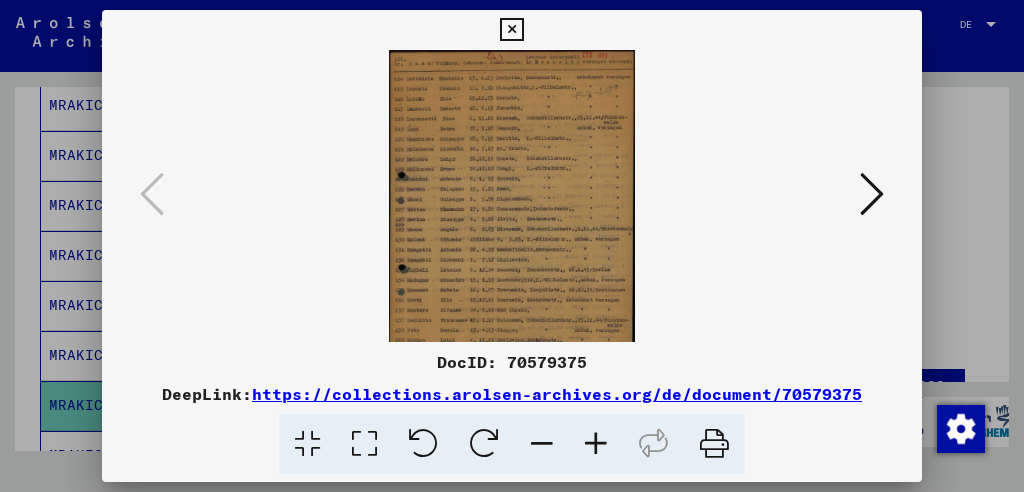 click at bounding box center (596, 444) 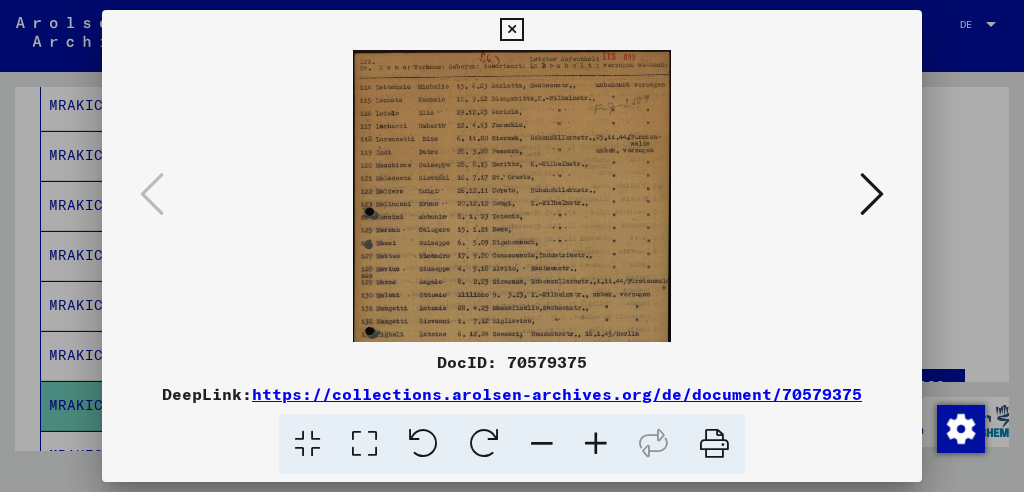 click at bounding box center [596, 444] 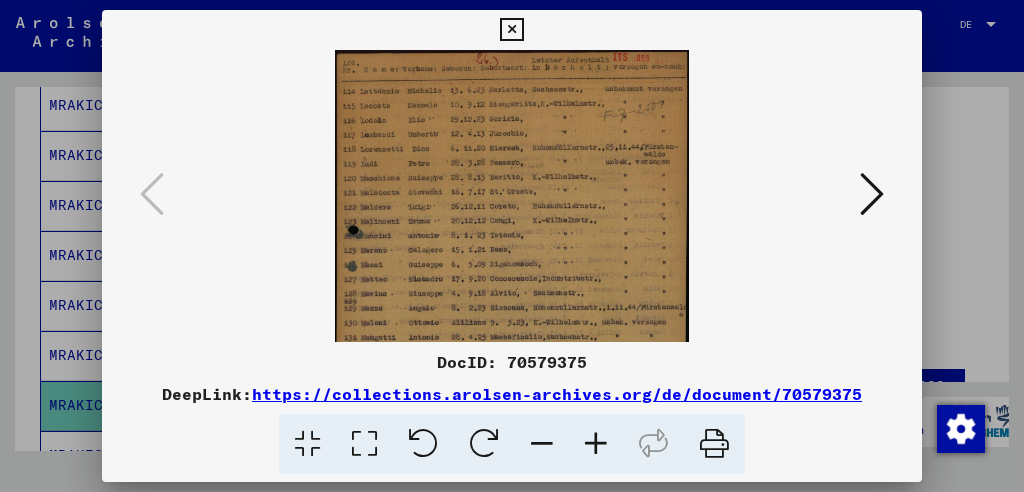 click at bounding box center [596, 444] 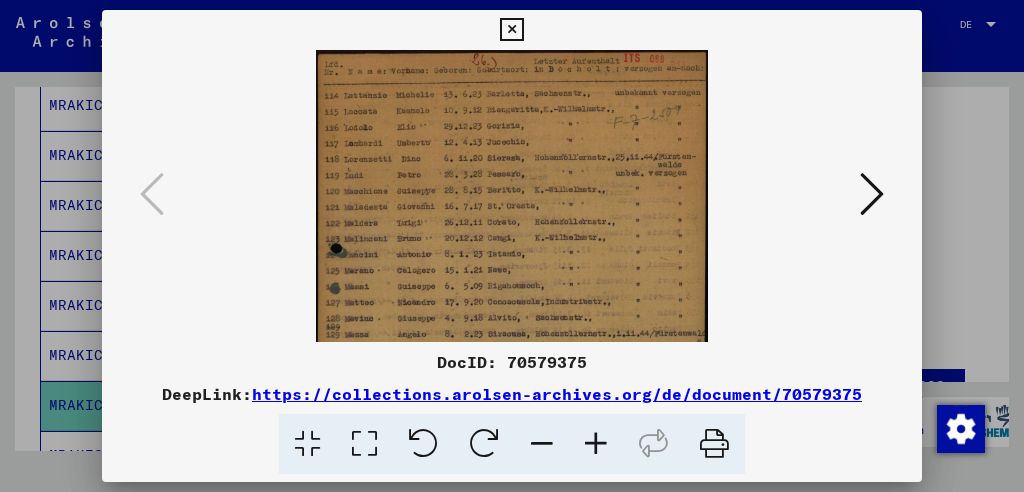 click at bounding box center [596, 444] 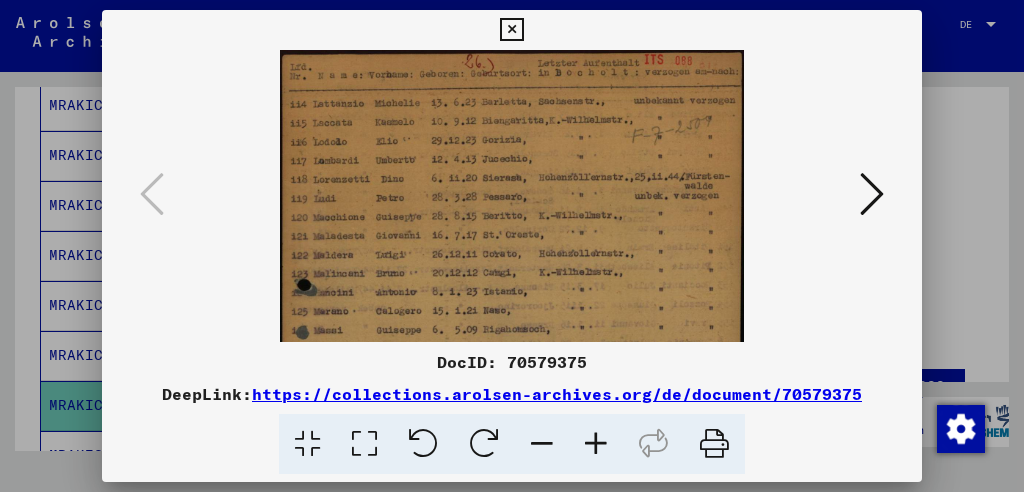 click at bounding box center [596, 444] 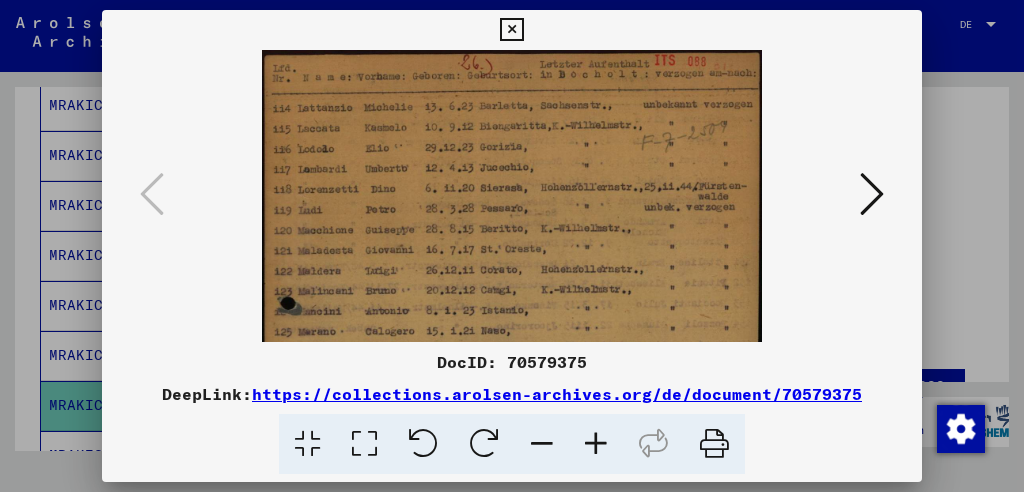 click at bounding box center (596, 444) 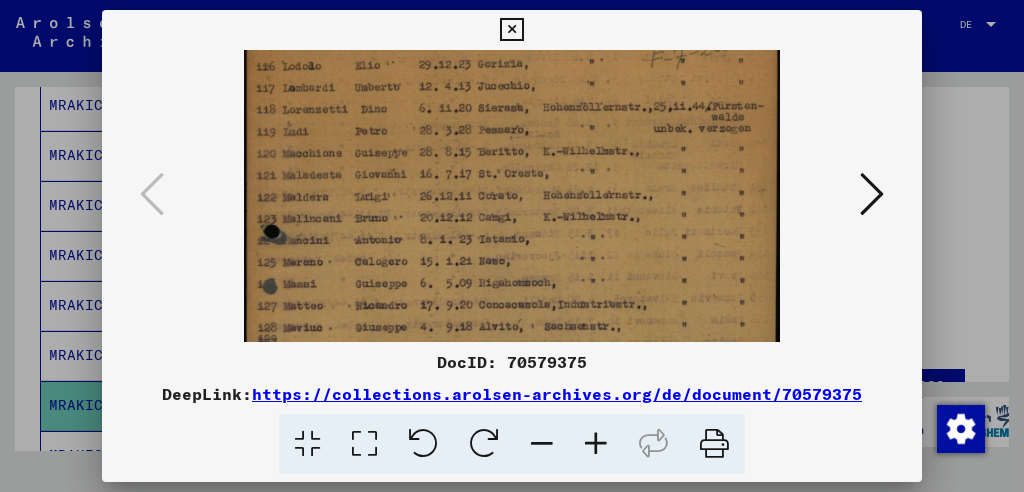 scroll, scrollTop: 135, scrollLeft: 0, axis: vertical 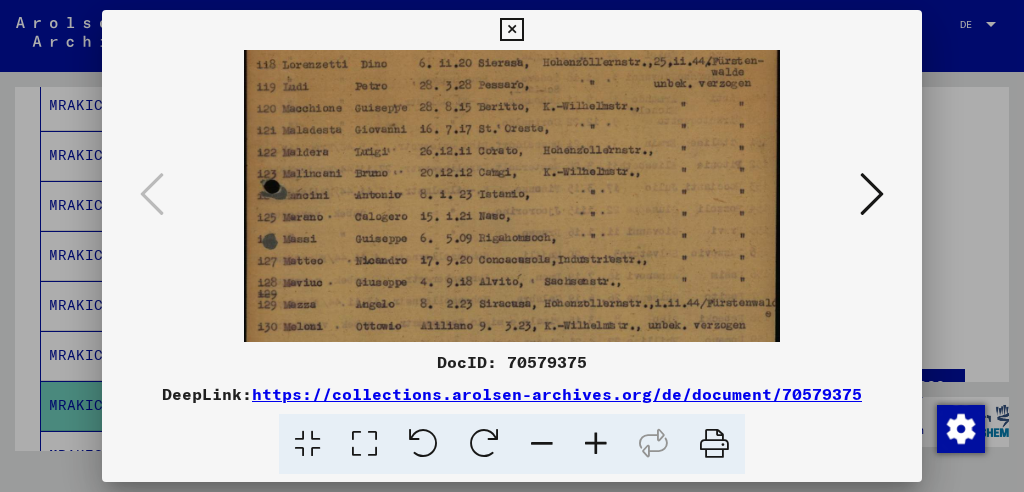 drag, startPoint x: 604, startPoint y: 310, endPoint x: 600, endPoint y: 175, distance: 135.05925 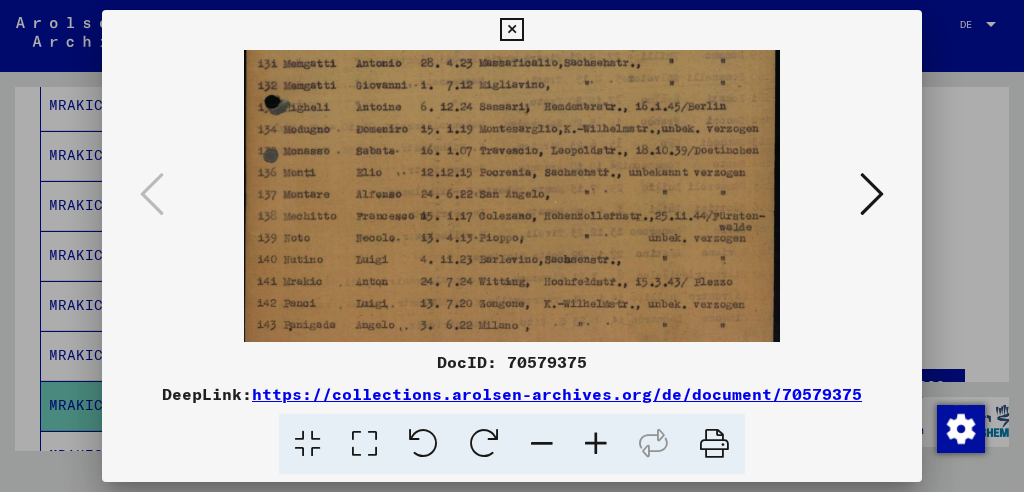 drag, startPoint x: 600, startPoint y: 175, endPoint x: 565, endPoint y: -16, distance: 194.18033 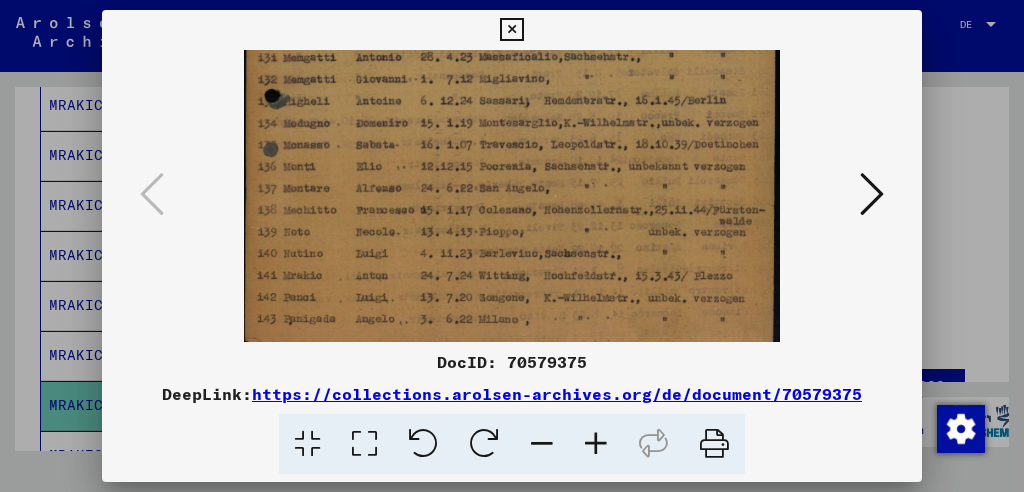 scroll, scrollTop: 424, scrollLeft: 0, axis: vertical 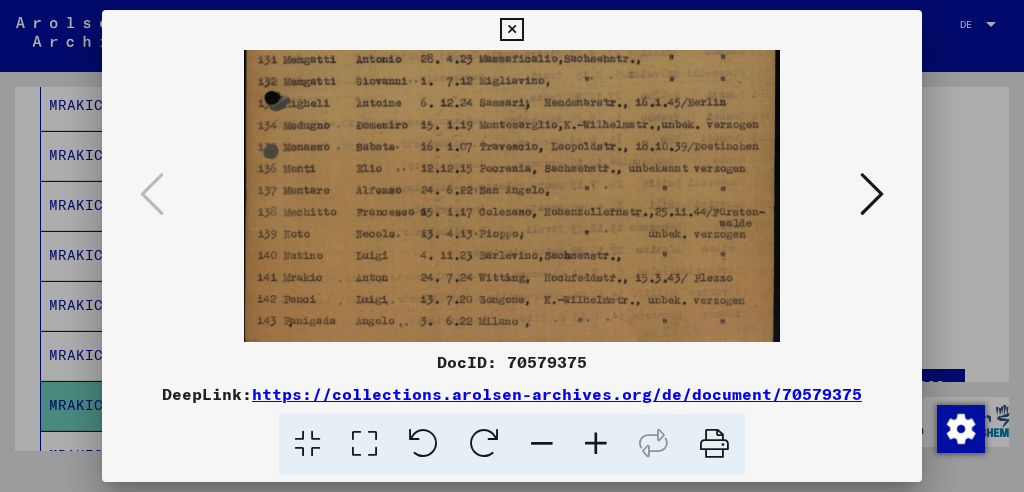 drag, startPoint x: 565, startPoint y: -16, endPoint x: 530, endPoint y: 158, distance: 177.48521 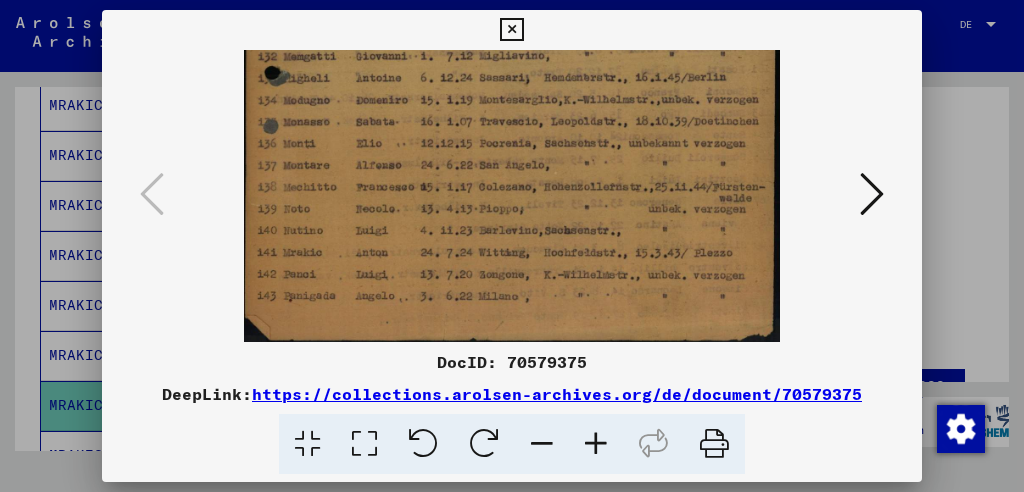 drag, startPoint x: 466, startPoint y: 245, endPoint x: 469, endPoint y: 122, distance: 123.03658 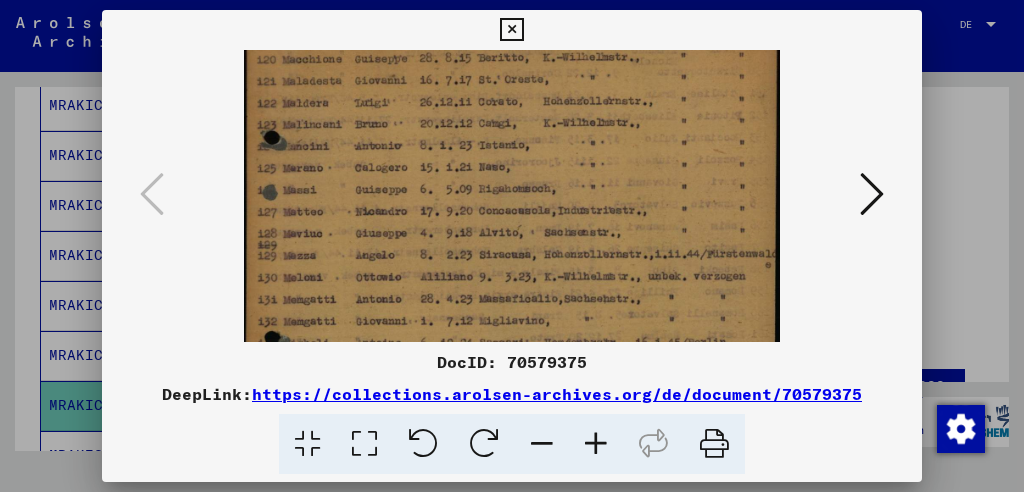 drag, startPoint x: 604, startPoint y: 81, endPoint x: 577, endPoint y: 425, distance: 345.05795 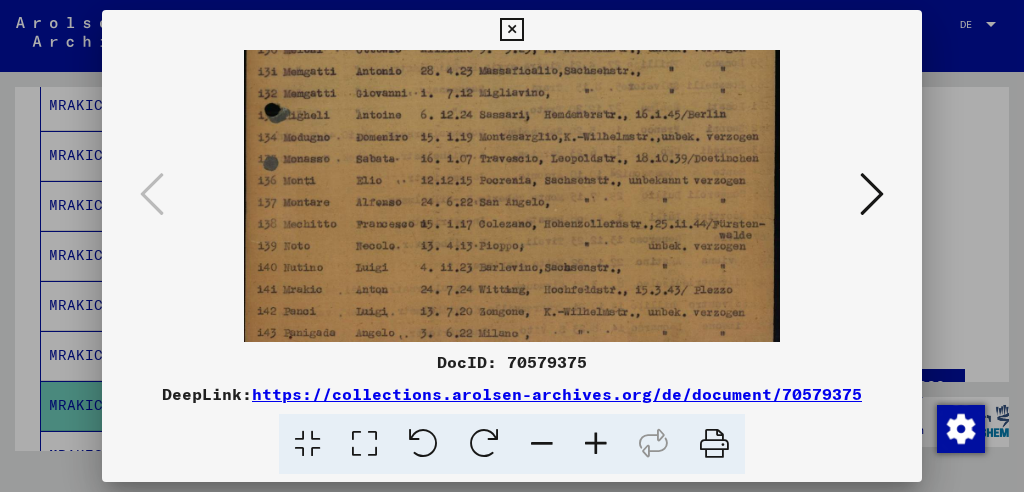 scroll, scrollTop: 425, scrollLeft: 0, axis: vertical 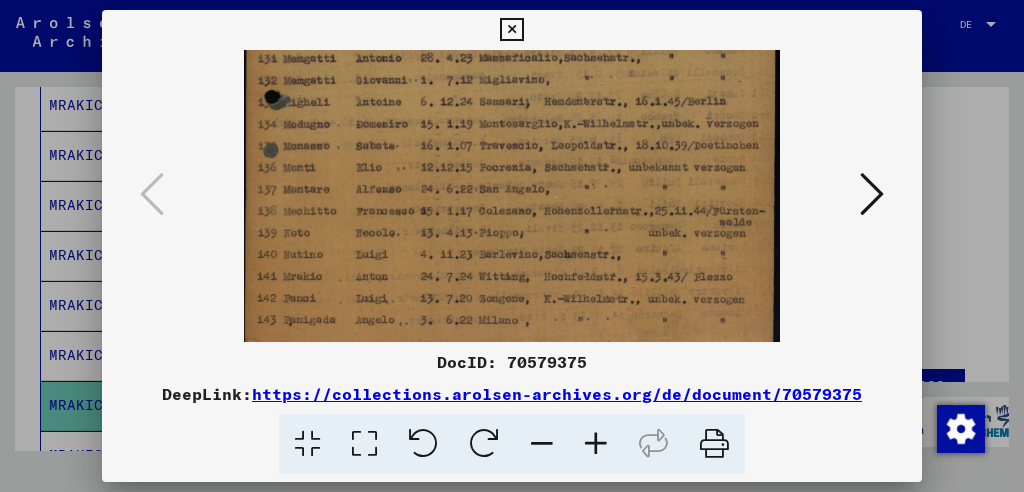 drag, startPoint x: 616, startPoint y: 155, endPoint x: 589, endPoint y: -57, distance: 213.71242 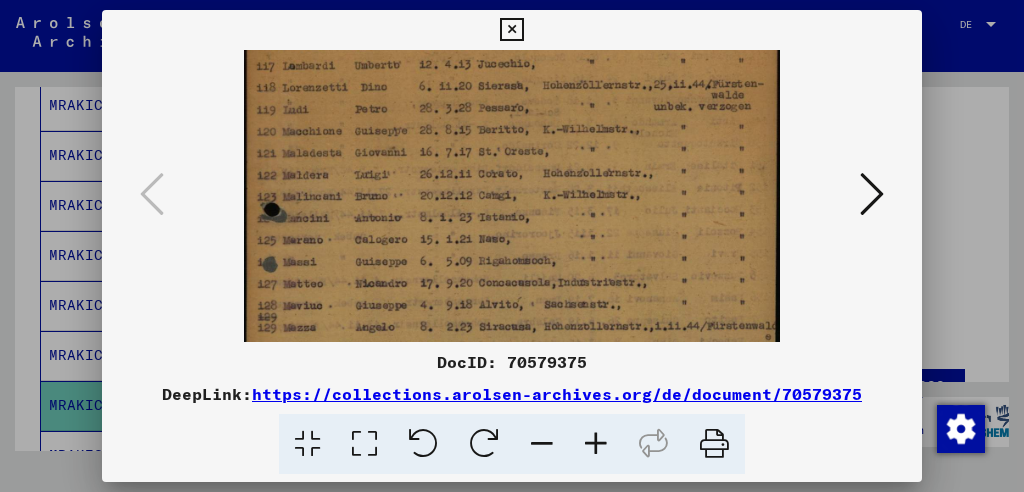 drag, startPoint x: 618, startPoint y: 115, endPoint x: 569, endPoint y: 427, distance: 315.8243 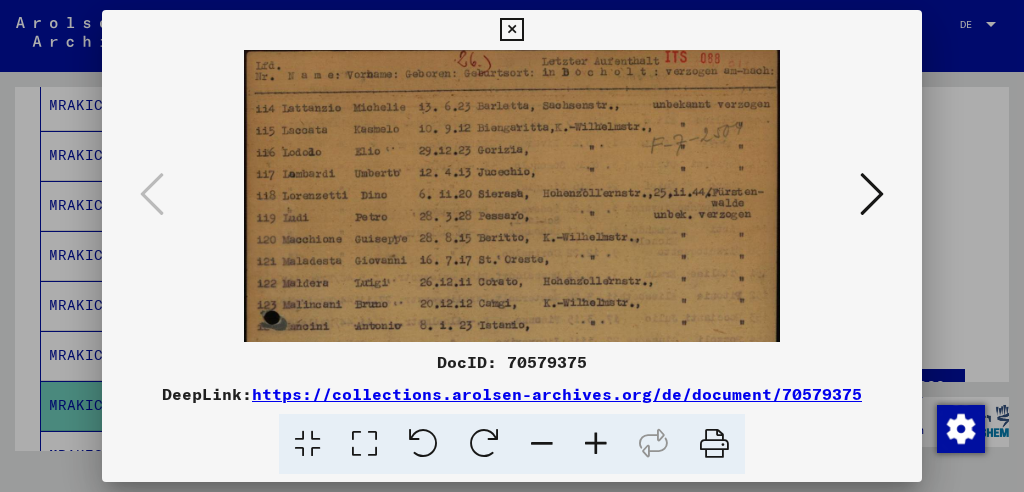 scroll, scrollTop: 7, scrollLeft: 0, axis: vertical 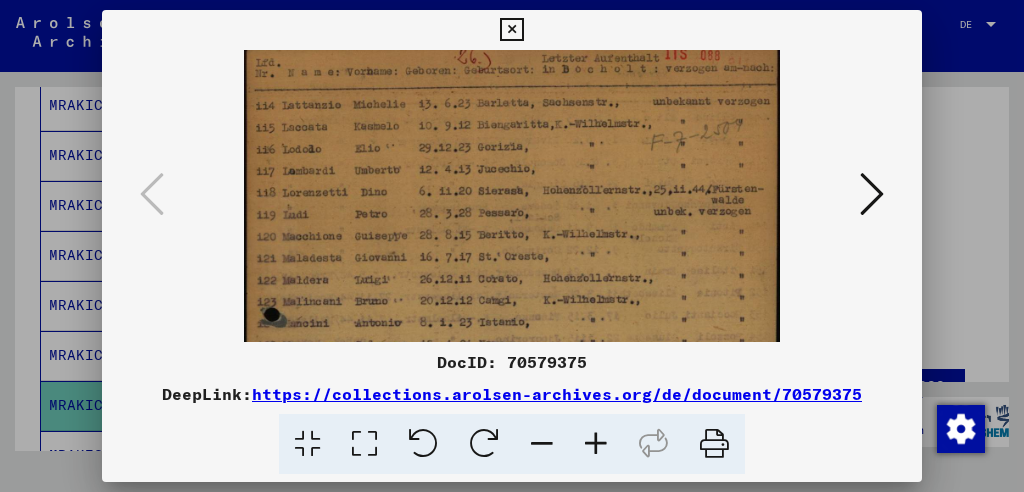 drag, startPoint x: 637, startPoint y: 130, endPoint x: 621, endPoint y: 281, distance: 151.84532 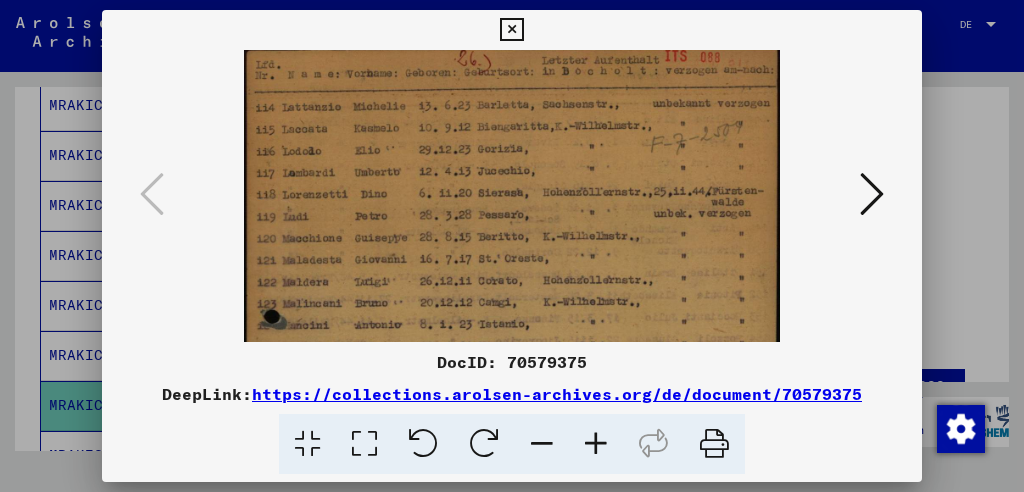 drag, startPoint x: 621, startPoint y: 281, endPoint x: 586, endPoint y: 142, distance: 143.33876 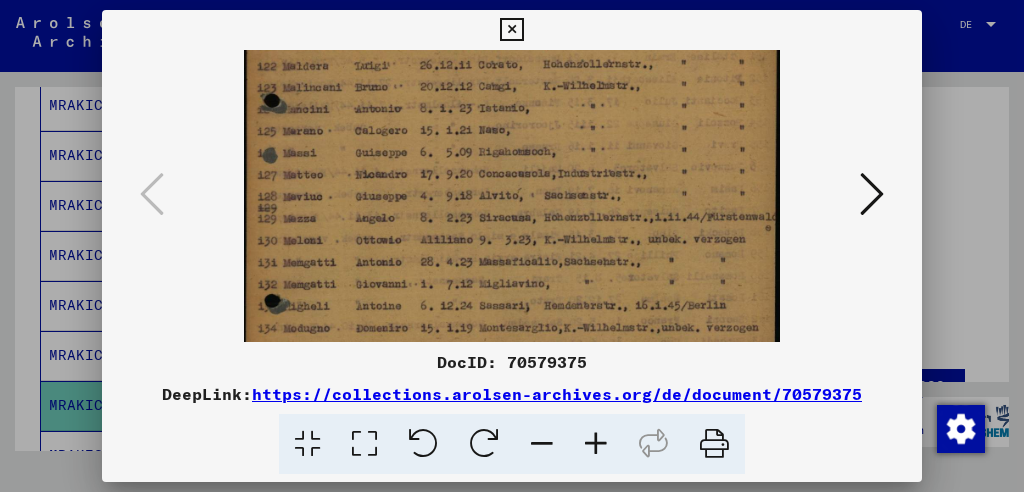 drag, startPoint x: 599, startPoint y: 284, endPoint x: 612, endPoint y: 50, distance: 234.36084 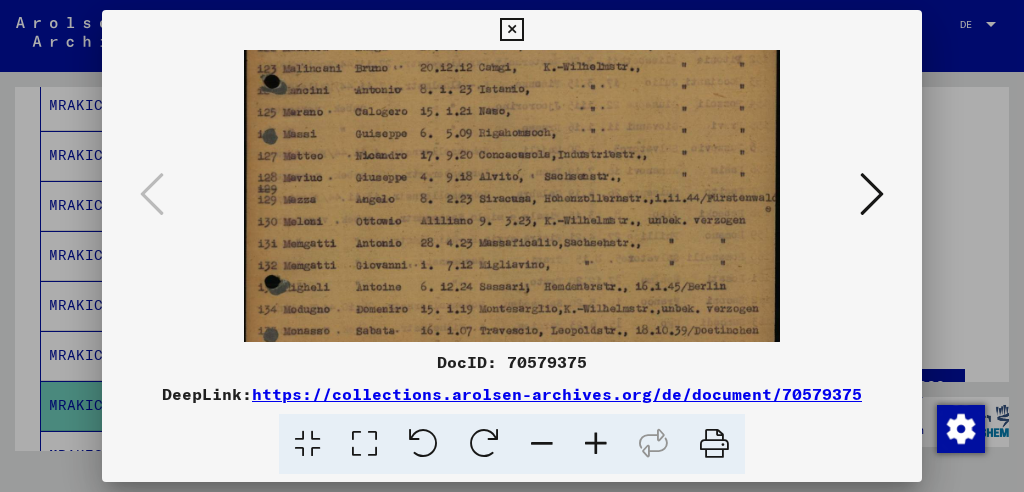 scroll, scrollTop: 449, scrollLeft: 0, axis: vertical 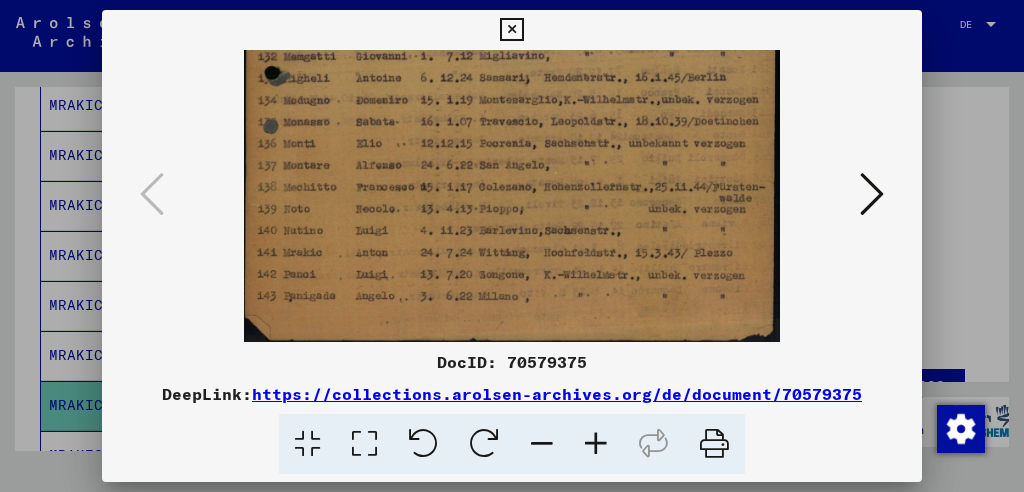 drag, startPoint x: 617, startPoint y: 289, endPoint x: 647, endPoint y: 59, distance: 231.94827 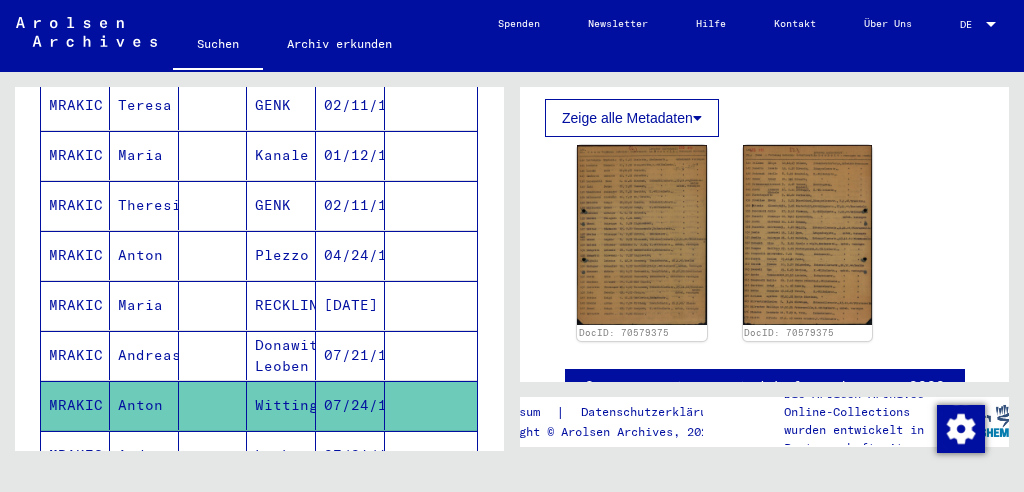 click on "Andreas" at bounding box center [144, 505] 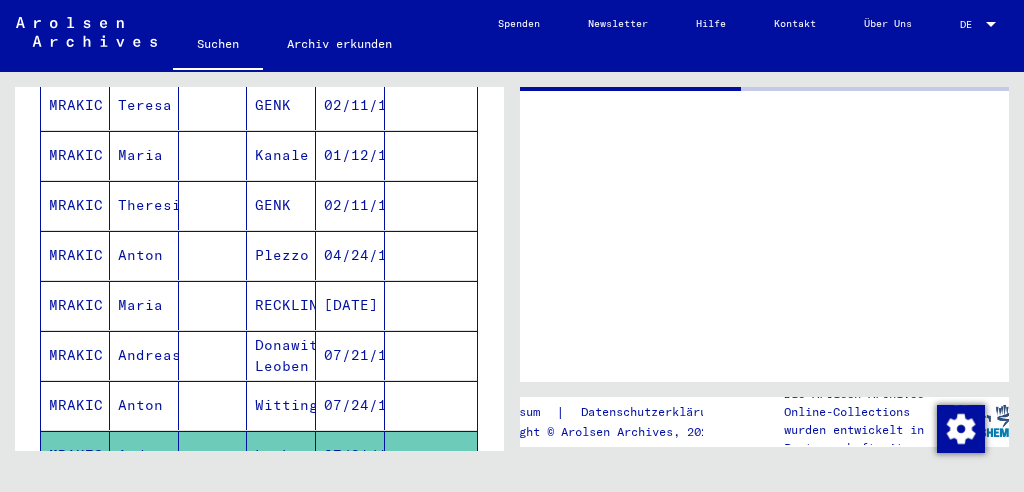 scroll, scrollTop: 0, scrollLeft: 0, axis: both 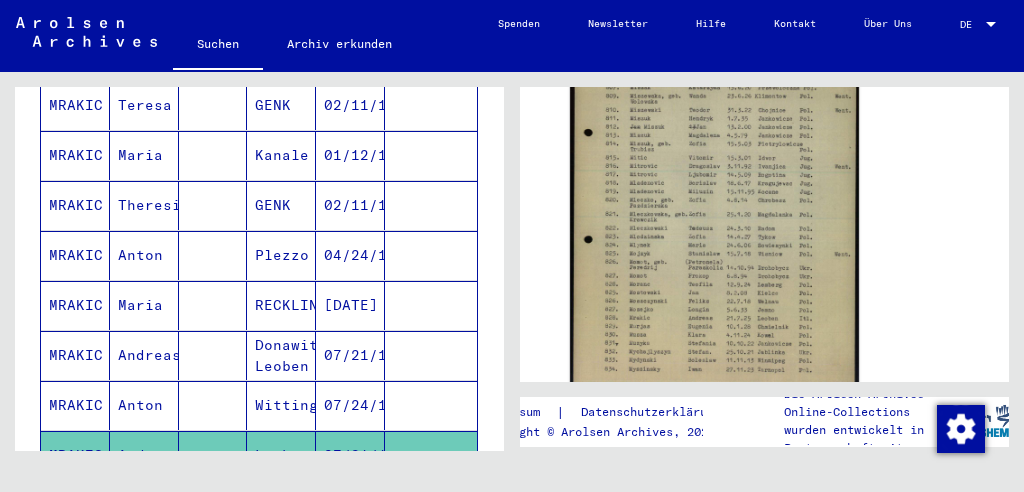 click 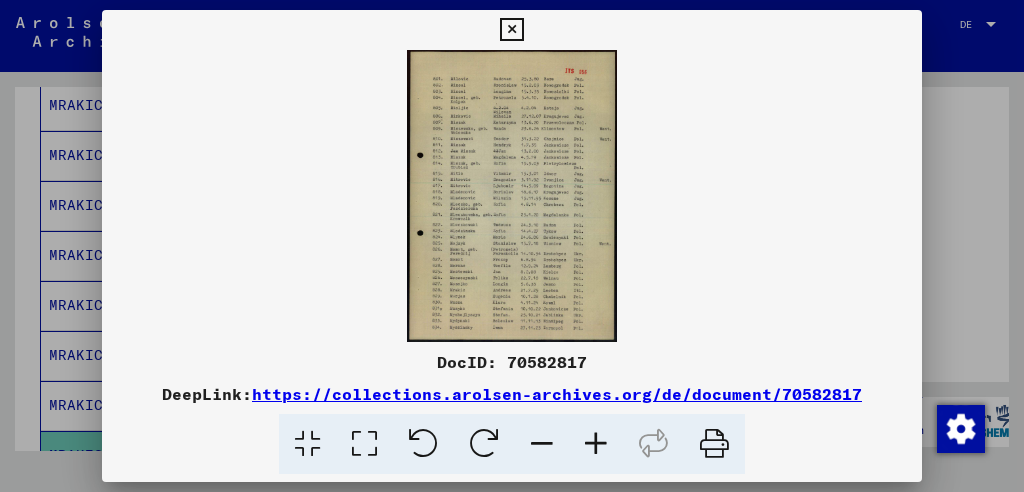 click at bounding box center (511, 196) 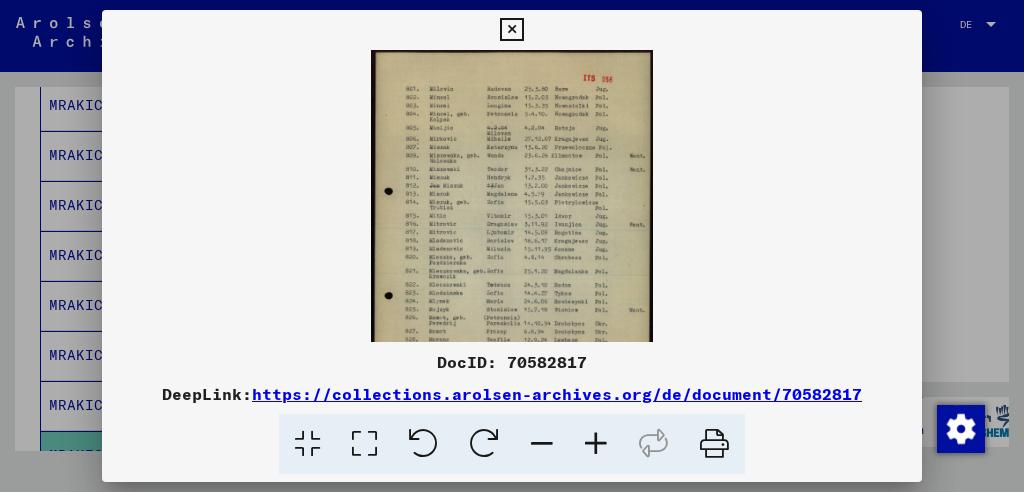click at bounding box center [596, 444] 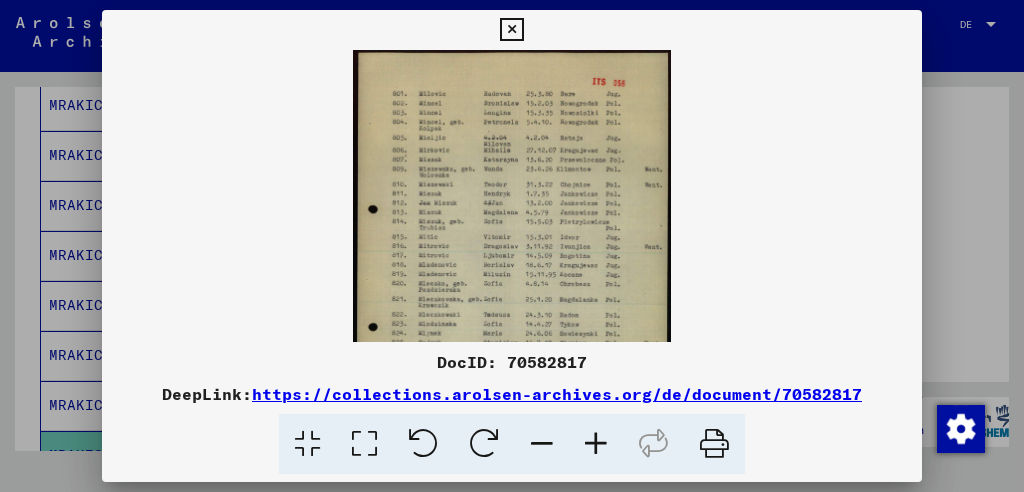 click at bounding box center [596, 444] 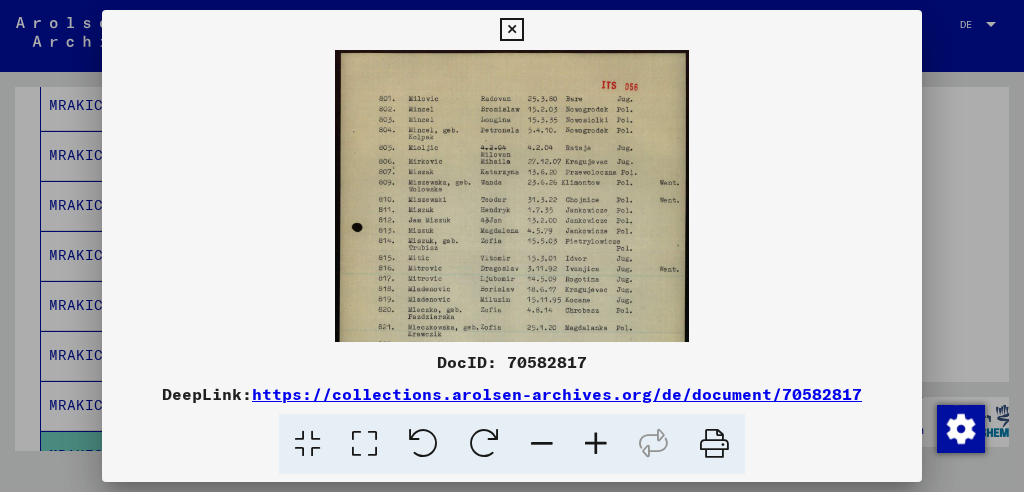 click at bounding box center (596, 444) 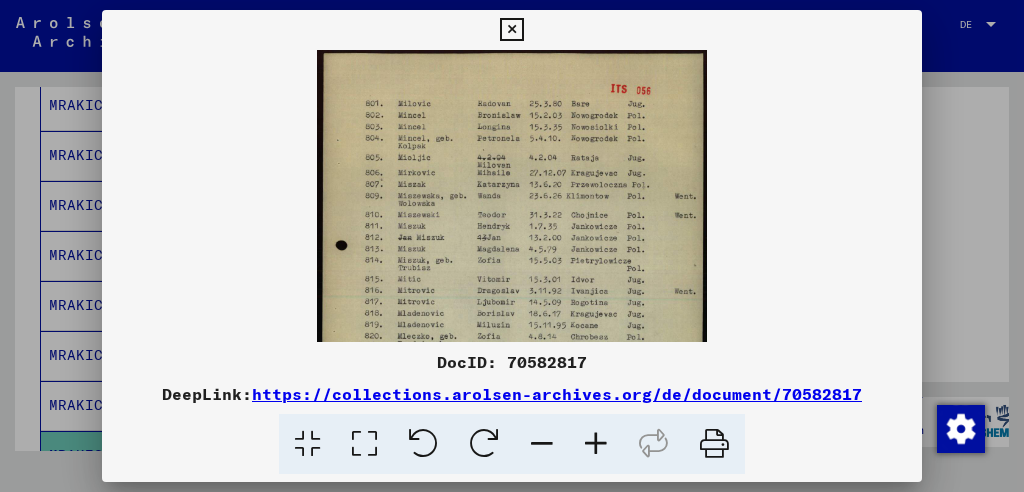 click at bounding box center [596, 444] 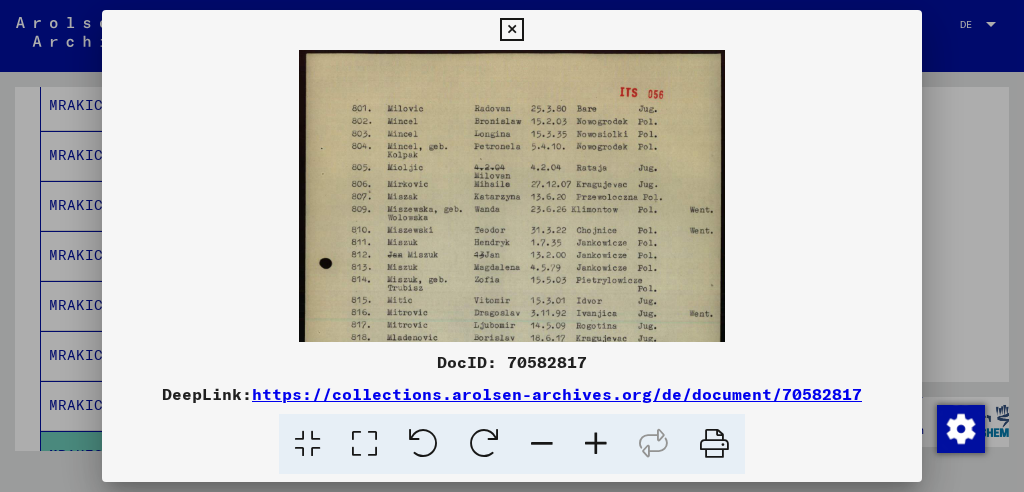 scroll, scrollTop: 152, scrollLeft: 0, axis: vertical 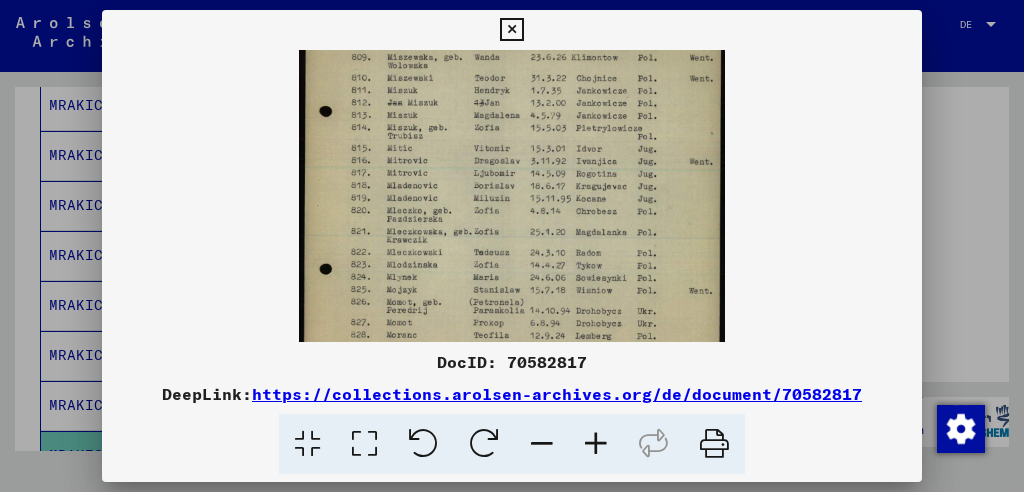 drag, startPoint x: 604, startPoint y: 286, endPoint x: 601, endPoint y: 134, distance: 152.0296 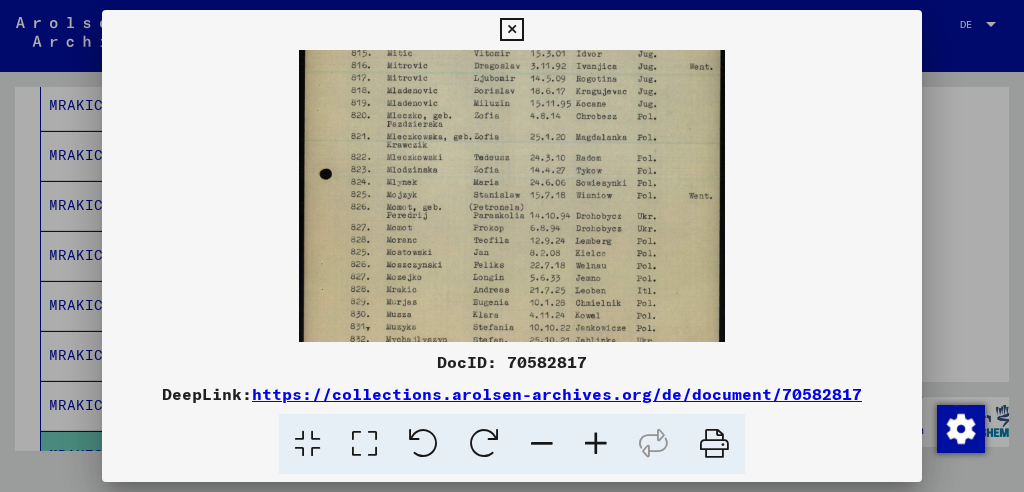 scroll, scrollTop: 299, scrollLeft: 0, axis: vertical 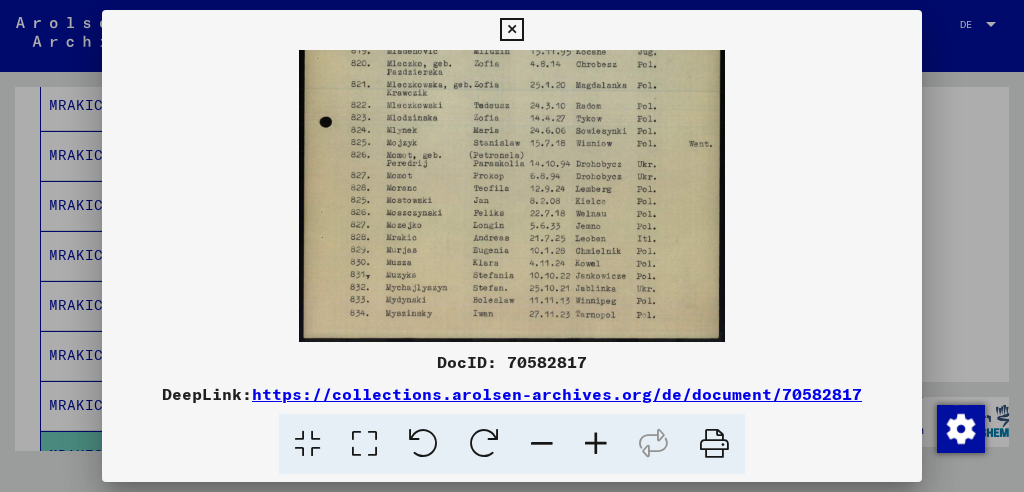 drag, startPoint x: 579, startPoint y: 284, endPoint x: 590, endPoint y: 109, distance: 175.34537 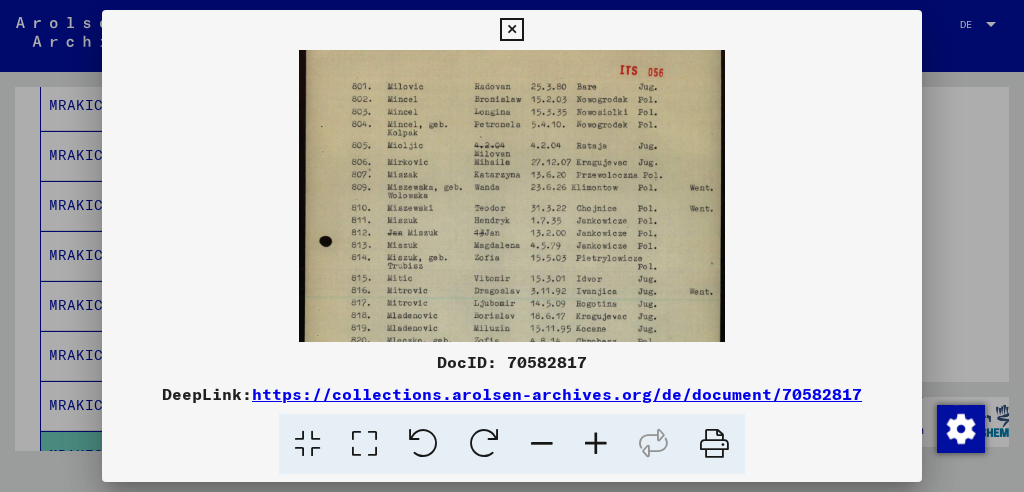 drag, startPoint x: 621, startPoint y: 106, endPoint x: 574, endPoint y: 384, distance: 281.94504 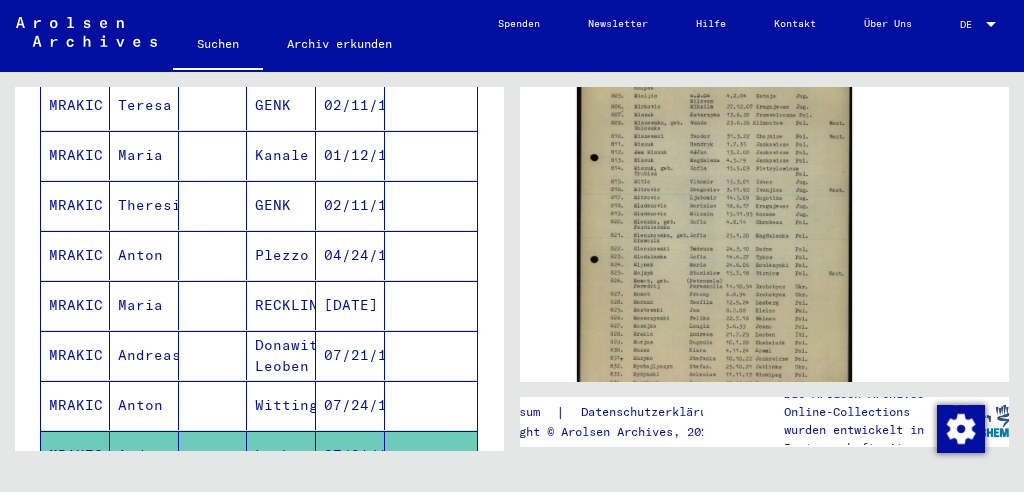 scroll, scrollTop: 929, scrollLeft: 0, axis: vertical 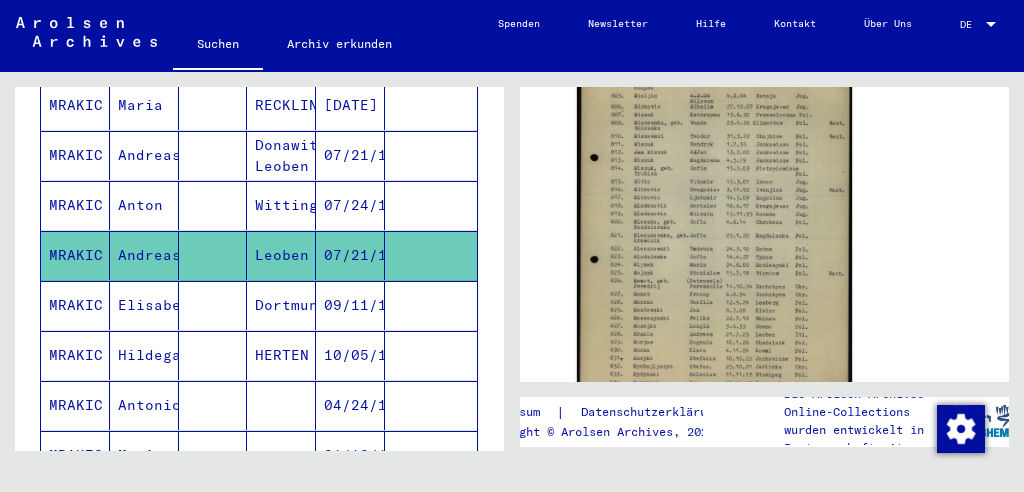 click on "Dortmund" at bounding box center (281, 355) 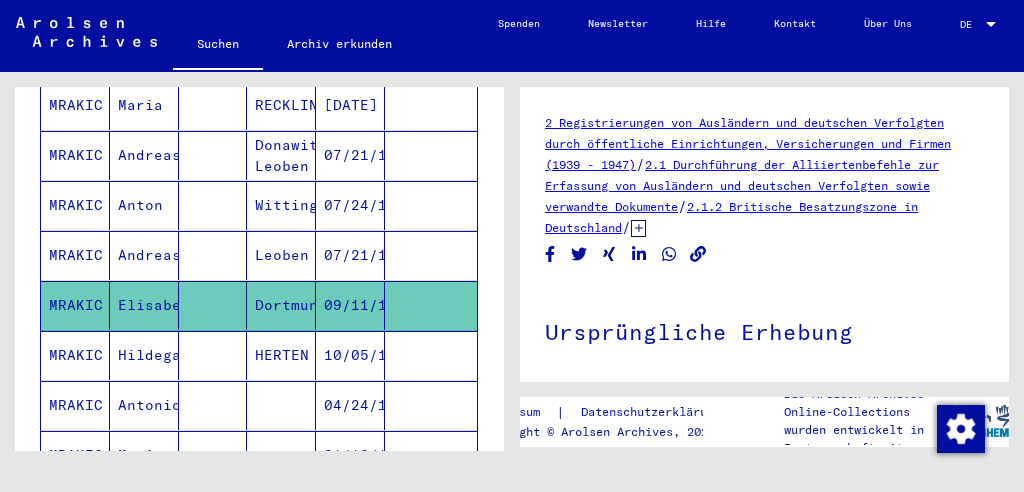scroll, scrollTop: 0, scrollLeft: 0, axis: both 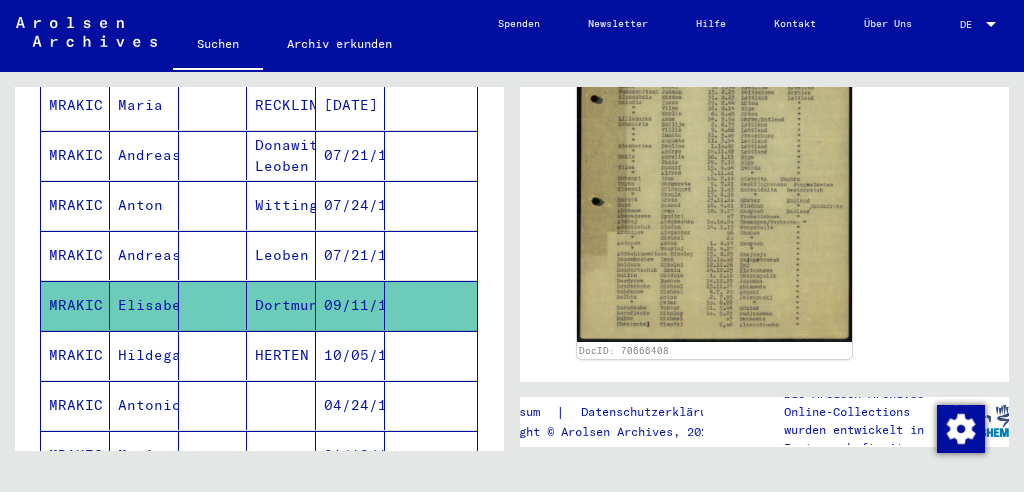 click at bounding box center (431, 405) 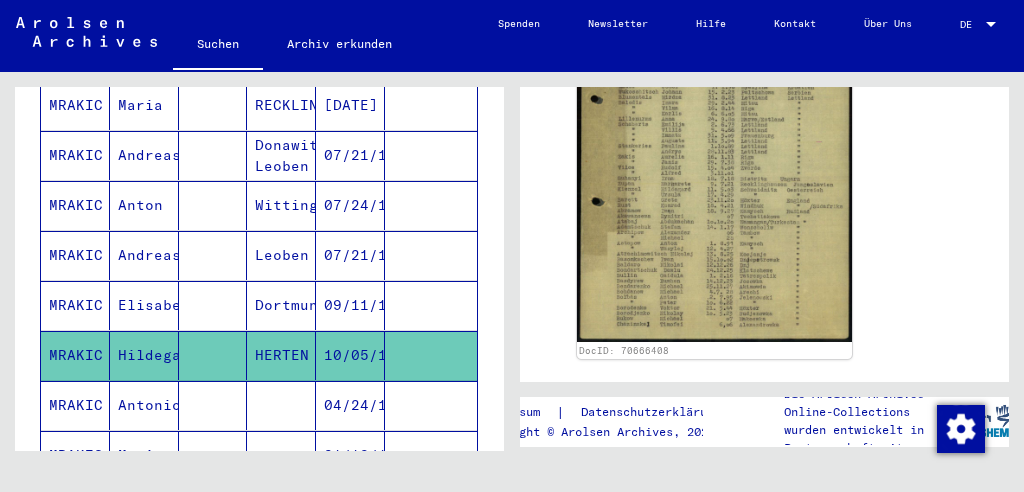 click at bounding box center (213, 455) 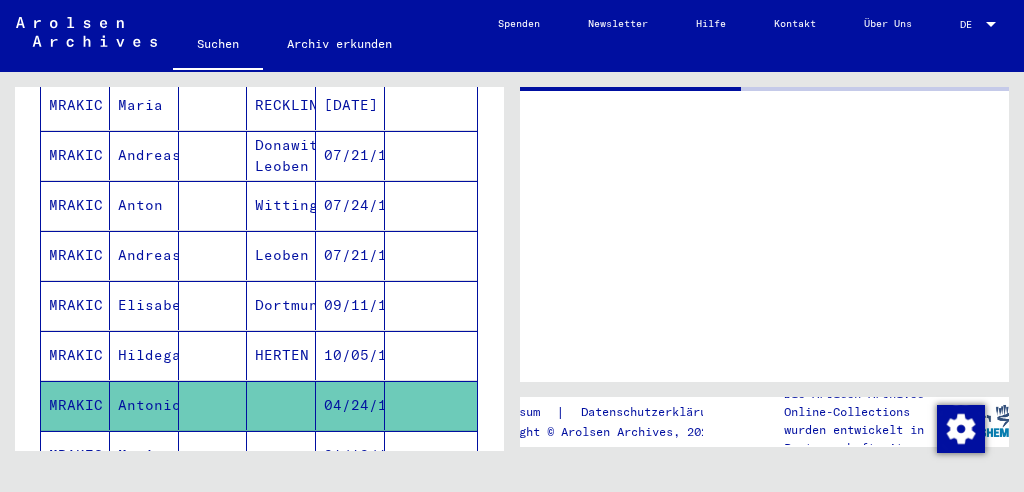 scroll, scrollTop: 0, scrollLeft: 0, axis: both 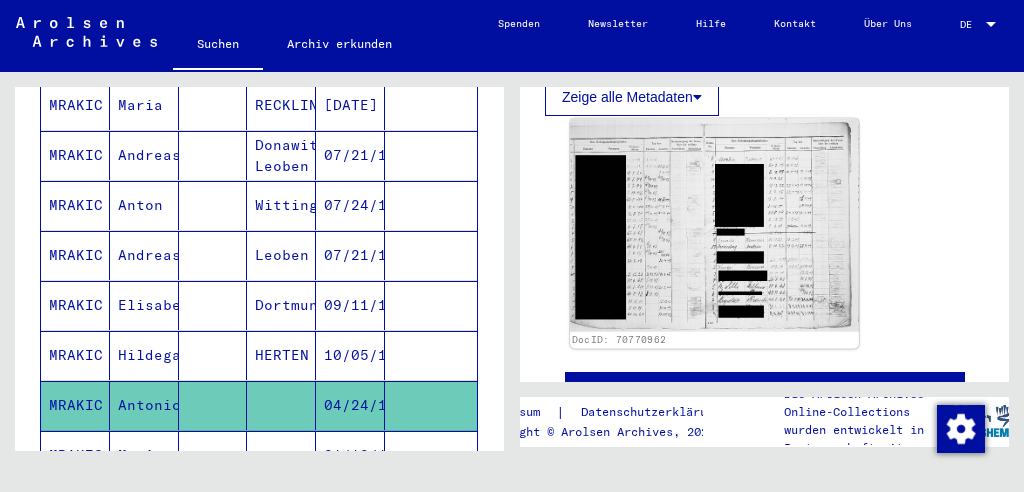 click 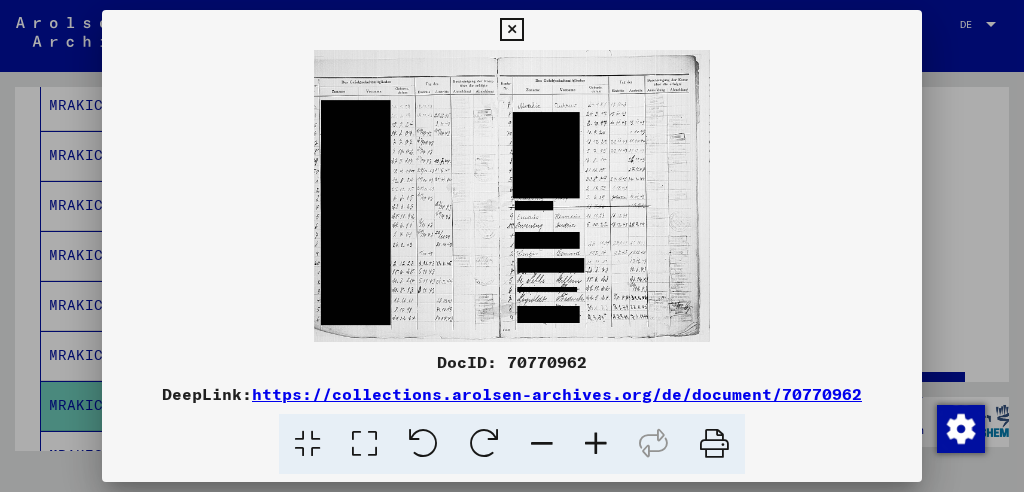 click at bounding box center [596, 444] 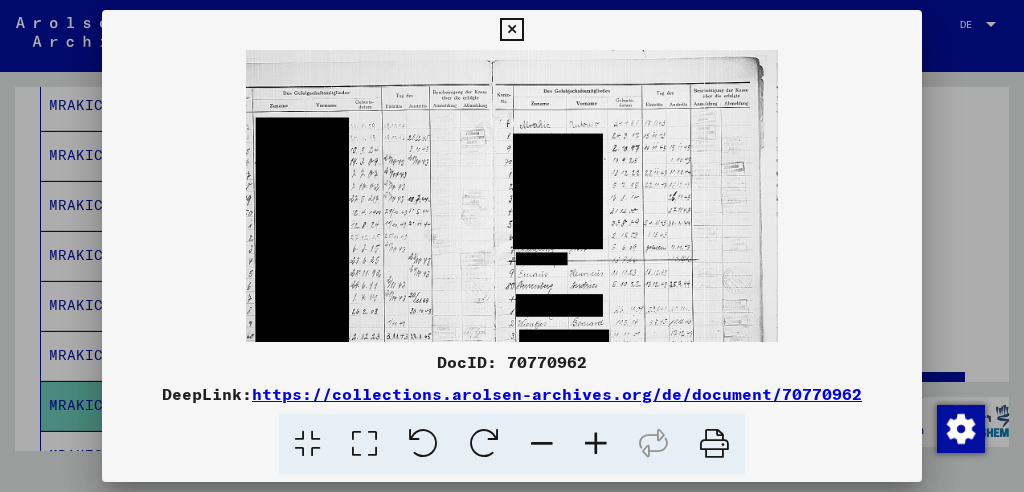 click at bounding box center (596, 444) 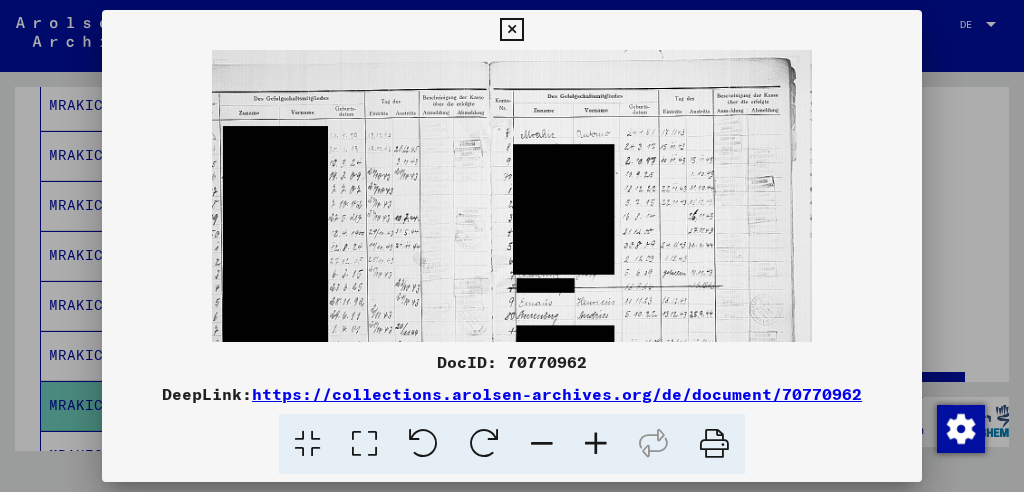 click at bounding box center [596, 444] 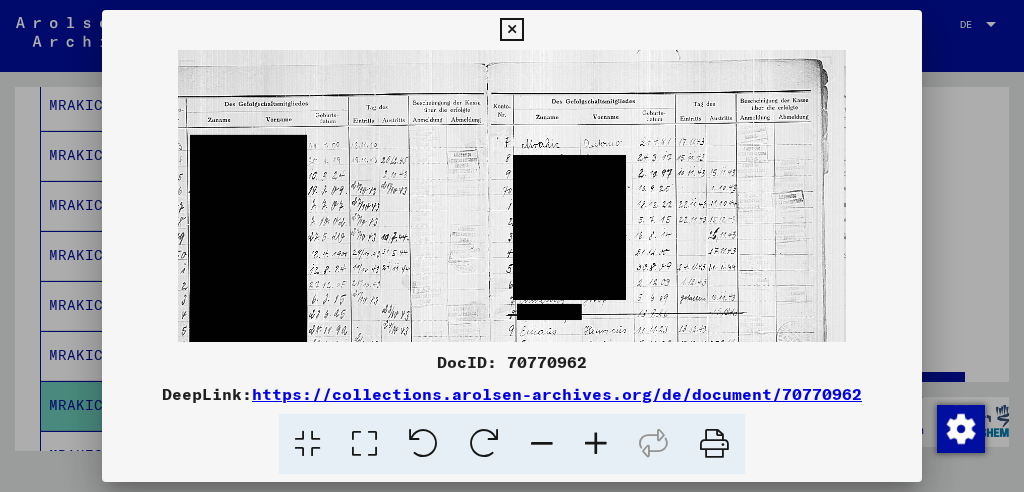 click at bounding box center [596, 444] 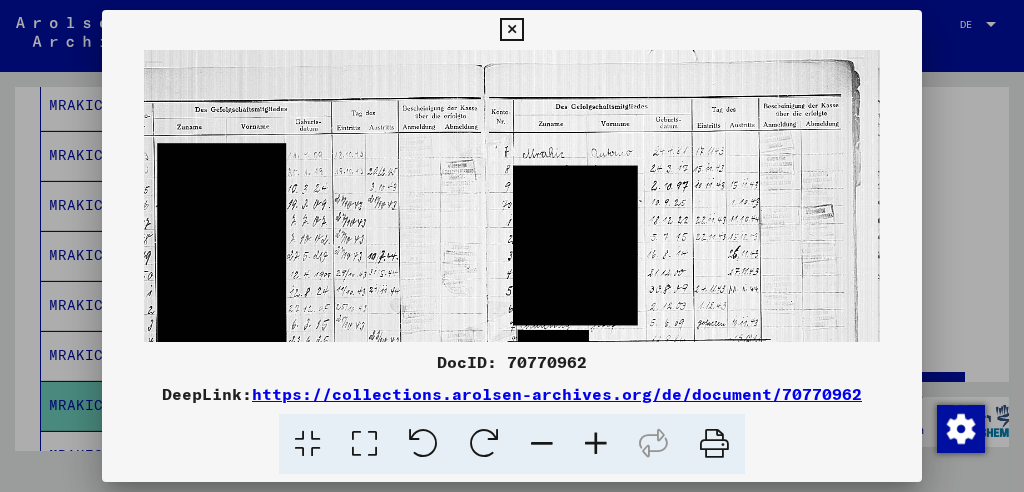 click at bounding box center (596, 444) 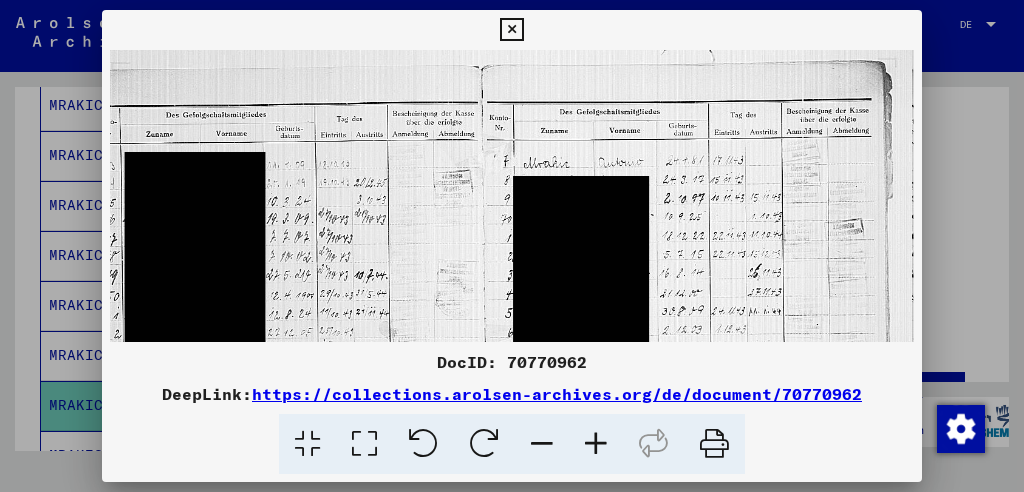 click at bounding box center (596, 444) 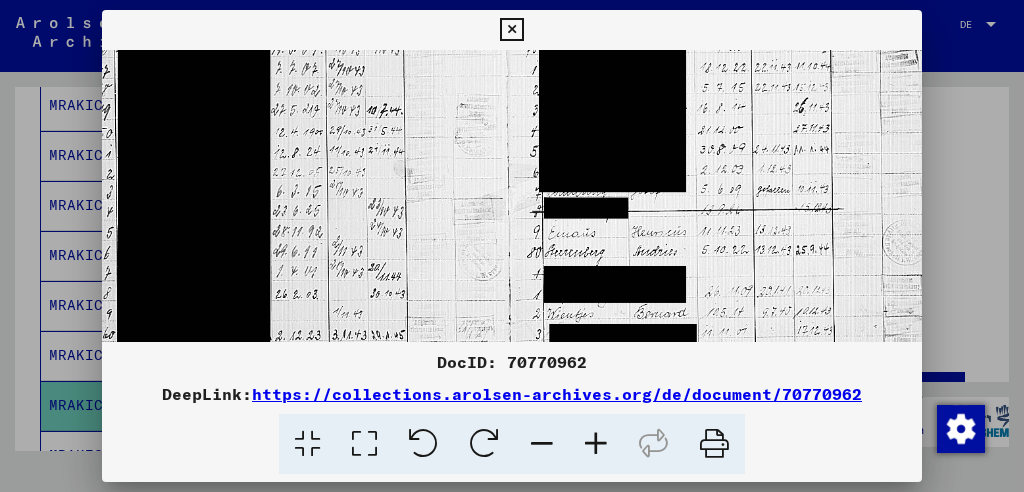 scroll, scrollTop: 236, scrollLeft: 0, axis: vertical 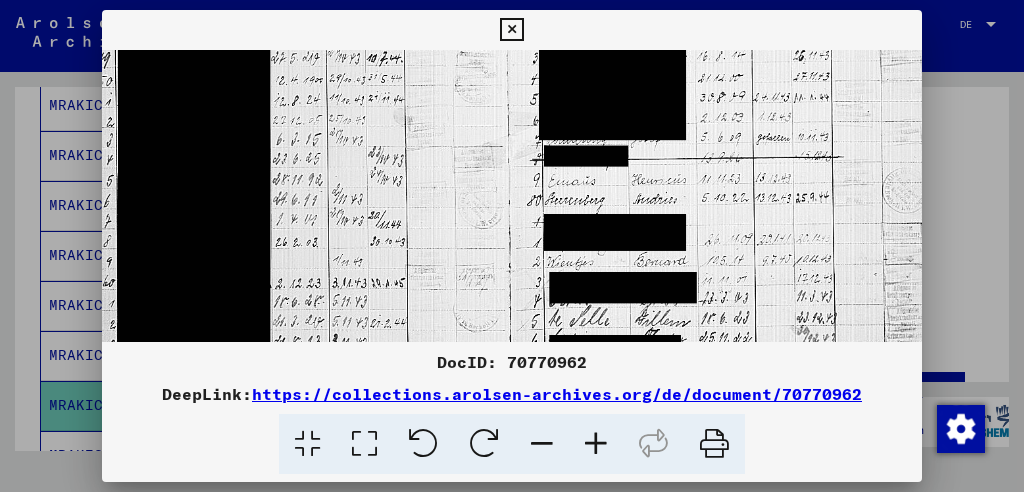 drag, startPoint x: 512, startPoint y: 279, endPoint x: 530, endPoint y: 43, distance: 236.68544 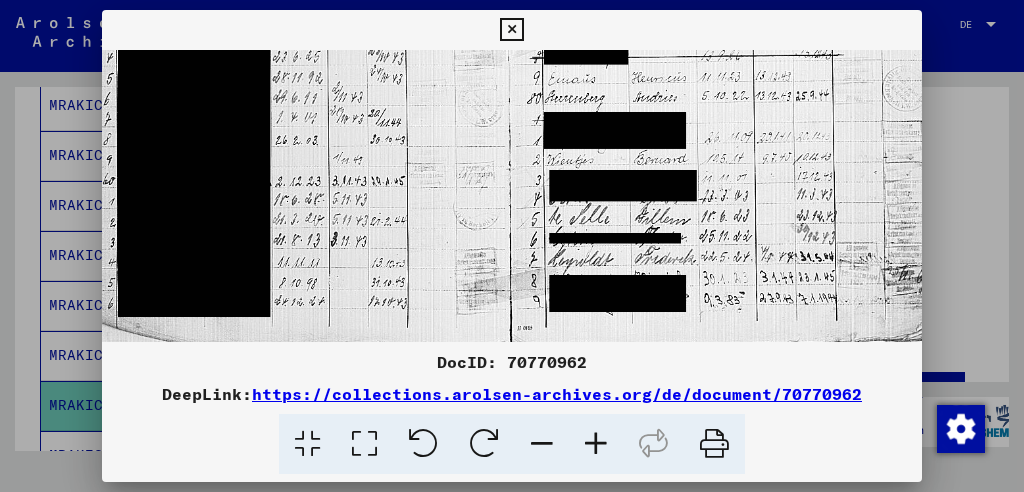 drag, startPoint x: 501, startPoint y: 270, endPoint x: 508, endPoint y: 170, distance: 100.2447 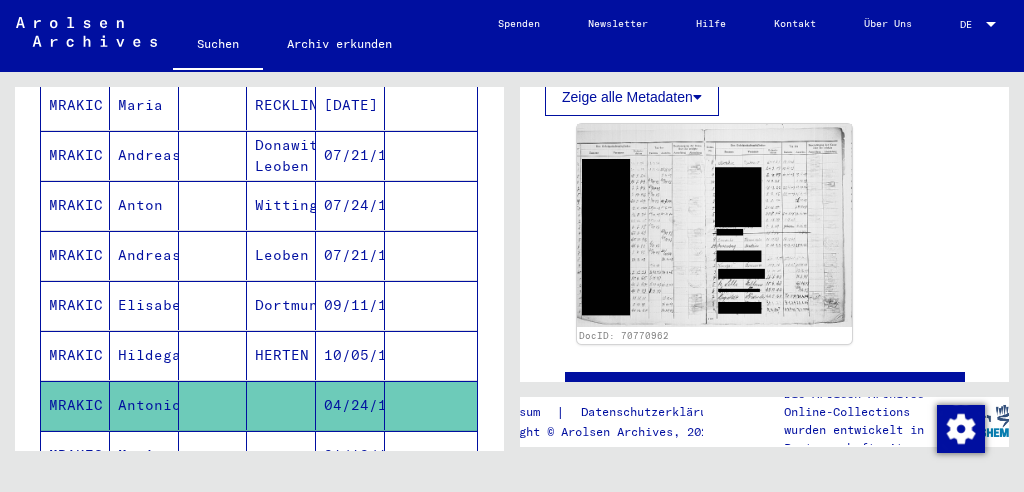 click on "Maria" at bounding box center [144, 505] 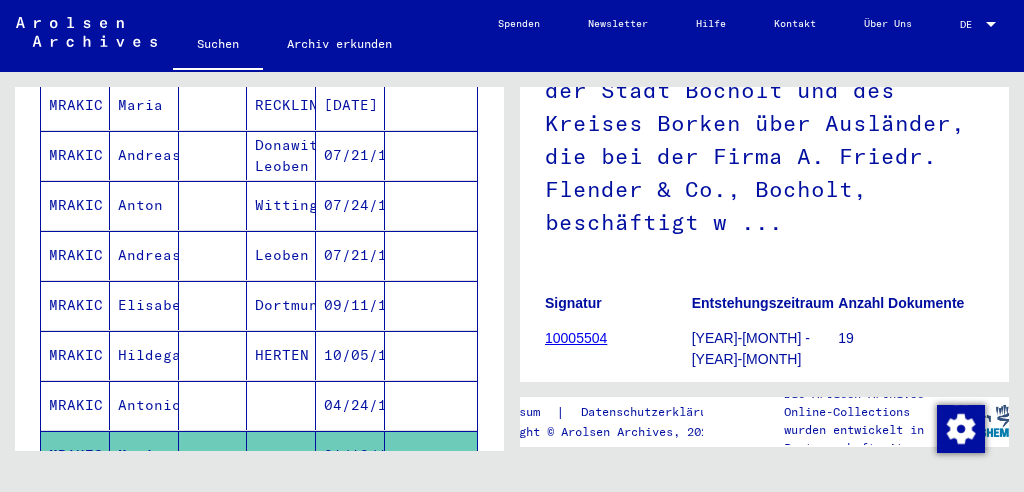 scroll, scrollTop: 0, scrollLeft: 0, axis: both 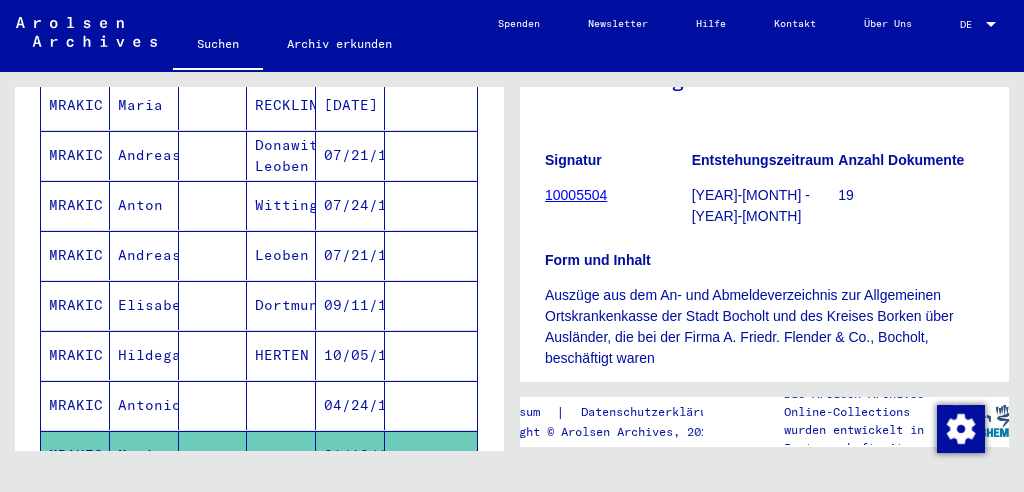 click on "10005504" 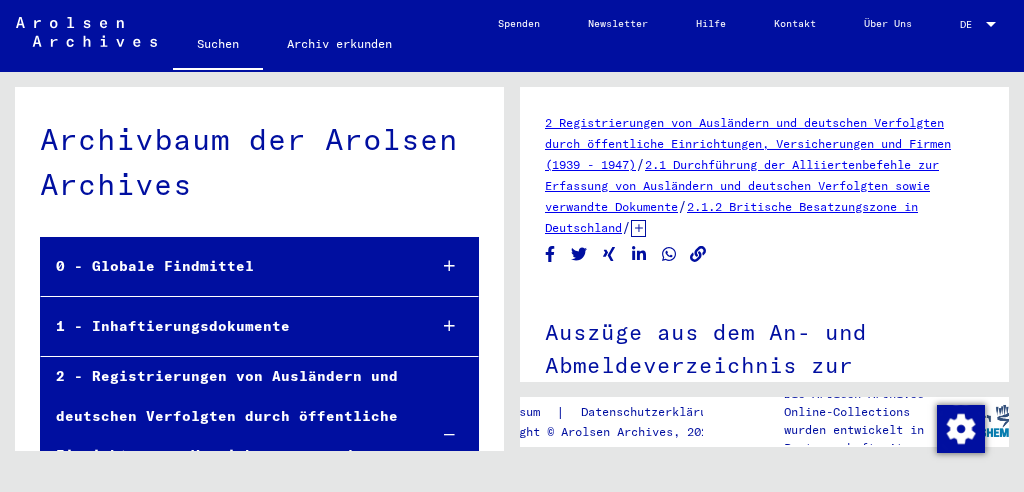 scroll, scrollTop: 3481, scrollLeft: 0, axis: vertical 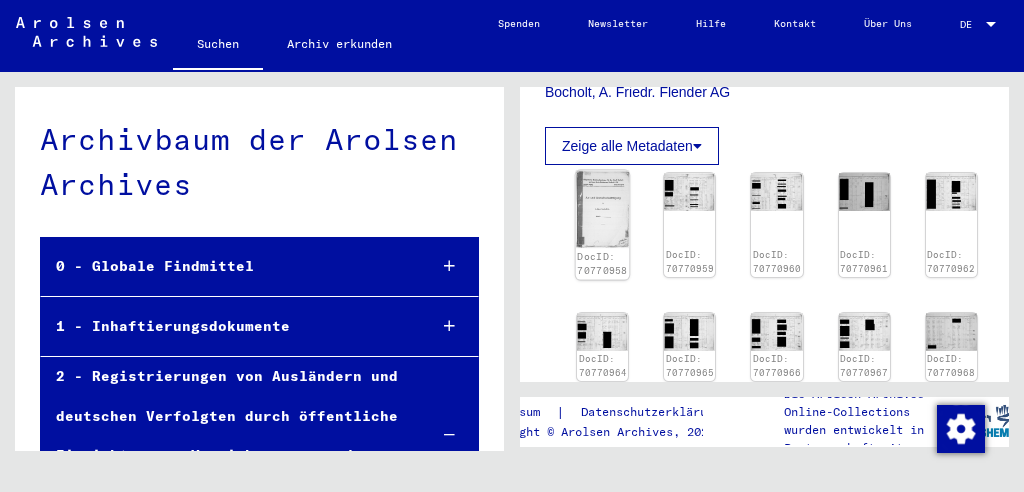 click 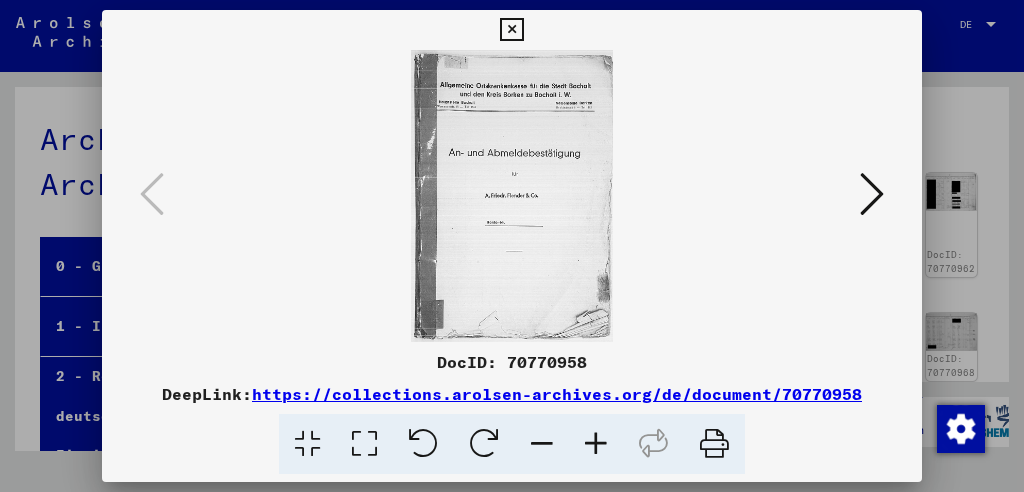 click at bounding box center (872, 194) 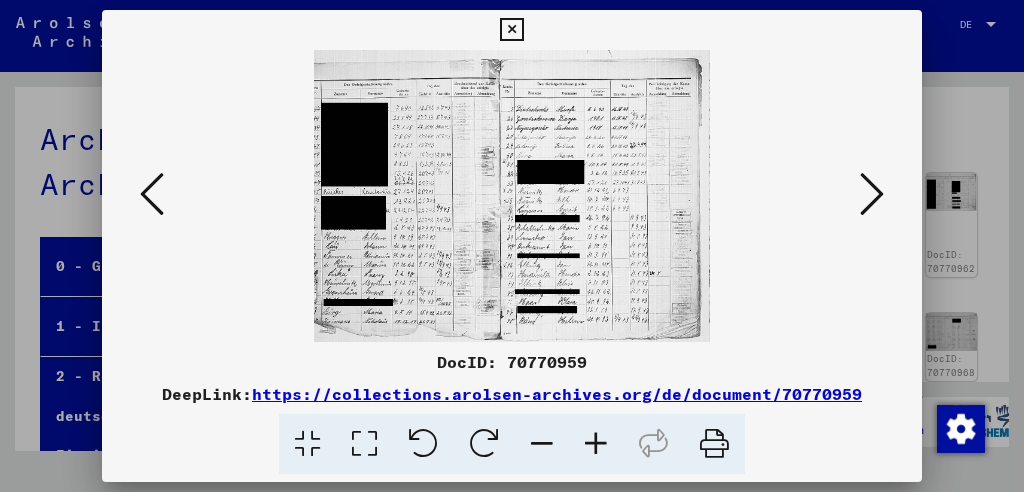 click at bounding box center [872, 194] 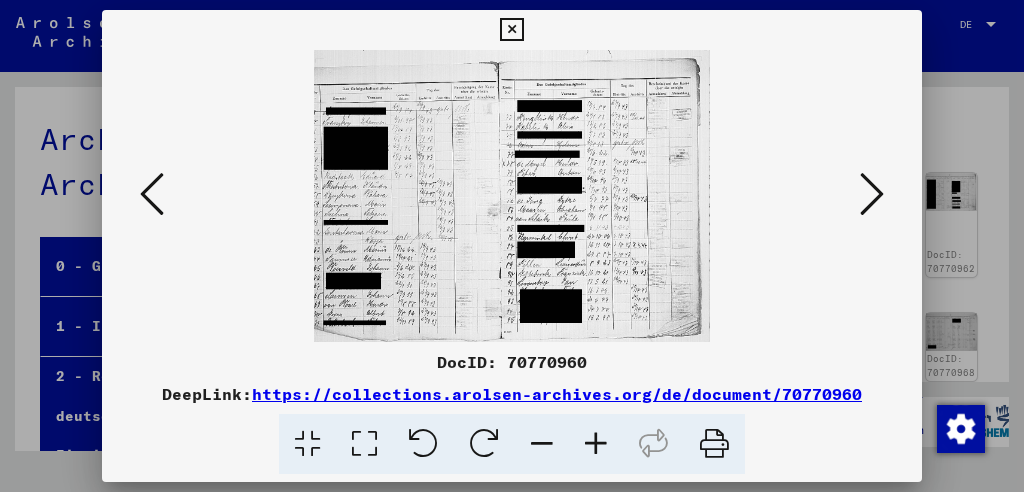 click at bounding box center (872, 194) 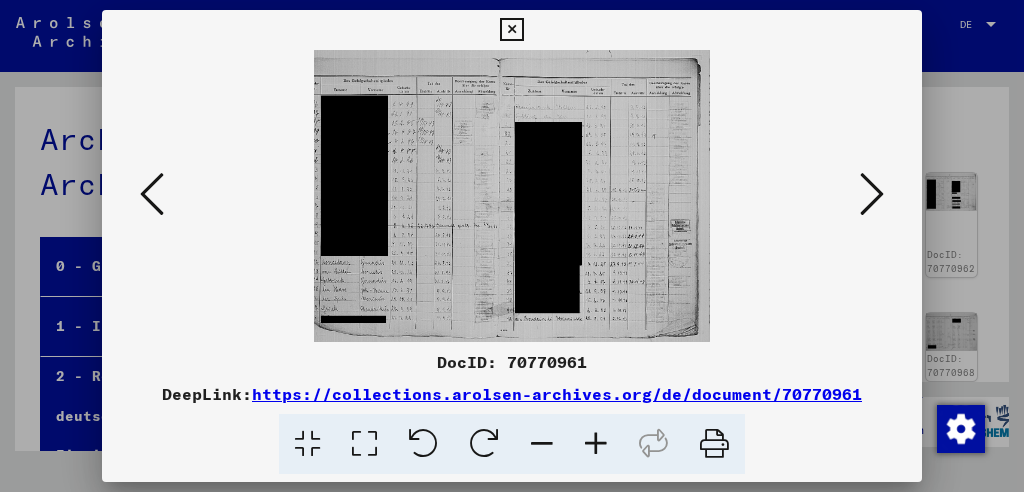 click at bounding box center [872, 194] 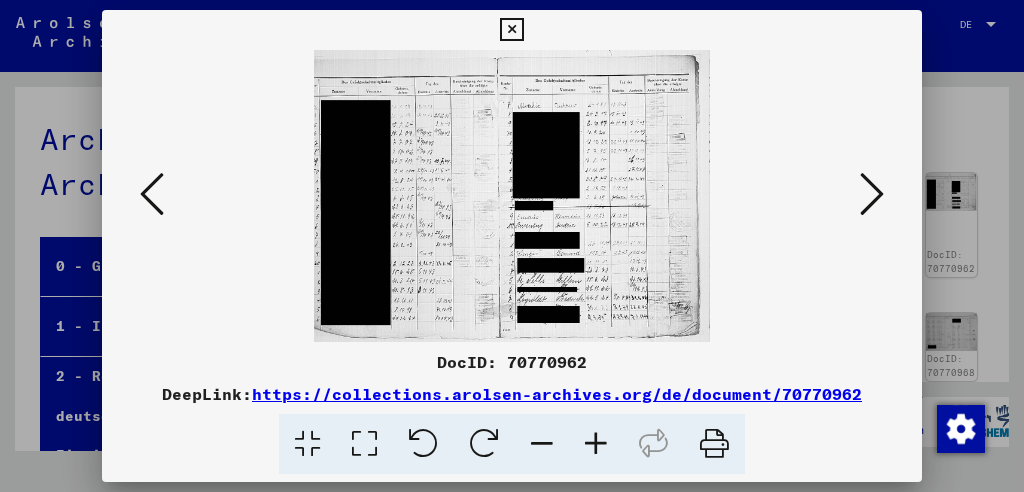 click at bounding box center [872, 194] 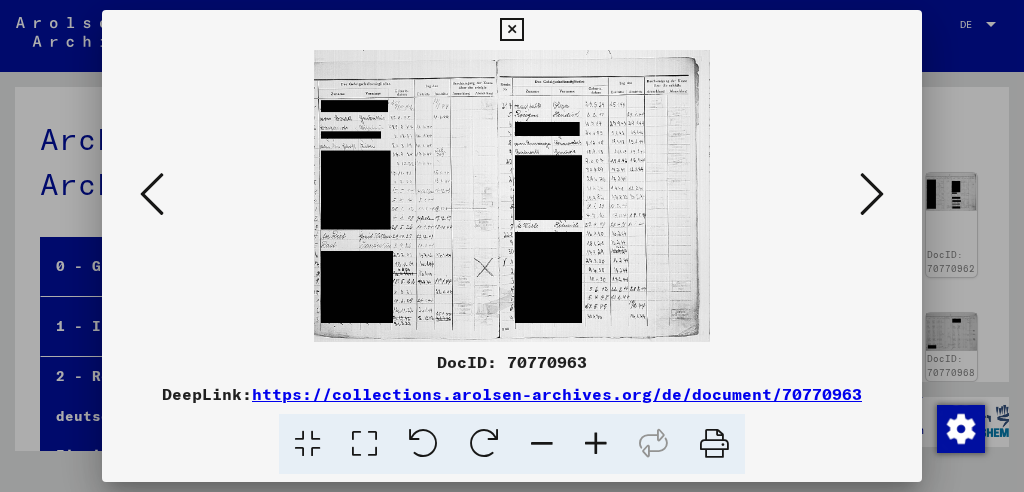 click at bounding box center (872, 194) 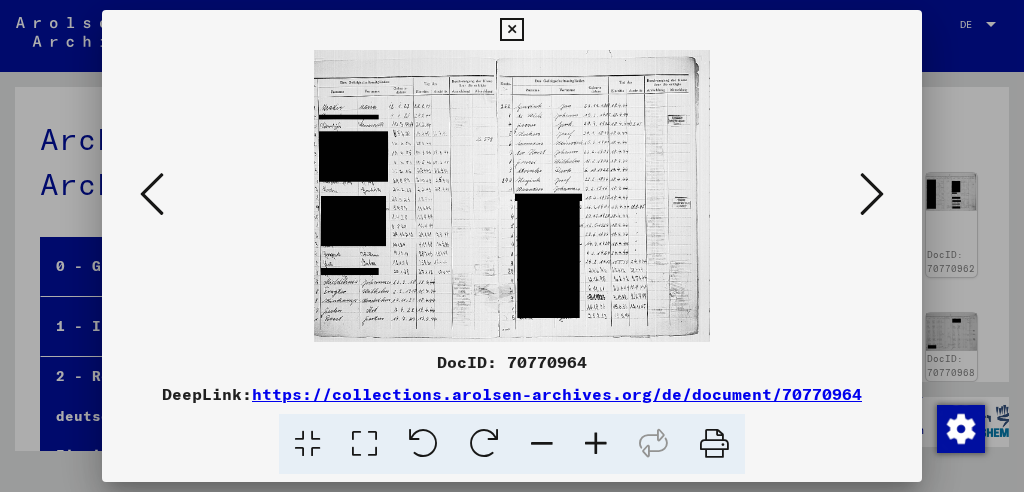 click at bounding box center [872, 194] 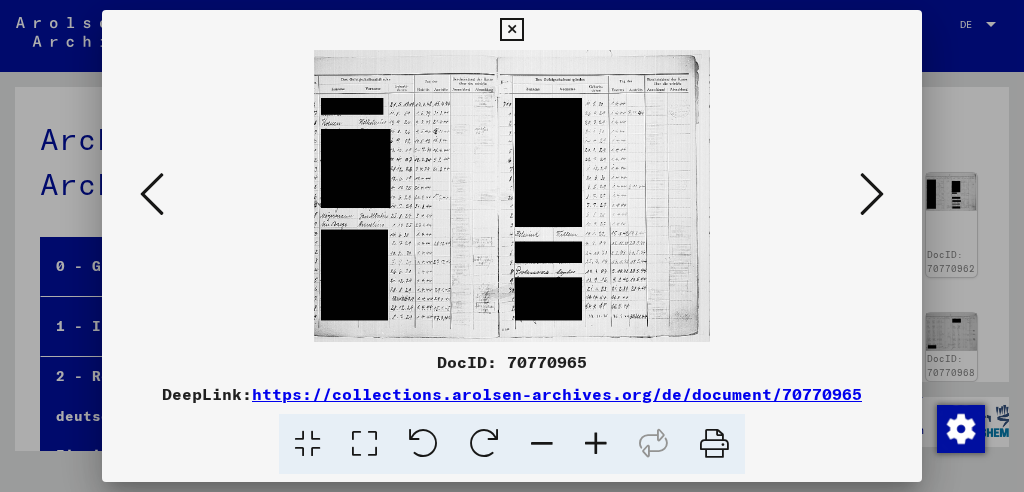 click at bounding box center [872, 194] 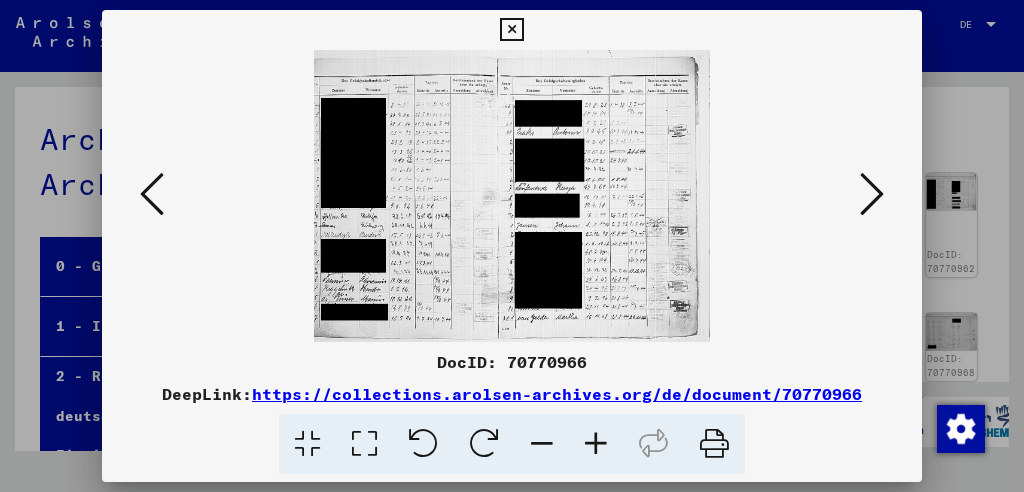click at bounding box center [512, 246] 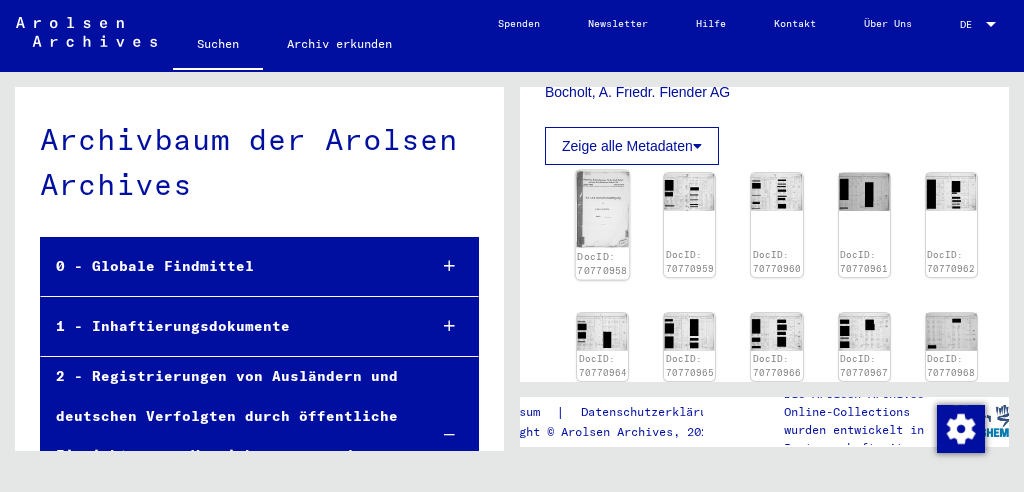 click 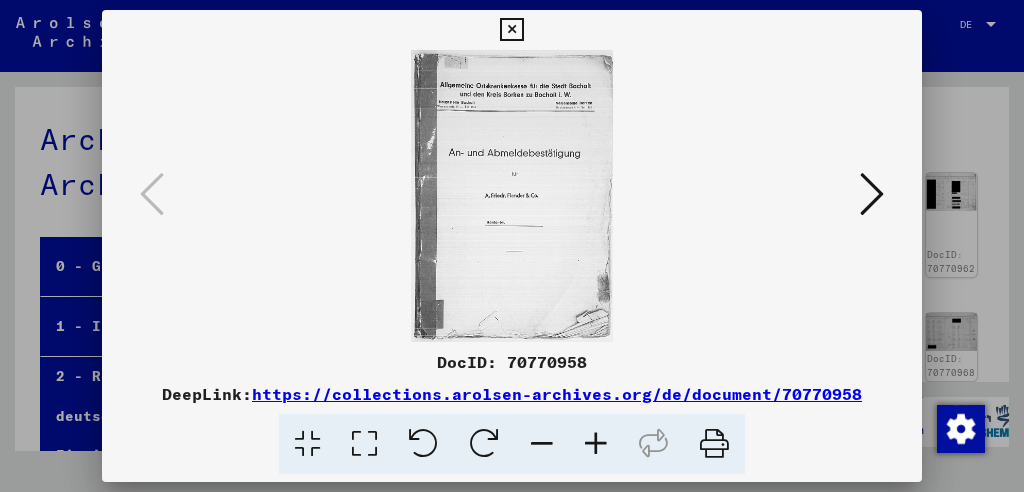 click at bounding box center [872, 194] 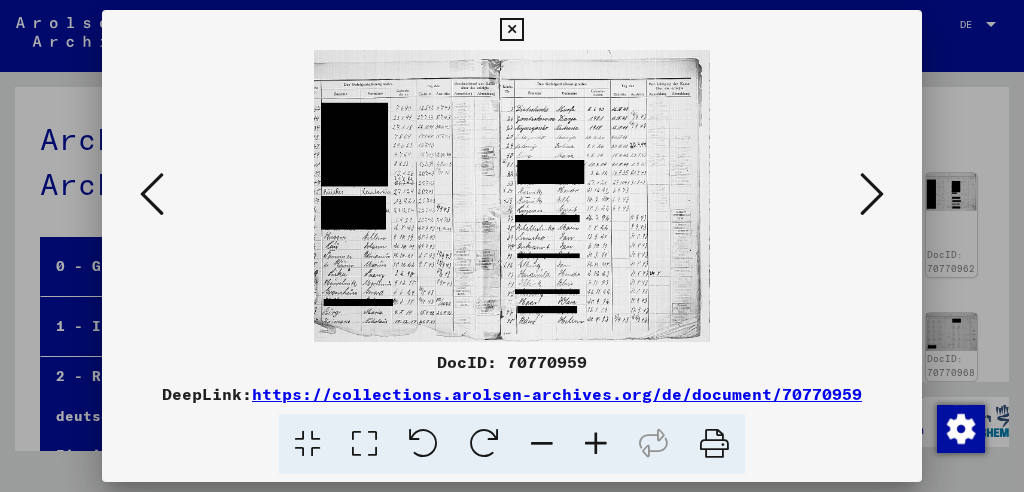 click at bounding box center [596, 444] 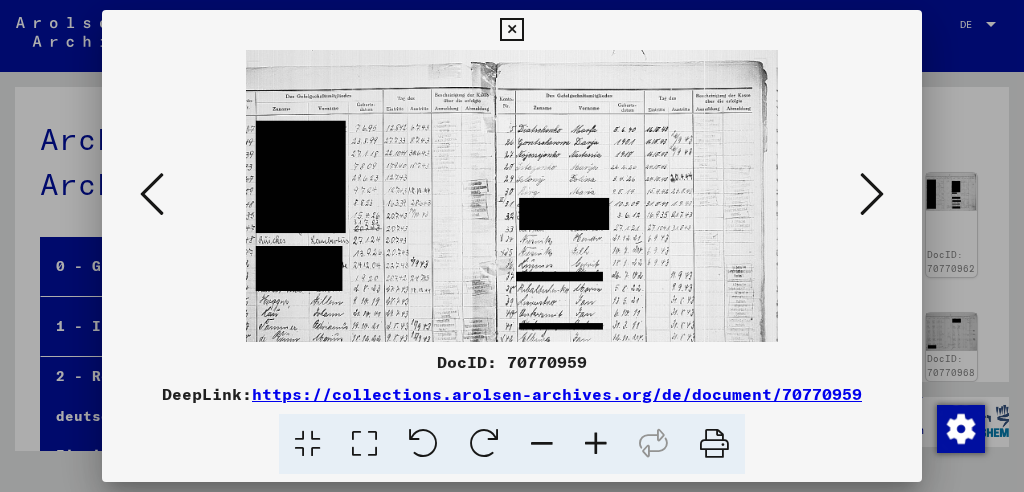 click at bounding box center (596, 444) 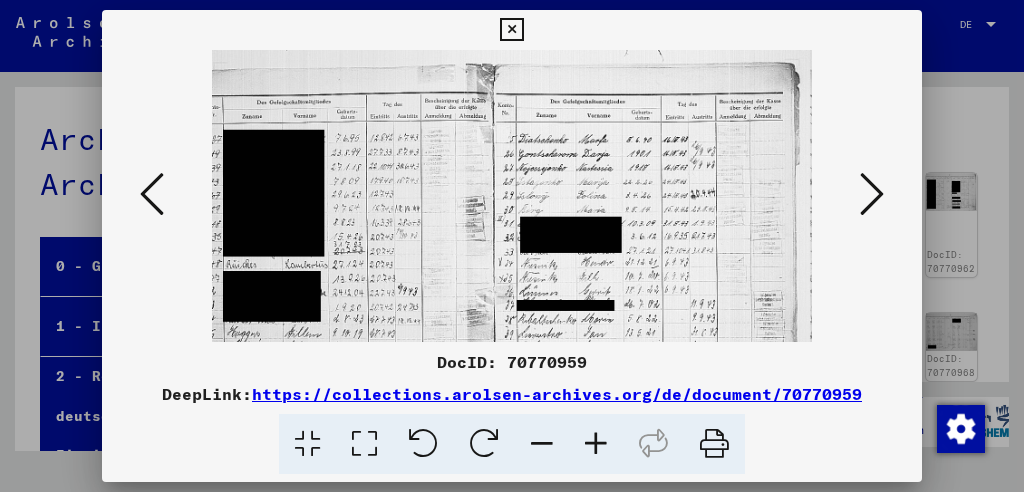 click at bounding box center [596, 444] 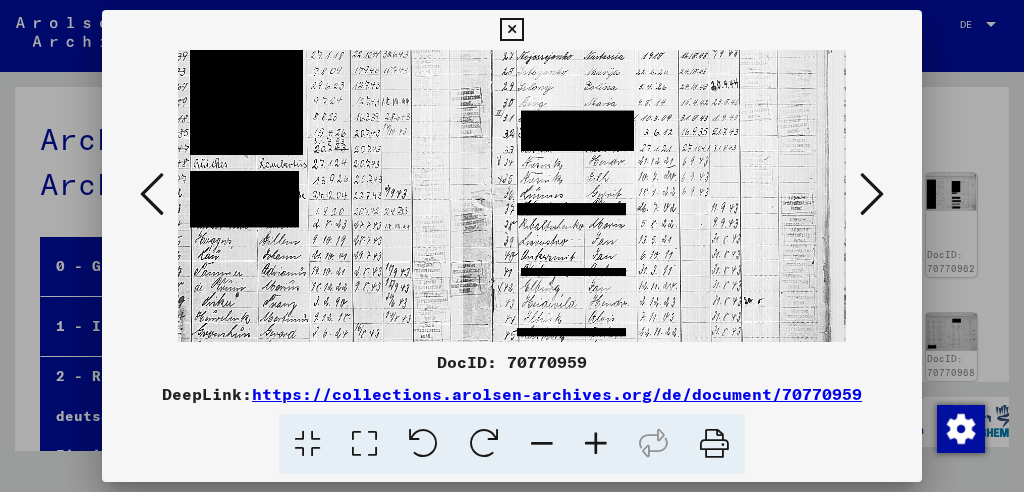 scroll, scrollTop: 200, scrollLeft: 0, axis: vertical 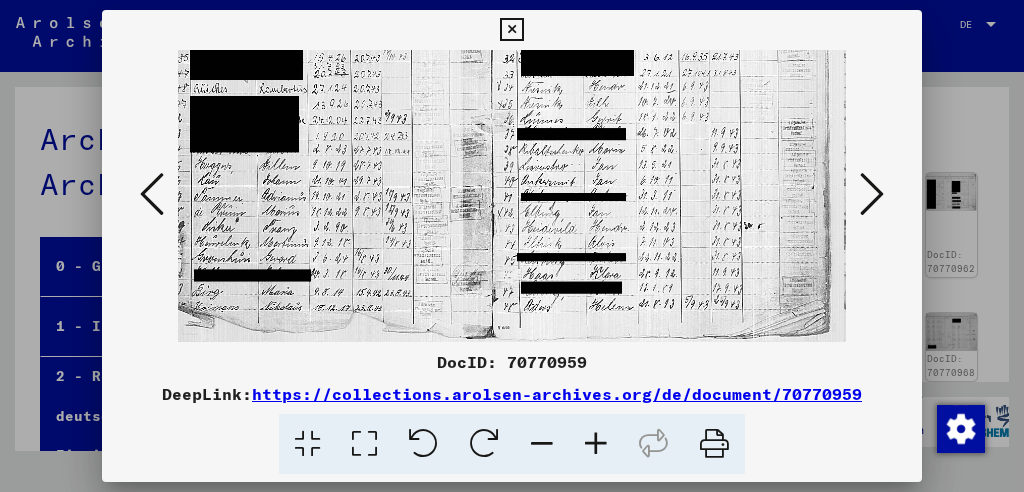 drag, startPoint x: 352, startPoint y: 268, endPoint x: 378, endPoint y: 55, distance: 214.581 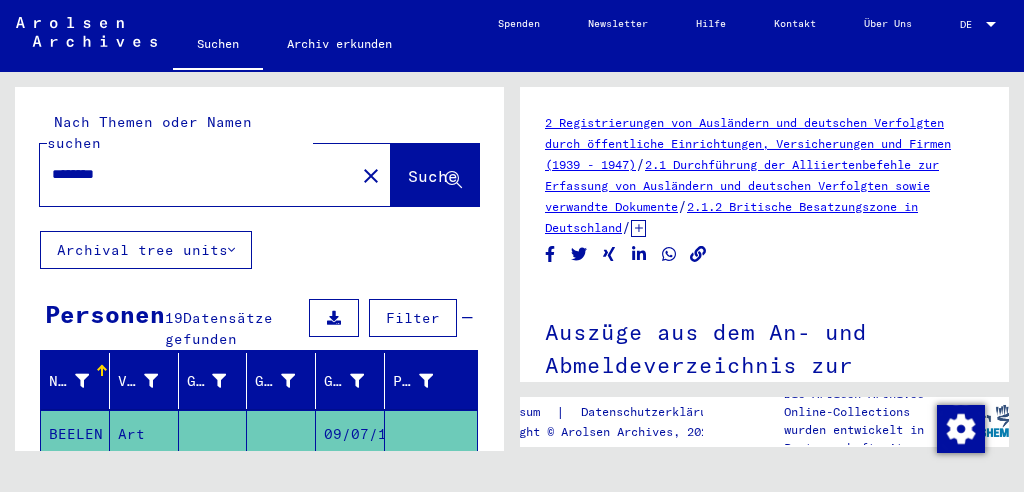 scroll, scrollTop: 0, scrollLeft: 0, axis: both 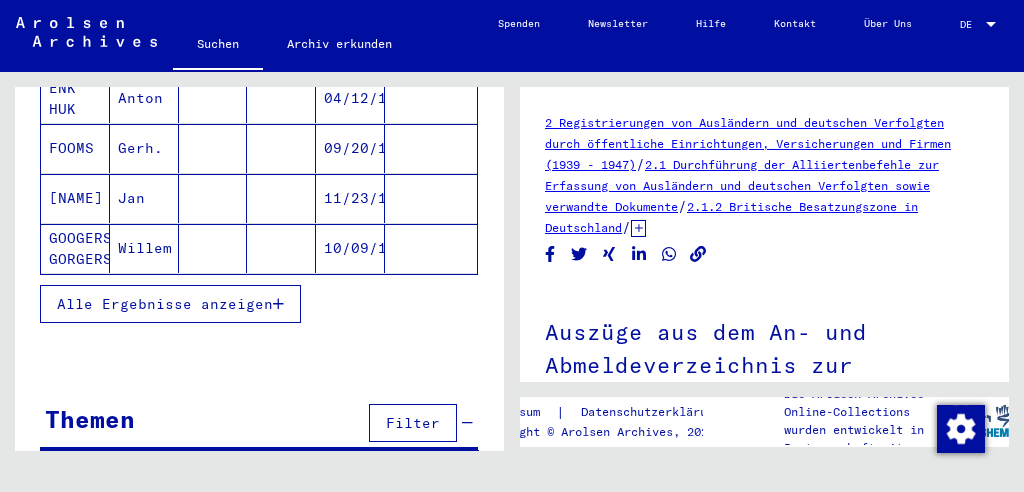 type on "******" 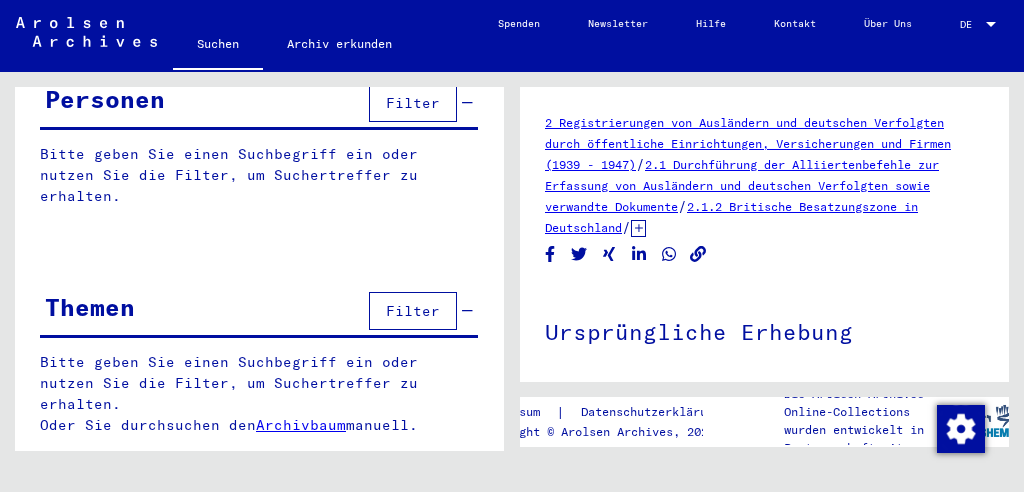 scroll, scrollTop: 0, scrollLeft: 0, axis: both 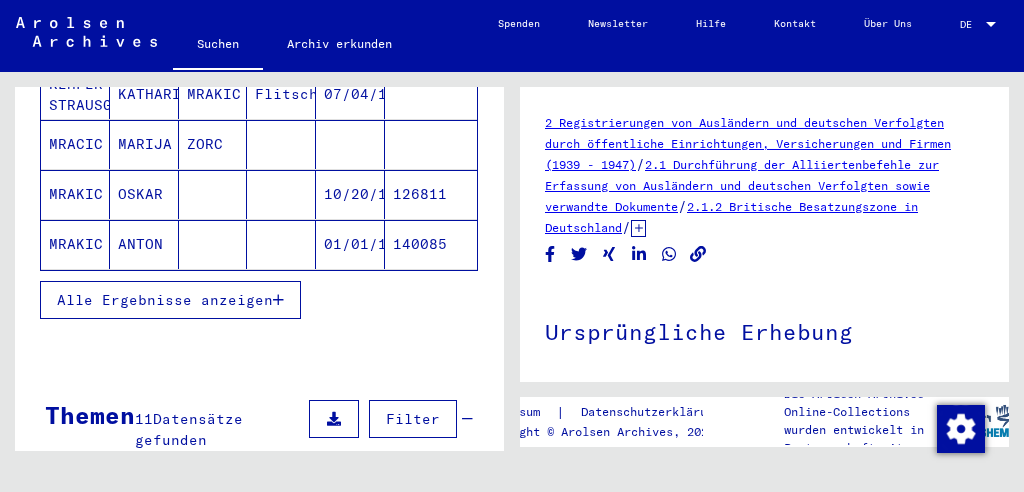 click on "Alle Ergebnisse anzeigen" at bounding box center [170, 300] 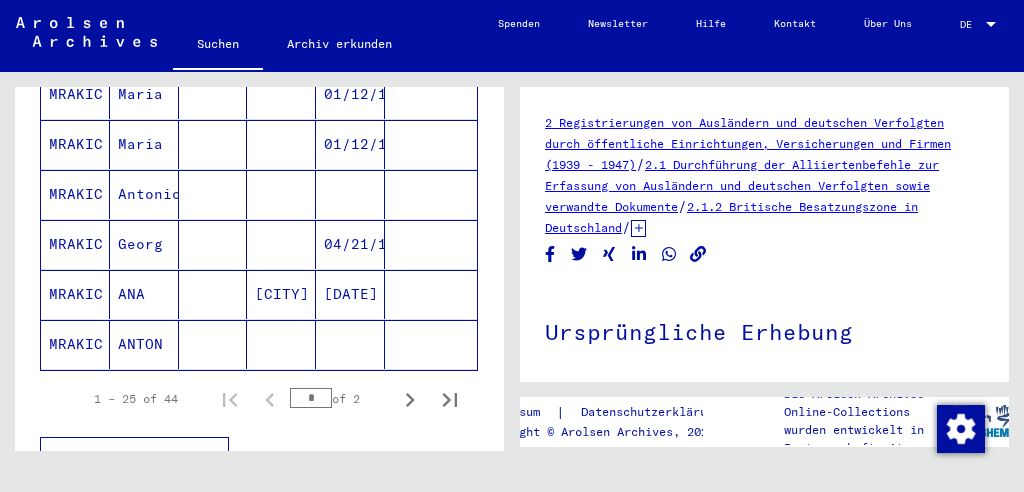 scroll, scrollTop: 1310, scrollLeft: 0, axis: vertical 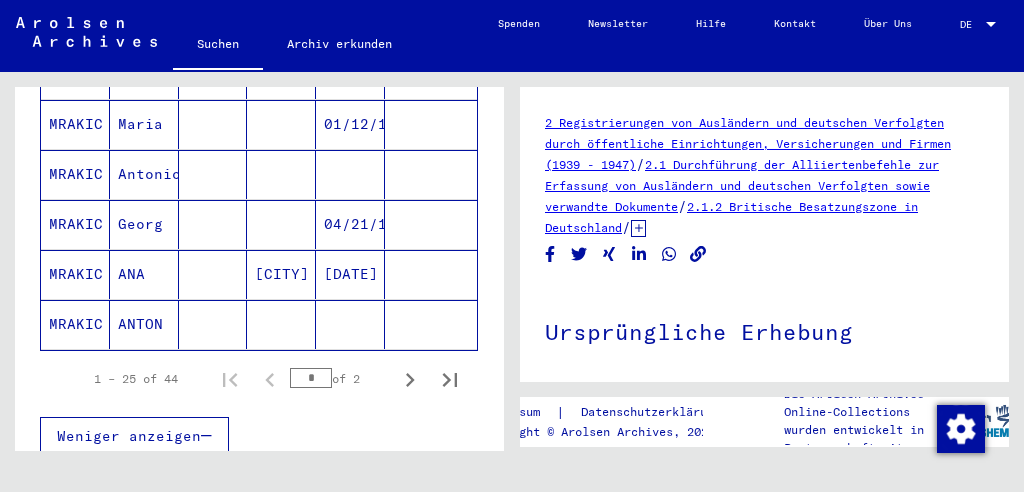 click on "ANA" at bounding box center [144, 324] 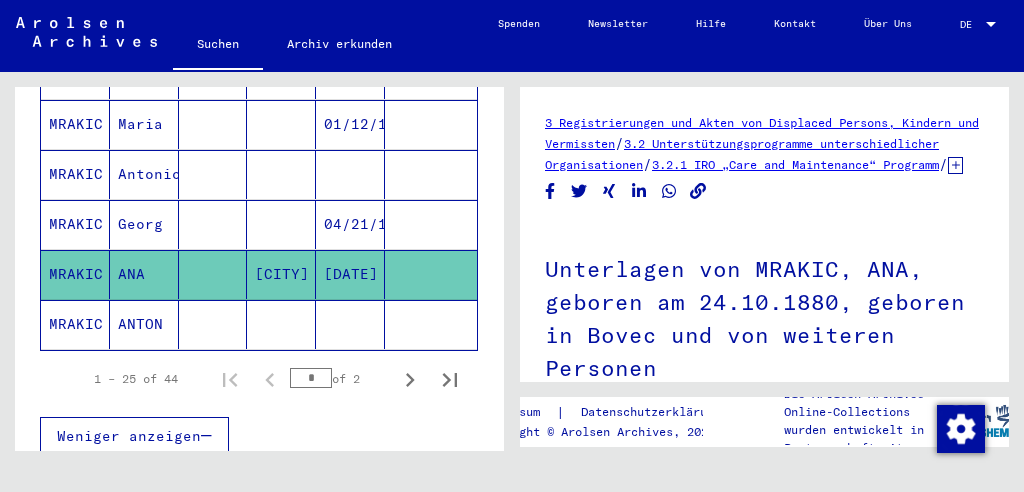 click on "Georg" at bounding box center (144, 274) 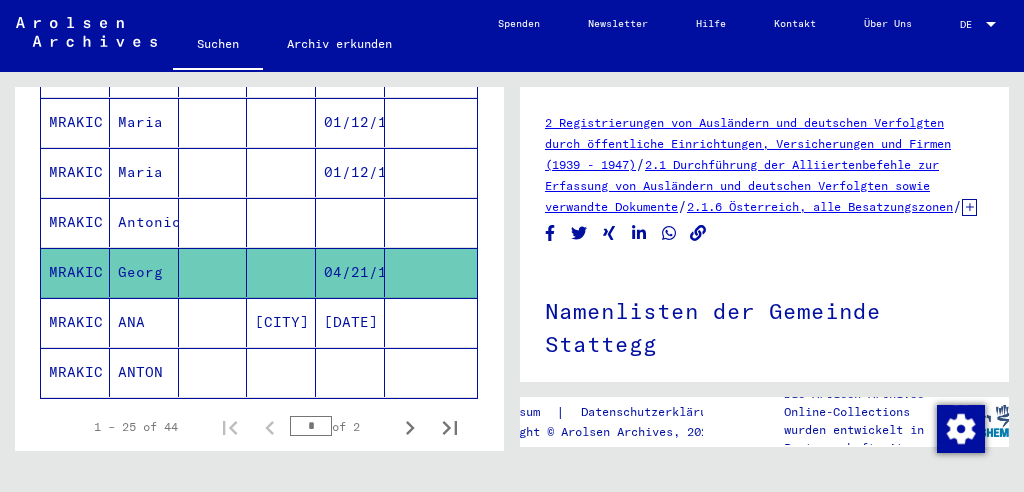 scroll, scrollTop: 0, scrollLeft: 0, axis: both 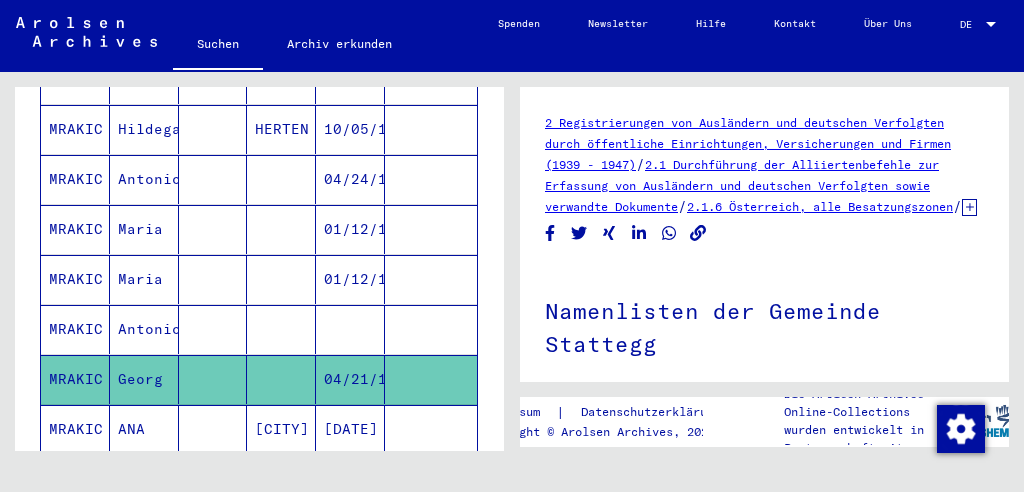 click on "Antonio" at bounding box center (144, 379) 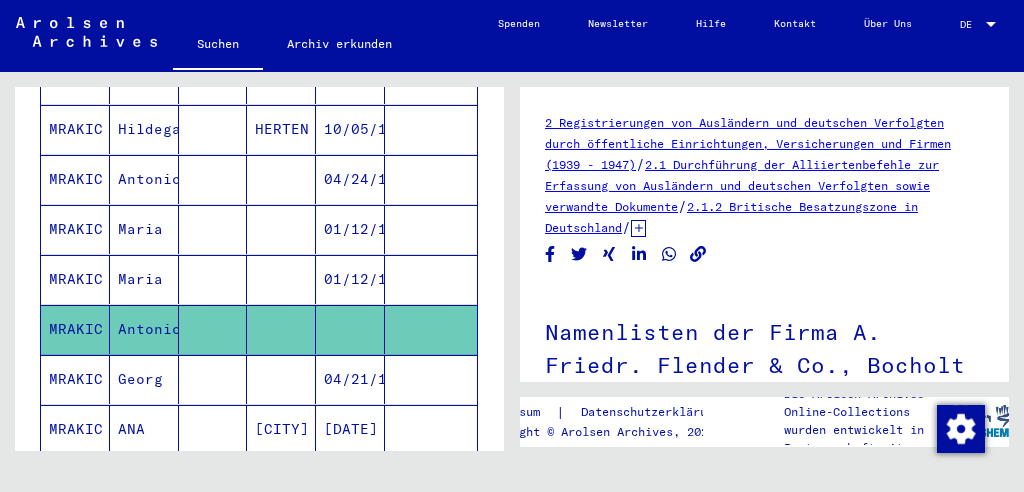 scroll, scrollTop: 307, scrollLeft: 0, axis: vertical 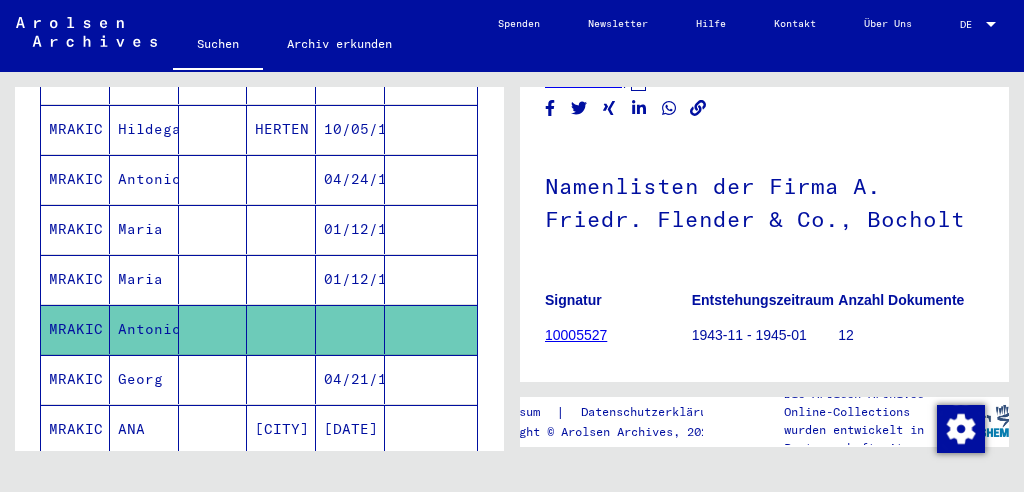 click on "Namenlisten der Firma A. Friedr. Flender & Co., Bocholt" 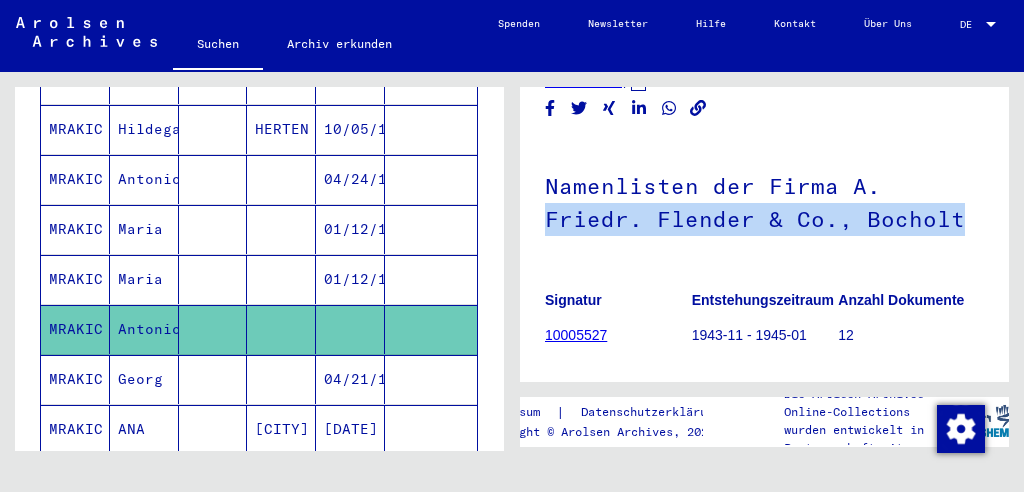 drag, startPoint x: 546, startPoint y: 223, endPoint x: 974, endPoint y: 226, distance: 428.01053 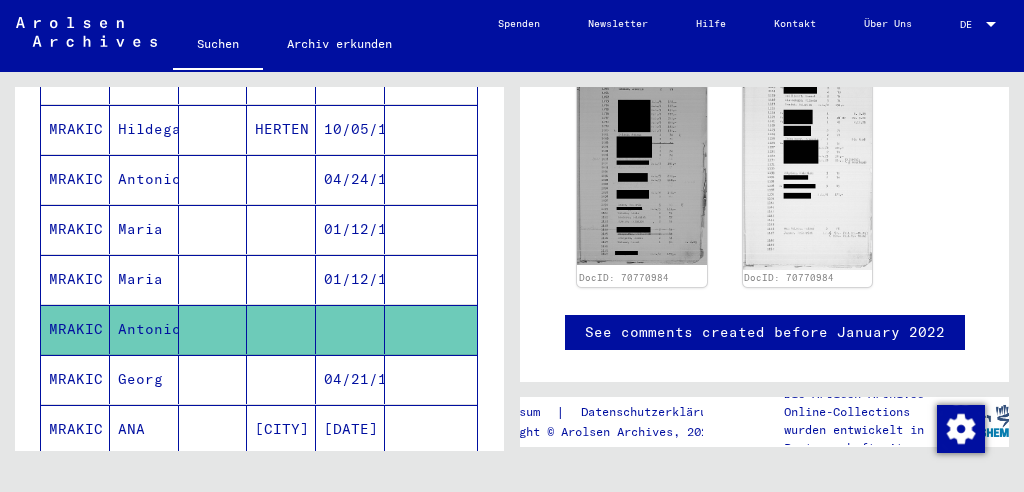 scroll, scrollTop: 889, scrollLeft: 0, axis: vertical 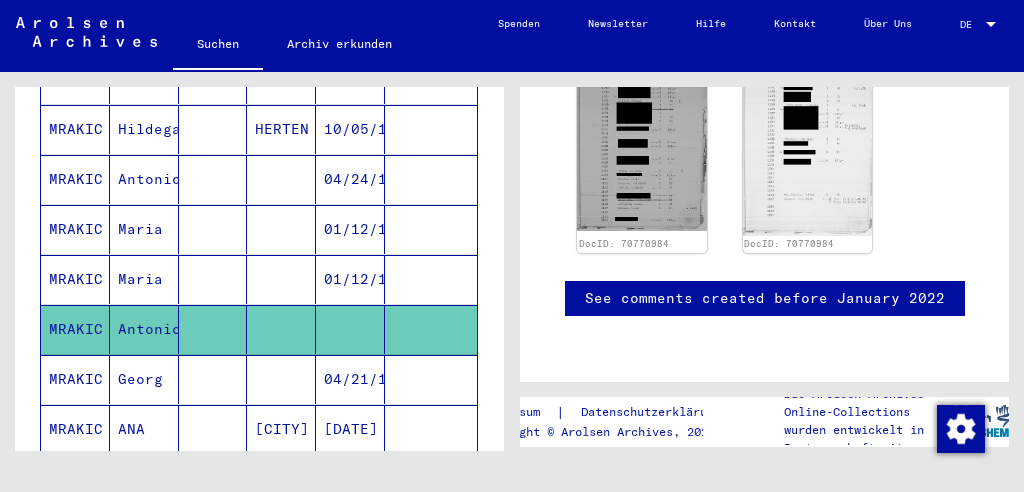 click at bounding box center [213, 429] 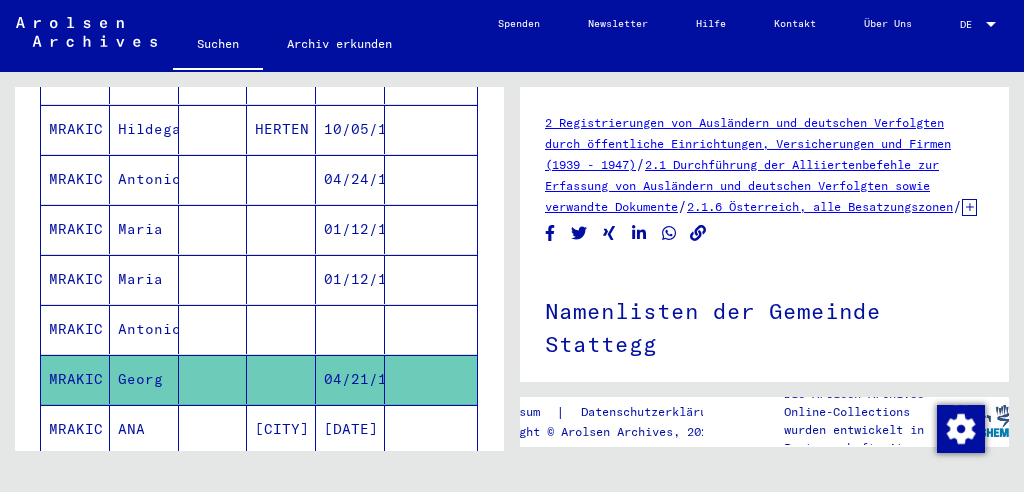 scroll, scrollTop: 0, scrollLeft: 0, axis: both 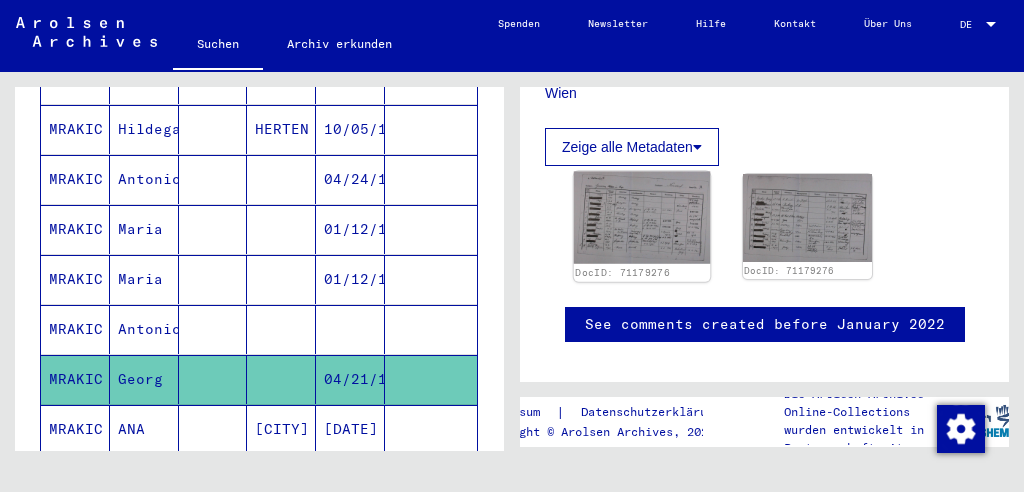 click 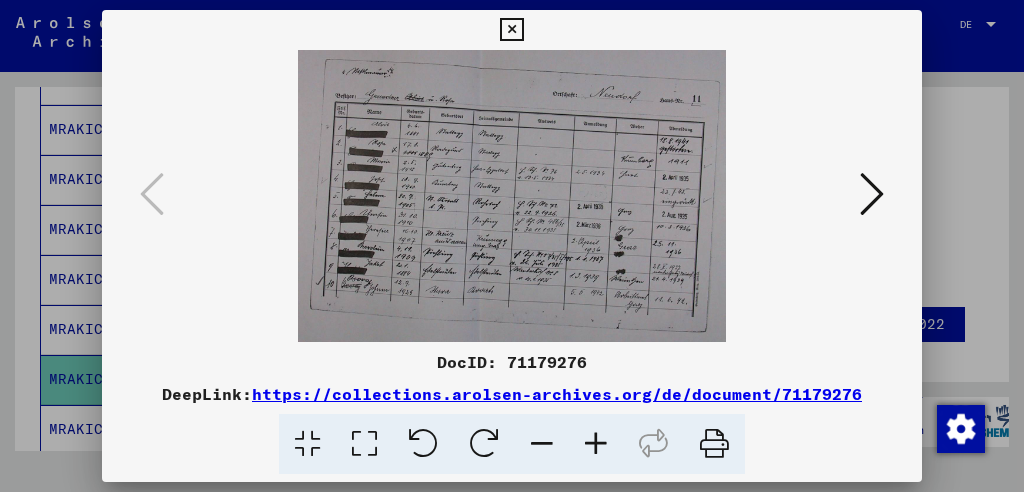 click at bounding box center (596, 444) 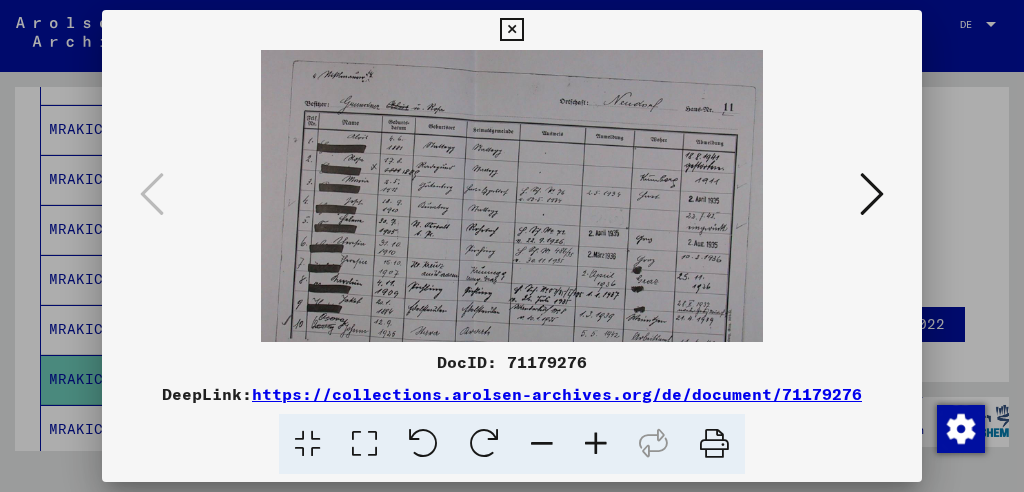 click at bounding box center (596, 444) 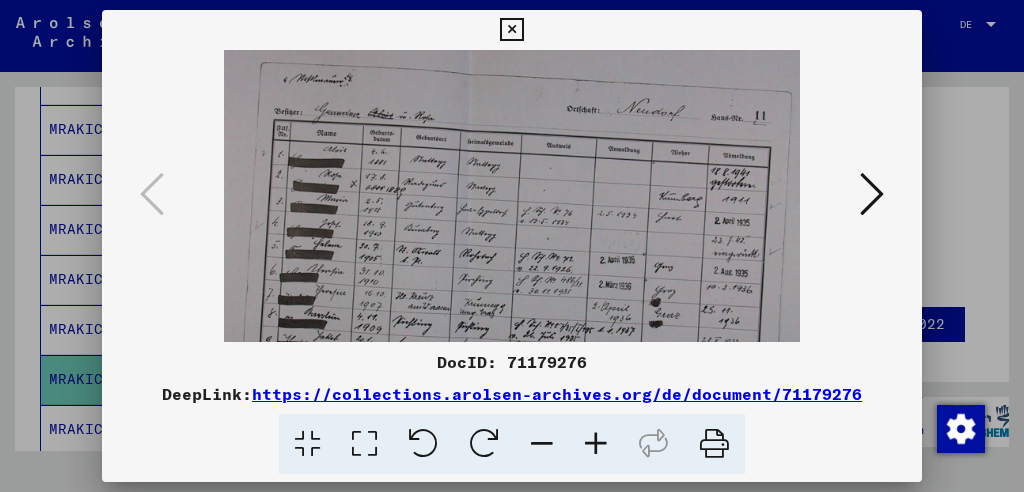 click at bounding box center [596, 444] 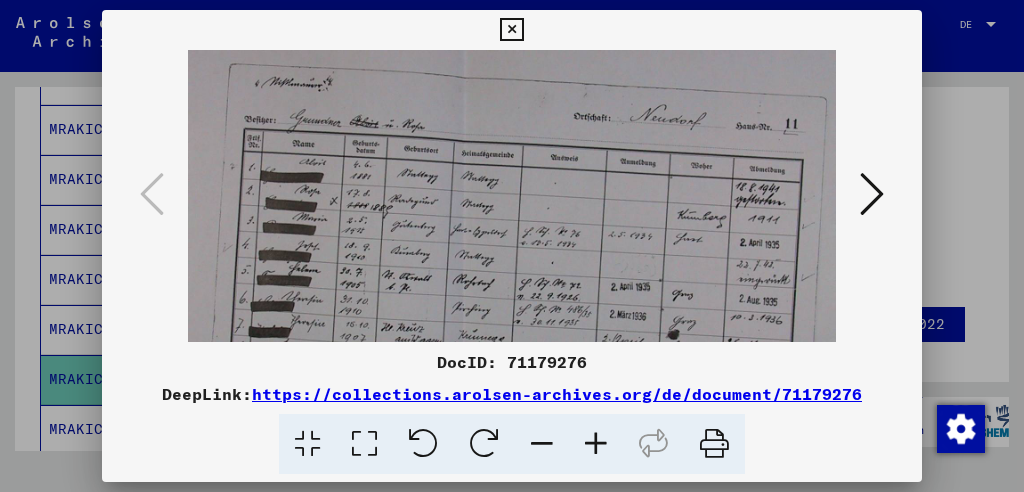 click at bounding box center (596, 444) 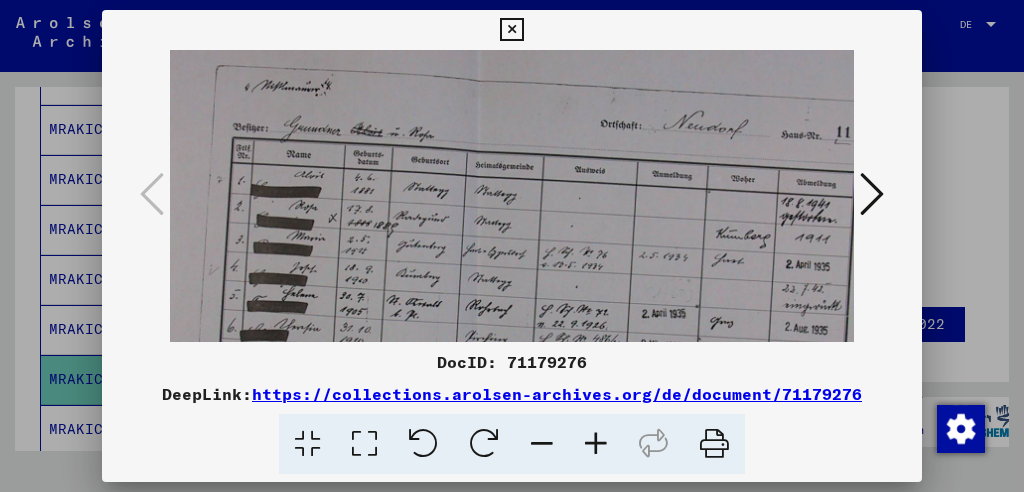 click at bounding box center (596, 444) 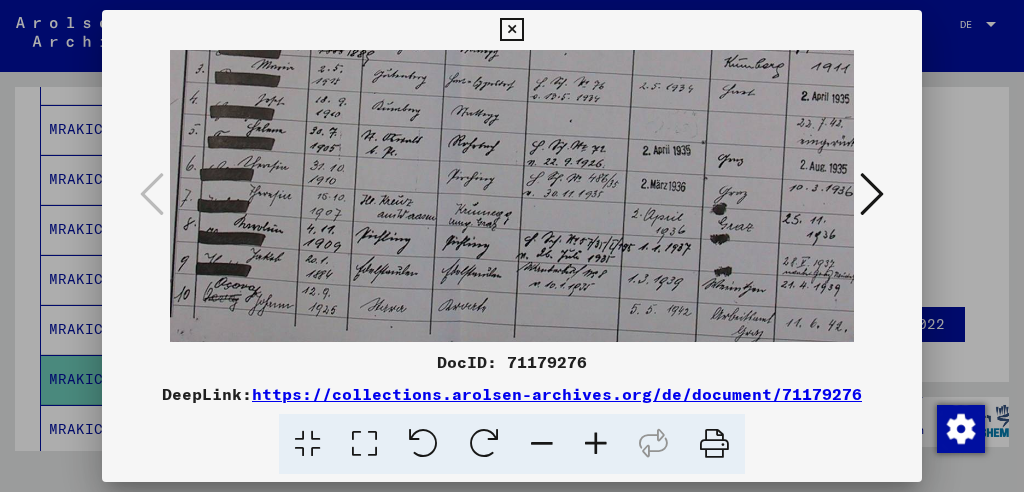 scroll, scrollTop: 201, scrollLeft: 74, axis: both 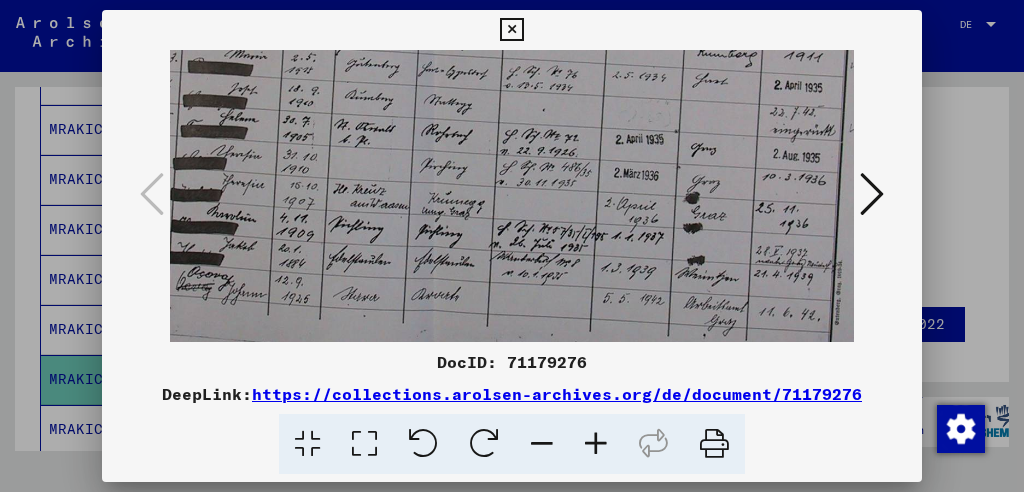 drag, startPoint x: 618, startPoint y: 275, endPoint x: 545, endPoint y: 78, distance: 210.09045 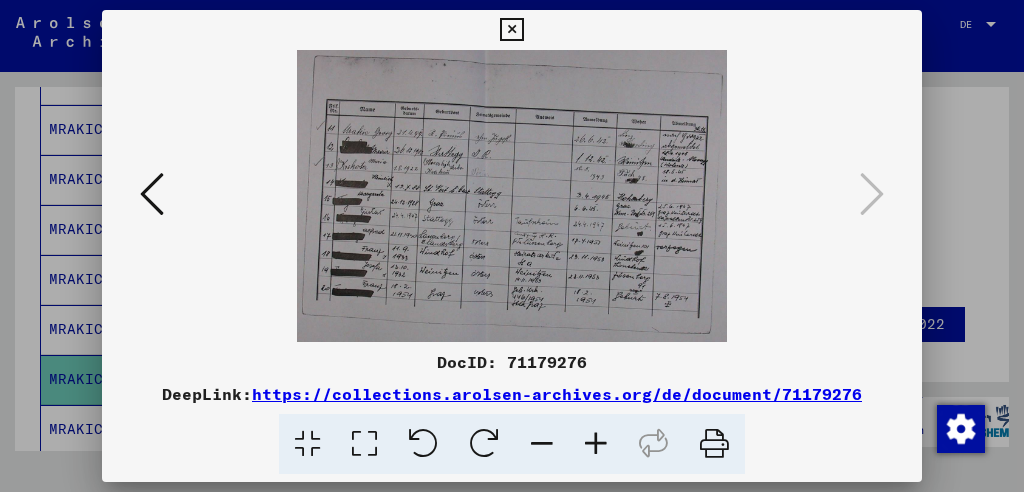 scroll, scrollTop: 0, scrollLeft: 0, axis: both 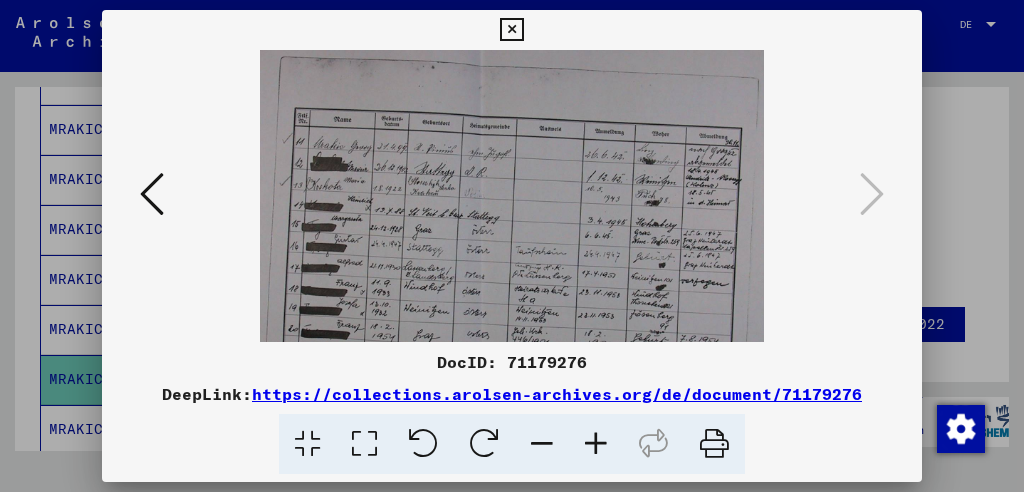 click at bounding box center [596, 444] 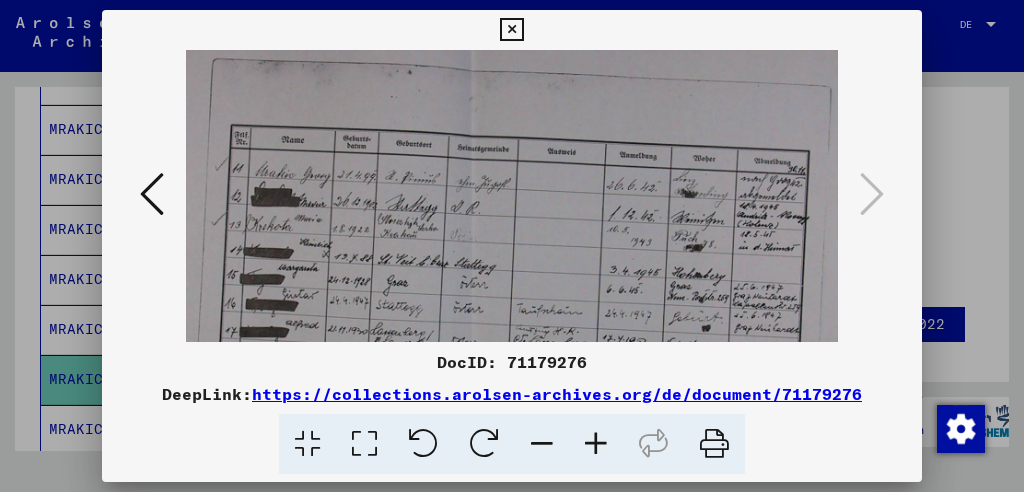 click at bounding box center [596, 444] 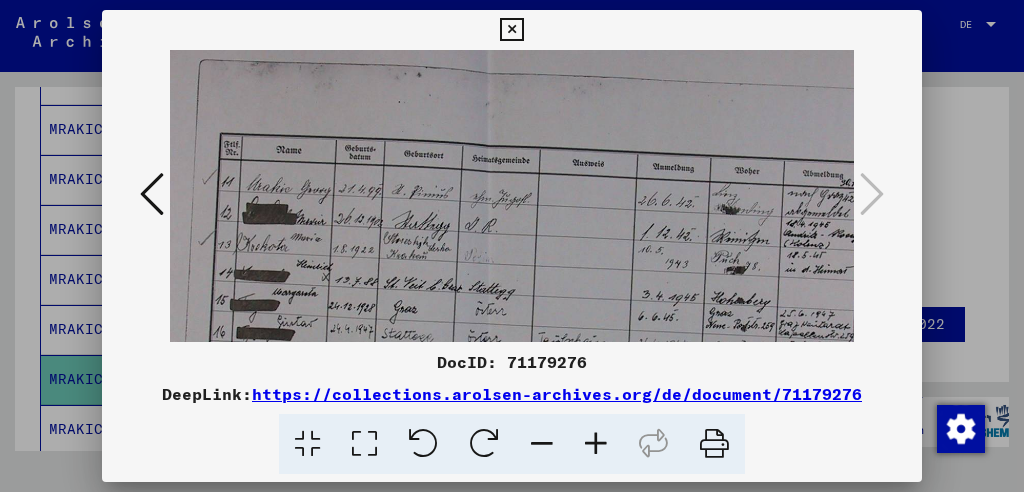 click at bounding box center [596, 444] 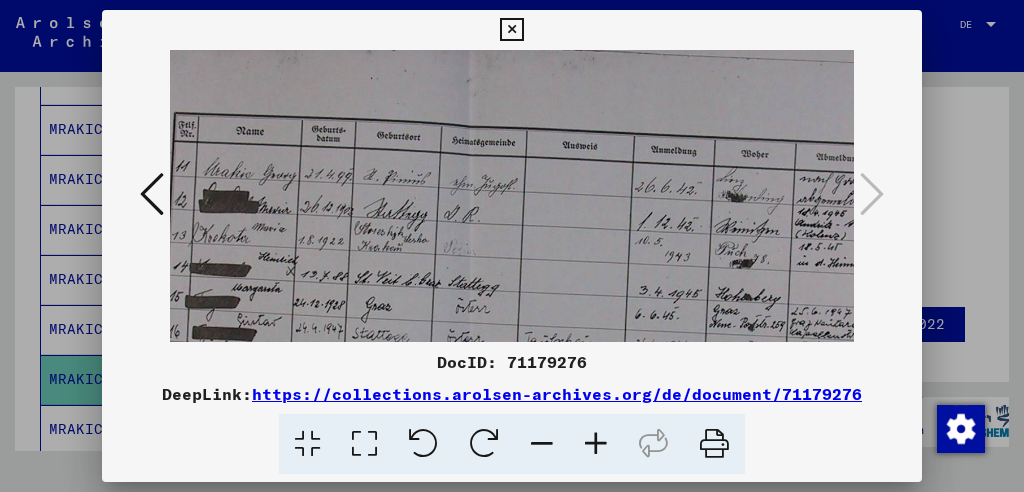 scroll, scrollTop: 30, scrollLeft: 49, axis: both 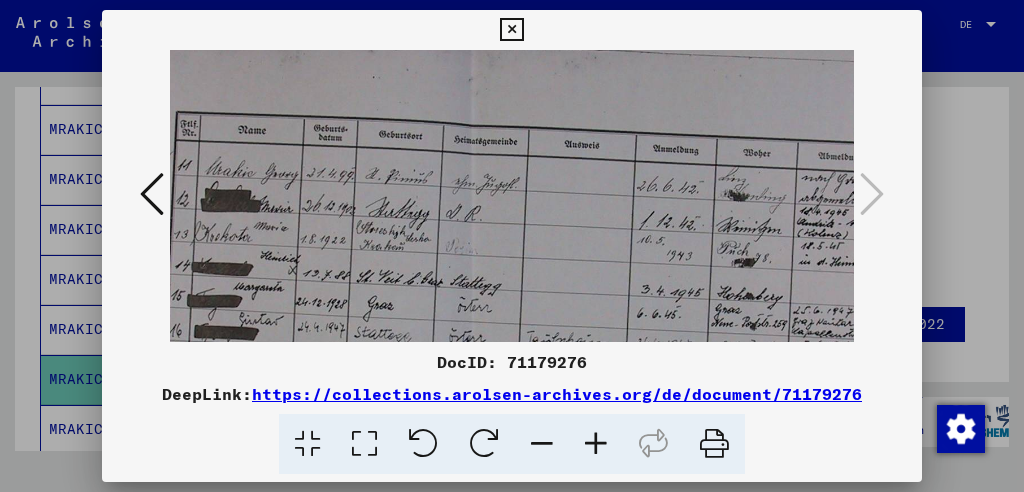 drag, startPoint x: 685, startPoint y: 324, endPoint x: 638, endPoint y: 295, distance: 55.226807 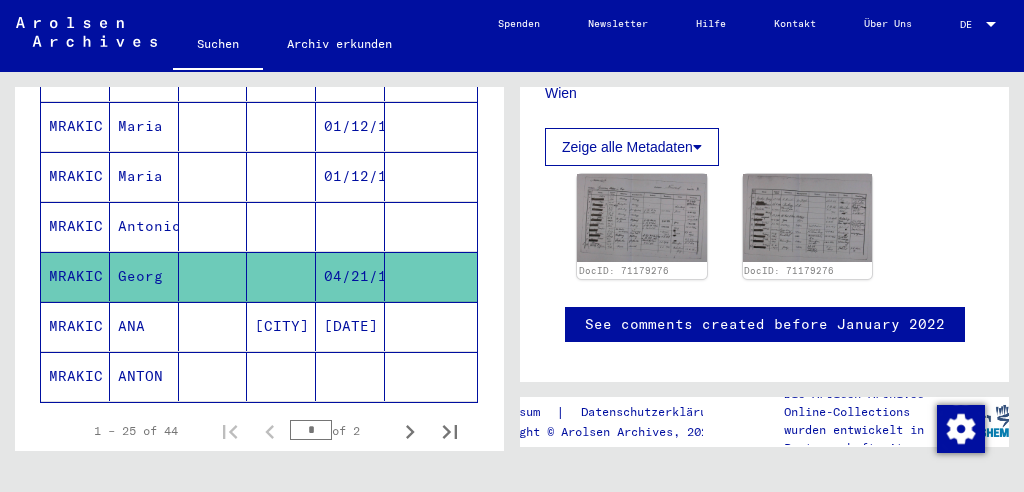 scroll, scrollTop: 1284, scrollLeft: 0, axis: vertical 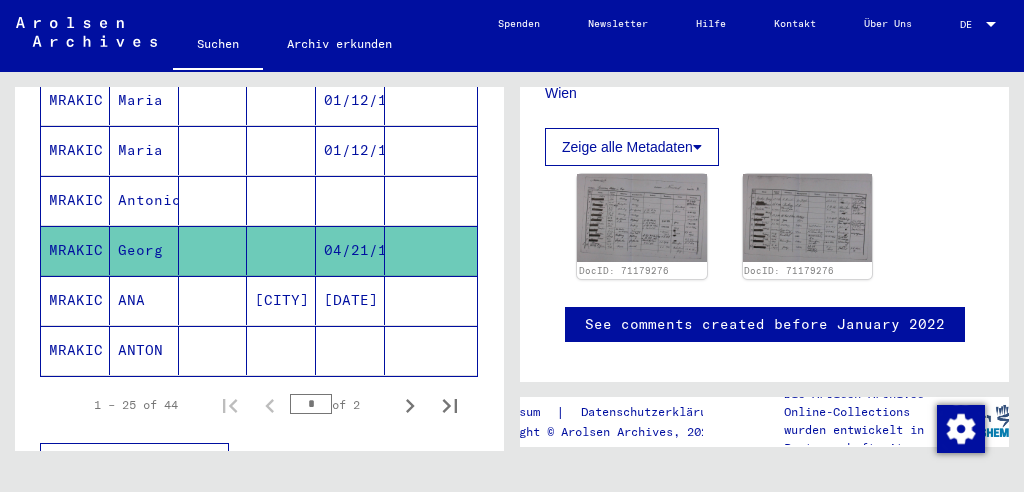 click on "ANA" at bounding box center (144, 350) 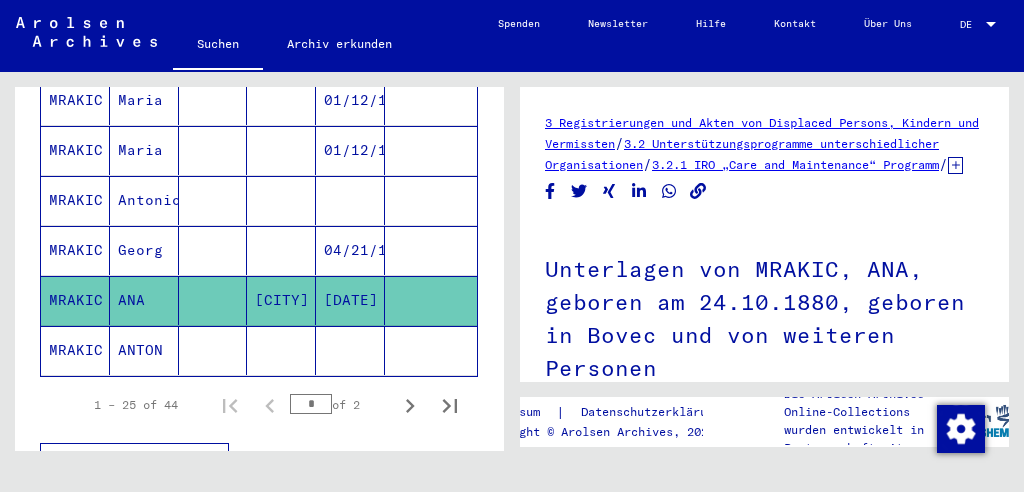 scroll, scrollTop: 0, scrollLeft: 0, axis: both 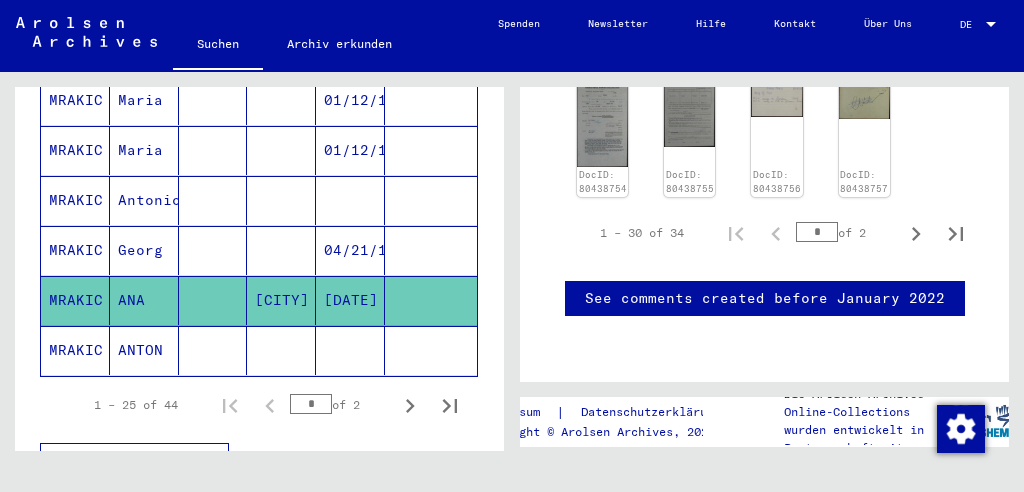 click 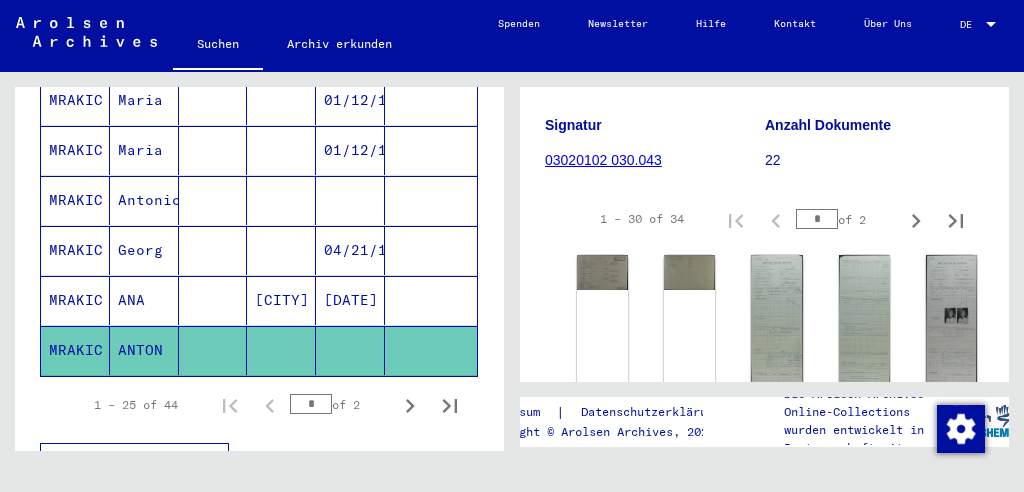 scroll, scrollTop: 533, scrollLeft: 0, axis: vertical 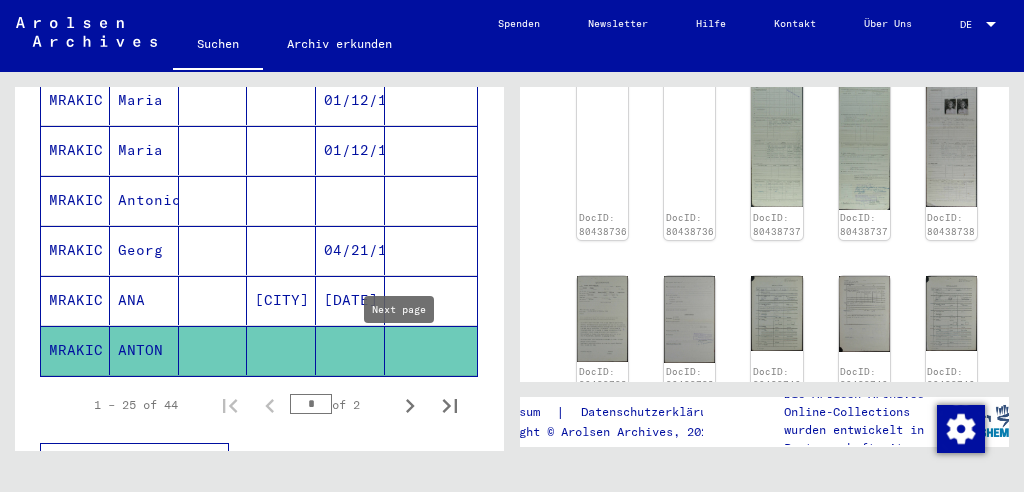click 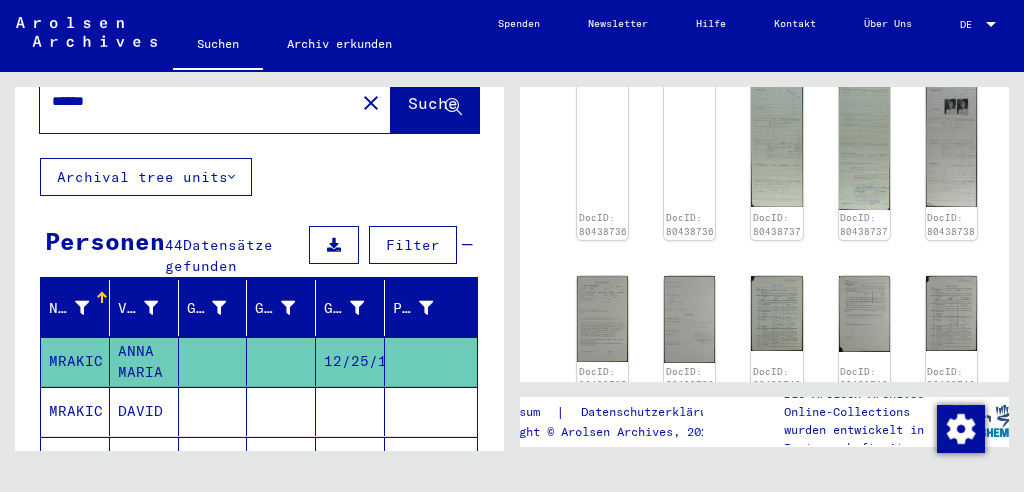 scroll, scrollTop: 124, scrollLeft: 0, axis: vertical 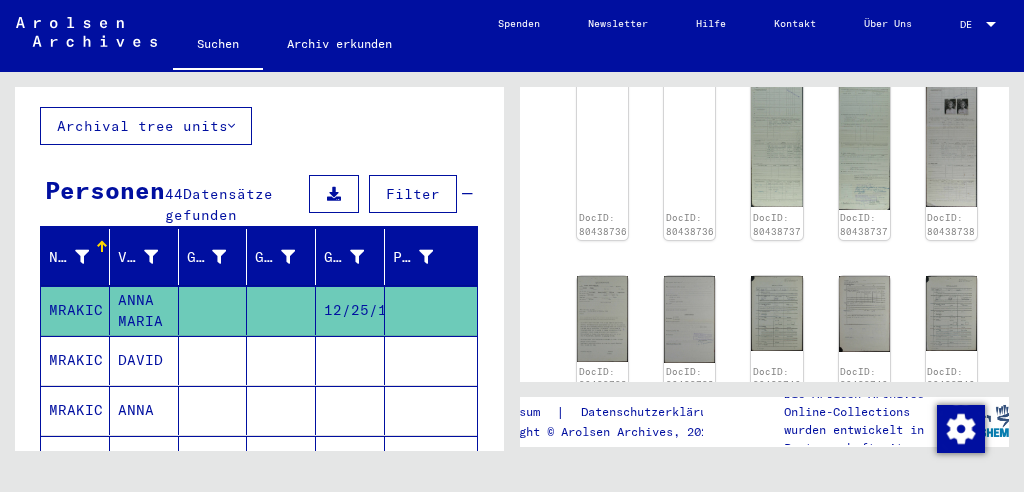 click at bounding box center (281, 410) 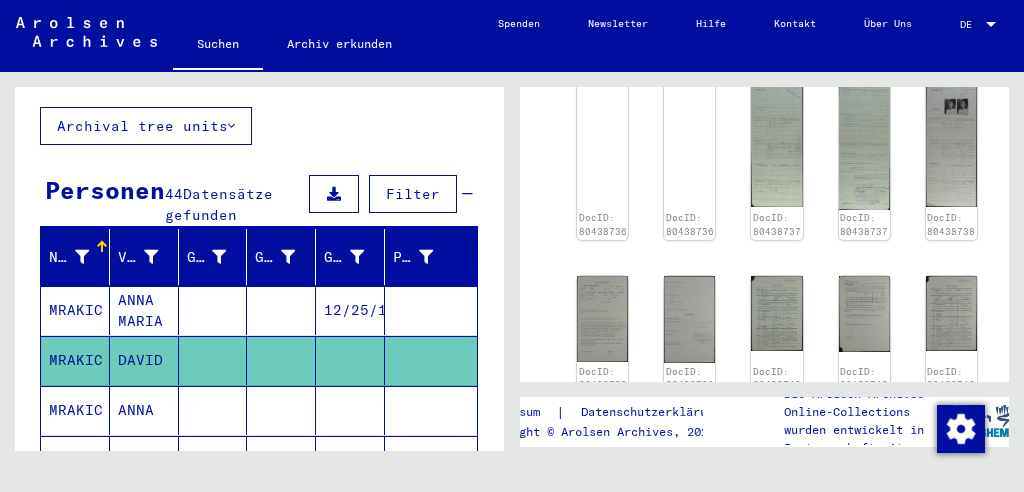 click at bounding box center [281, 460] 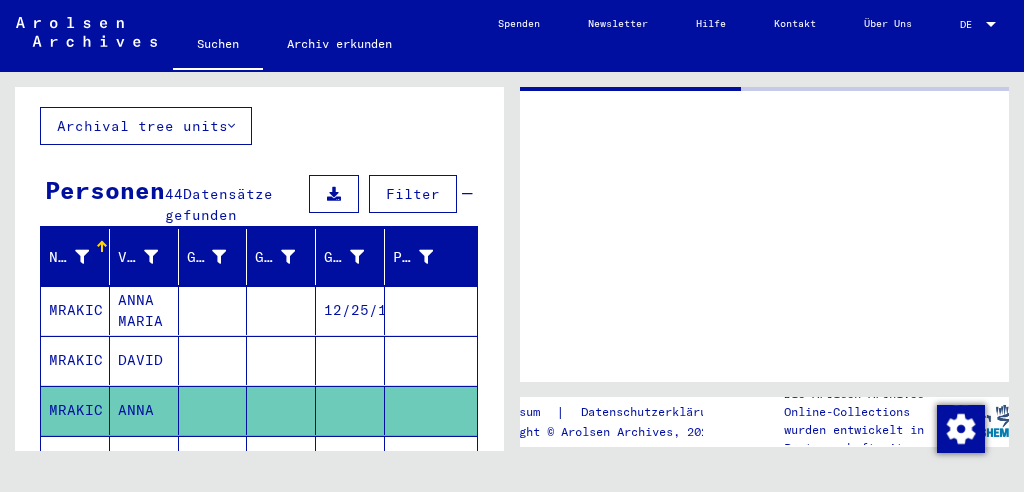 scroll, scrollTop: 0, scrollLeft: 0, axis: both 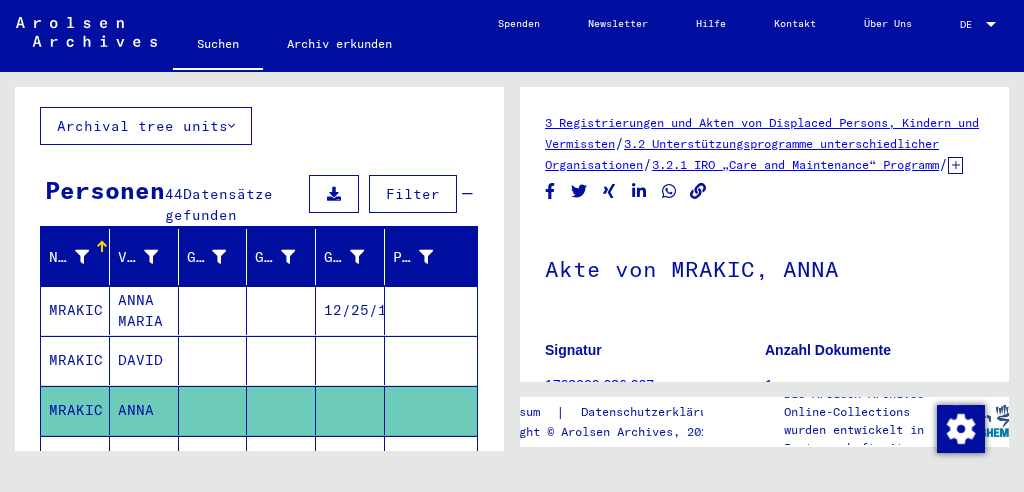 click at bounding box center [281, 410] 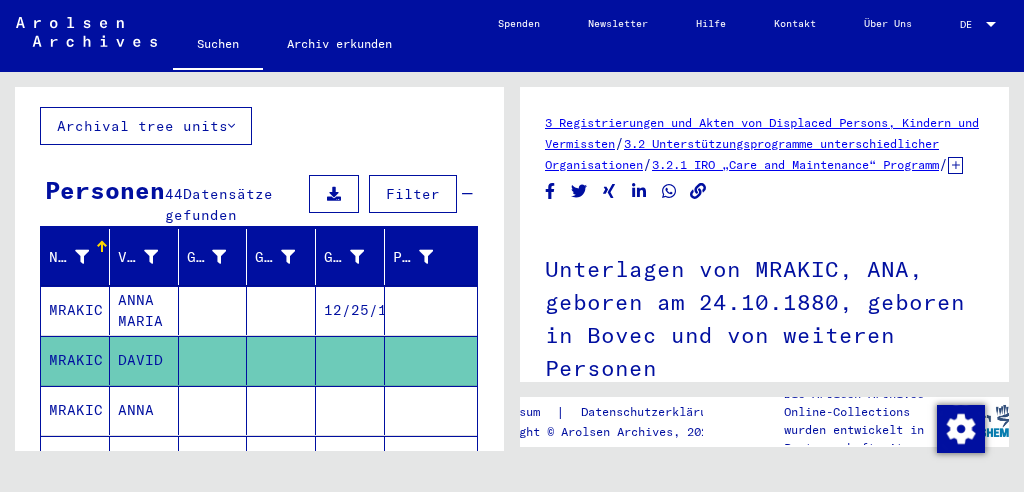 scroll, scrollTop: 0, scrollLeft: 0, axis: both 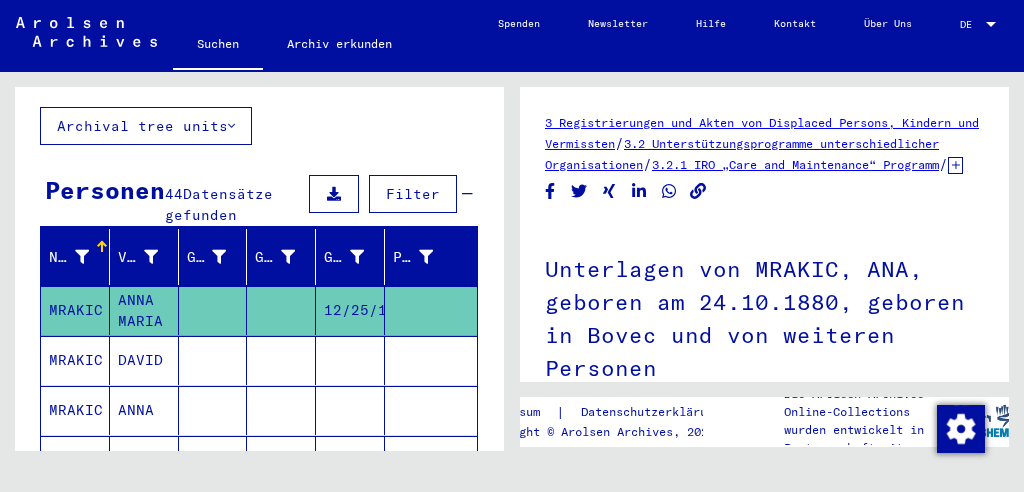 click at bounding box center (281, 410) 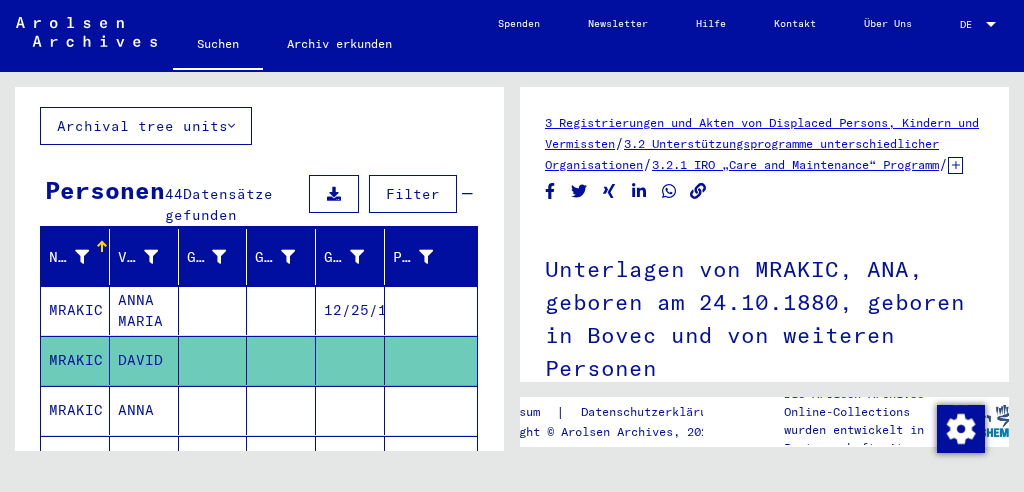 click on "BORES" at bounding box center [281, 510] 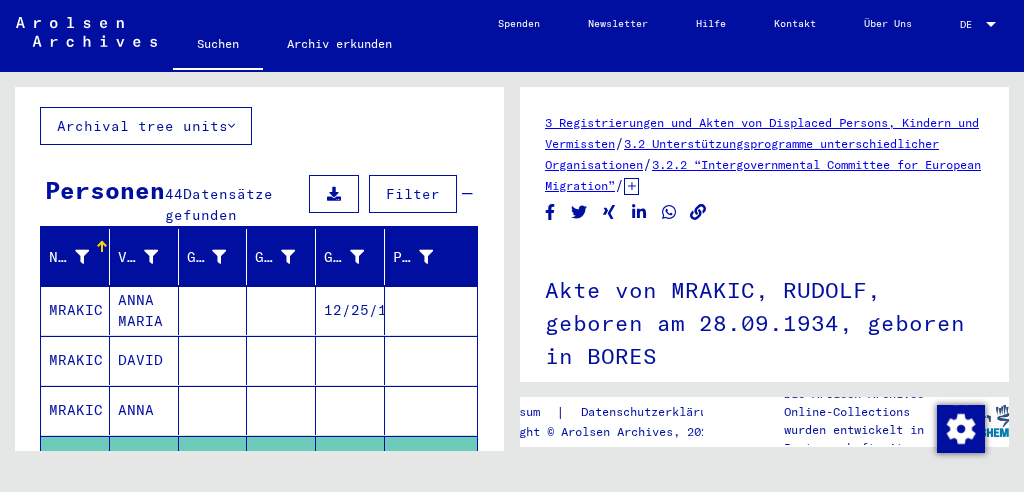scroll, scrollTop: 0, scrollLeft: 0, axis: both 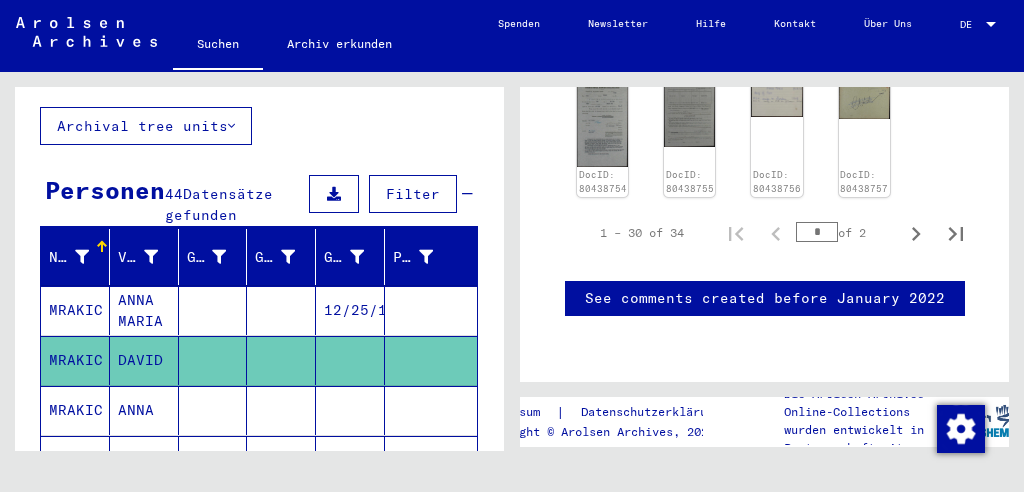 click at bounding box center (350, 460) 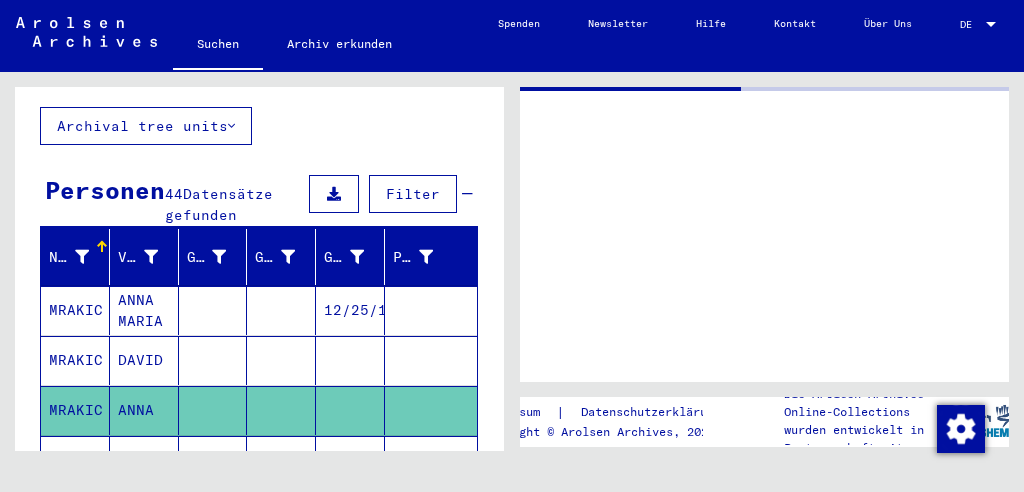 scroll, scrollTop: 0, scrollLeft: 0, axis: both 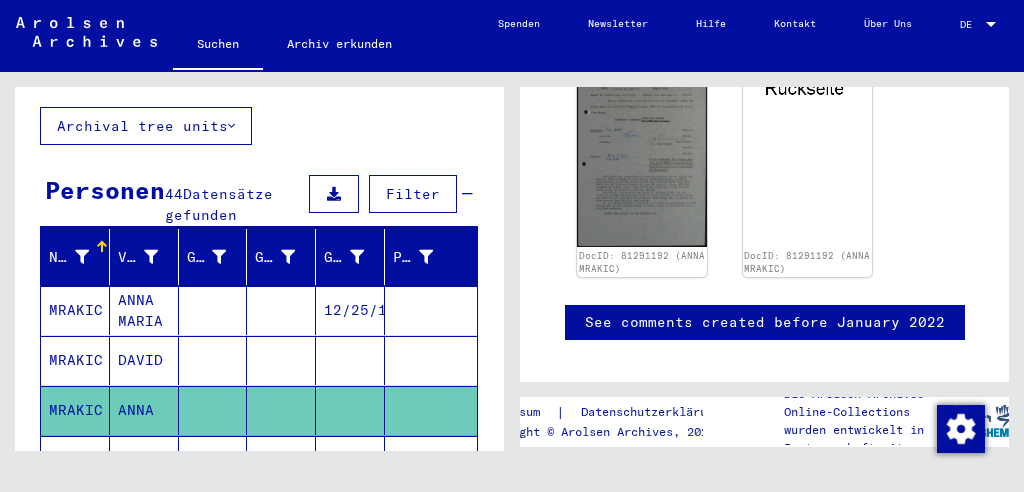click on "09/28/1934" at bounding box center [350, 510] 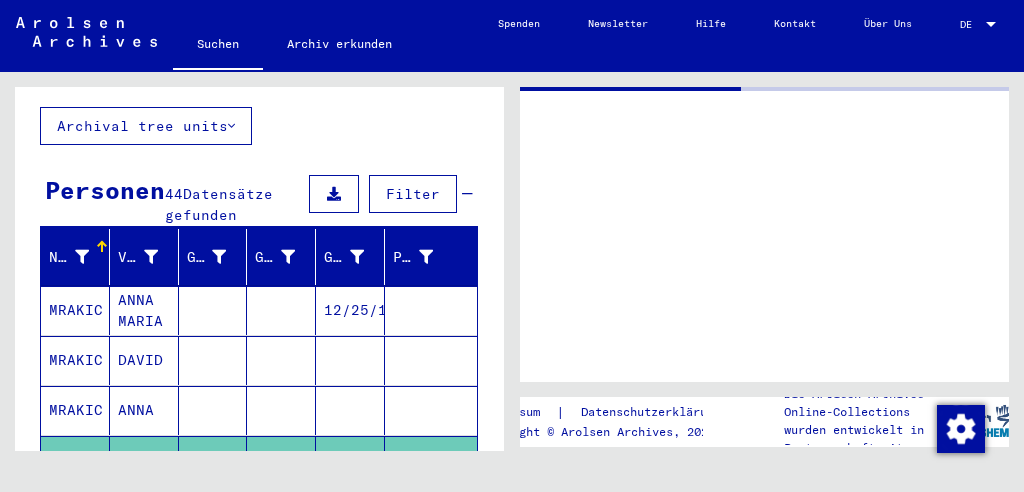 scroll, scrollTop: 0, scrollLeft: 0, axis: both 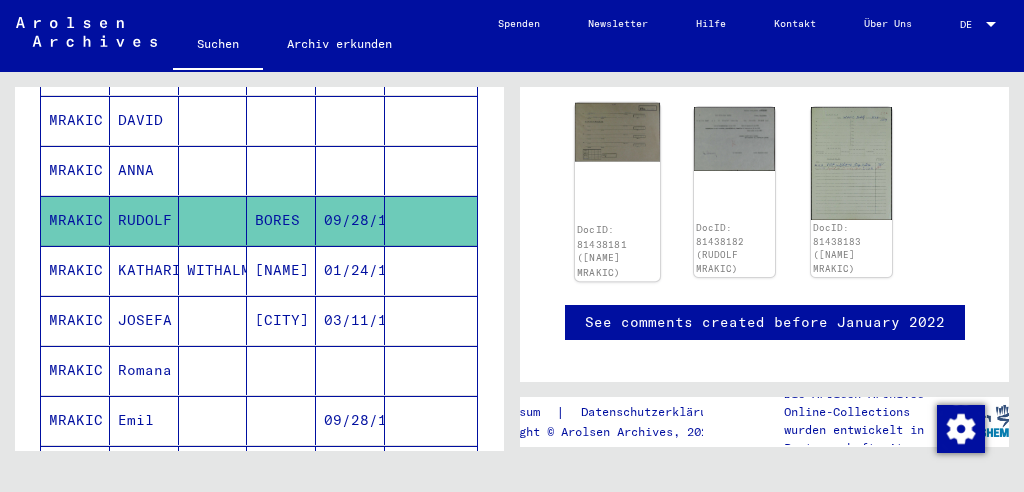 click on "DocID: 81438181 ([NAME] MRAKIC)" 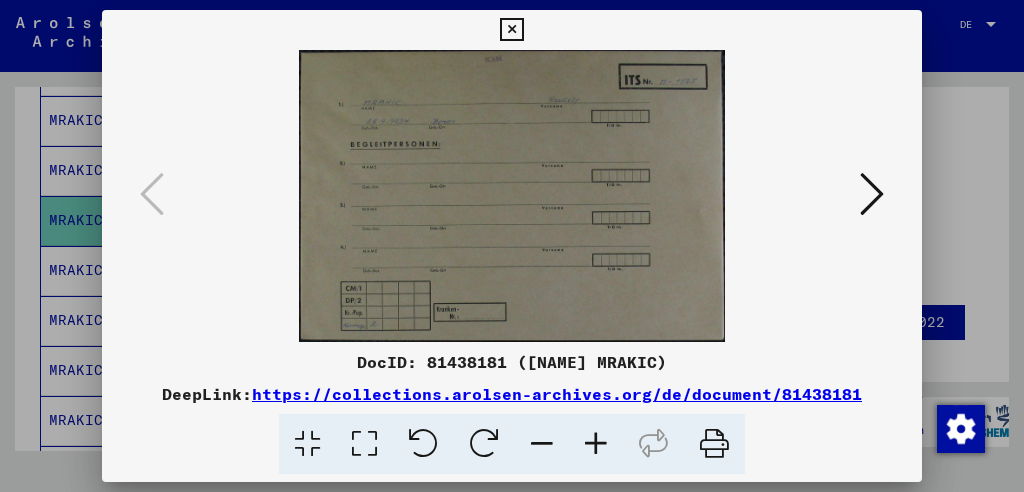 click at bounding box center [872, 194] 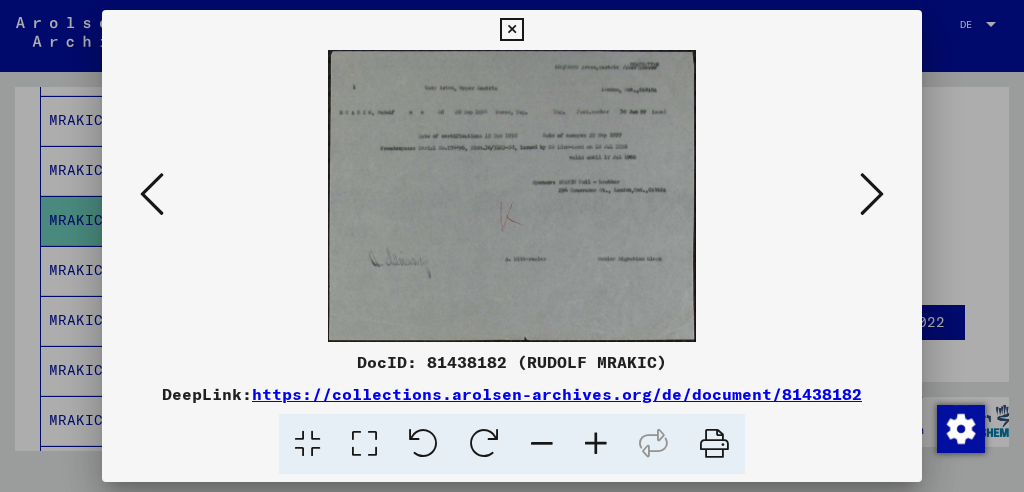 click at bounding box center (596, 444) 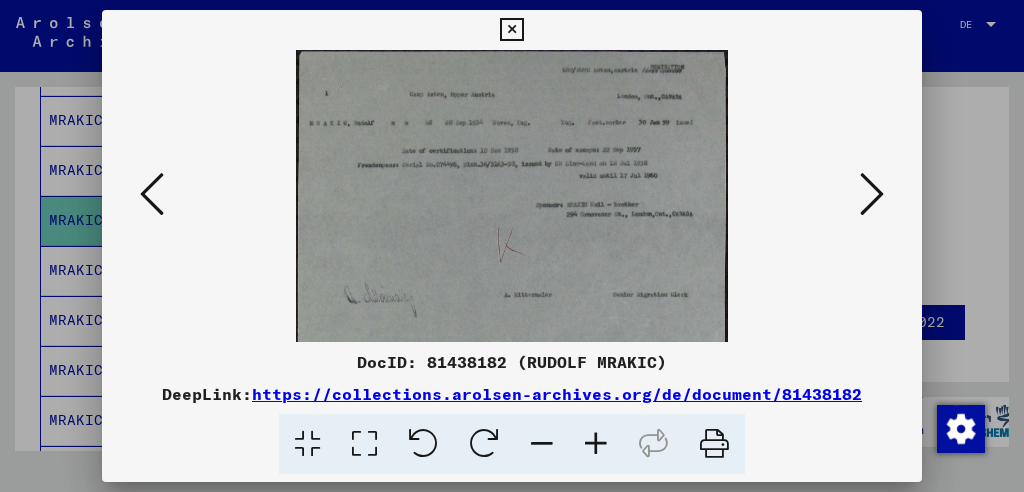 click at bounding box center [596, 444] 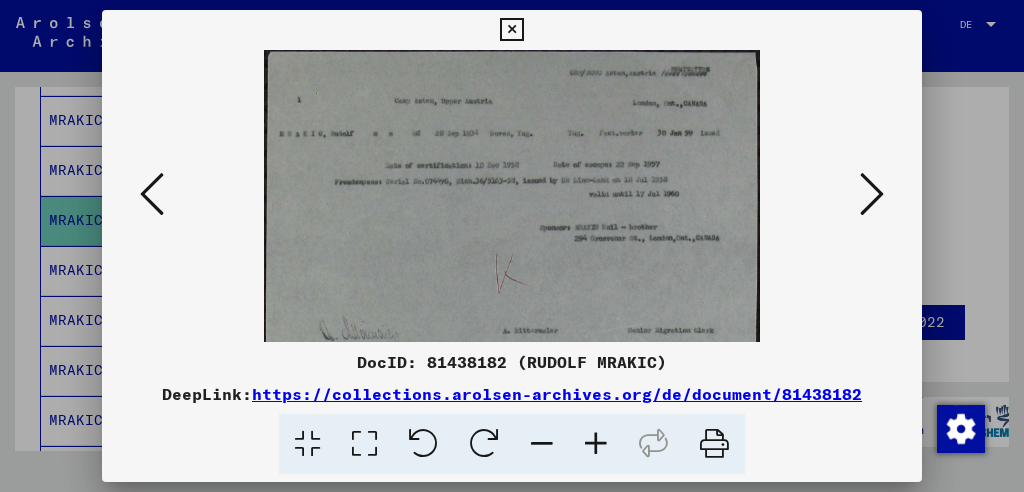 click at bounding box center (596, 444) 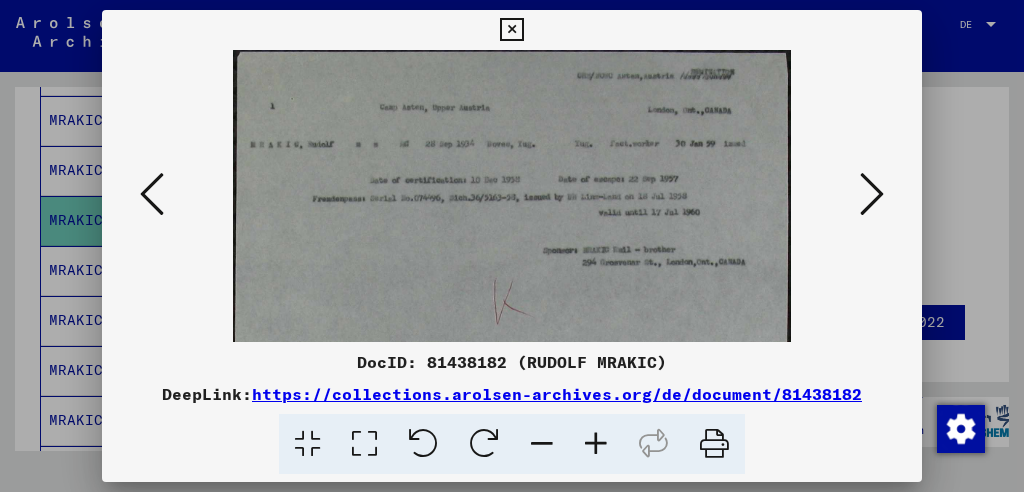 click at bounding box center [596, 444] 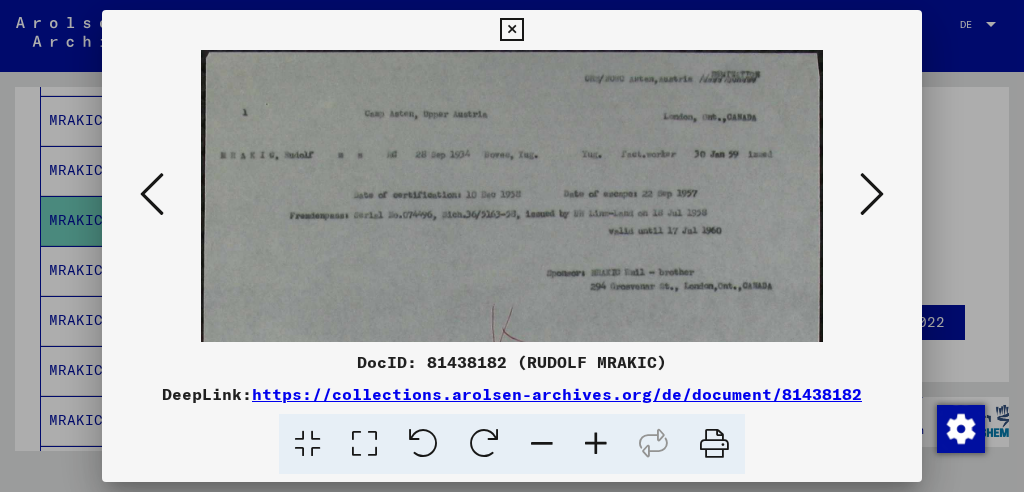 click at bounding box center (596, 444) 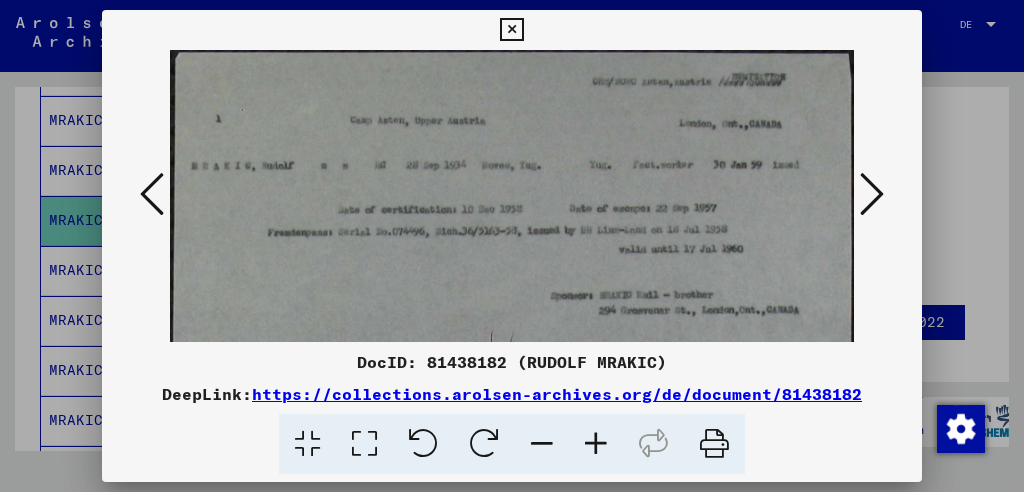 click at bounding box center [596, 444] 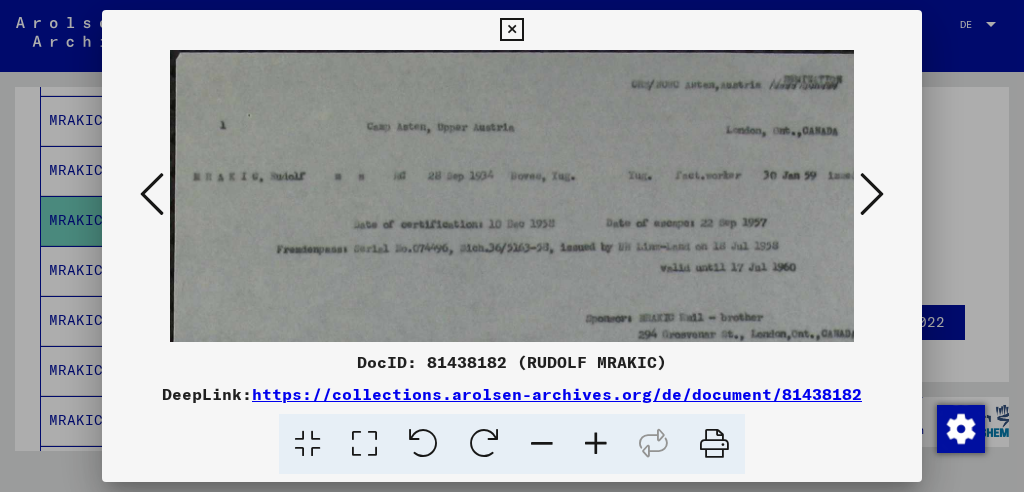 click at bounding box center (872, 194) 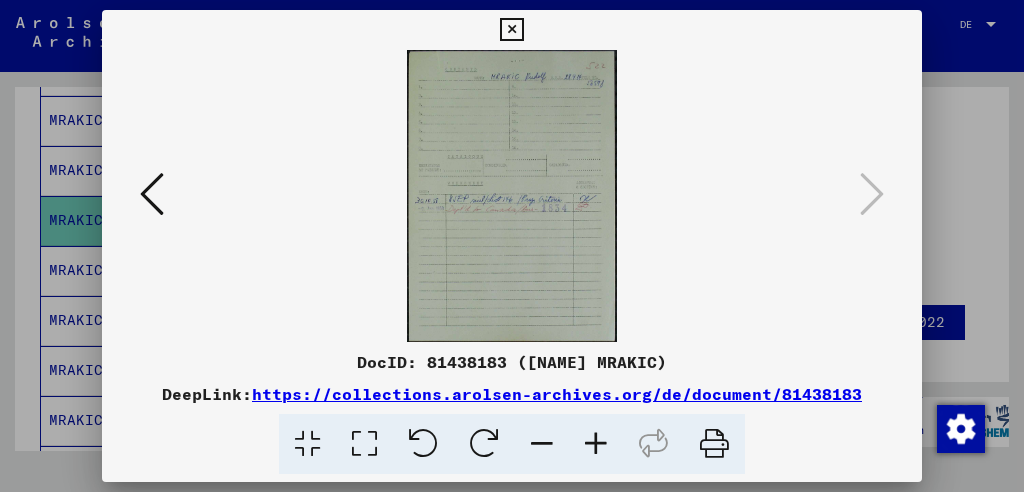click at bounding box center [596, 444] 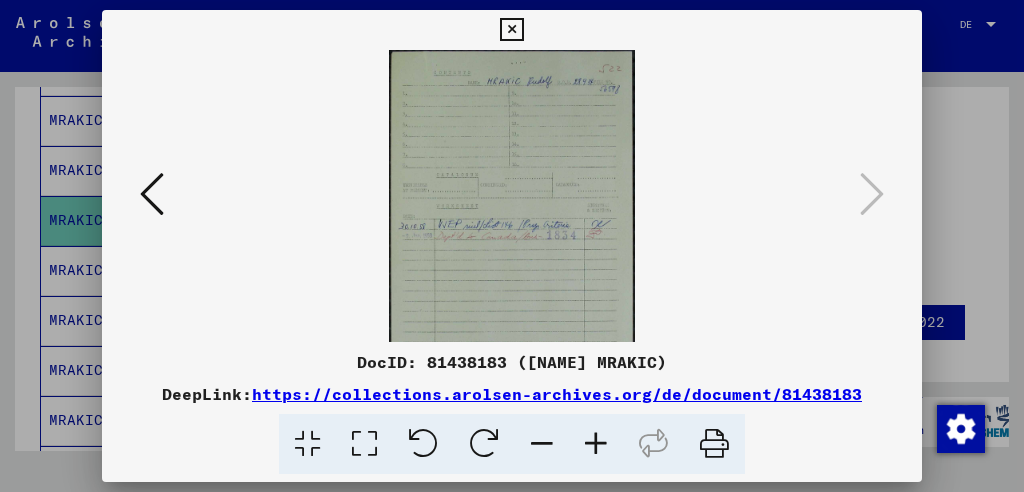 click at bounding box center [596, 444] 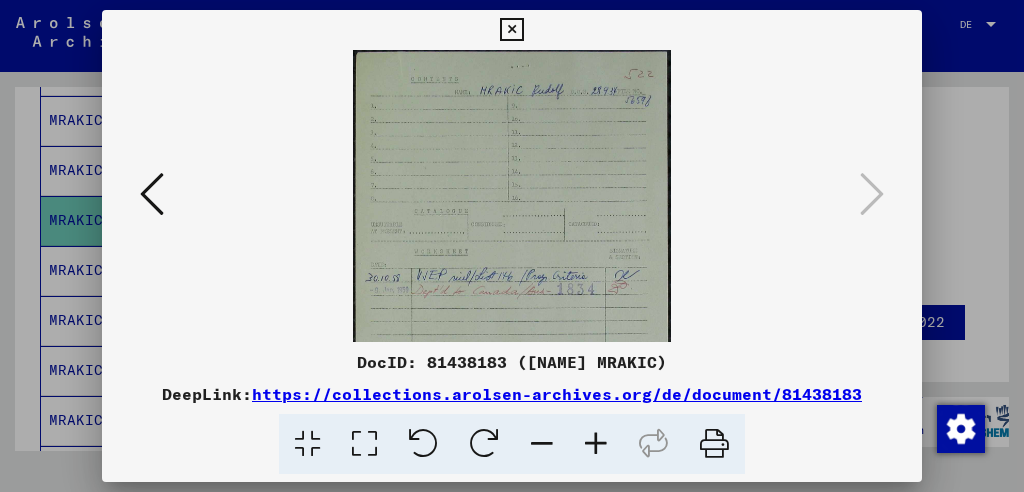 click at bounding box center [596, 444] 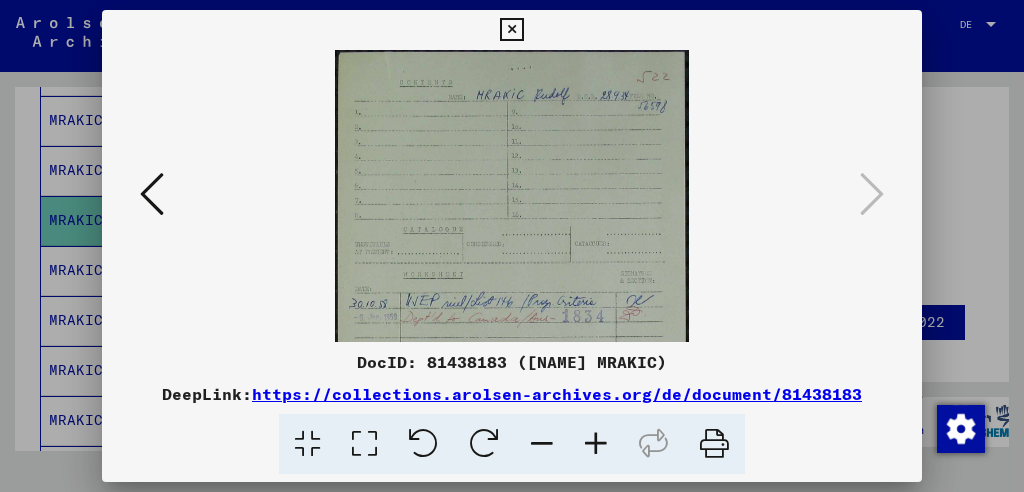 scroll, scrollTop: 110, scrollLeft: 0, axis: vertical 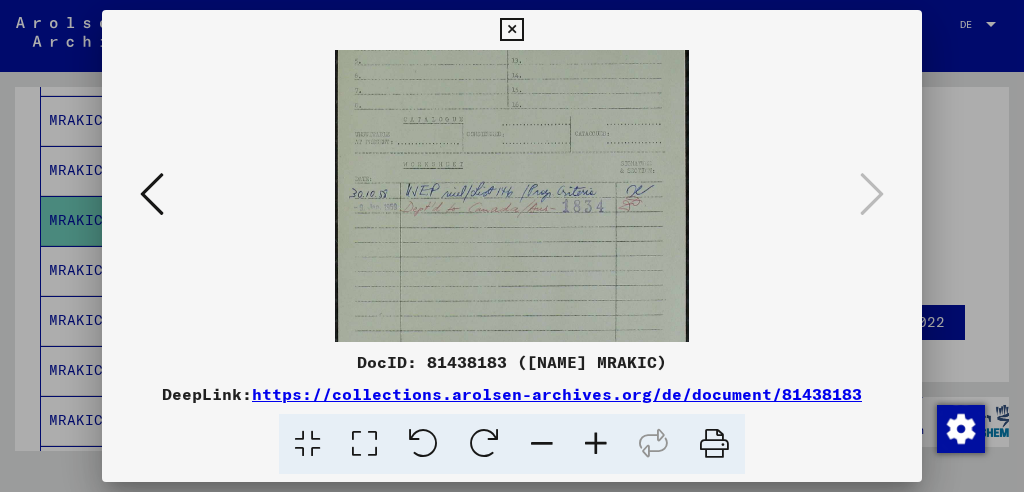drag, startPoint x: 522, startPoint y: 291, endPoint x: 515, endPoint y: 181, distance: 110.2225 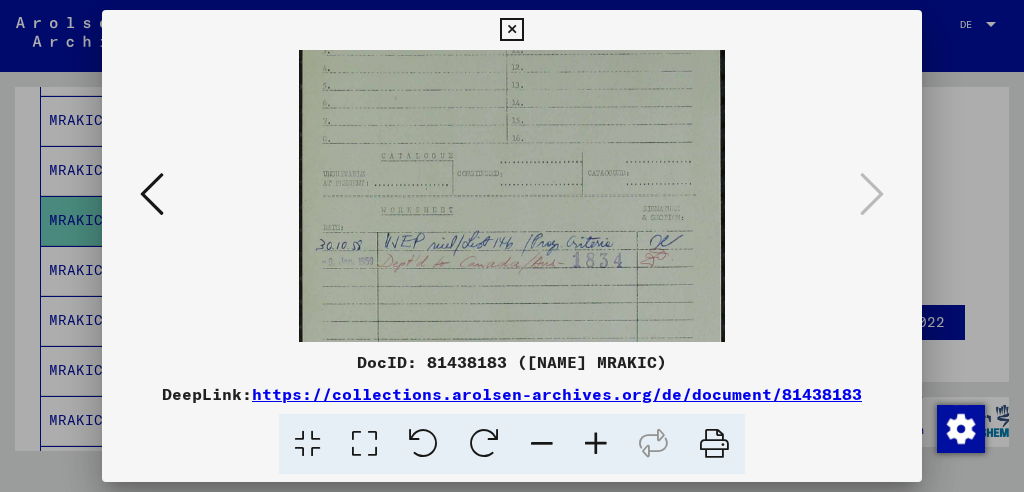 click at bounding box center (596, 444) 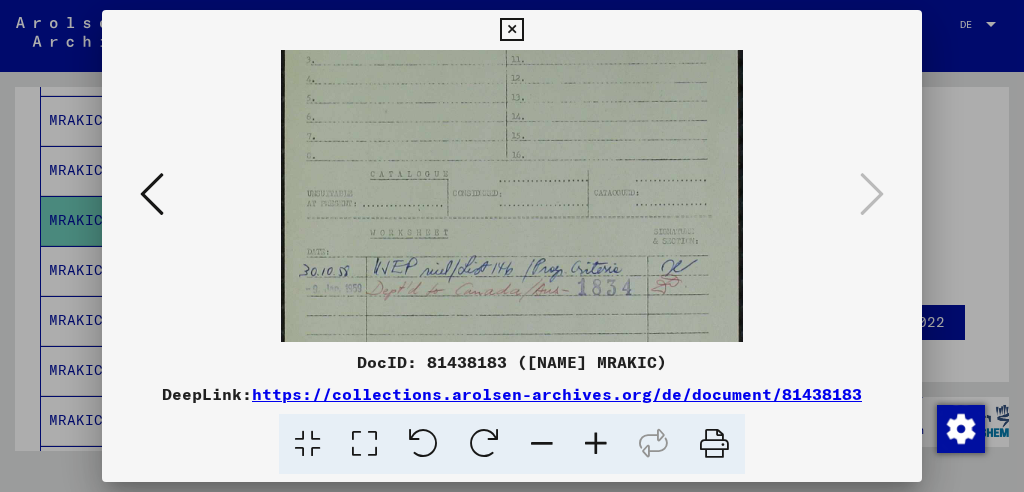 click at bounding box center [512, 246] 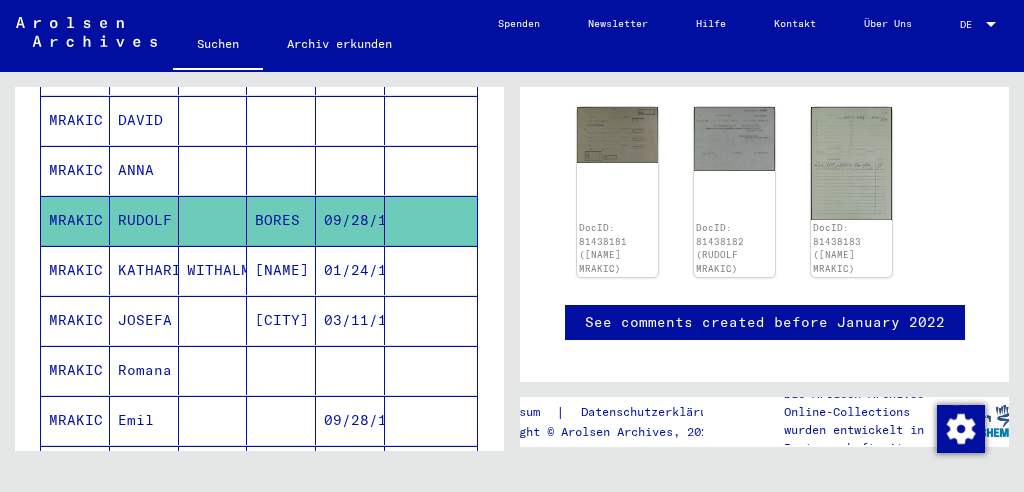click on "WITHALM" at bounding box center (213, 320) 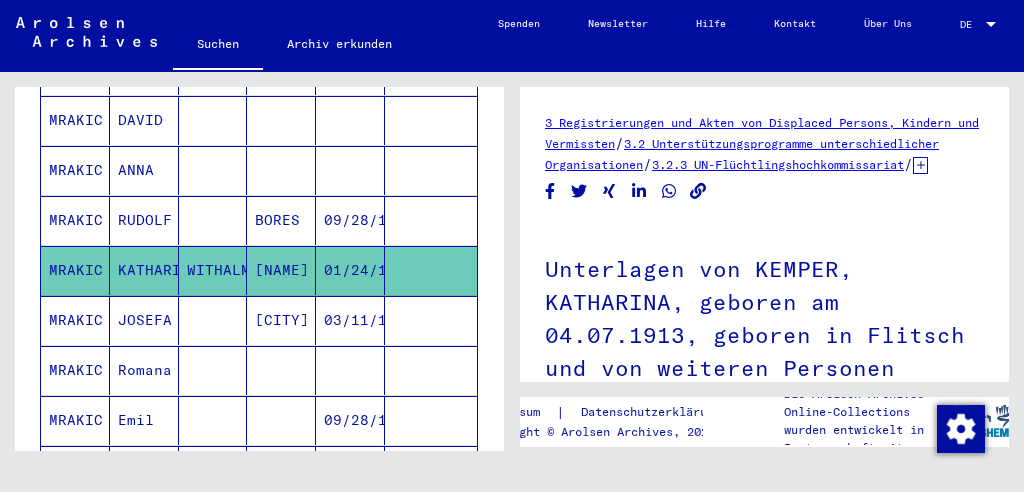 scroll, scrollTop: 0, scrollLeft: 0, axis: both 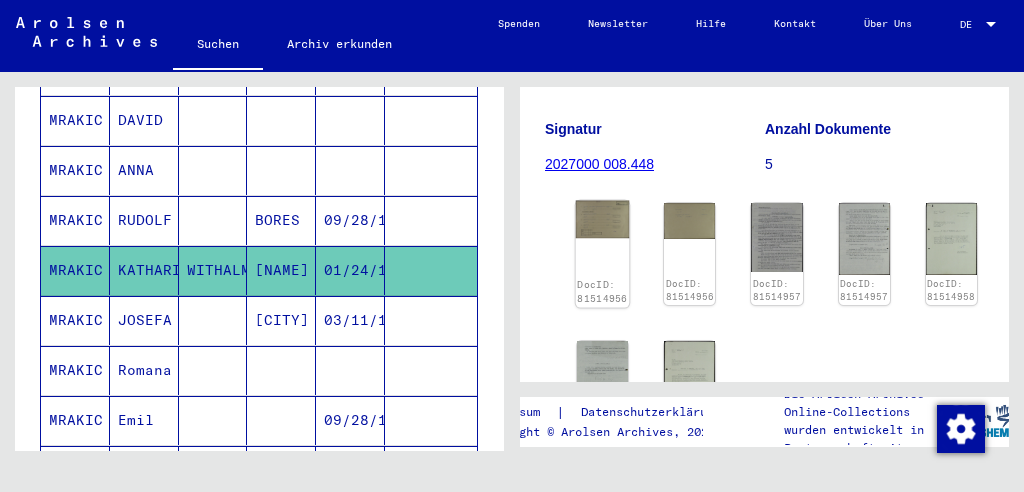 click 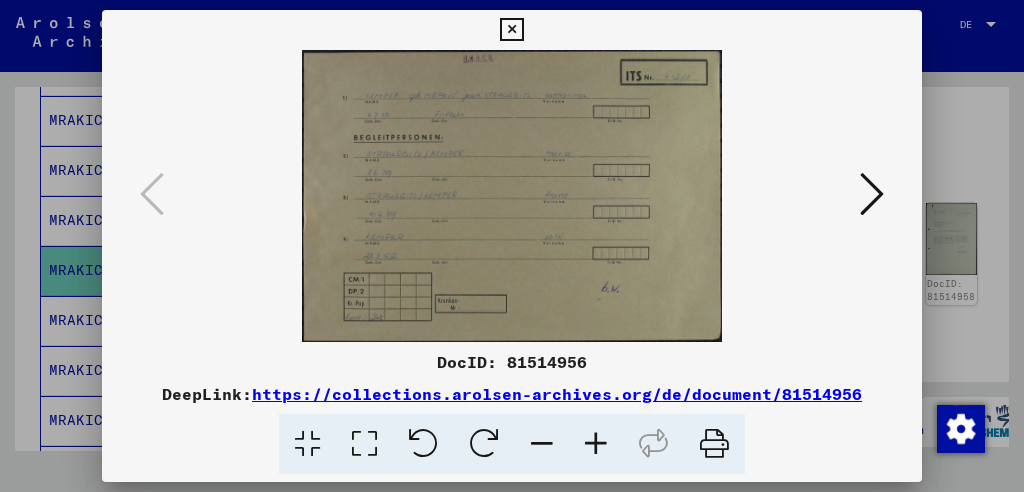 click at bounding box center [872, 194] 